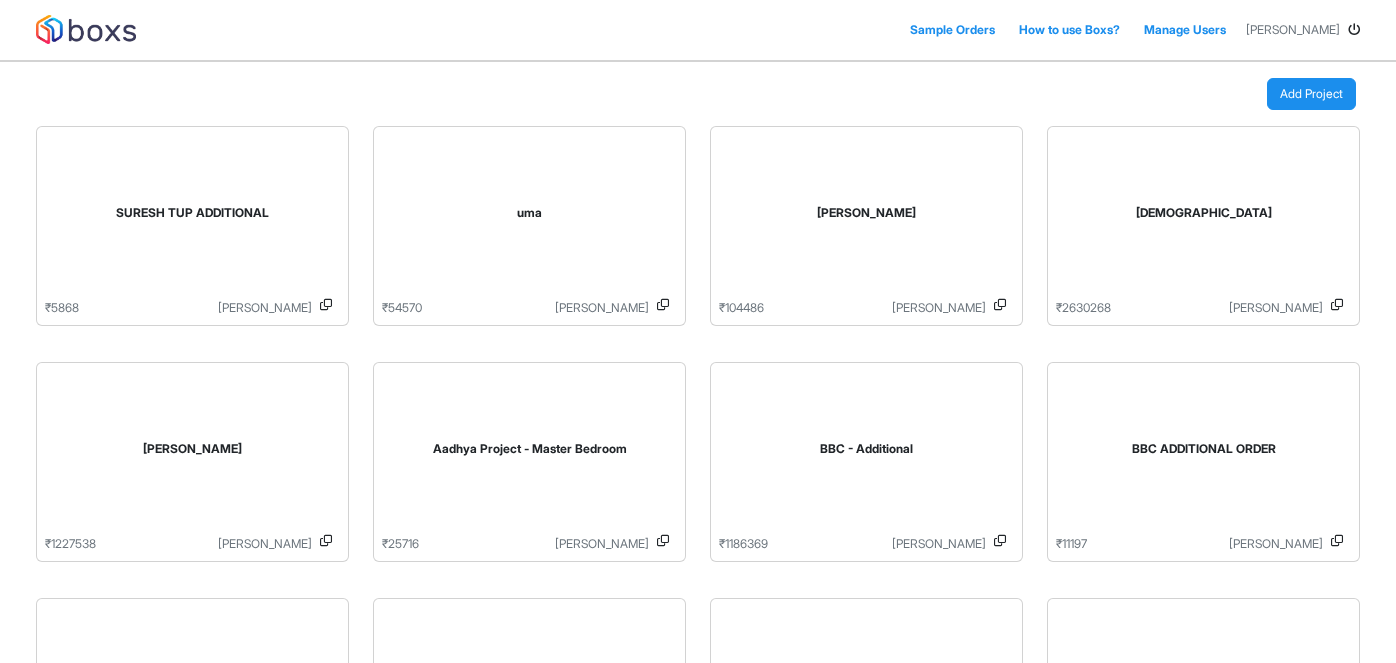 scroll, scrollTop: 0, scrollLeft: 0, axis: both 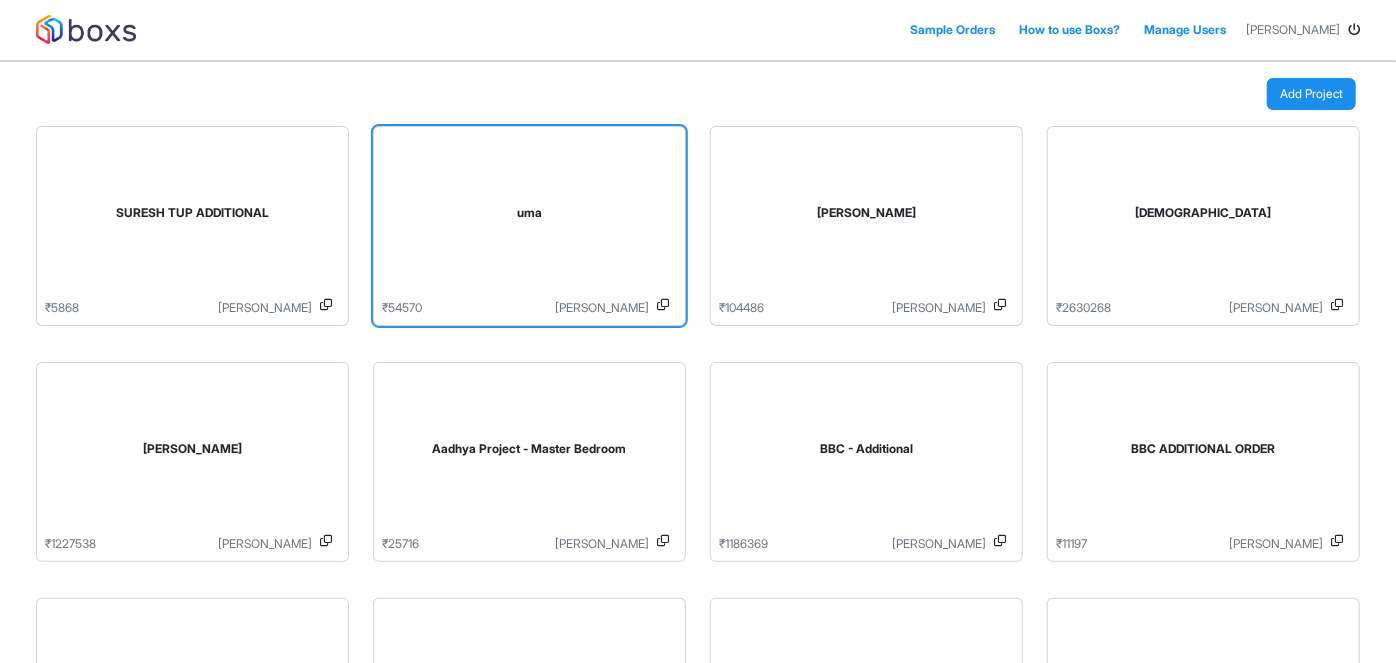click on "uma" at bounding box center (529, 217) 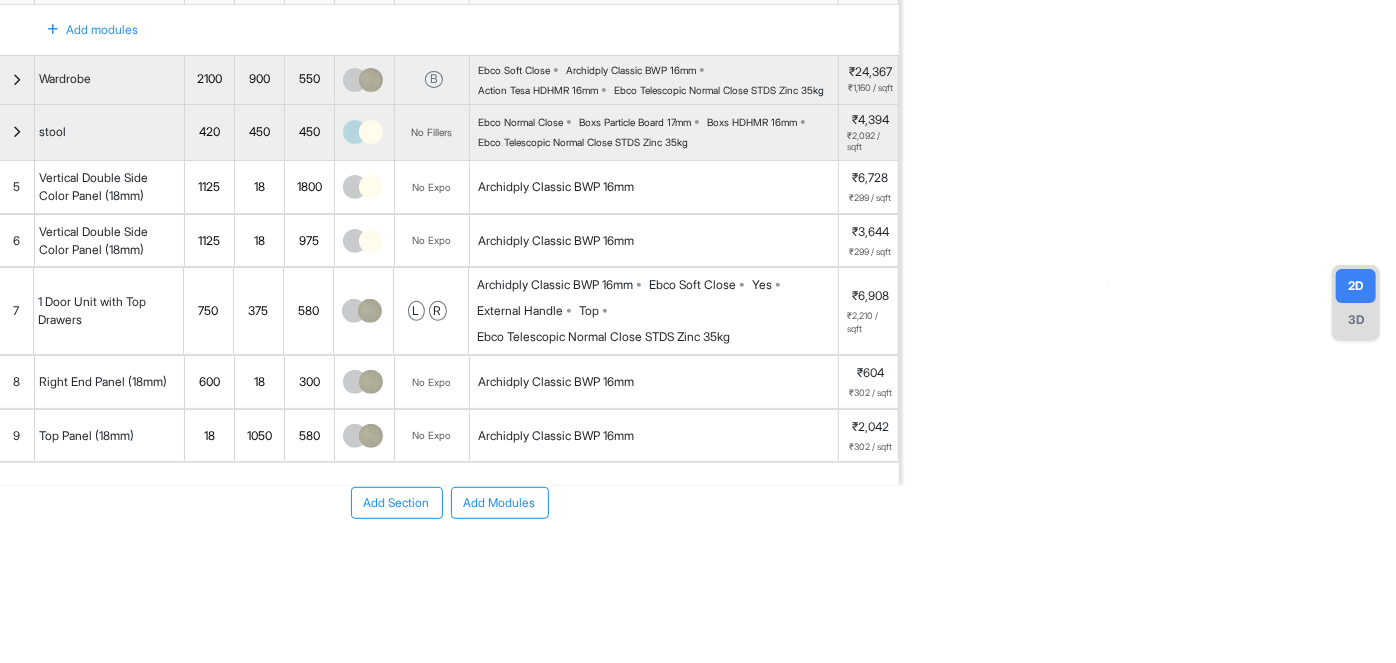 click on "1 Door Unit with Top Drawers" at bounding box center (108, 311) 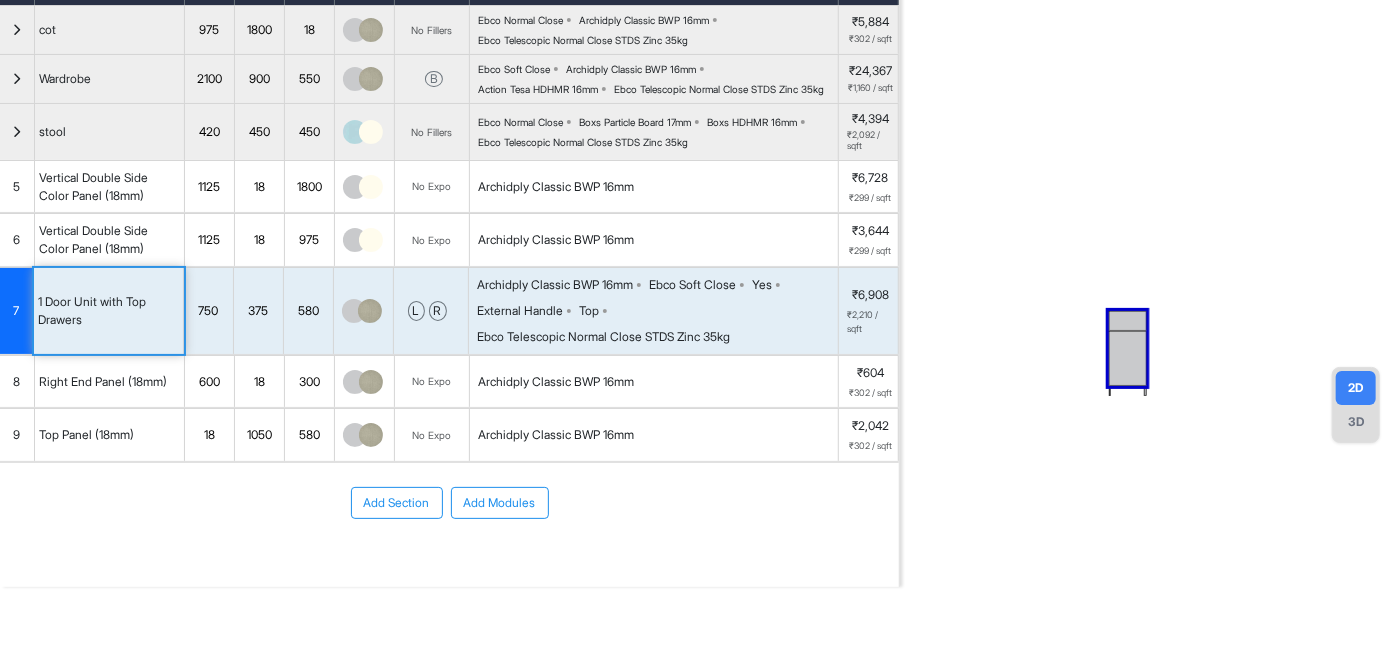 scroll, scrollTop: 0, scrollLeft: 0, axis: both 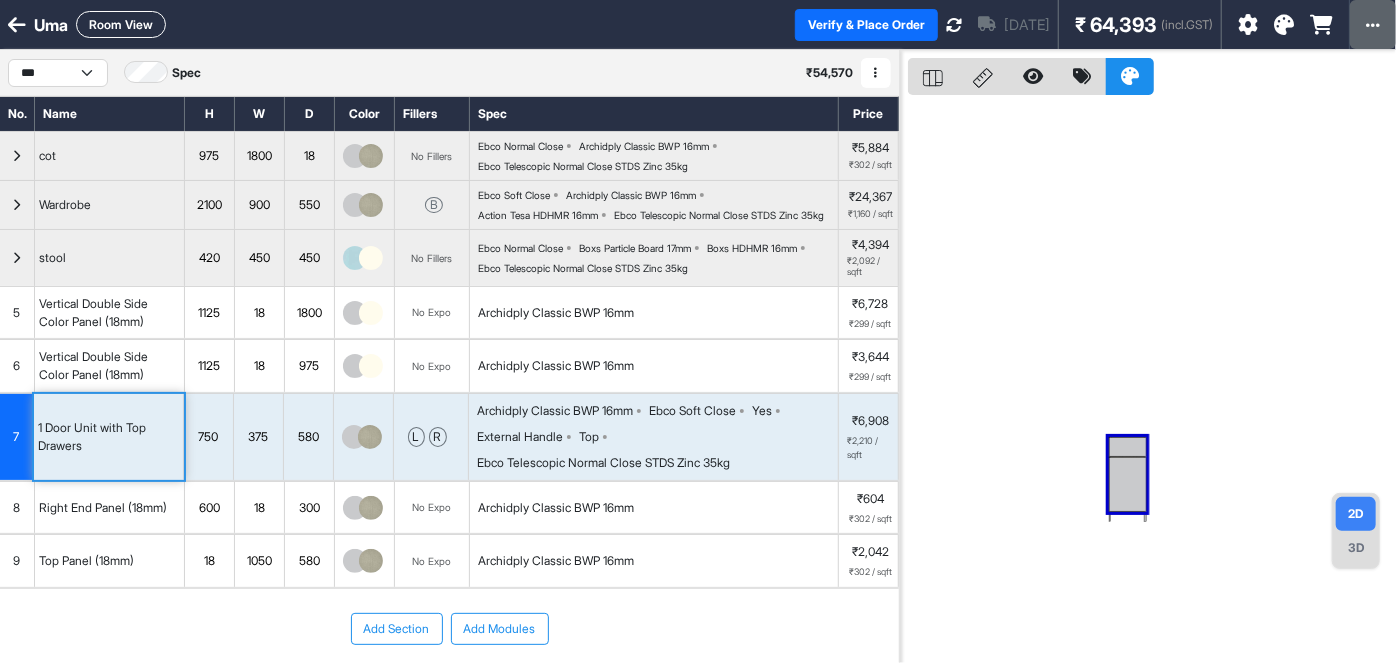 click at bounding box center [1373, 24] 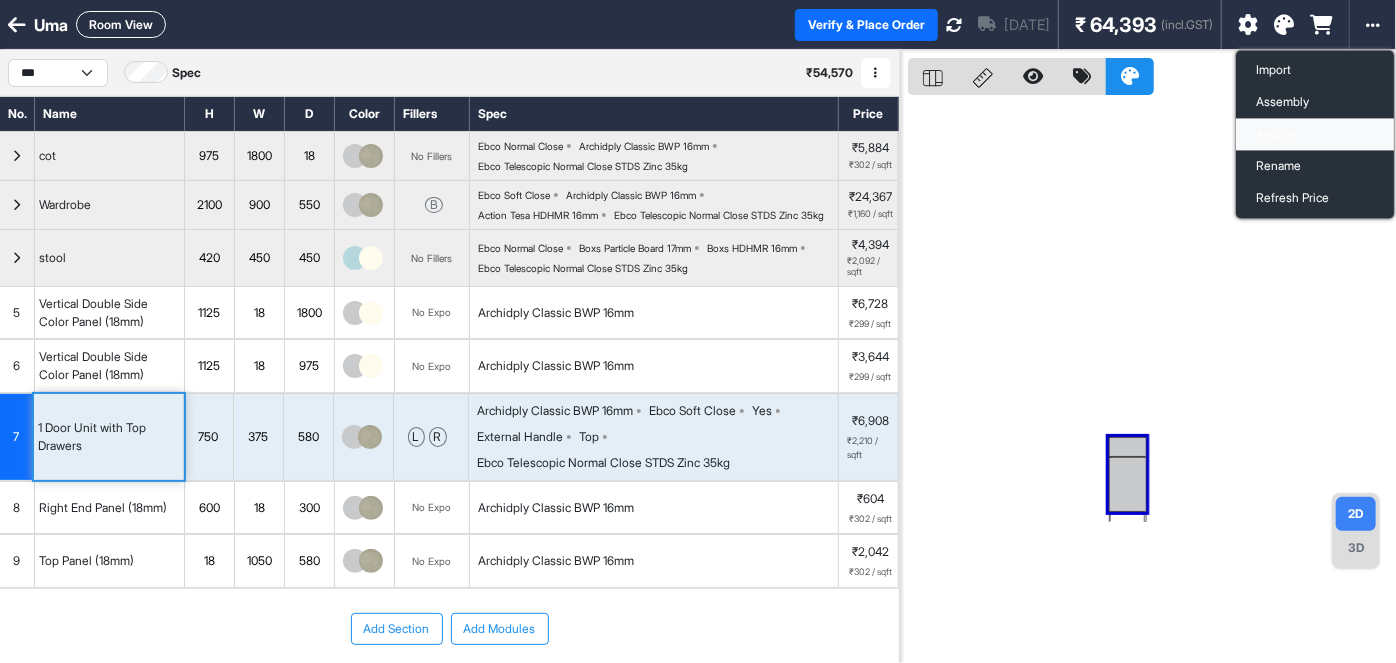 click on "Archive" at bounding box center [1315, 134] 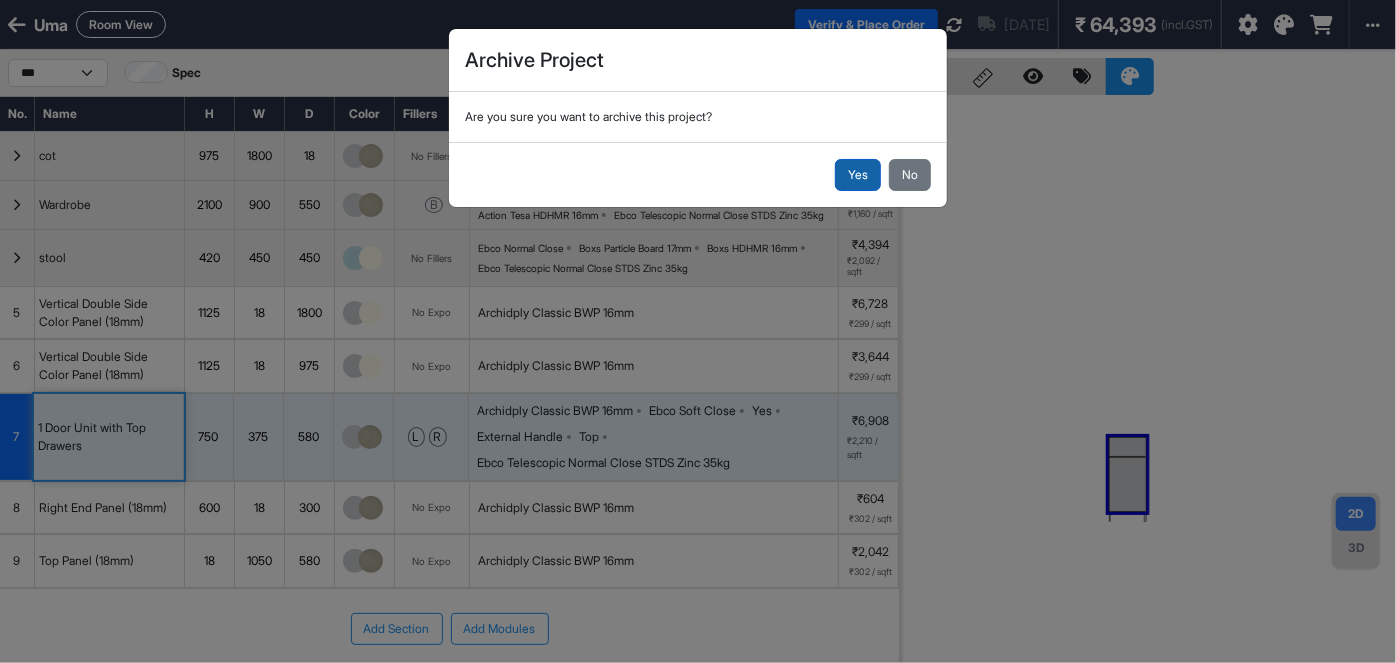 click on "Yes" at bounding box center (858, 175) 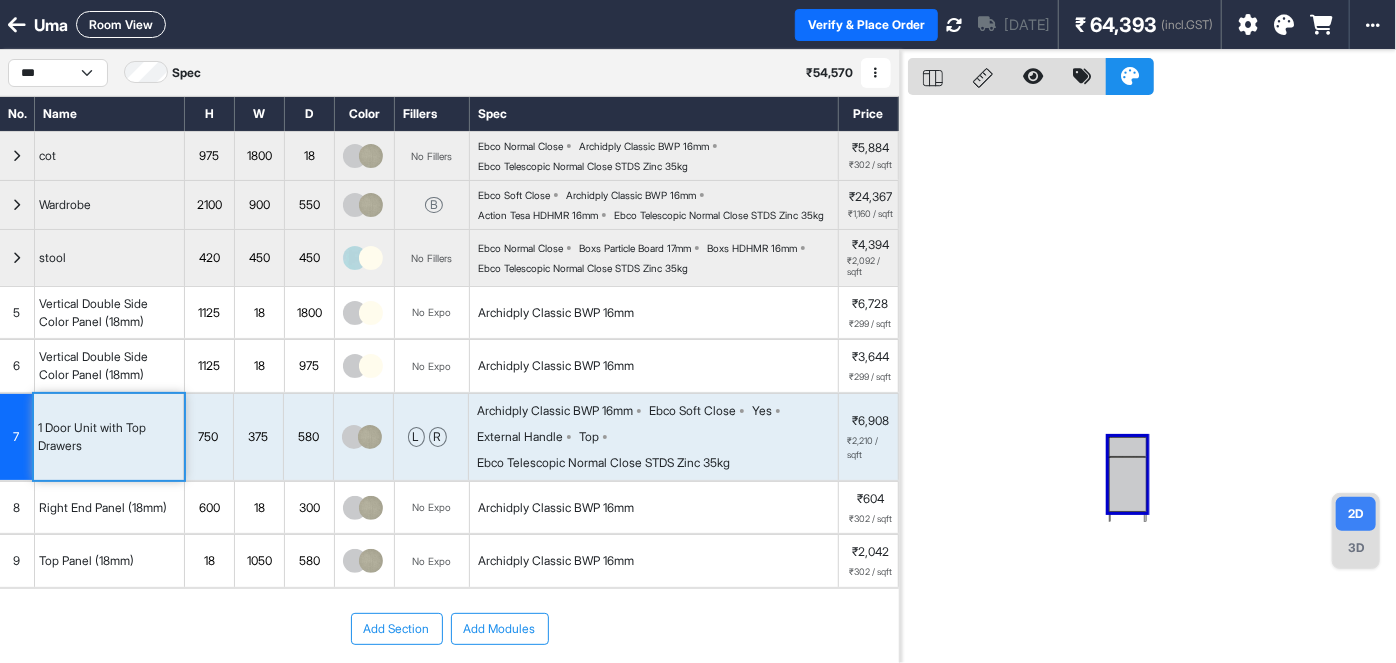 click at bounding box center [17, 25] 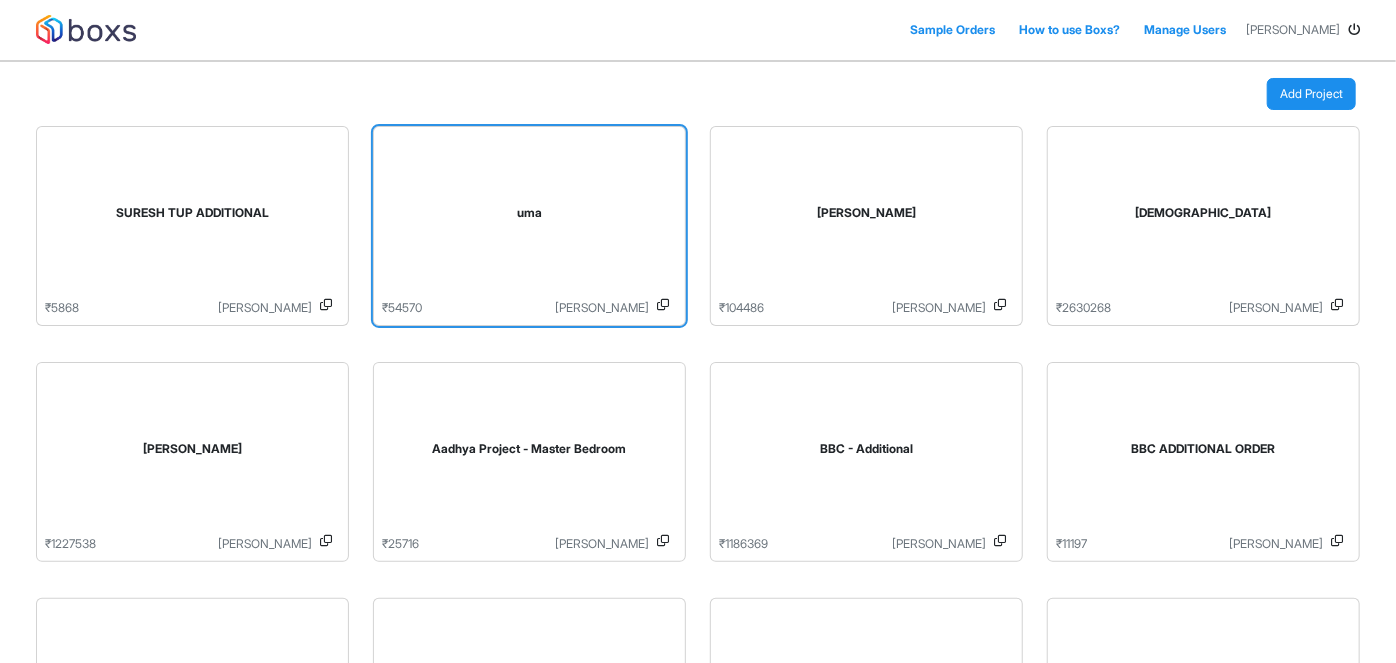 click on "uma" at bounding box center [529, 217] 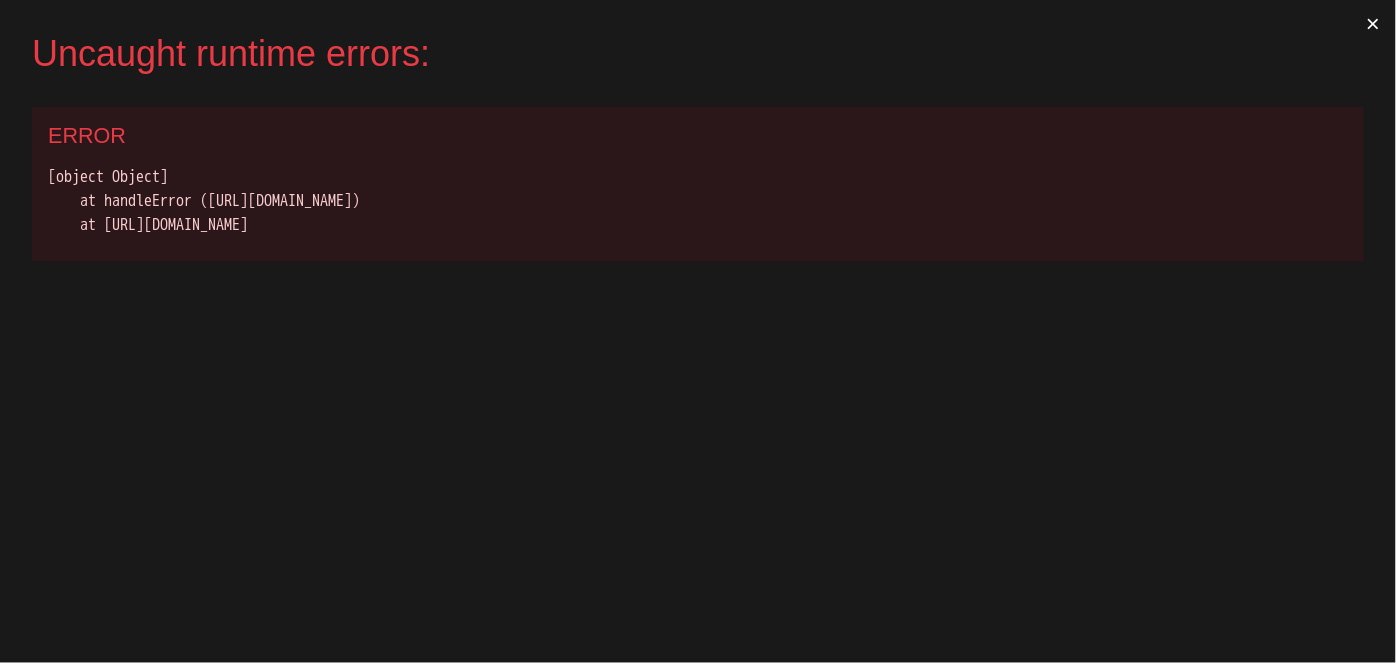 scroll, scrollTop: 0, scrollLeft: 0, axis: both 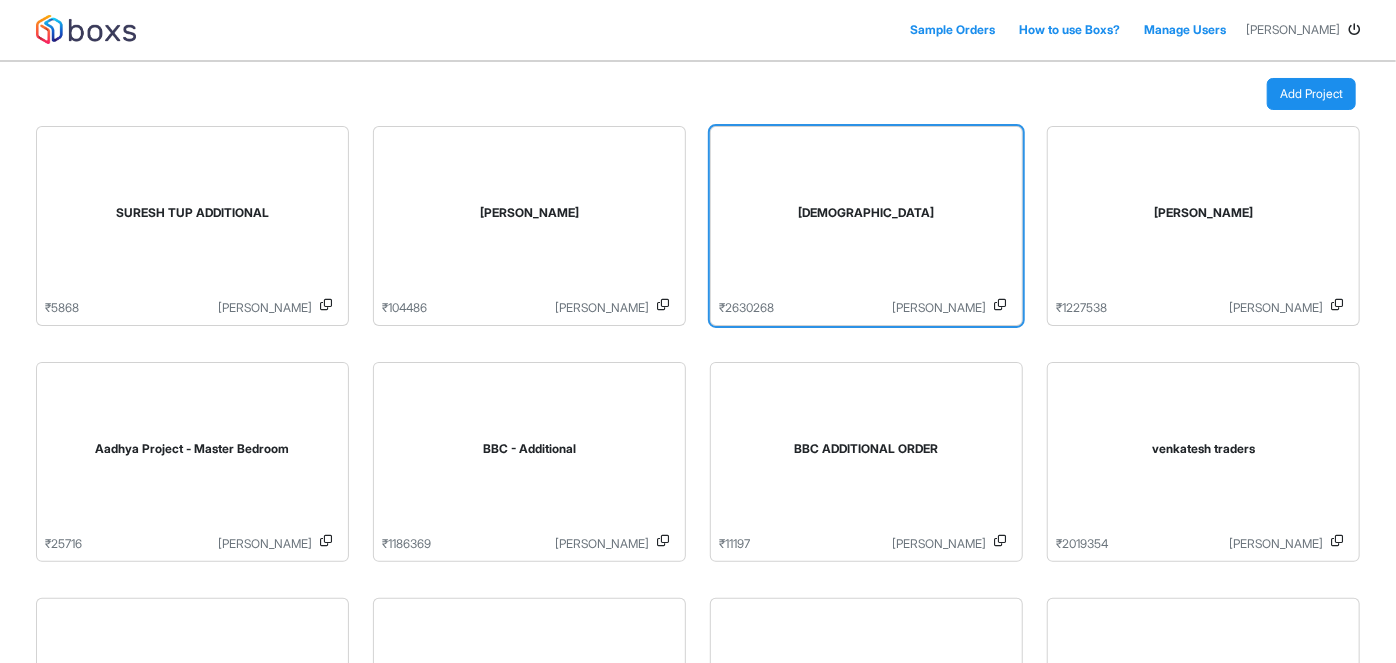click on "[DEMOGRAPHIC_DATA]" at bounding box center [866, 217] 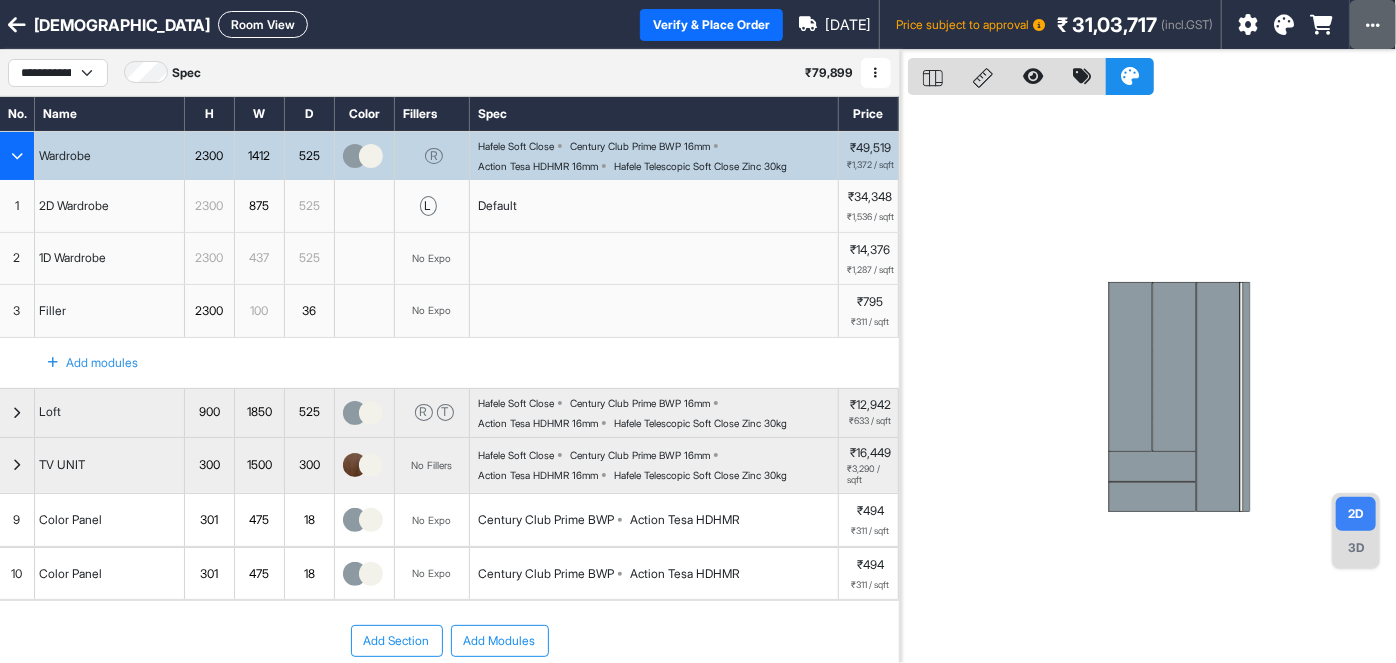 click at bounding box center [1373, 24] 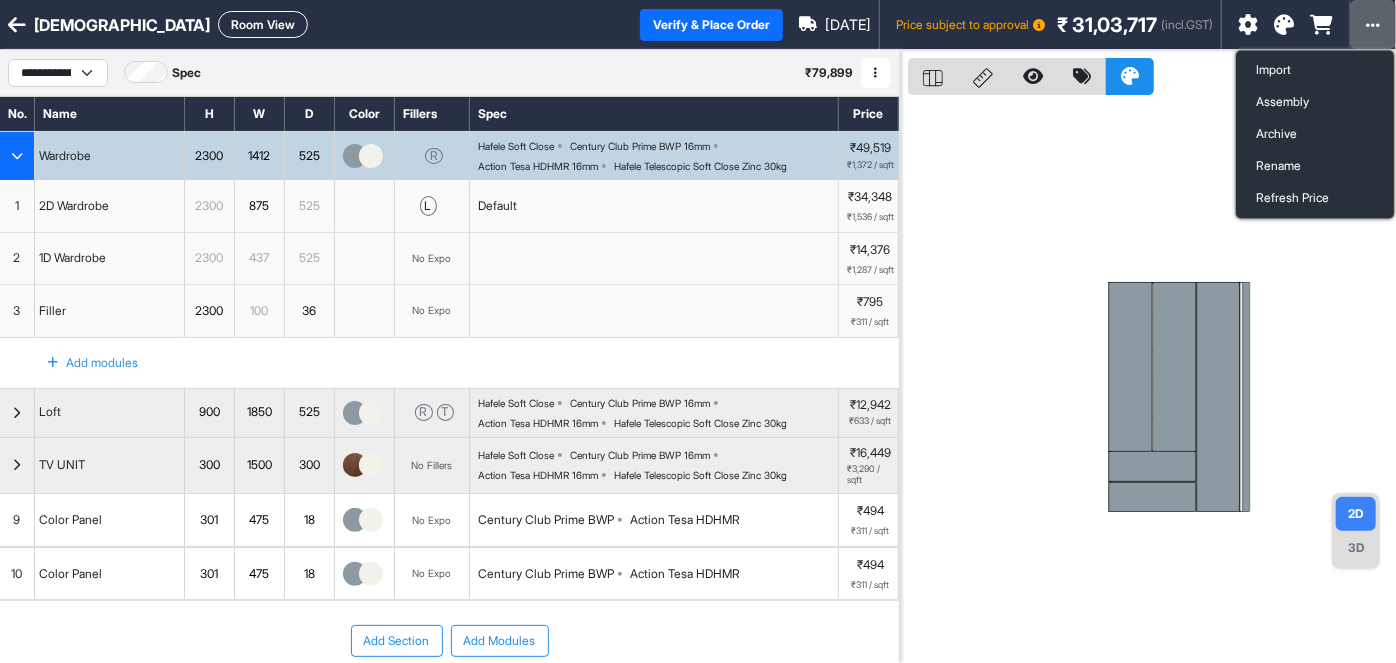 click at bounding box center (1373, 25) 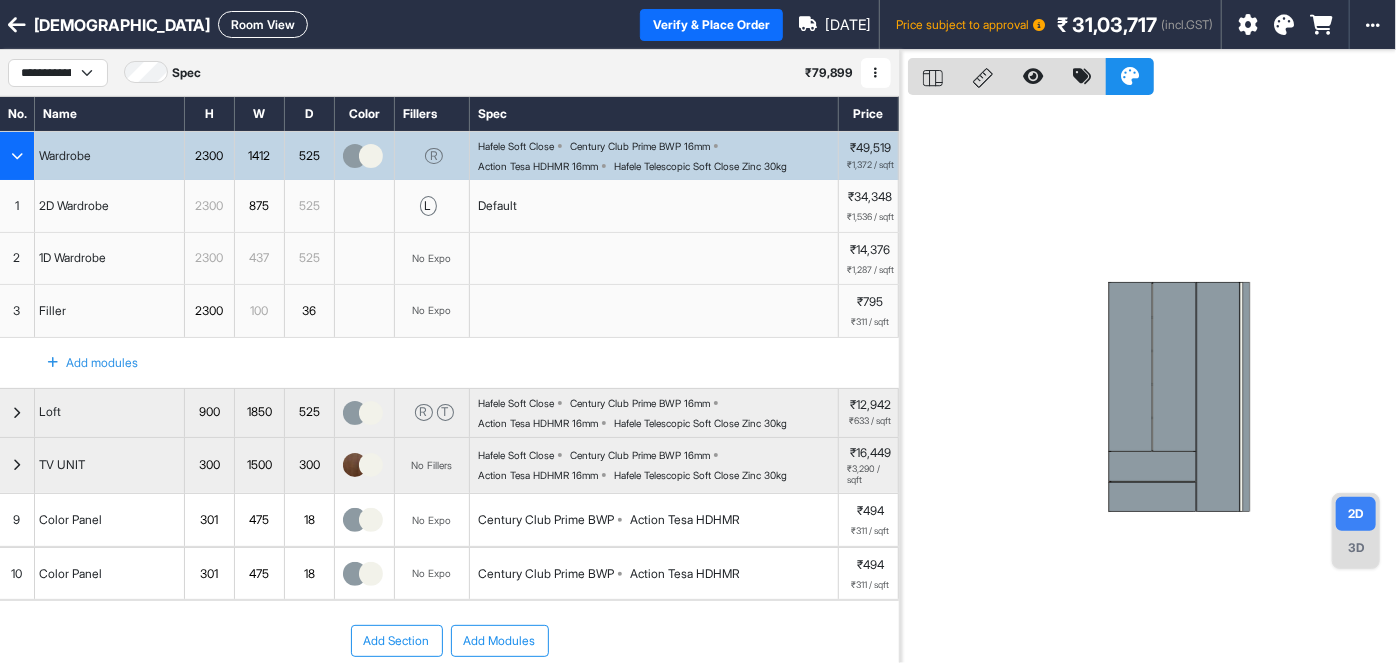 click at bounding box center (1248, 25) 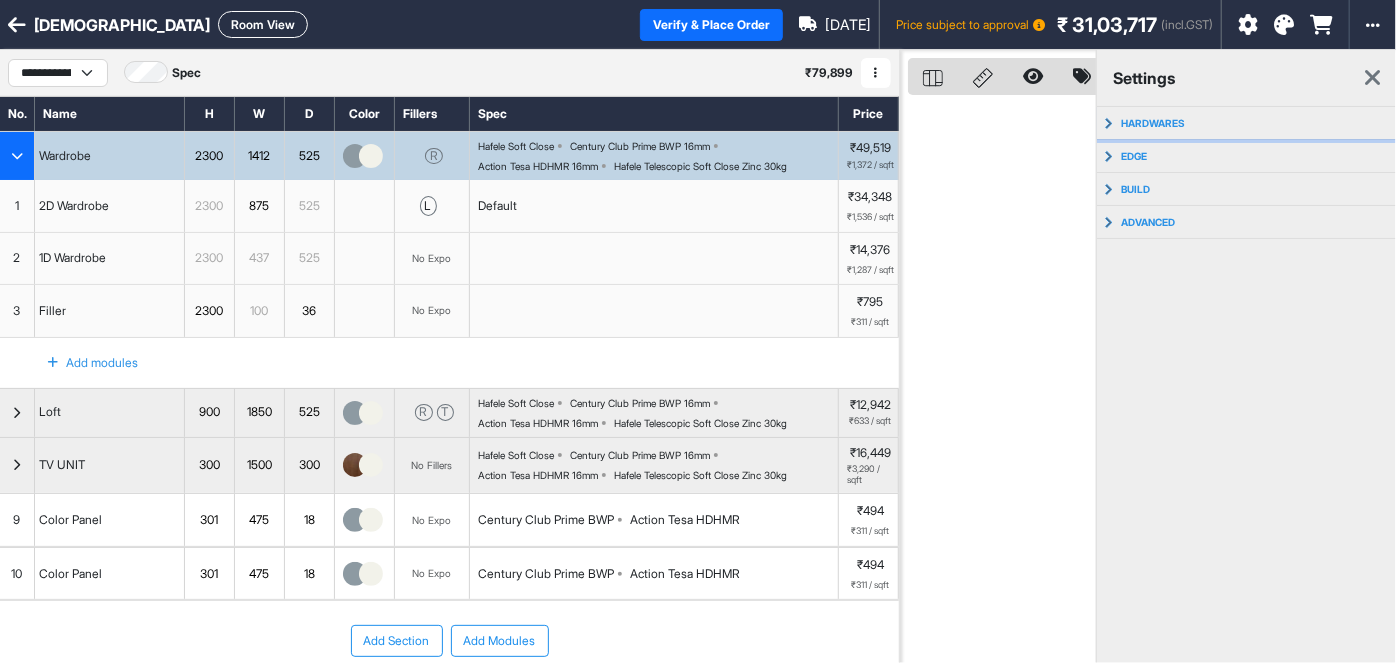 click on "hardwares" at bounding box center [1247, 123] 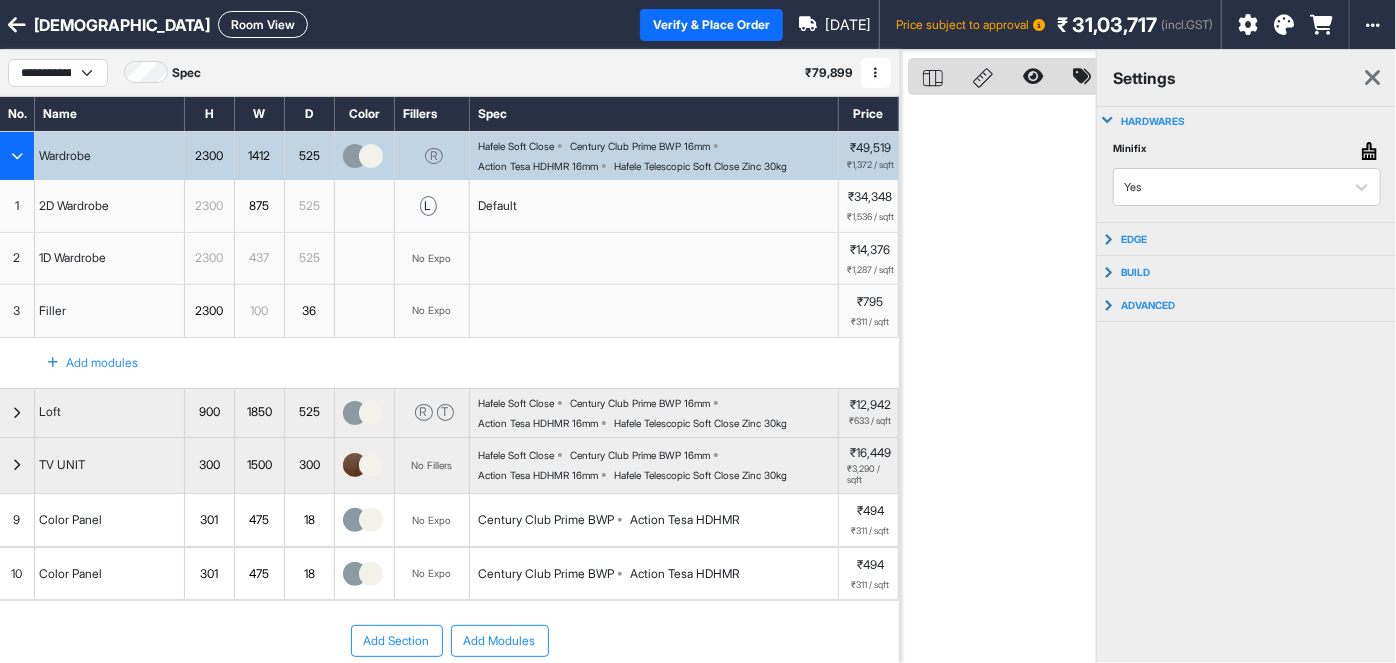 click on "hardwares" at bounding box center [1247, 121] 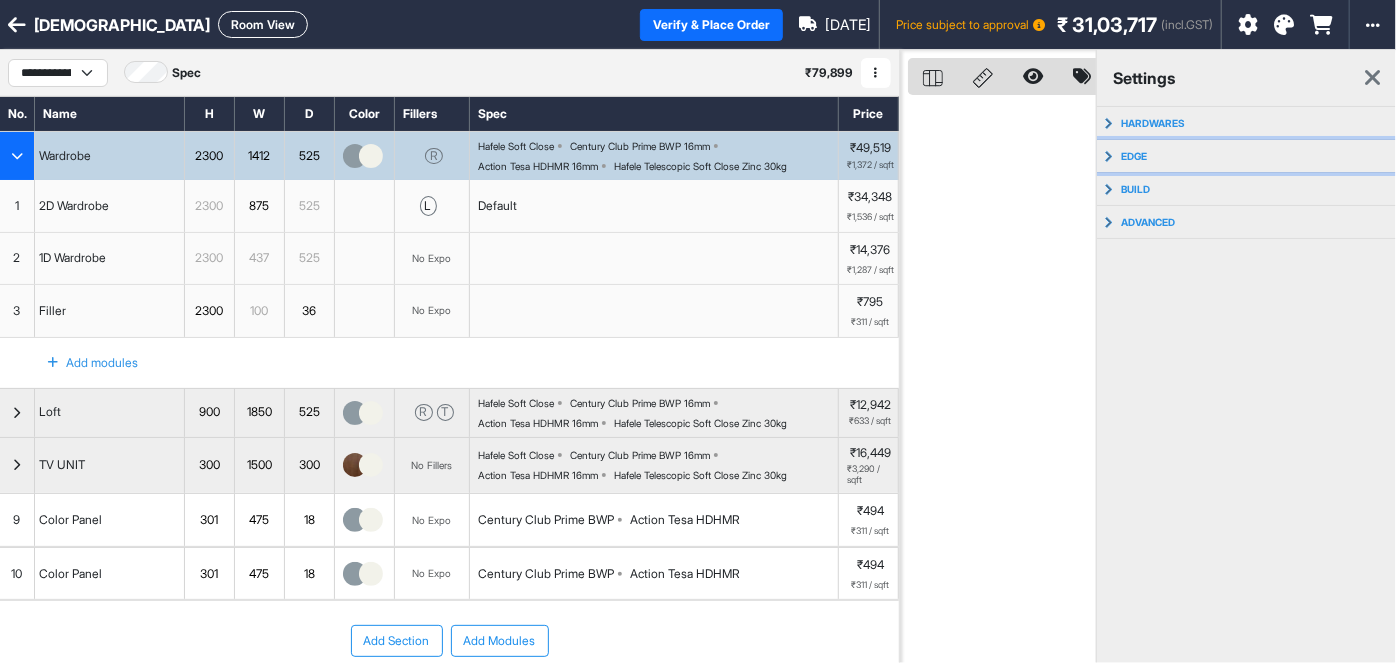 click on "edge" at bounding box center [1247, 156] 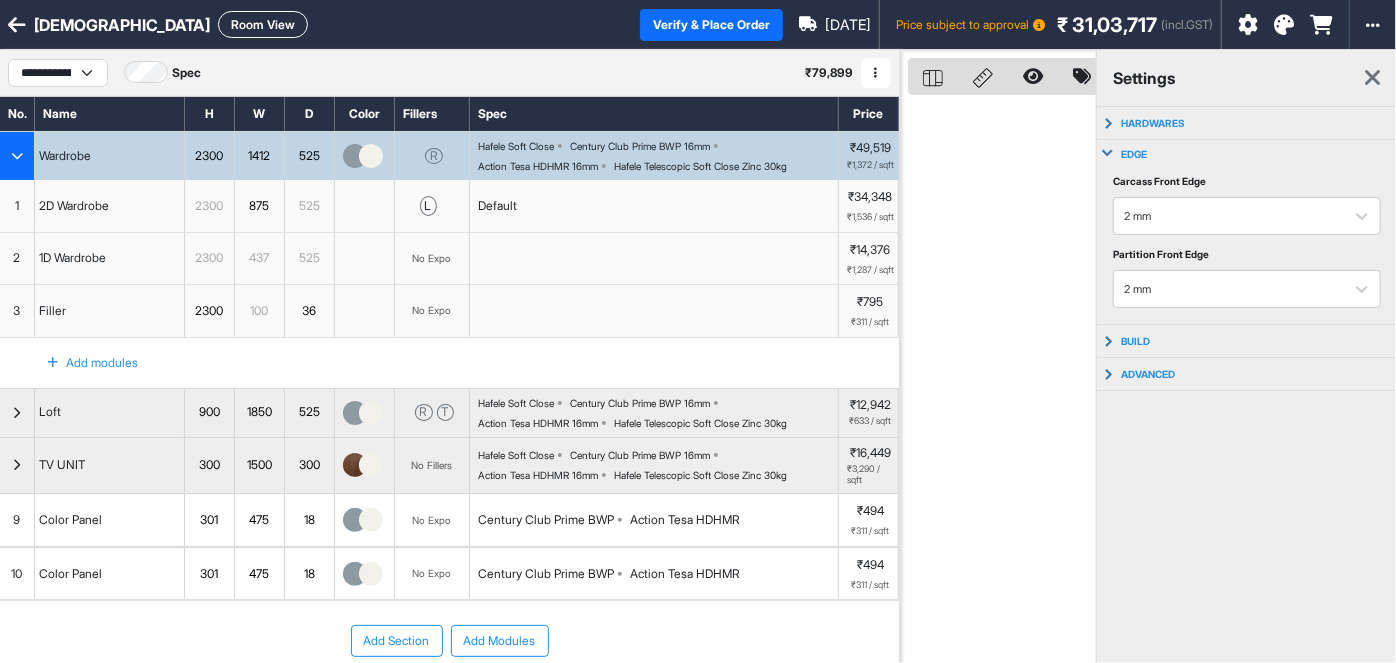 click on "edge" at bounding box center [1247, 154] 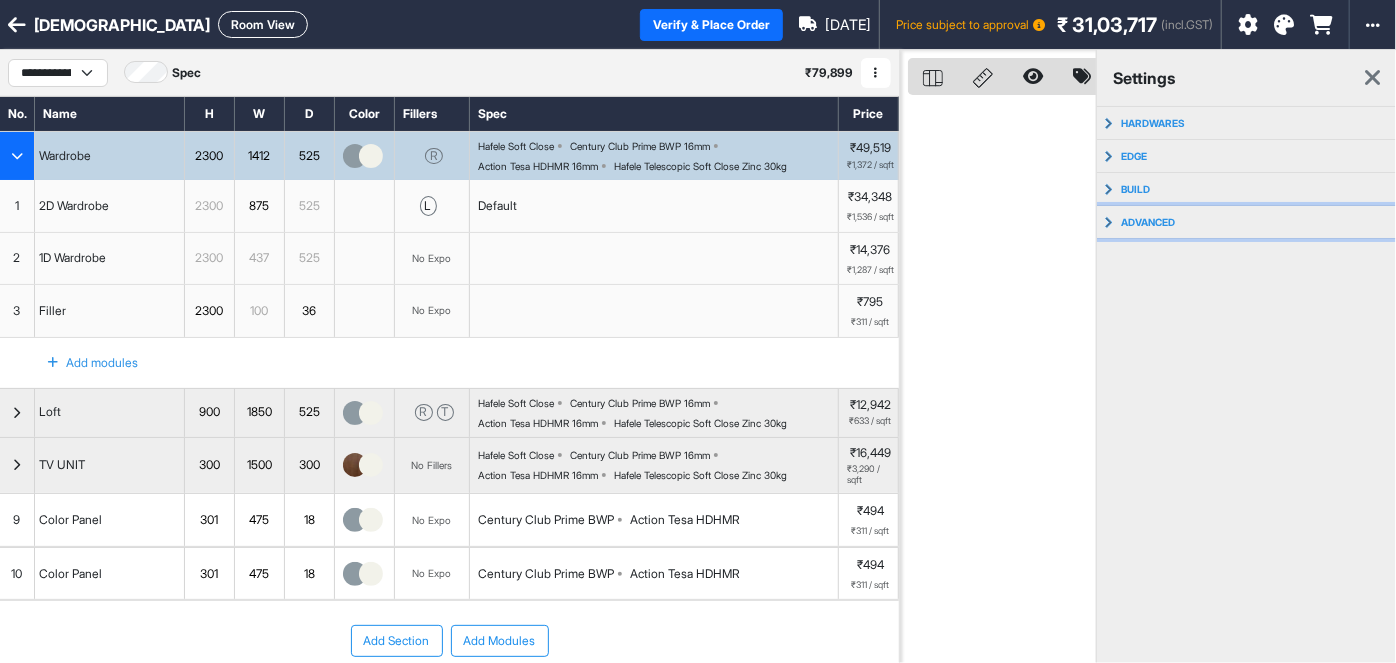 click on "advanced" at bounding box center (1247, 222) 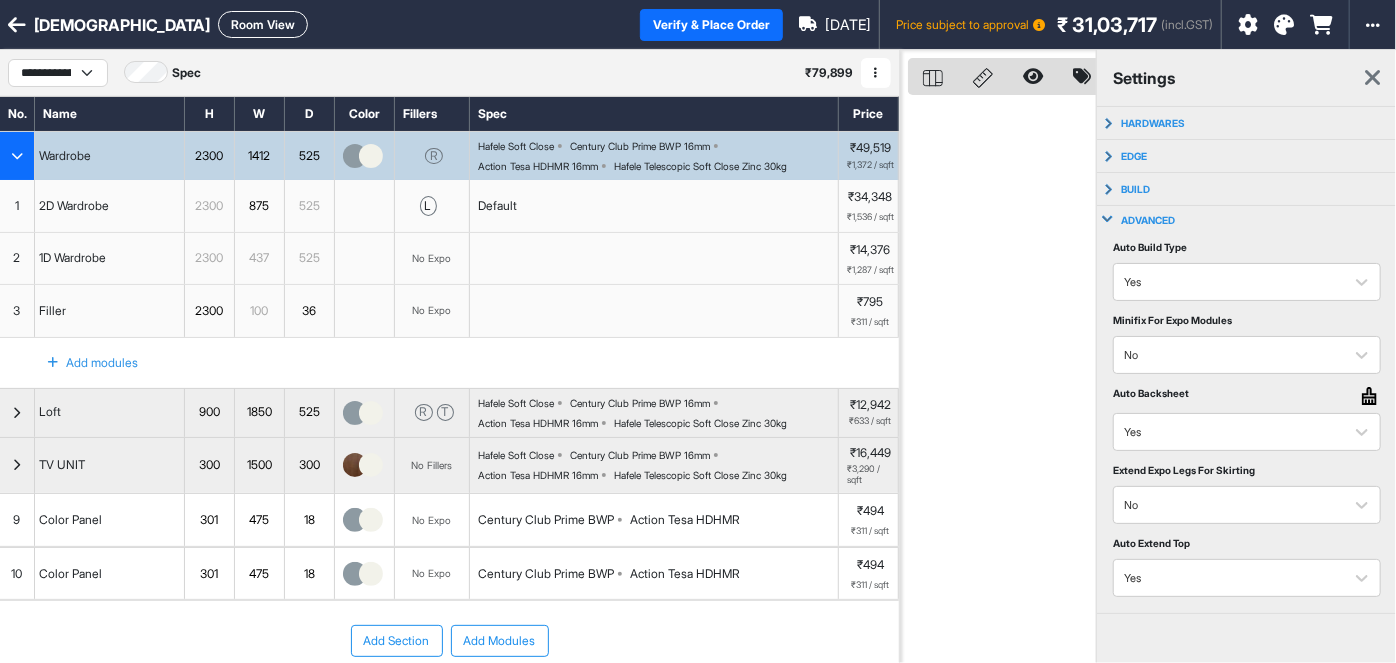 click on "advanced" at bounding box center (1247, 220) 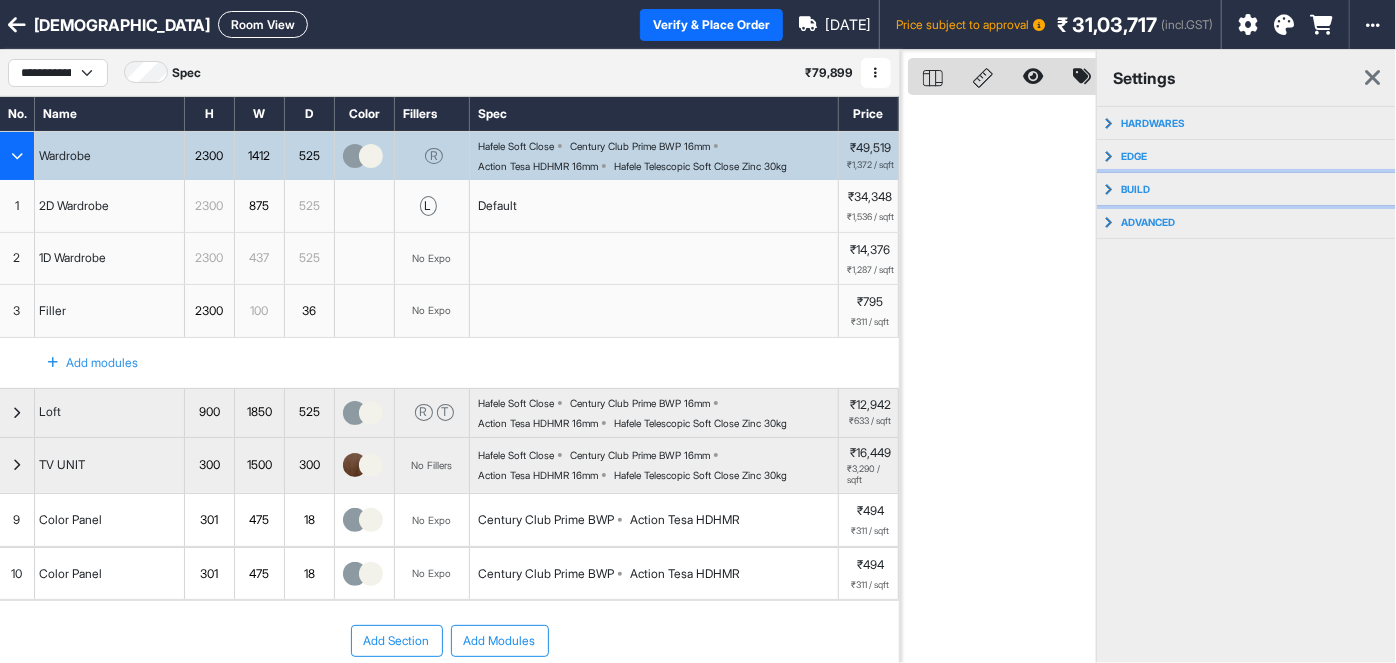 click on "build" at bounding box center [1247, 189] 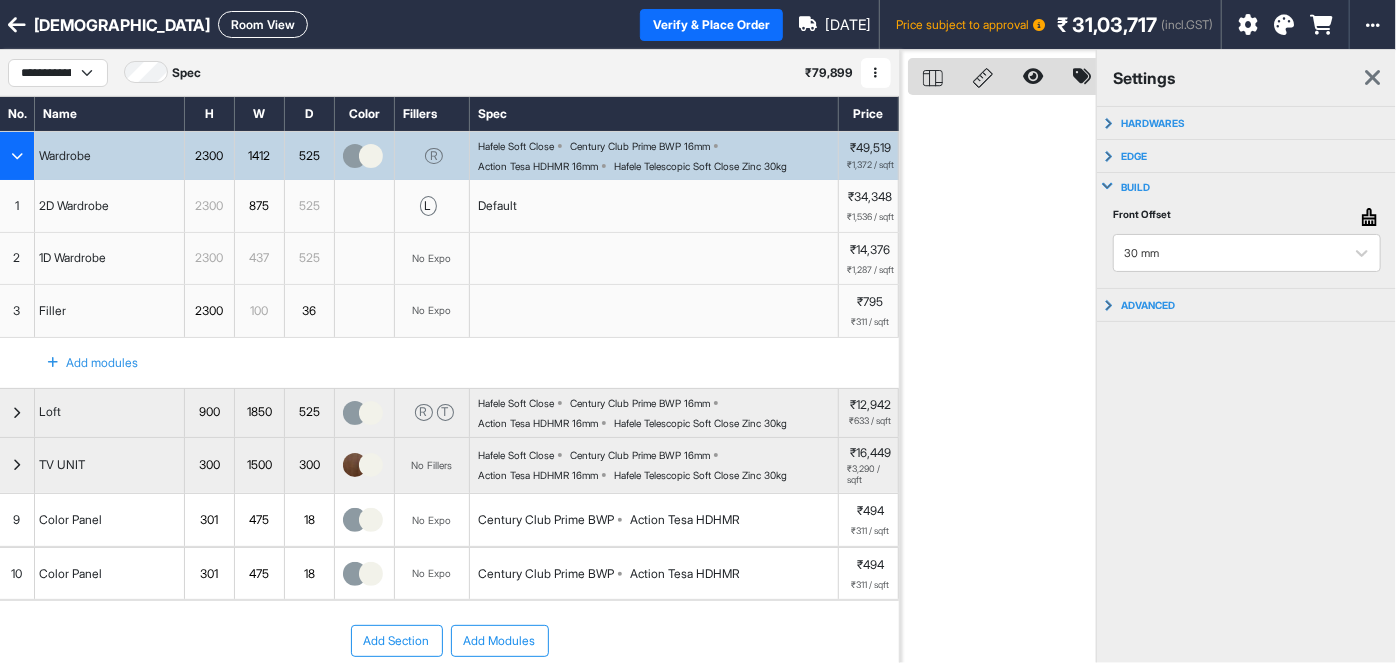 click on "build" at bounding box center (1247, 187) 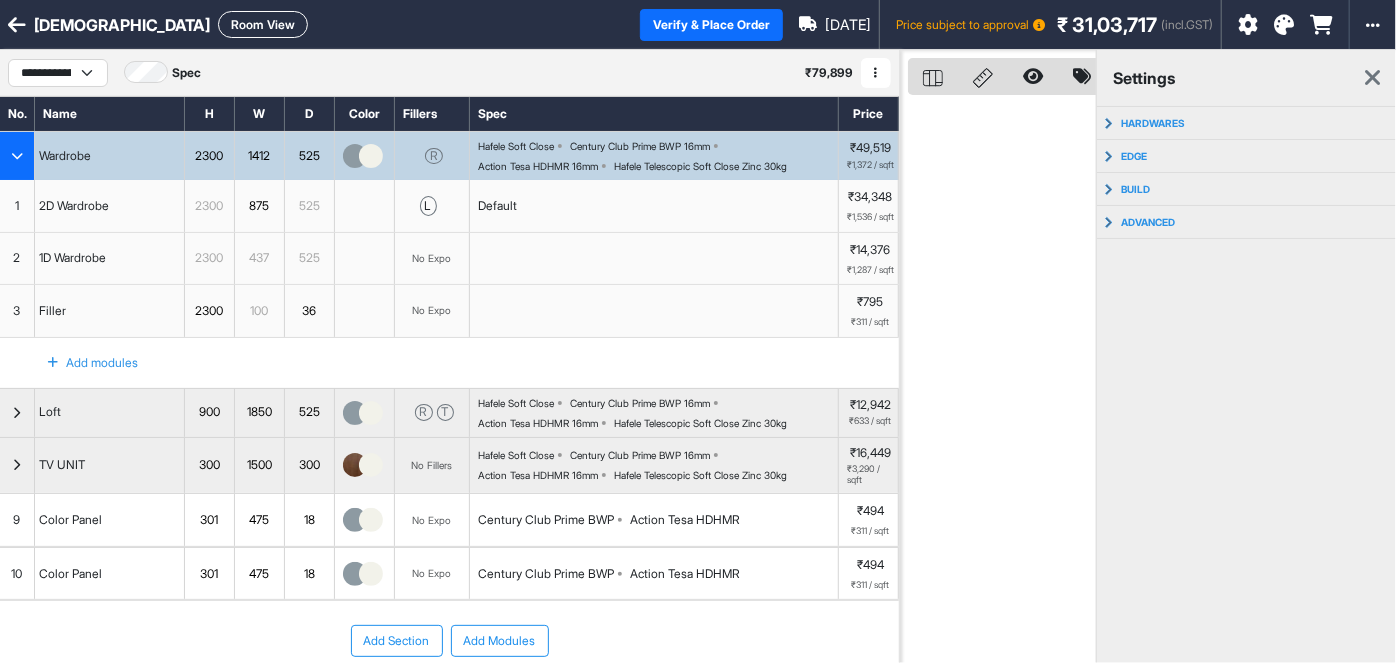 click at bounding box center (1372, 78) 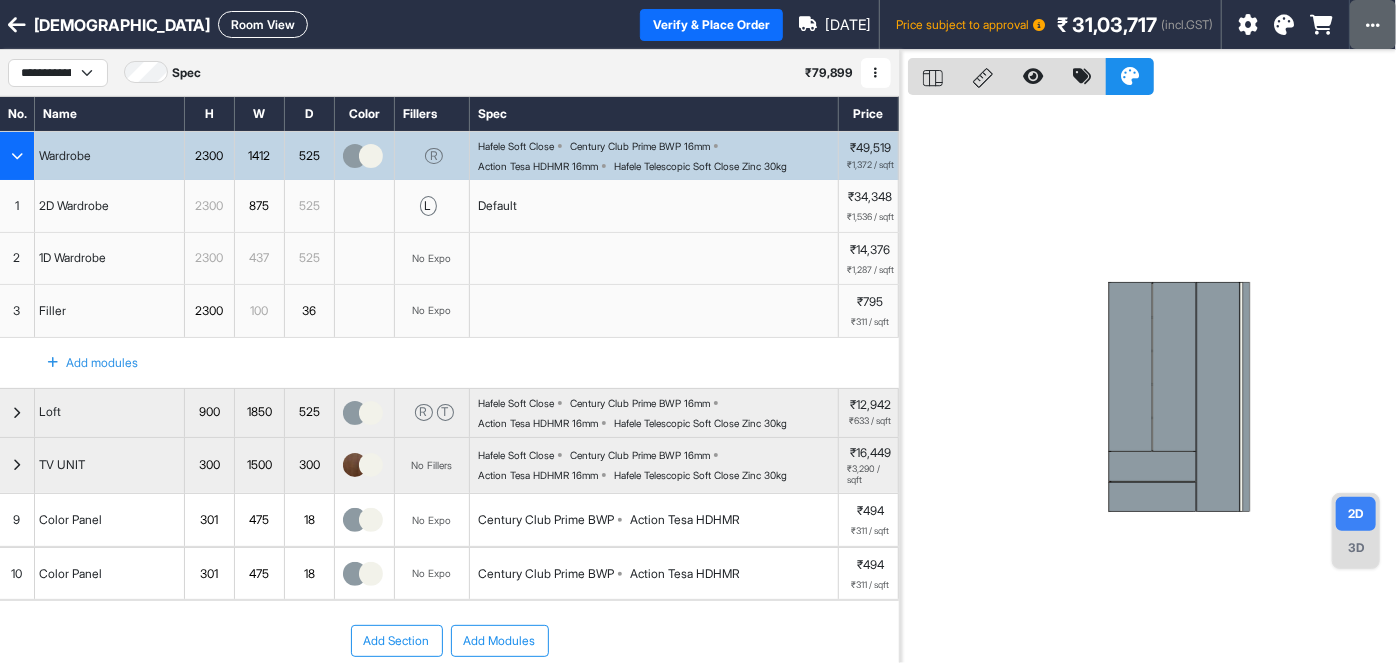 click at bounding box center [1373, 24] 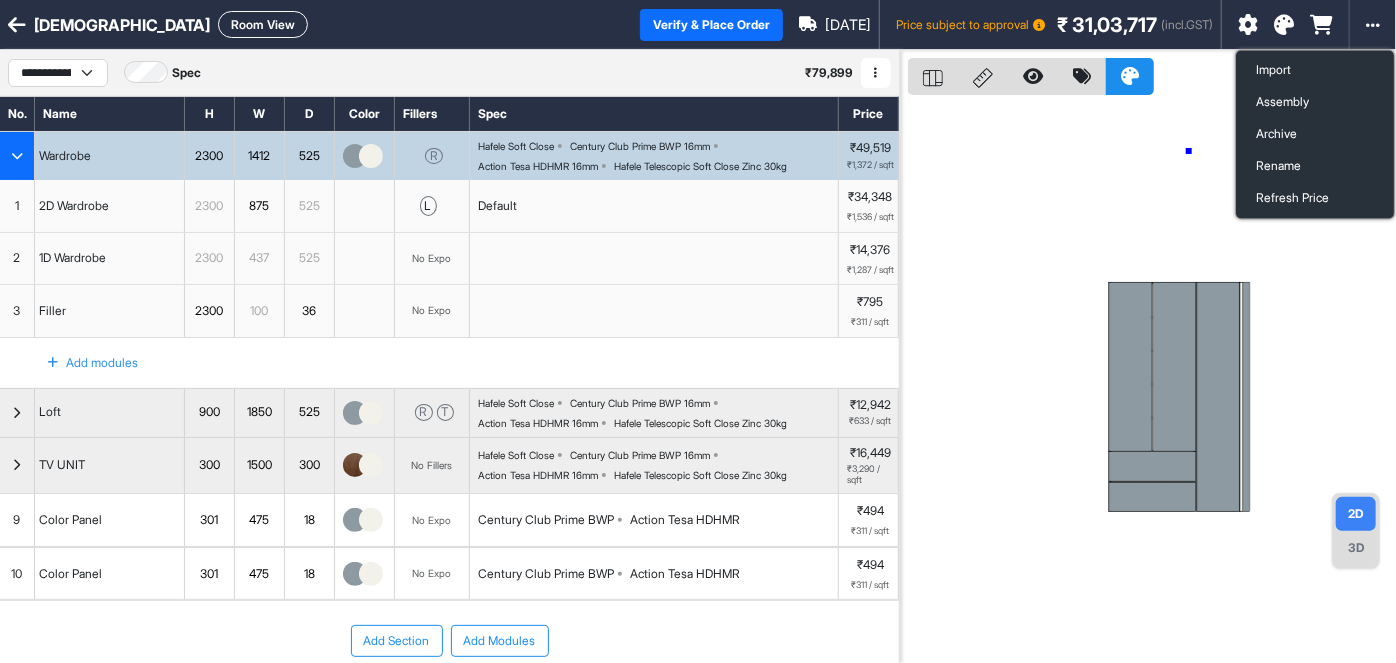 click at bounding box center (1152, 381) 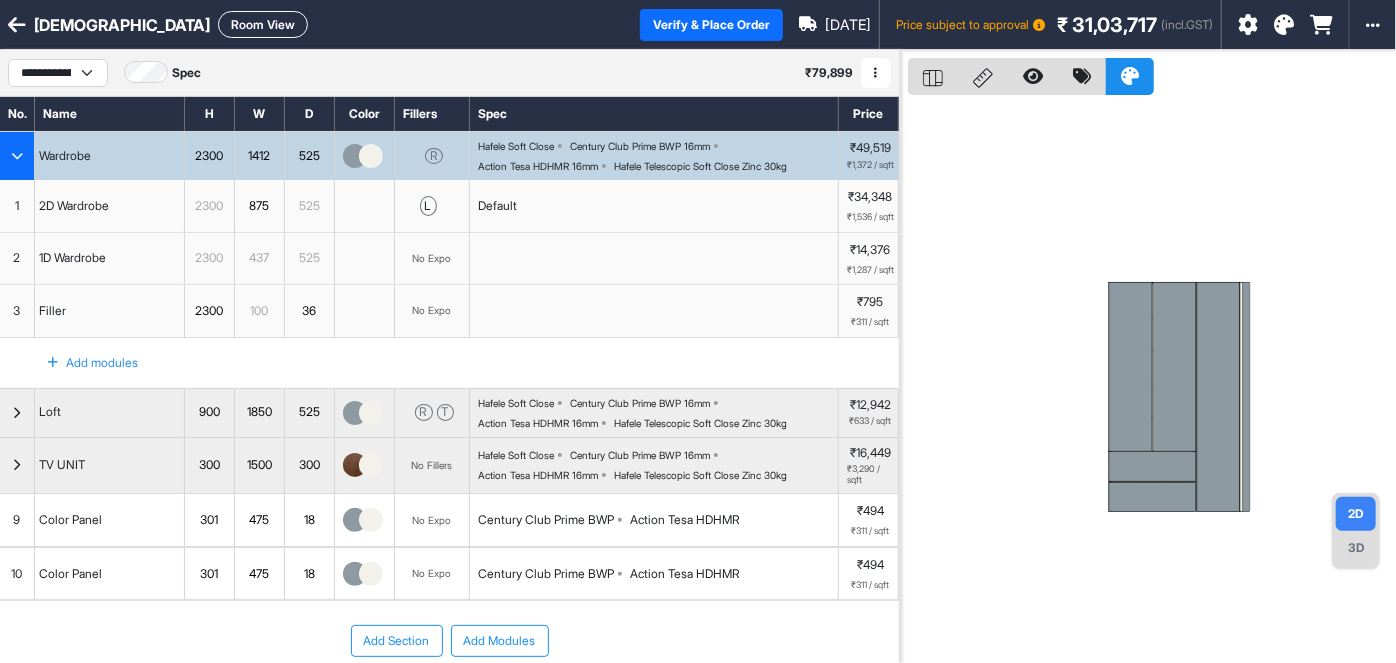 click at bounding box center [17, 25] 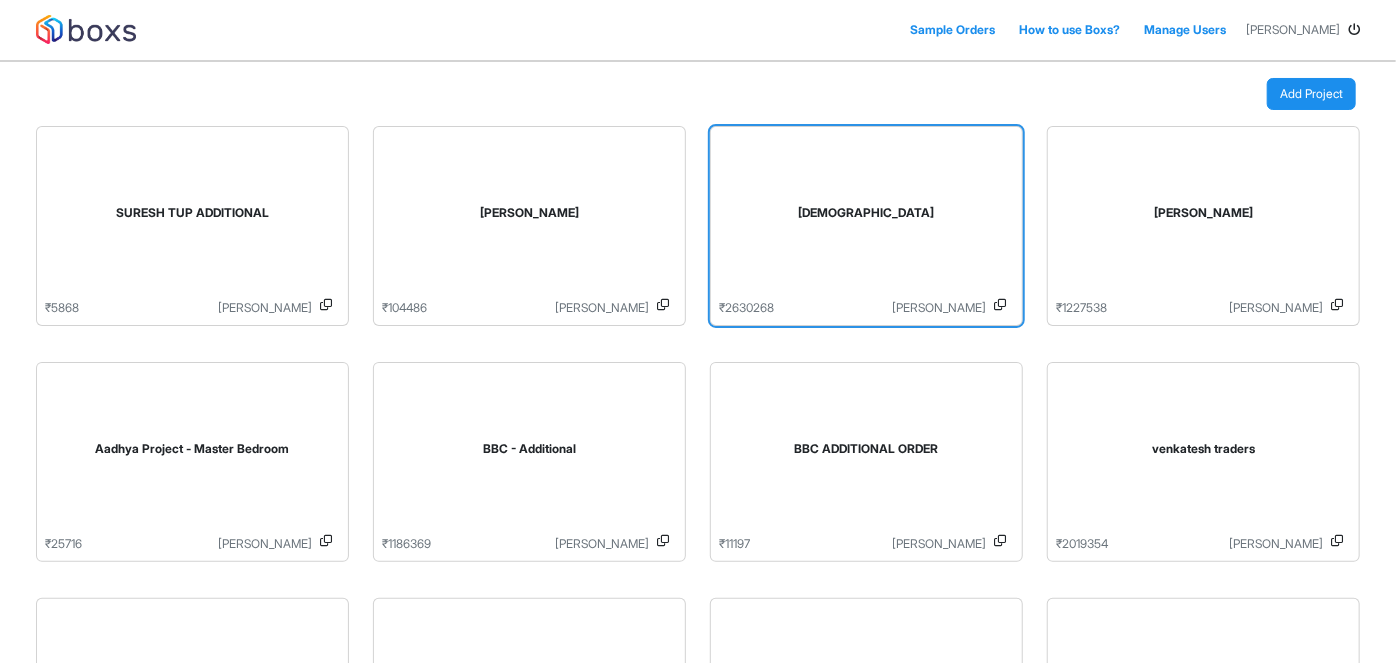 click at bounding box center [1000, 308] 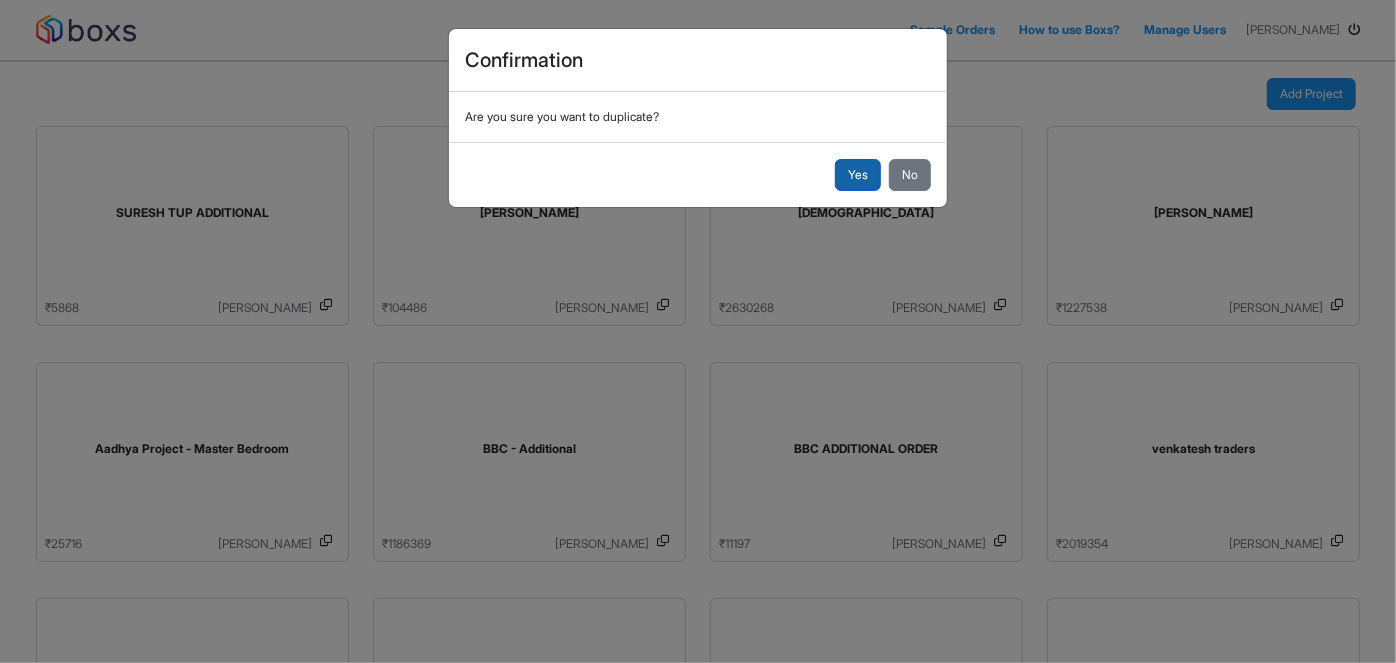 click on "Yes" at bounding box center [858, 175] 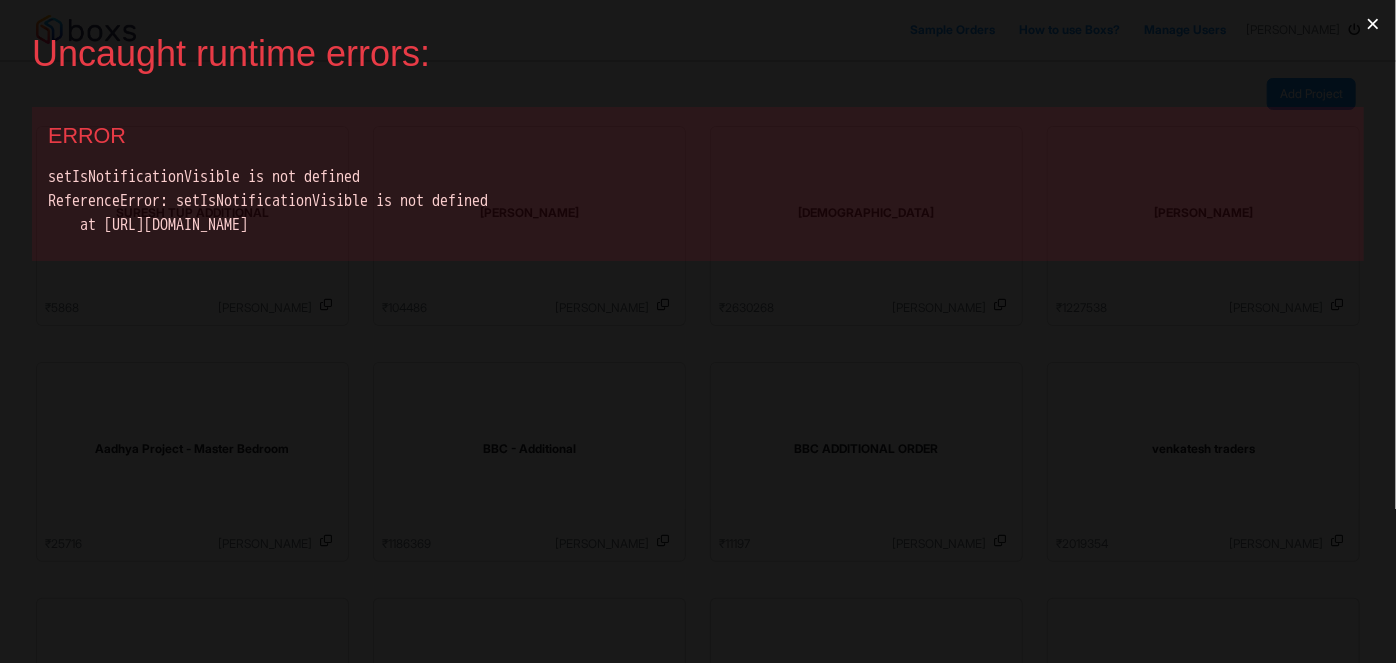 scroll, scrollTop: 0, scrollLeft: 0, axis: both 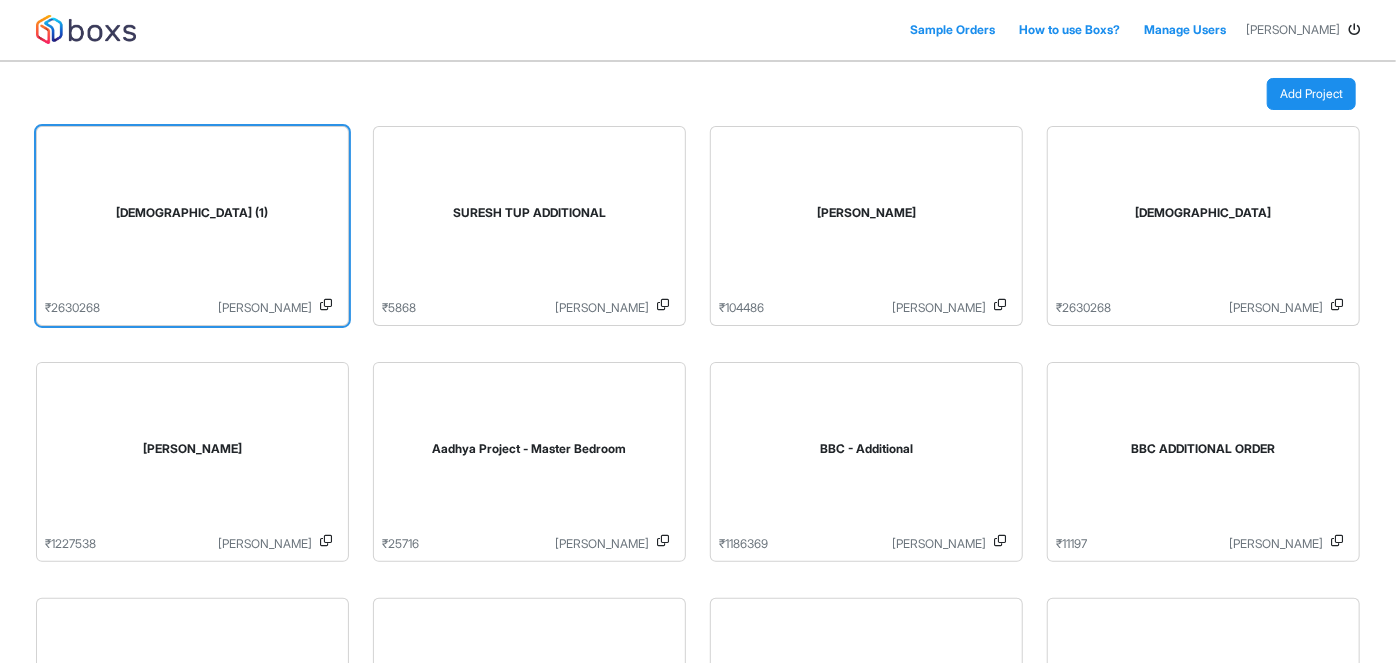 click on "[DEMOGRAPHIC_DATA] (1)" at bounding box center (192, 217) 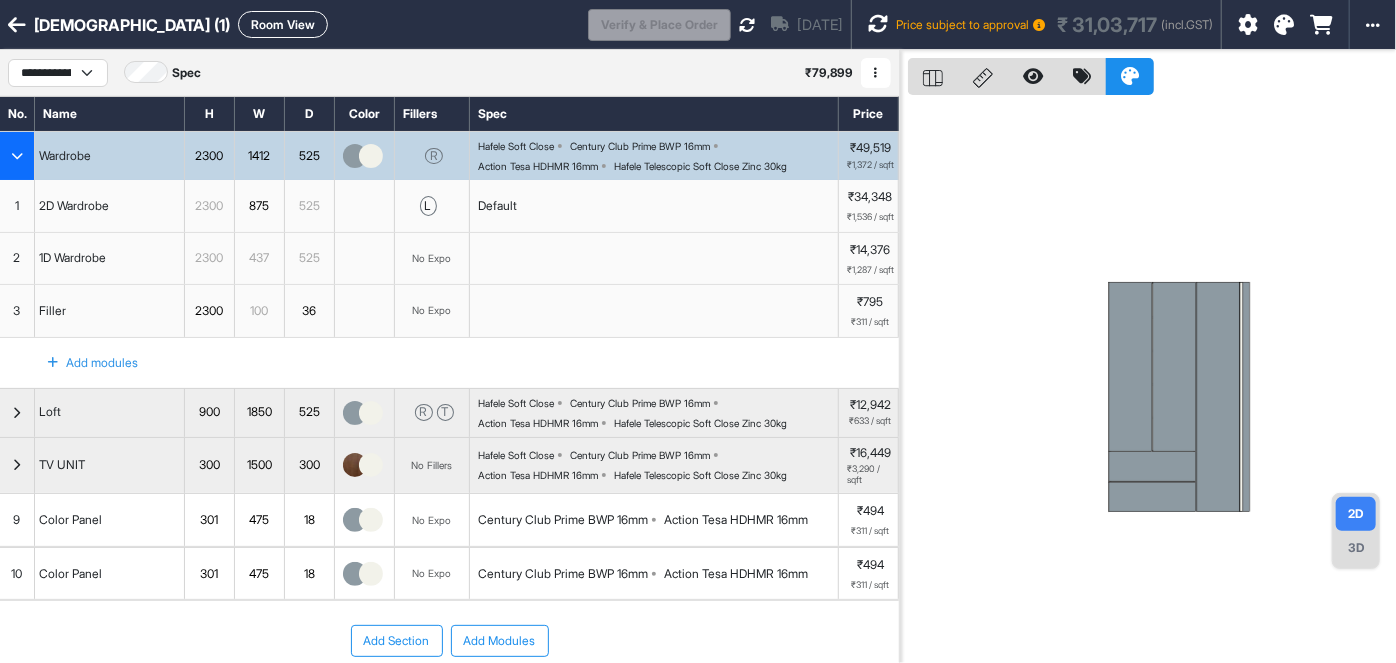 click at bounding box center [17, 156] 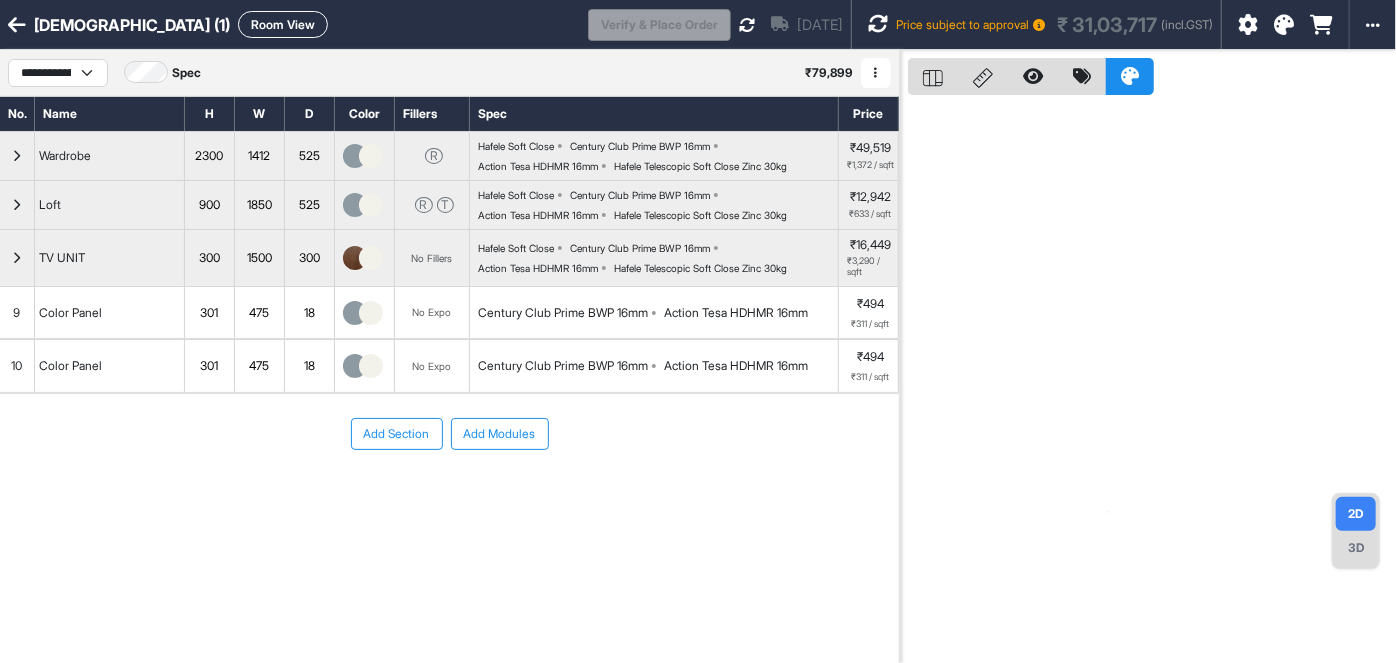 click at bounding box center (876, 73) 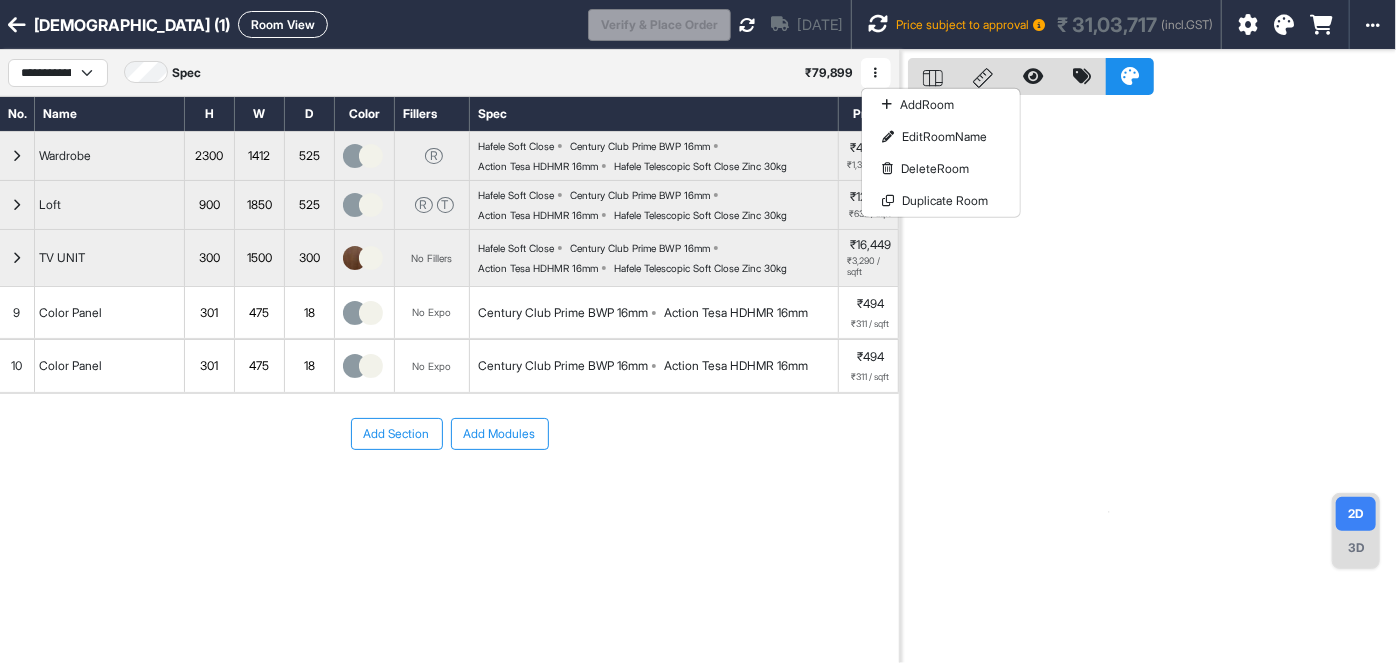 click on "Add Section Add Modules" at bounding box center (449, 434) 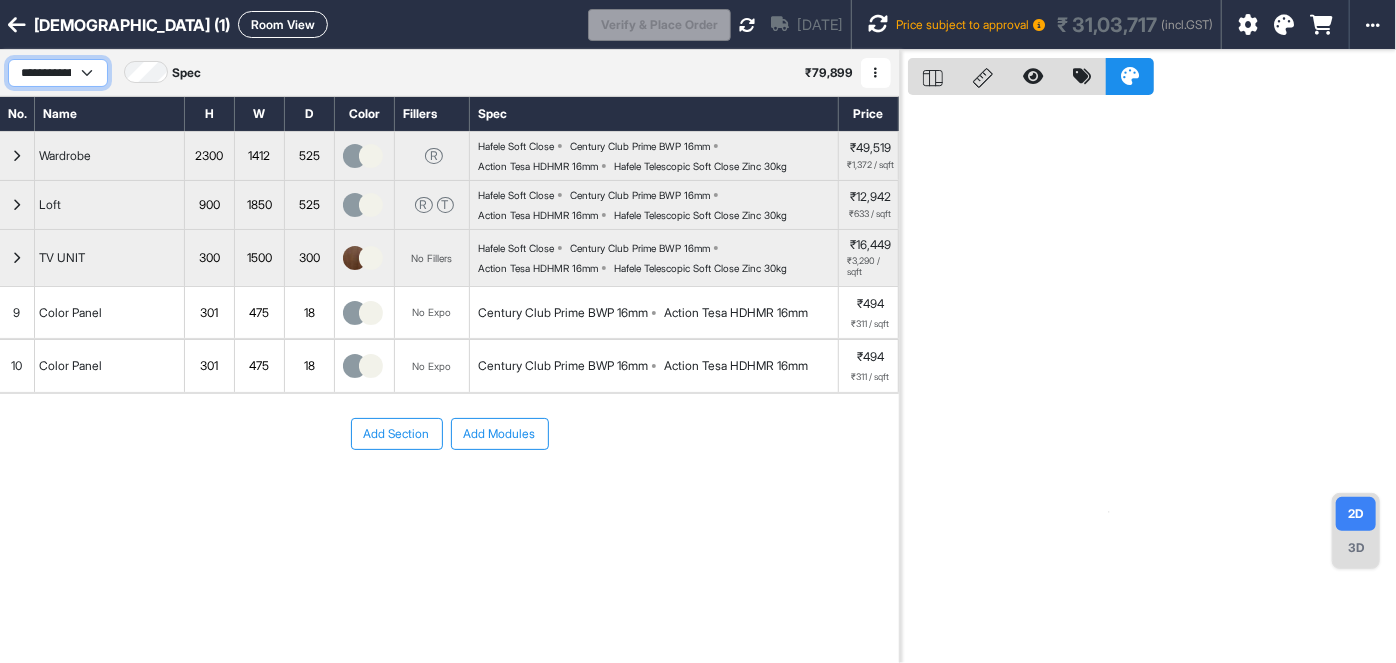 click on "**********" at bounding box center [58, 73] 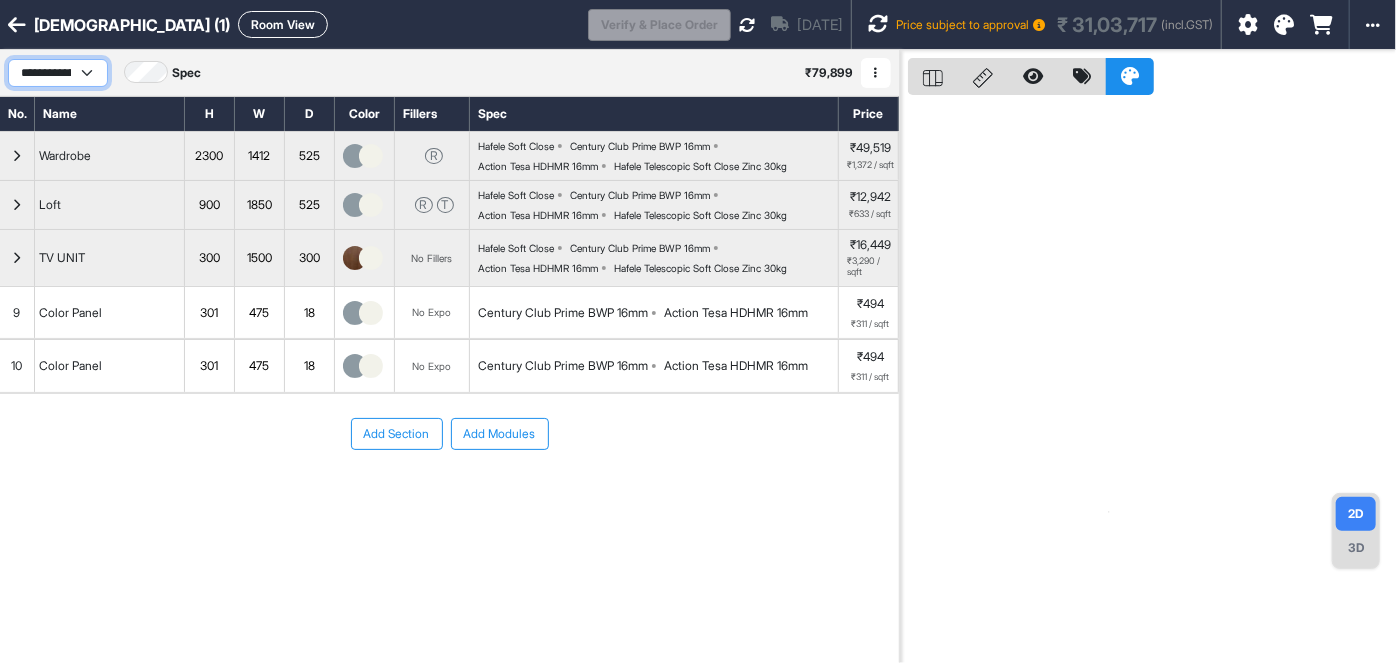 click on "**********" at bounding box center [58, 73] 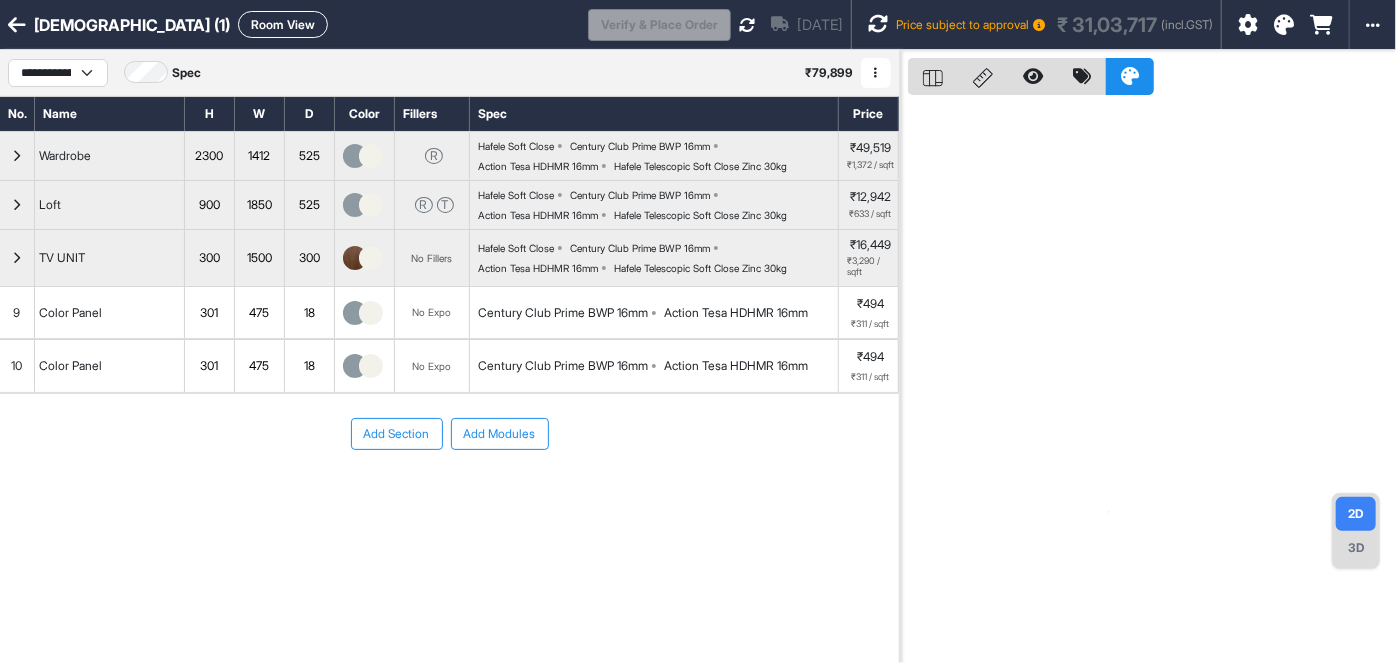 click at bounding box center (876, 73) 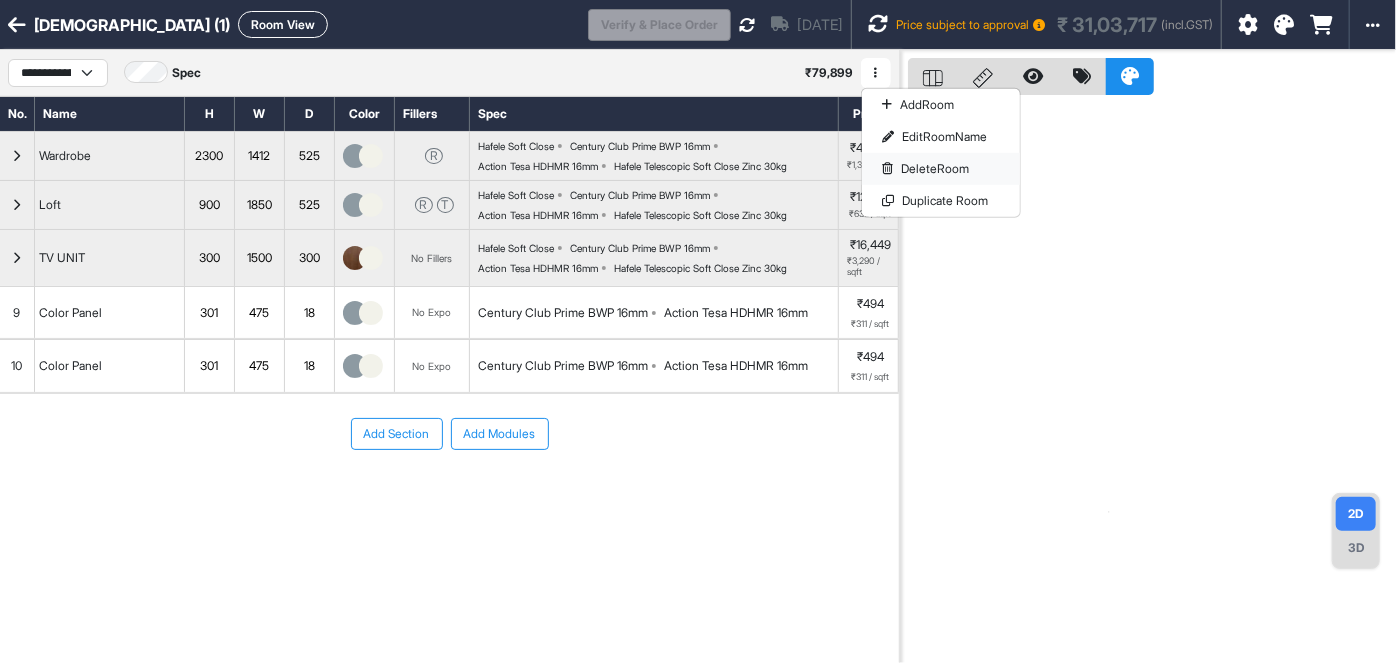 click on "Delete  Room" at bounding box center (941, 169) 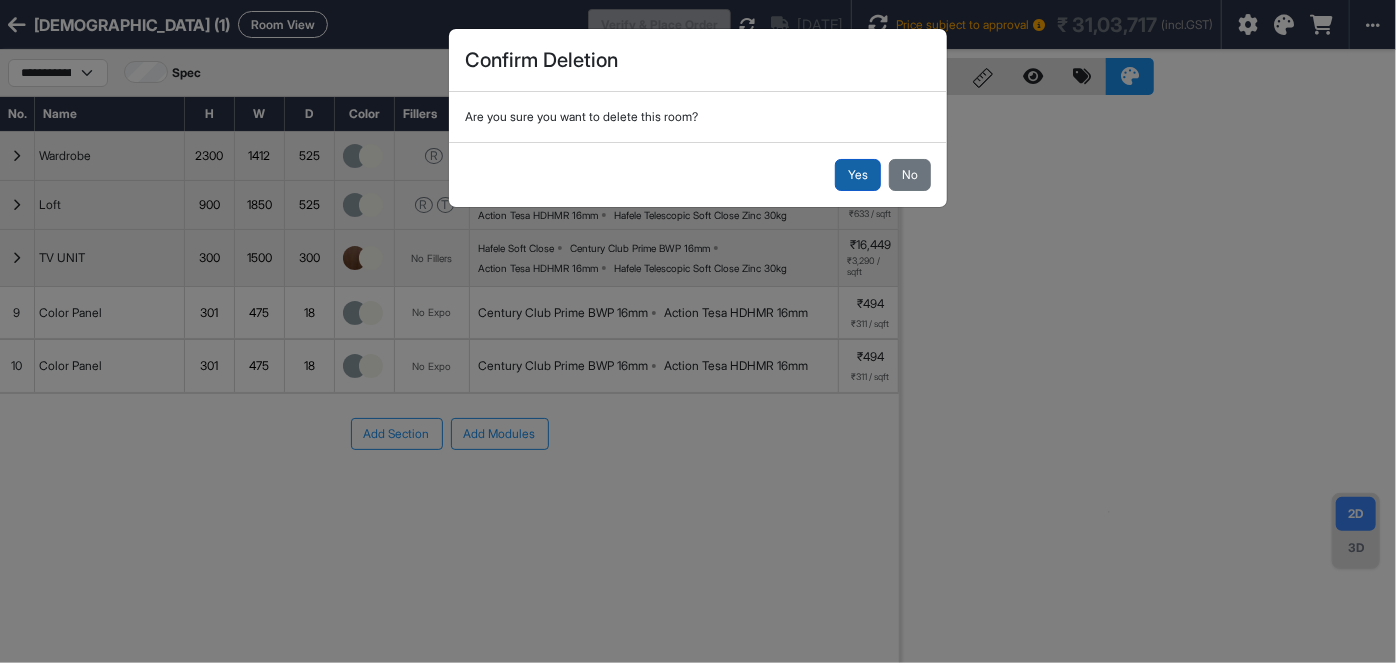 click on "Yes" at bounding box center (858, 175) 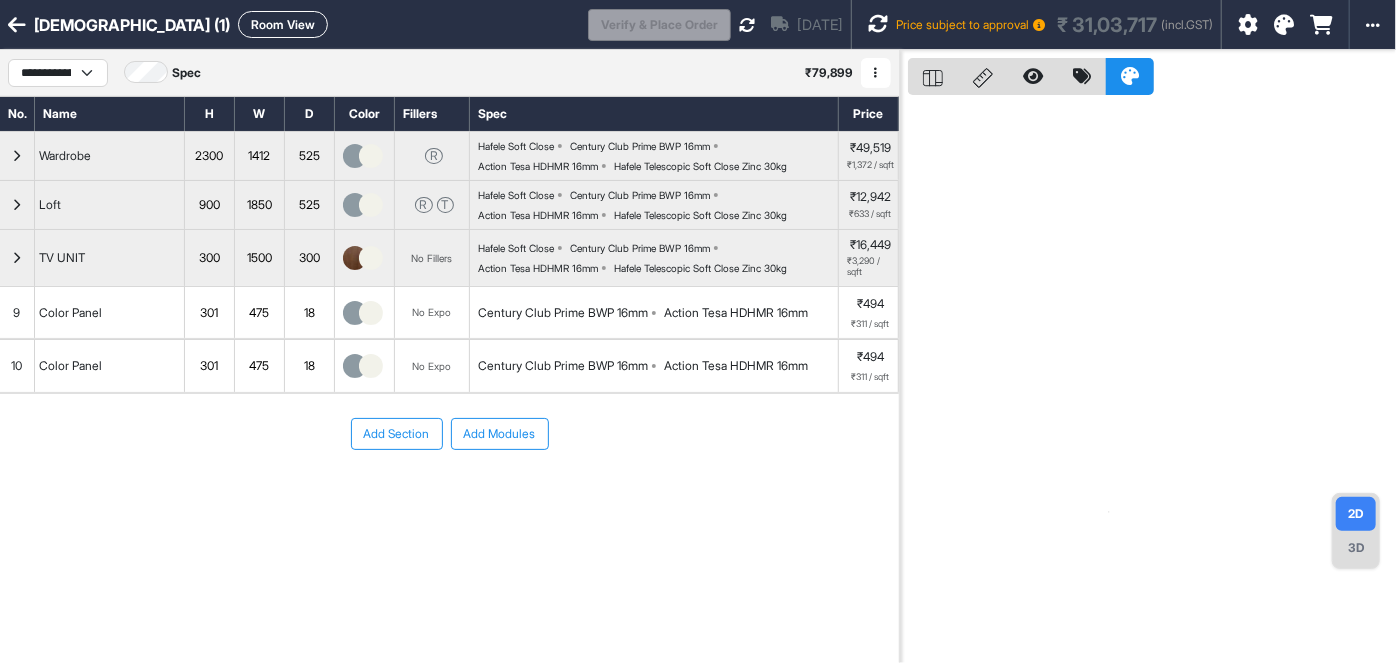 click at bounding box center (876, 73) 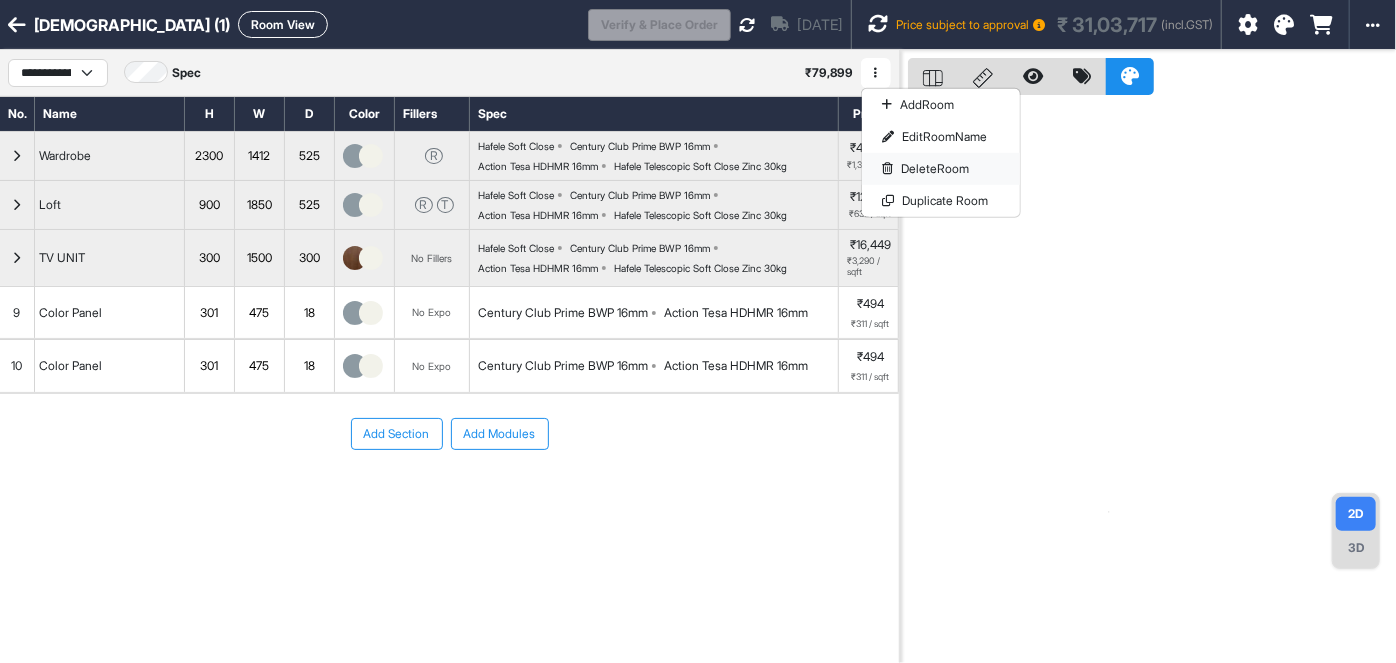 click on "Delete  Room" at bounding box center [941, 169] 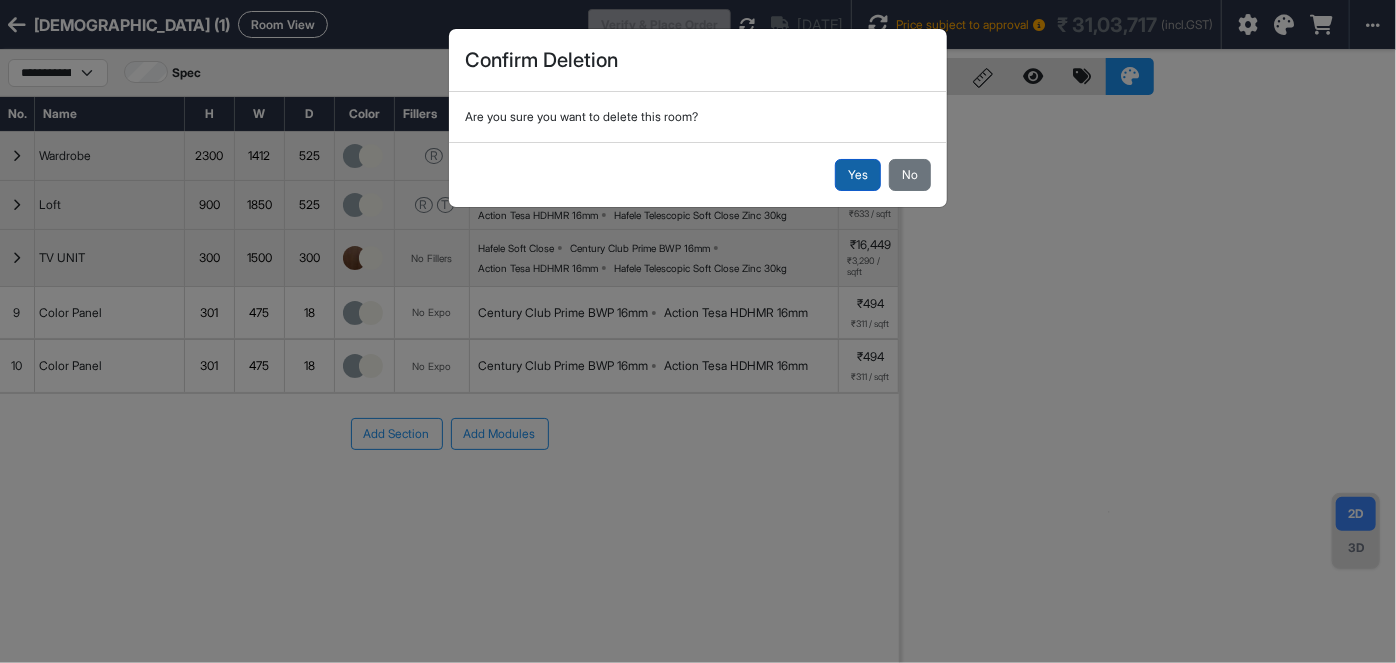 click on "Yes" at bounding box center (858, 175) 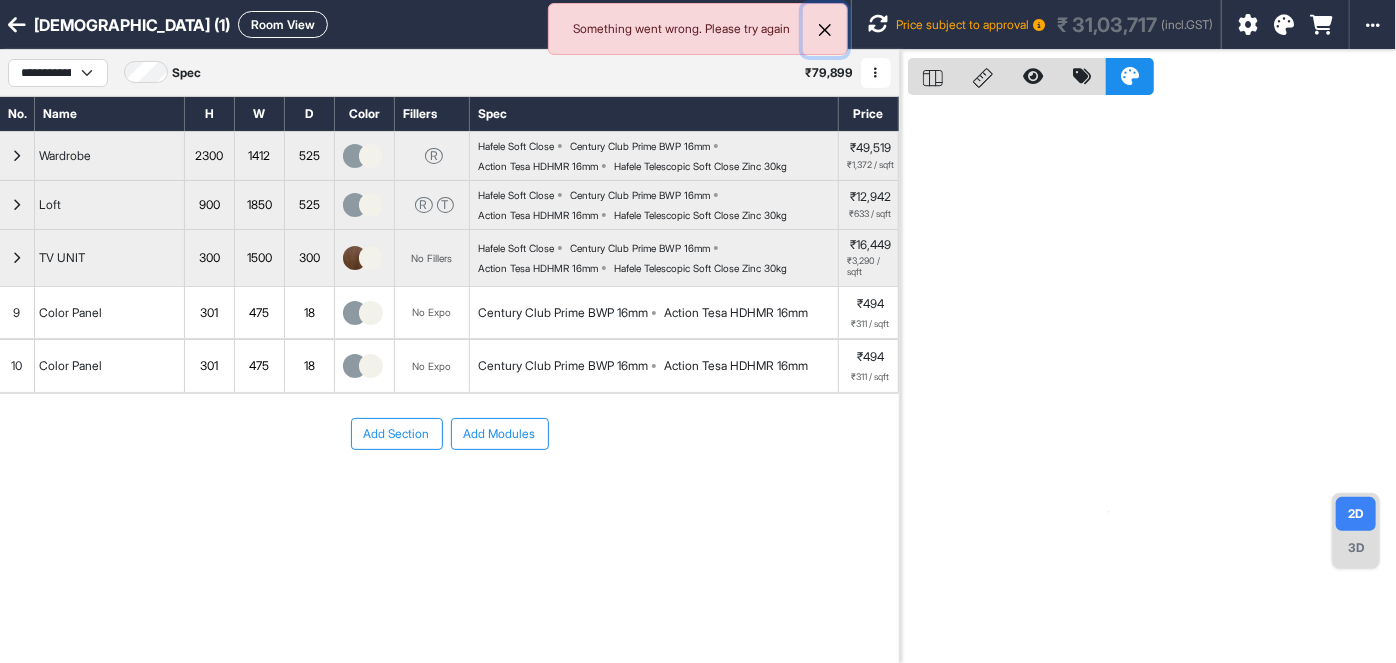 click at bounding box center (825, 30) 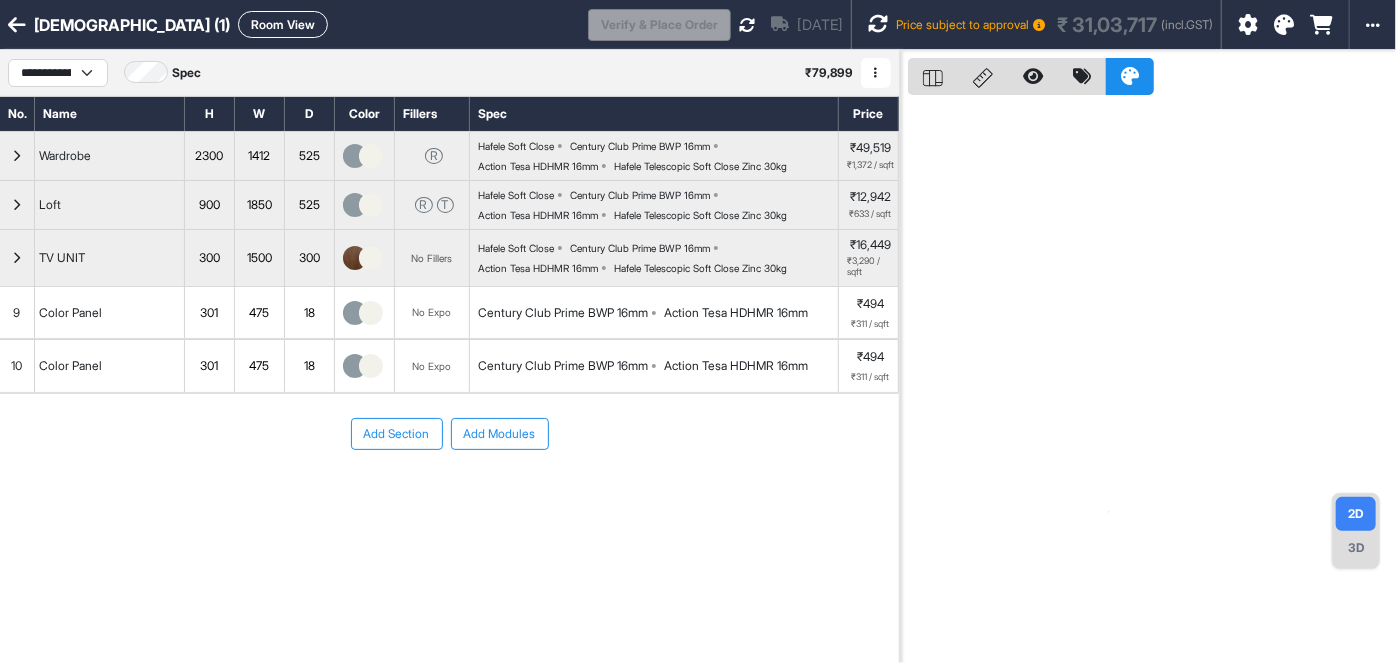 click at bounding box center (876, 73) 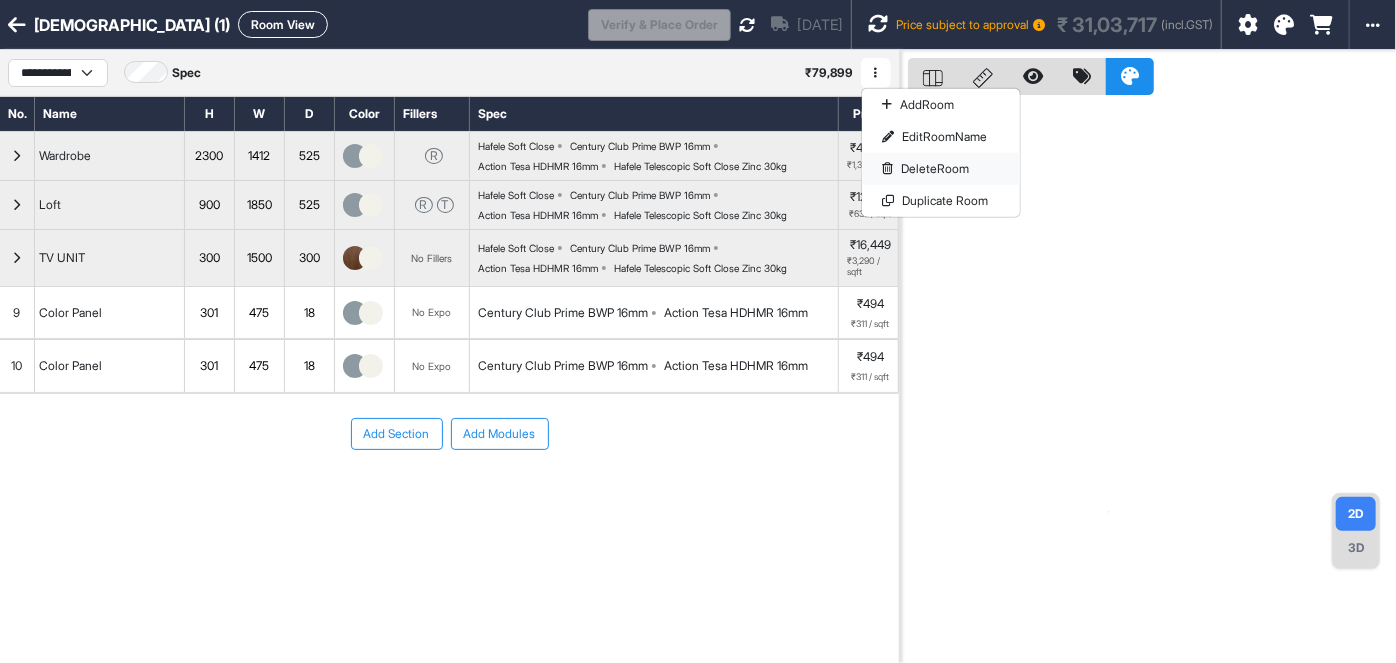 click on "Delete  Room" at bounding box center [941, 169] 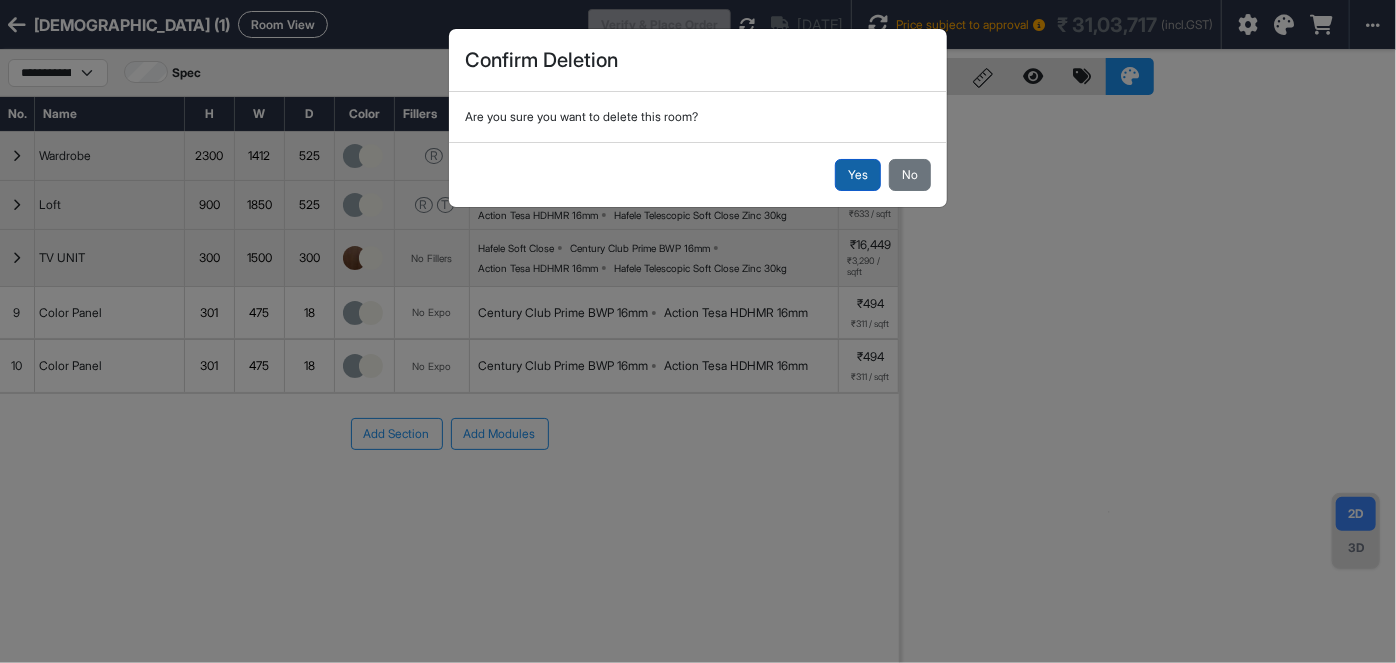 click on "Yes" at bounding box center (858, 175) 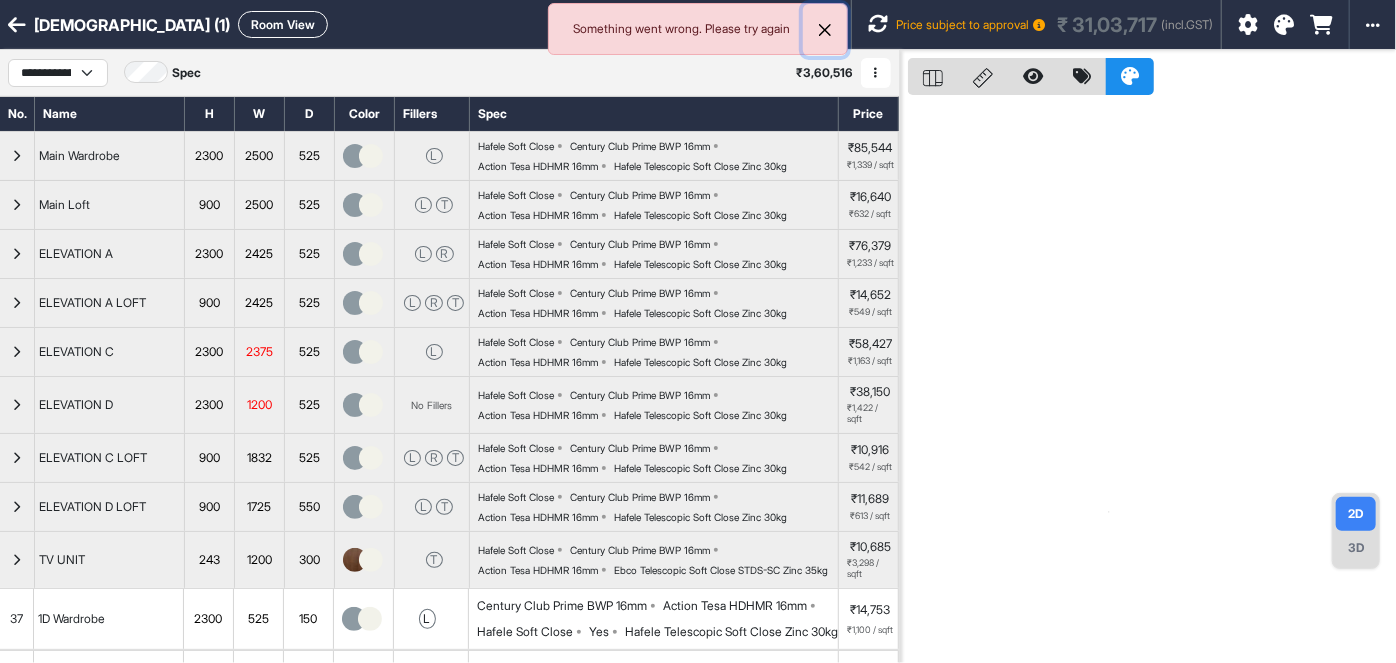 click at bounding box center (825, 30) 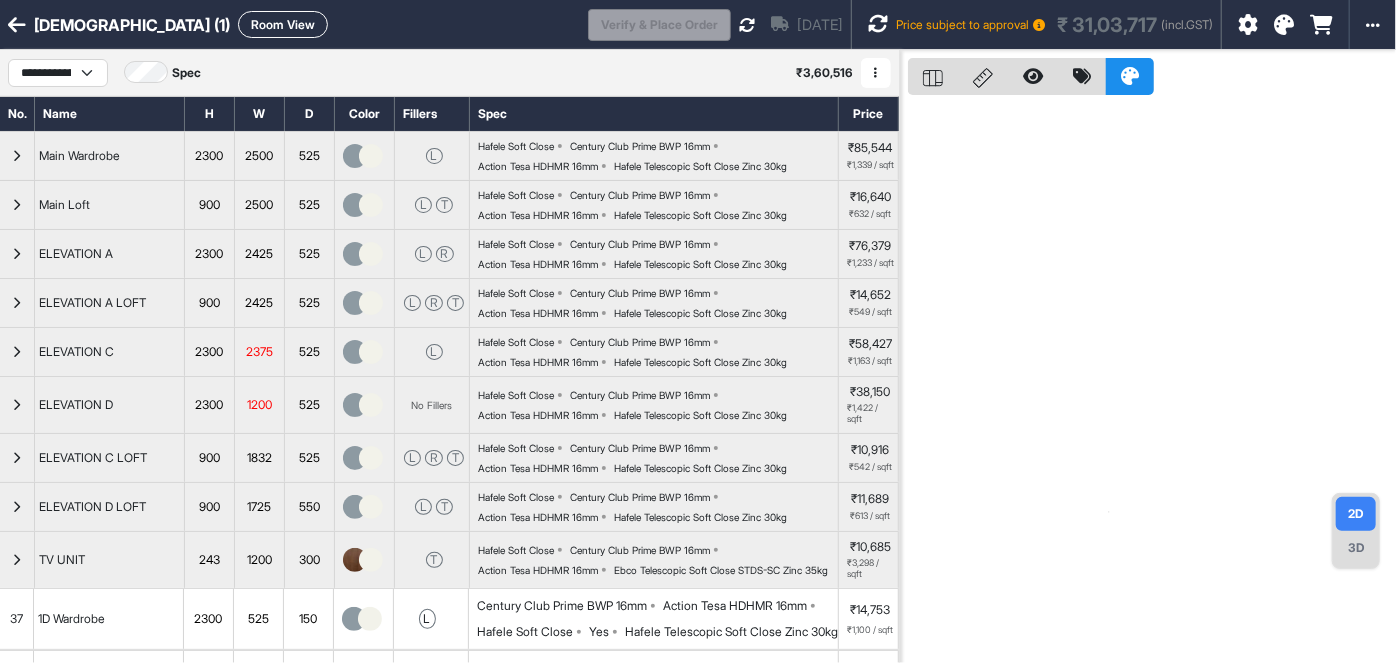 click at bounding box center (876, 73) 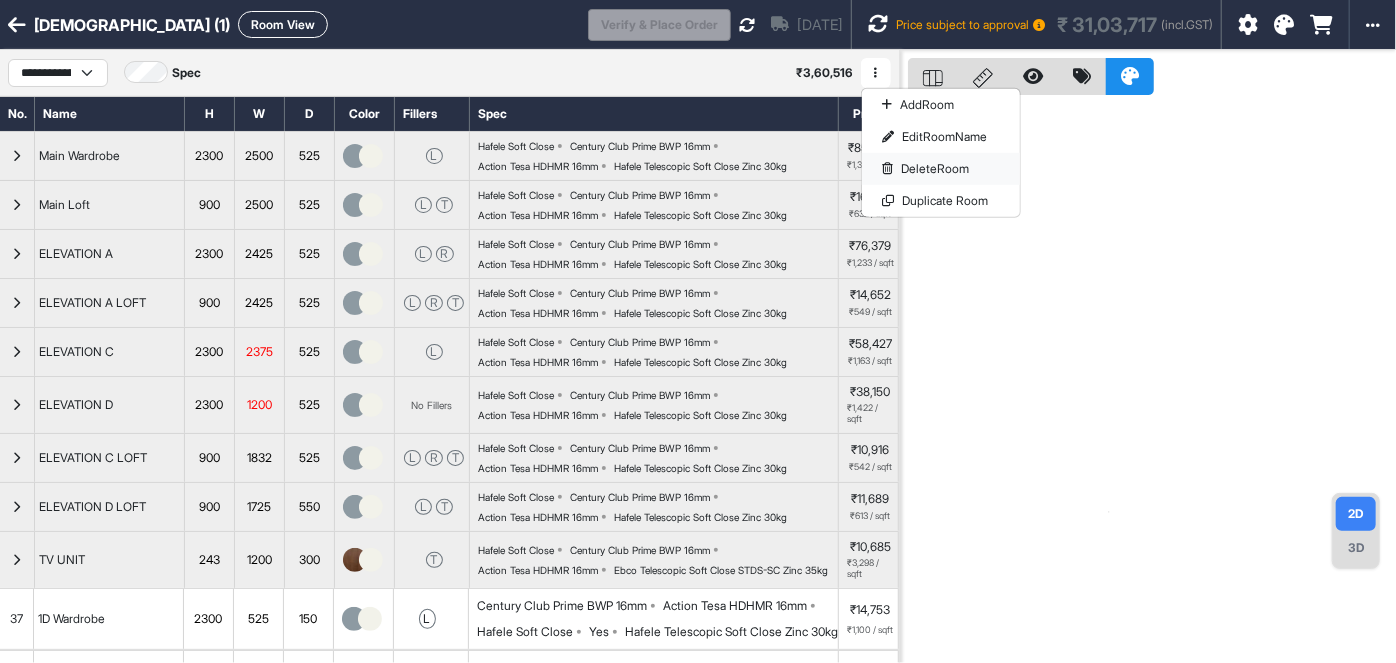 click on "Delete  Room" at bounding box center [941, 169] 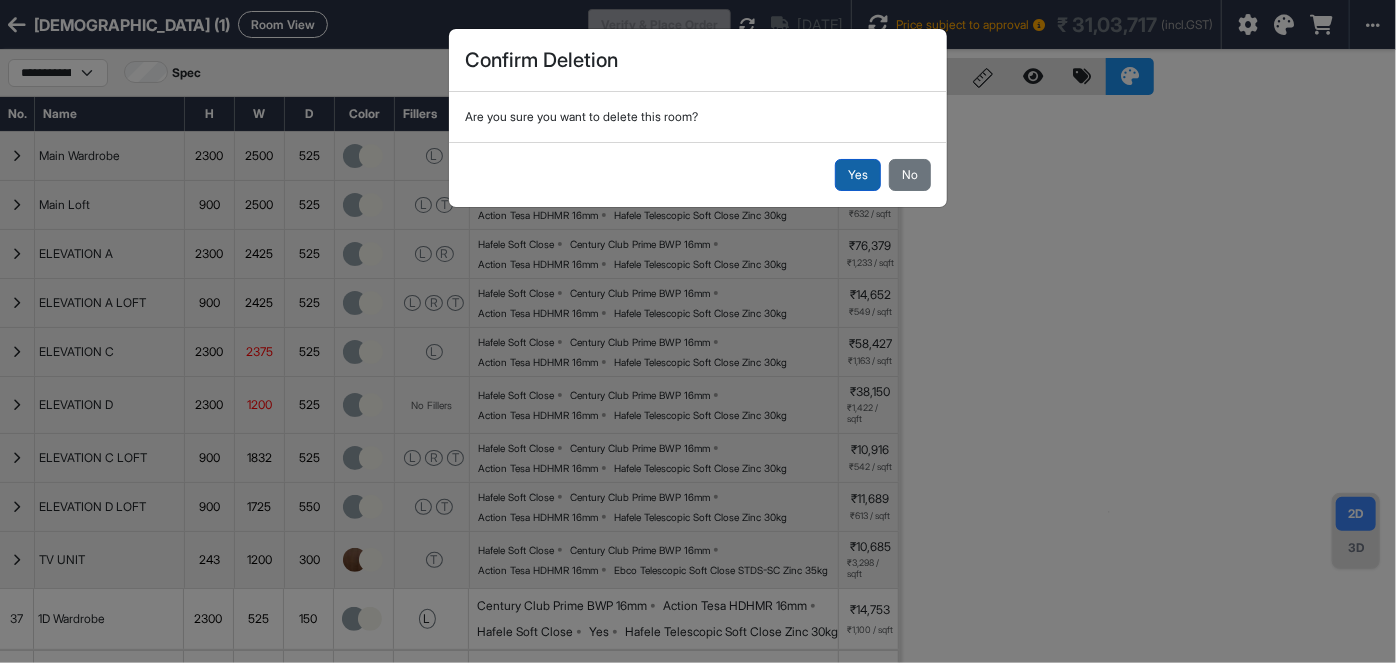click on "Yes" at bounding box center (858, 175) 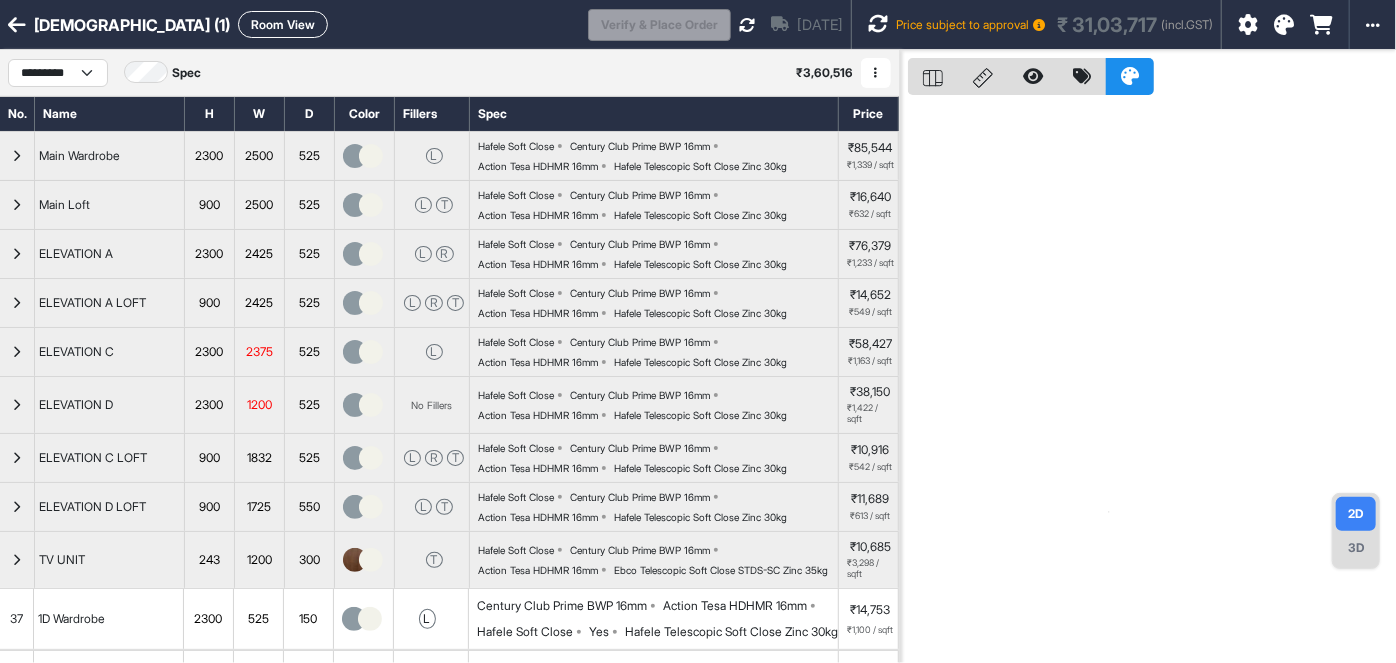click at bounding box center [876, 73] 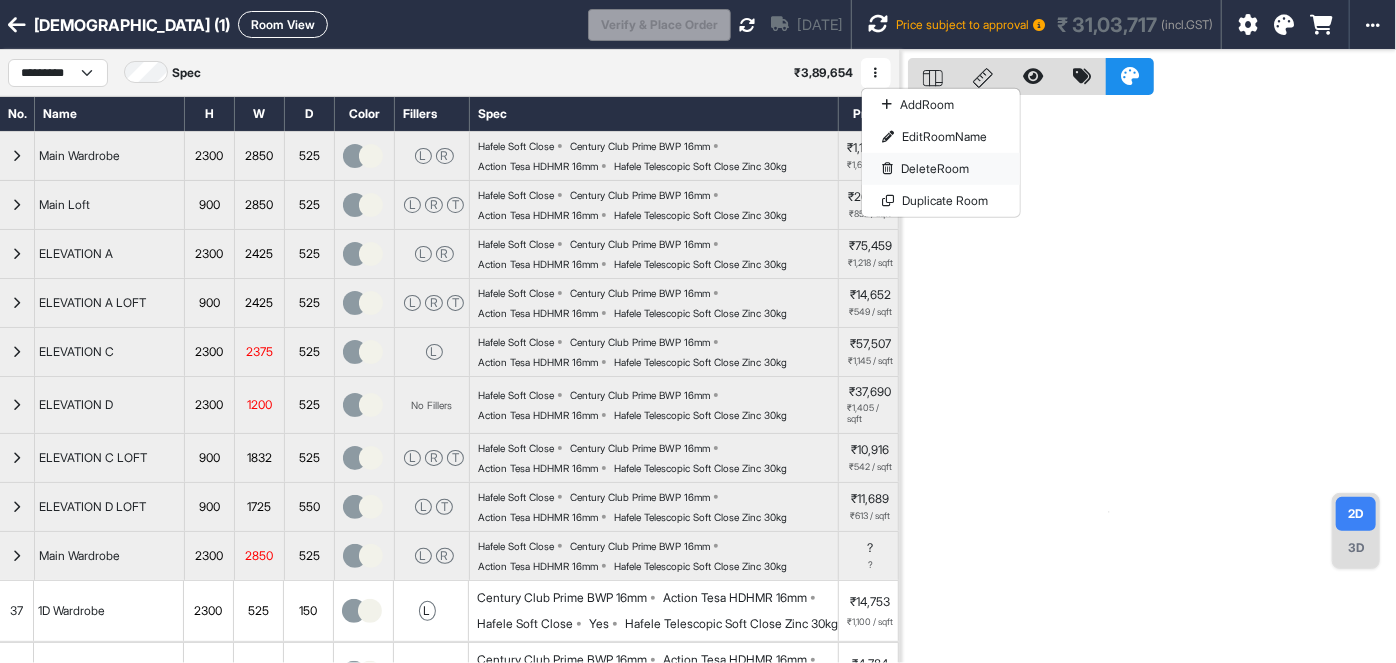 click on "Delete  Room" at bounding box center (941, 169) 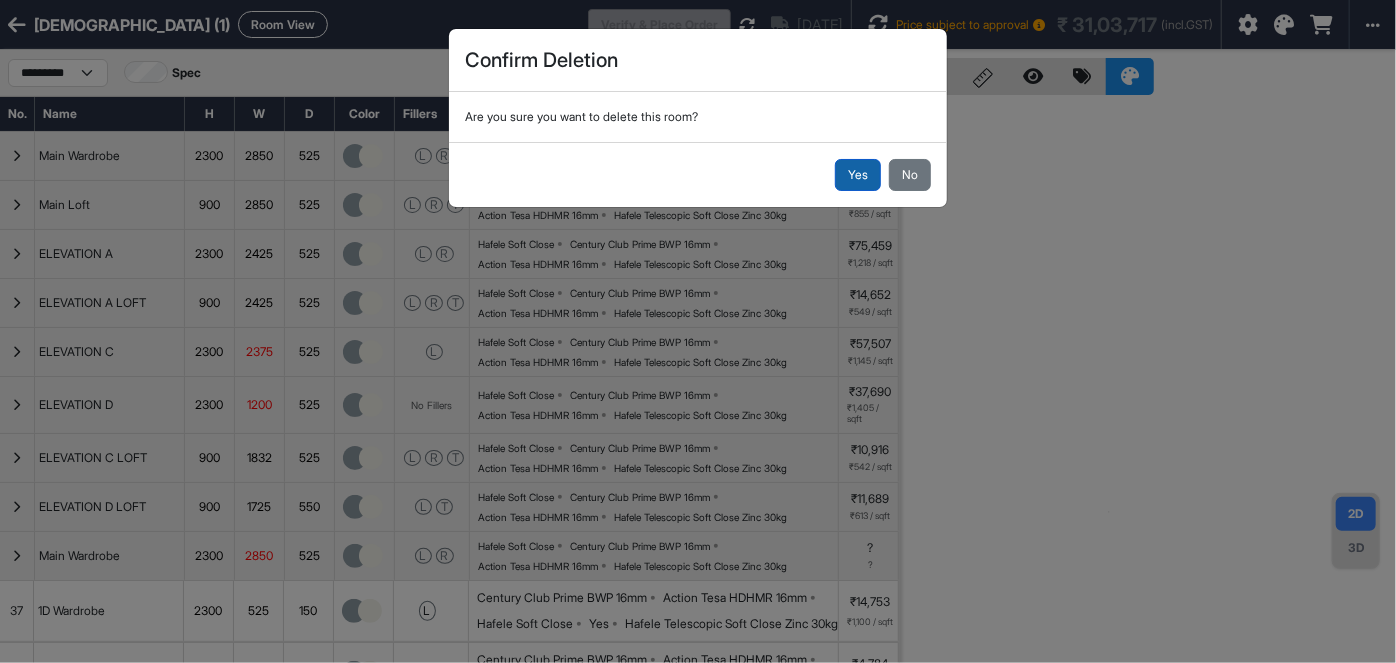 click on "Yes" at bounding box center [858, 175] 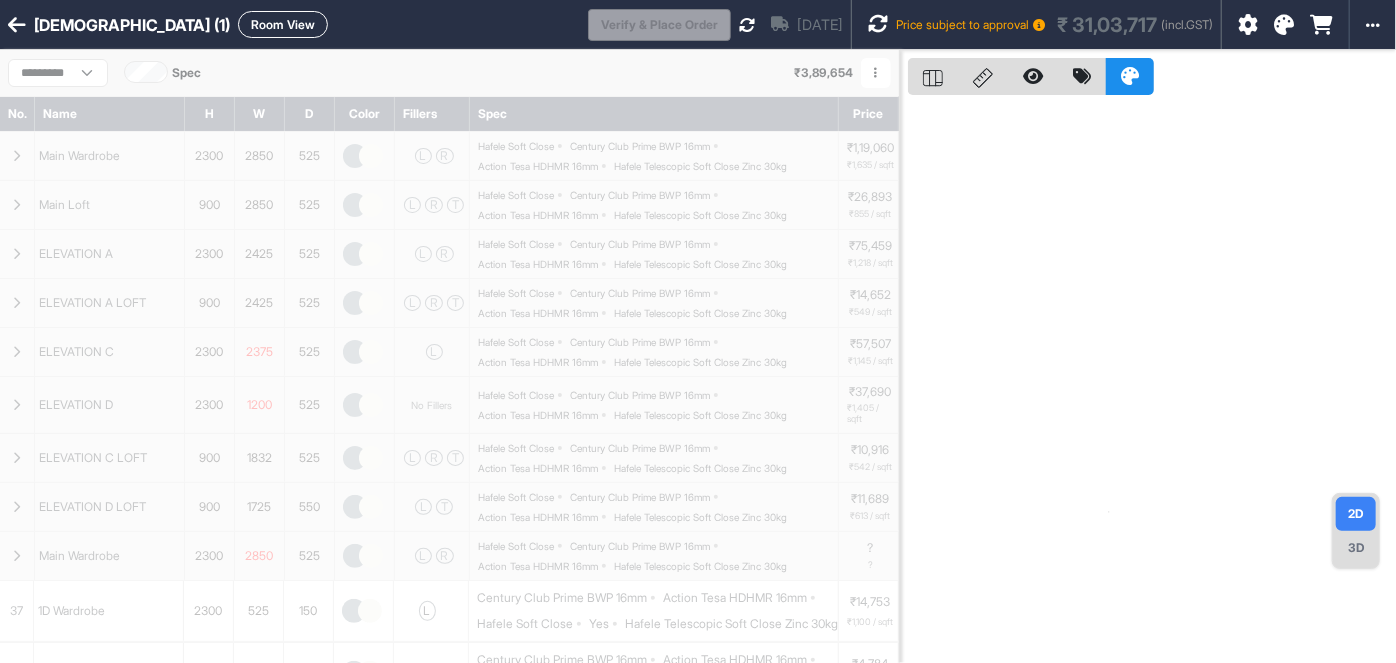 select on "****" 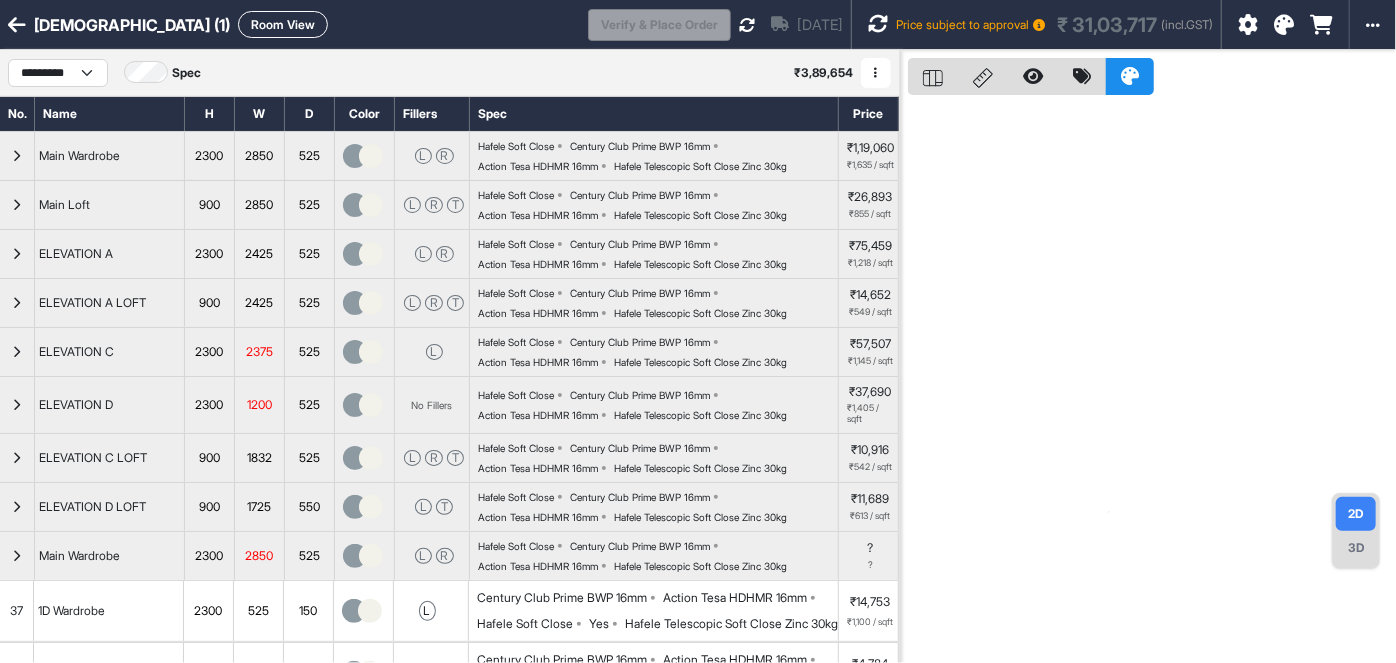 click at bounding box center [876, 73] 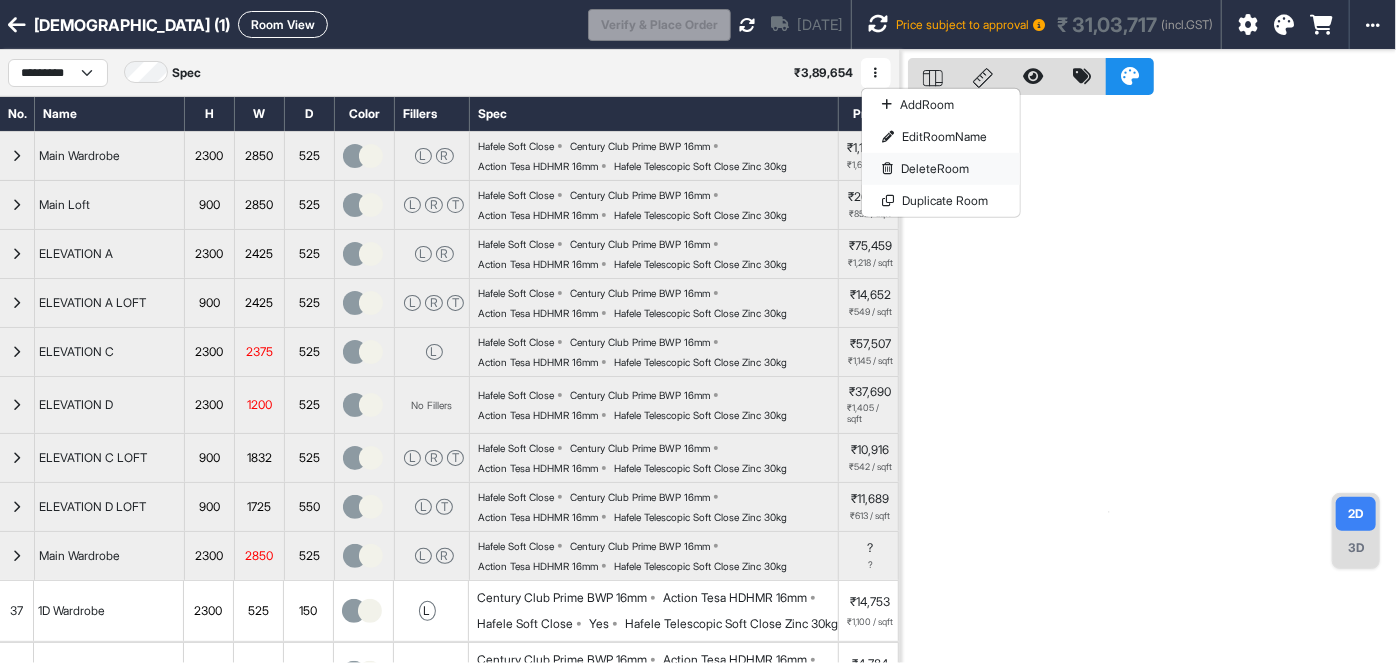 click on "Delete  Room" at bounding box center [941, 169] 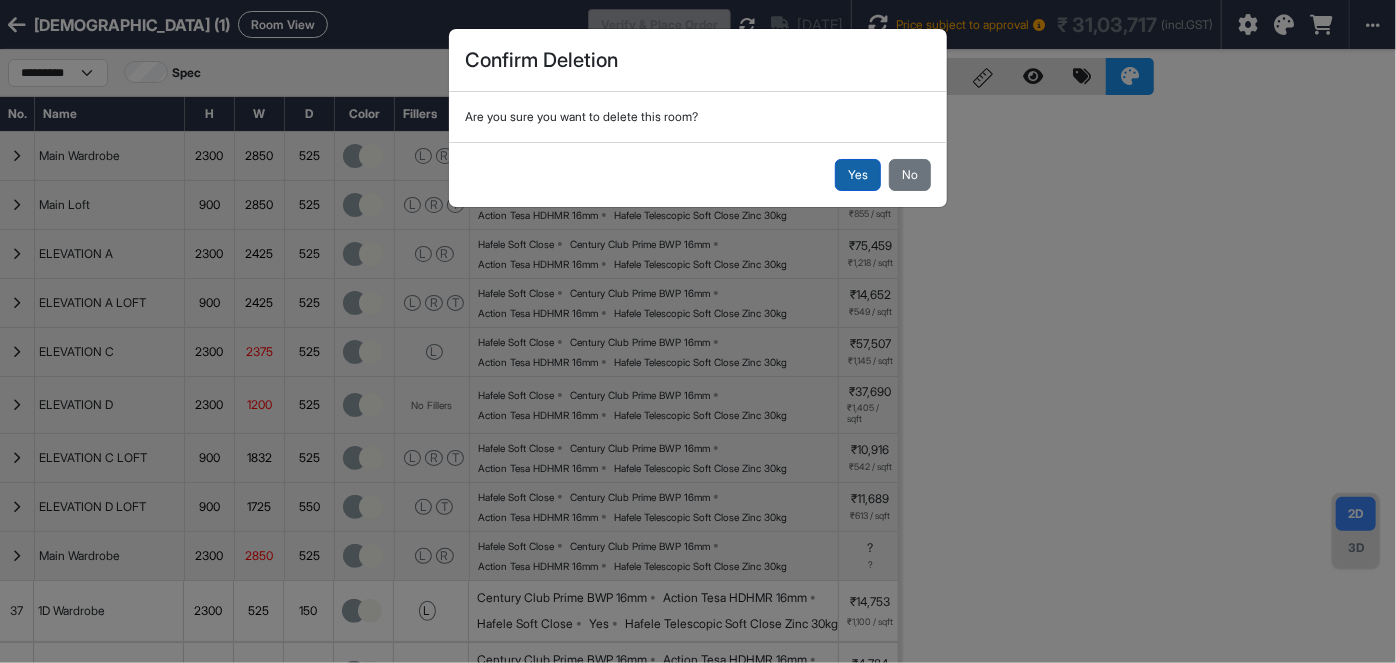 click on "Yes" at bounding box center (858, 175) 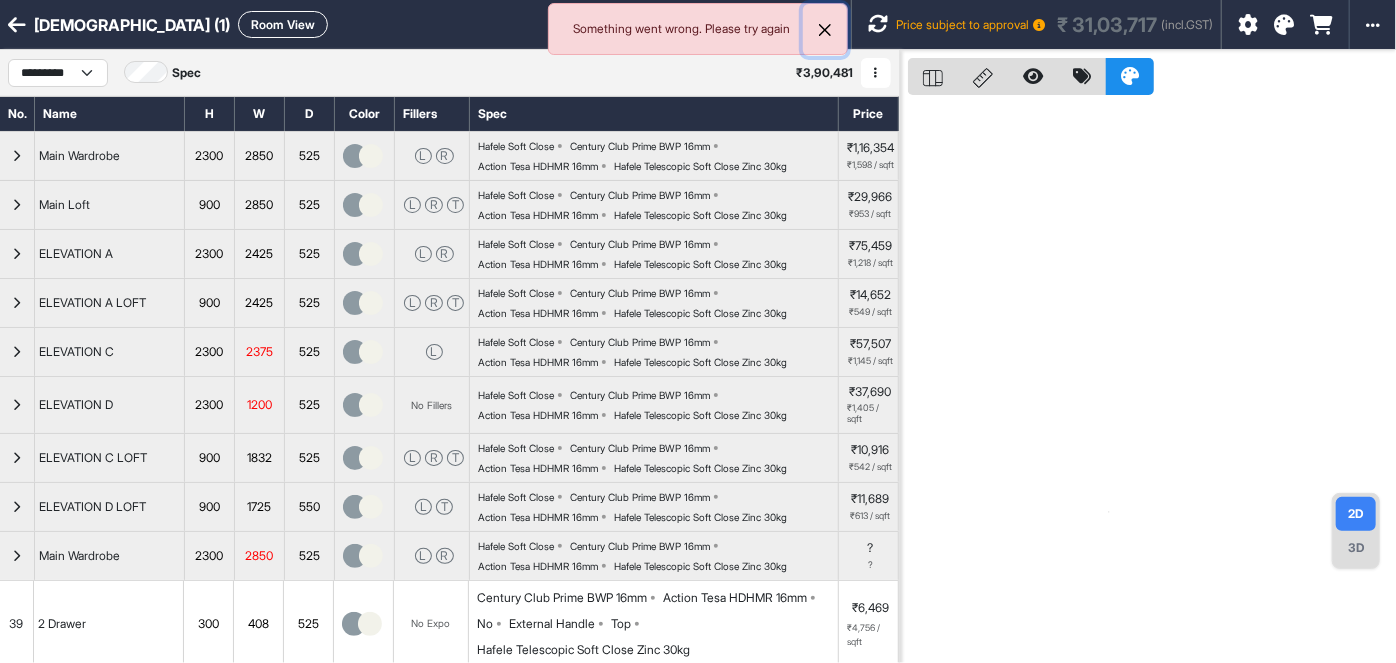 click at bounding box center (825, 30) 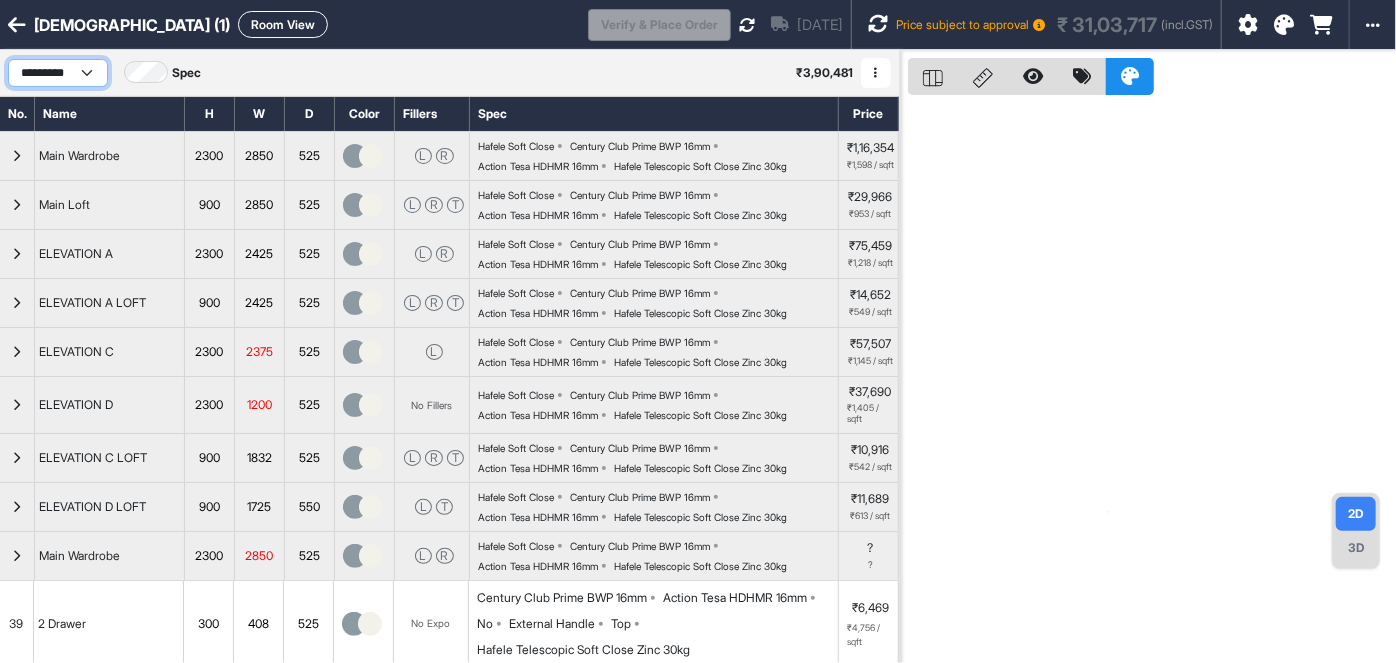 click on "**********" at bounding box center (58, 73) 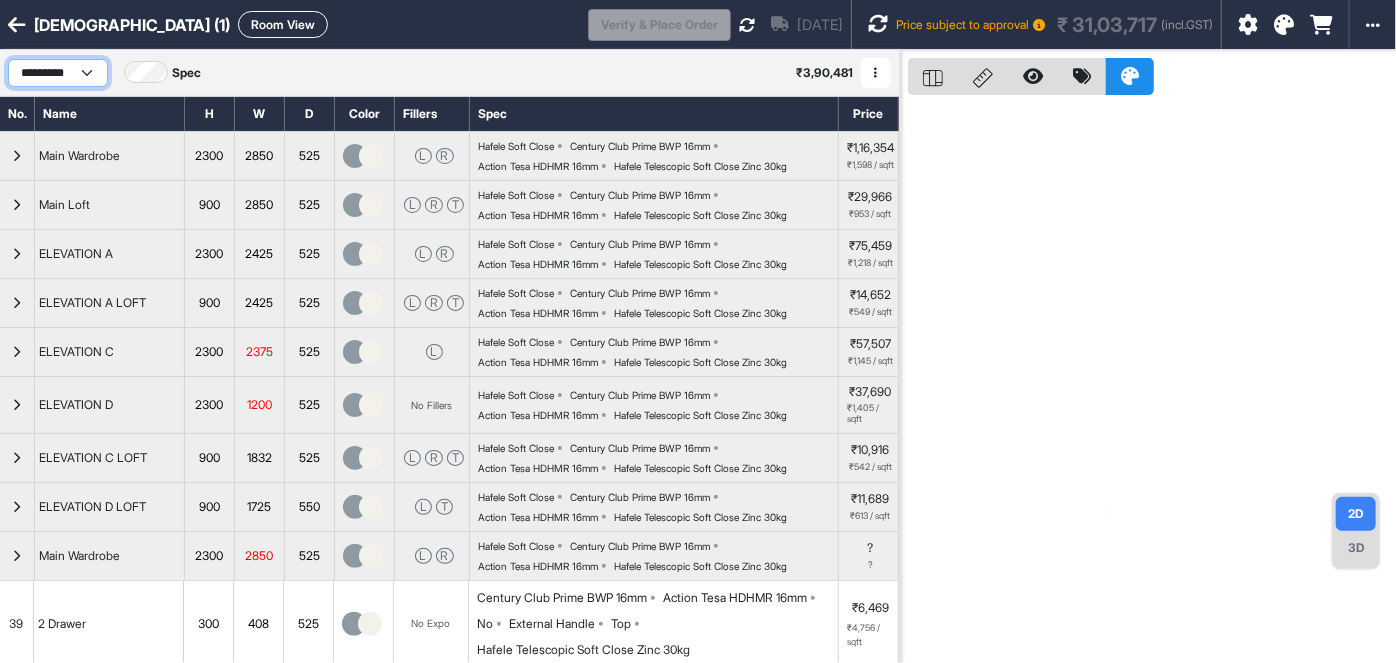 click on "**********" at bounding box center [58, 73] 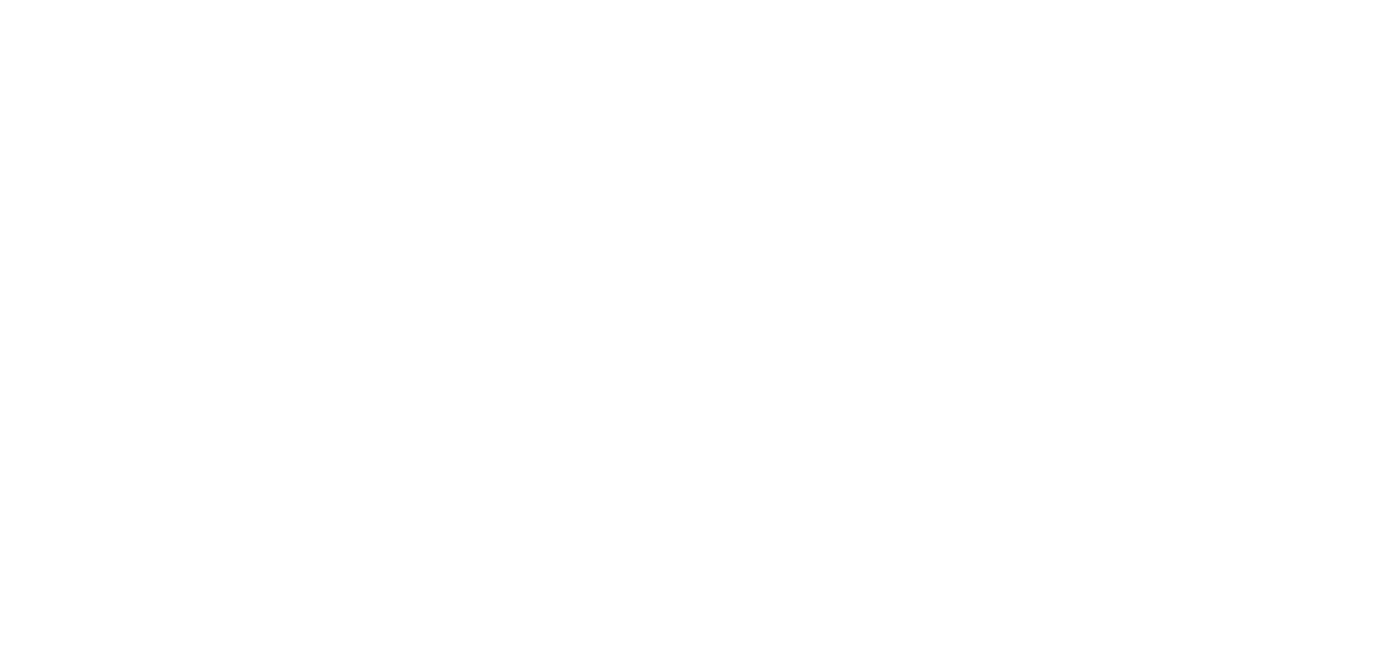 scroll, scrollTop: 0, scrollLeft: 0, axis: both 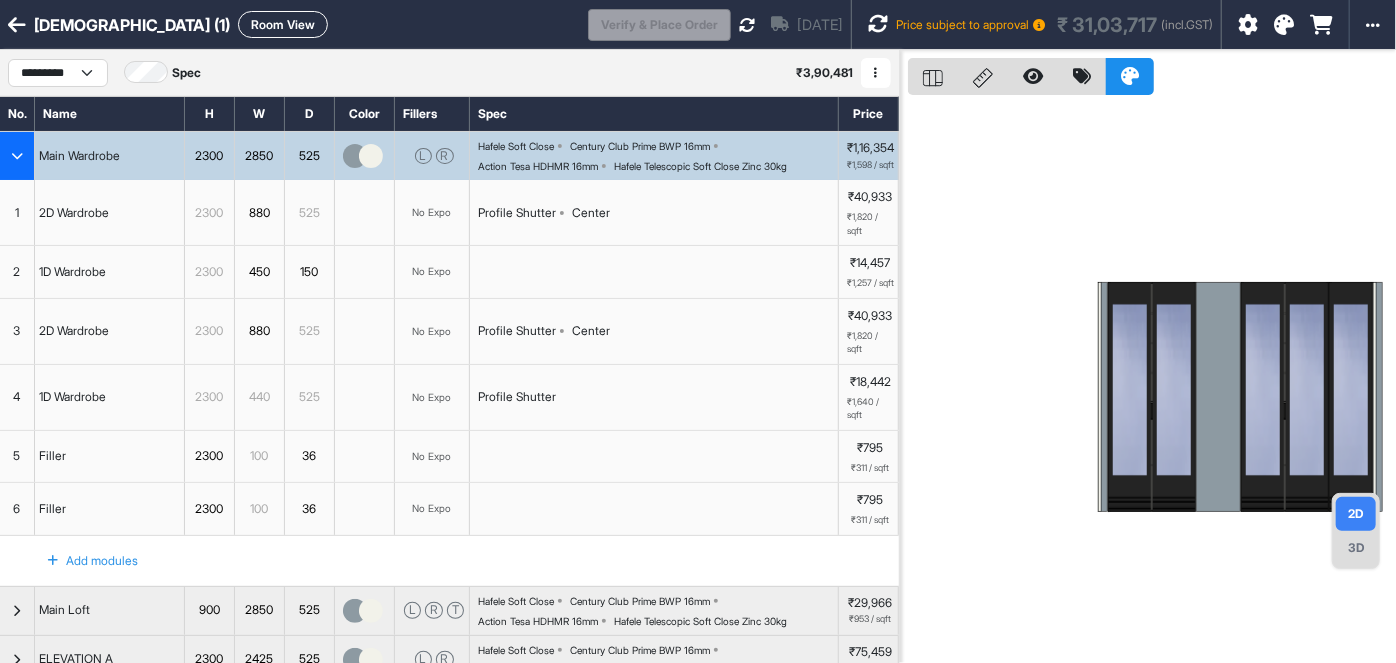 click at bounding box center [876, 73] 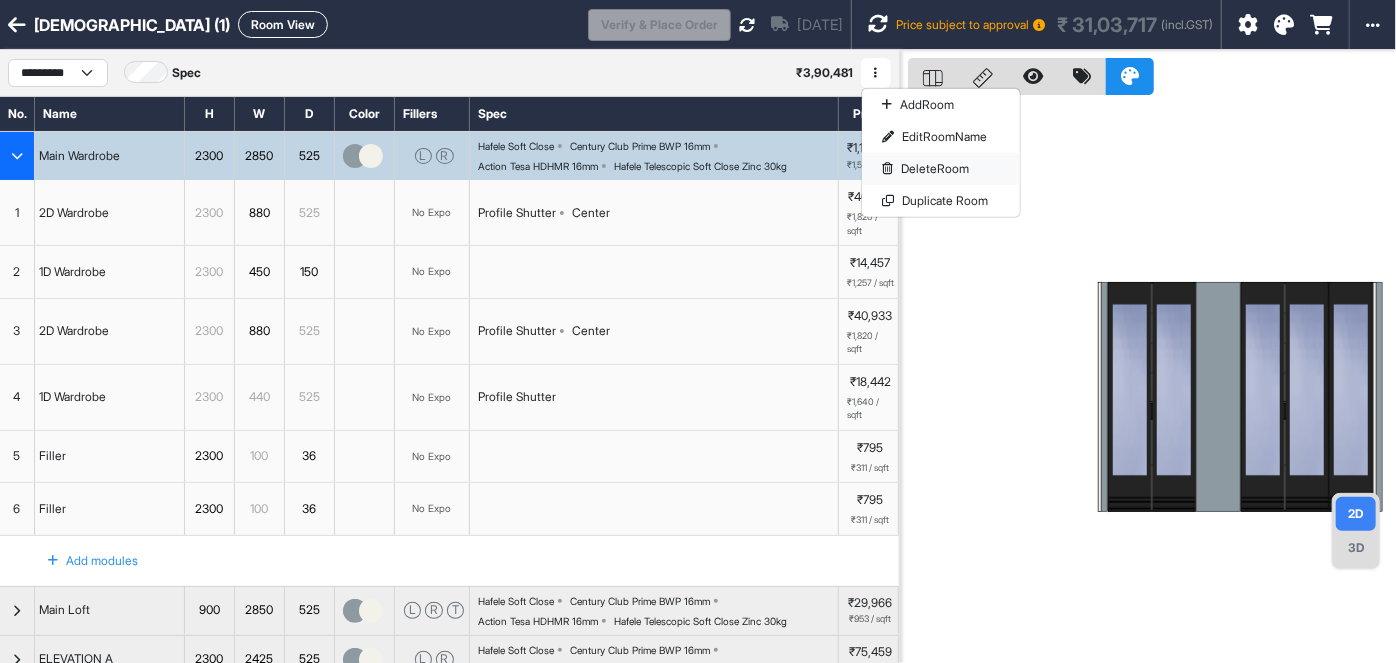 click on "Delete  Room" at bounding box center (941, 169) 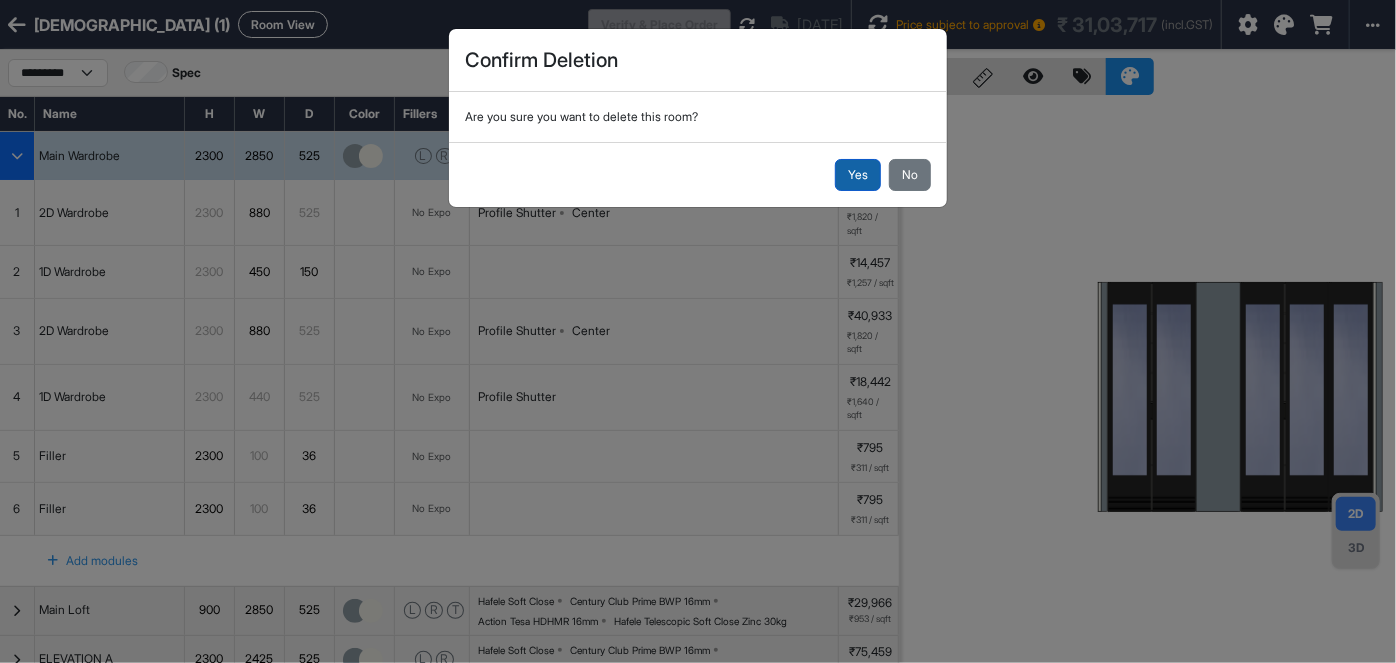 click on "Yes" at bounding box center [858, 175] 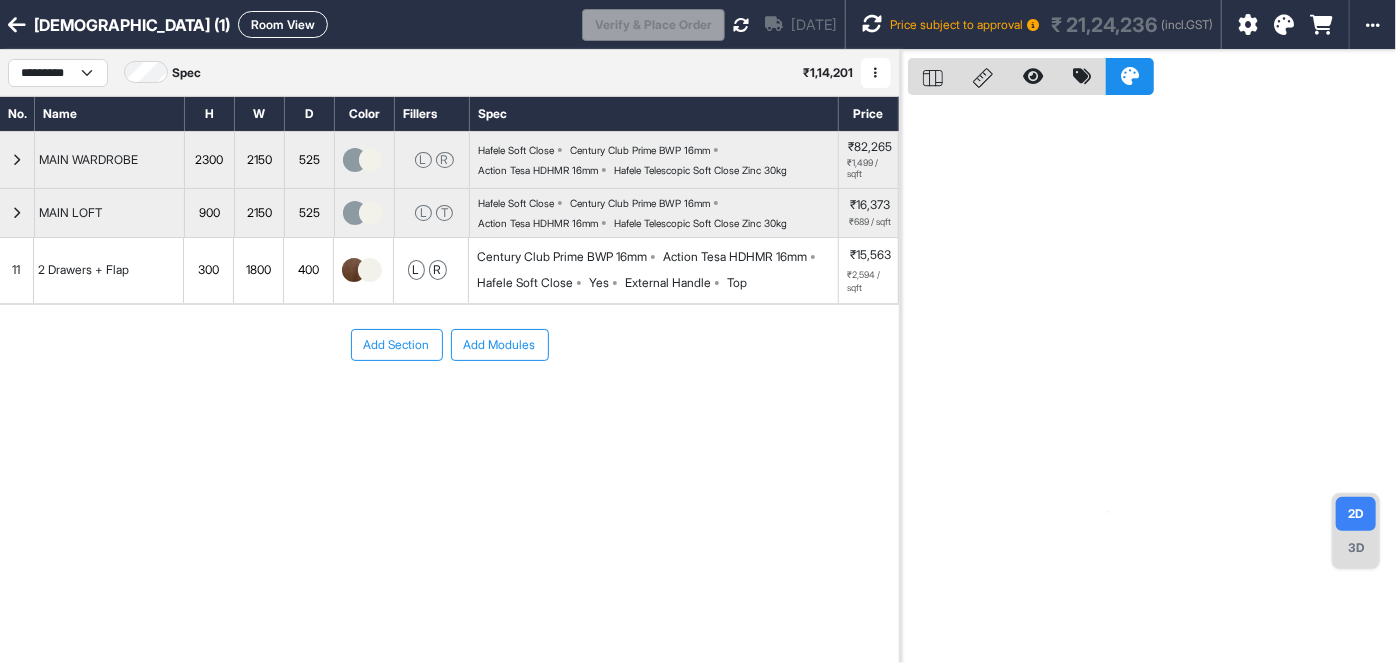 click at bounding box center (876, 73) 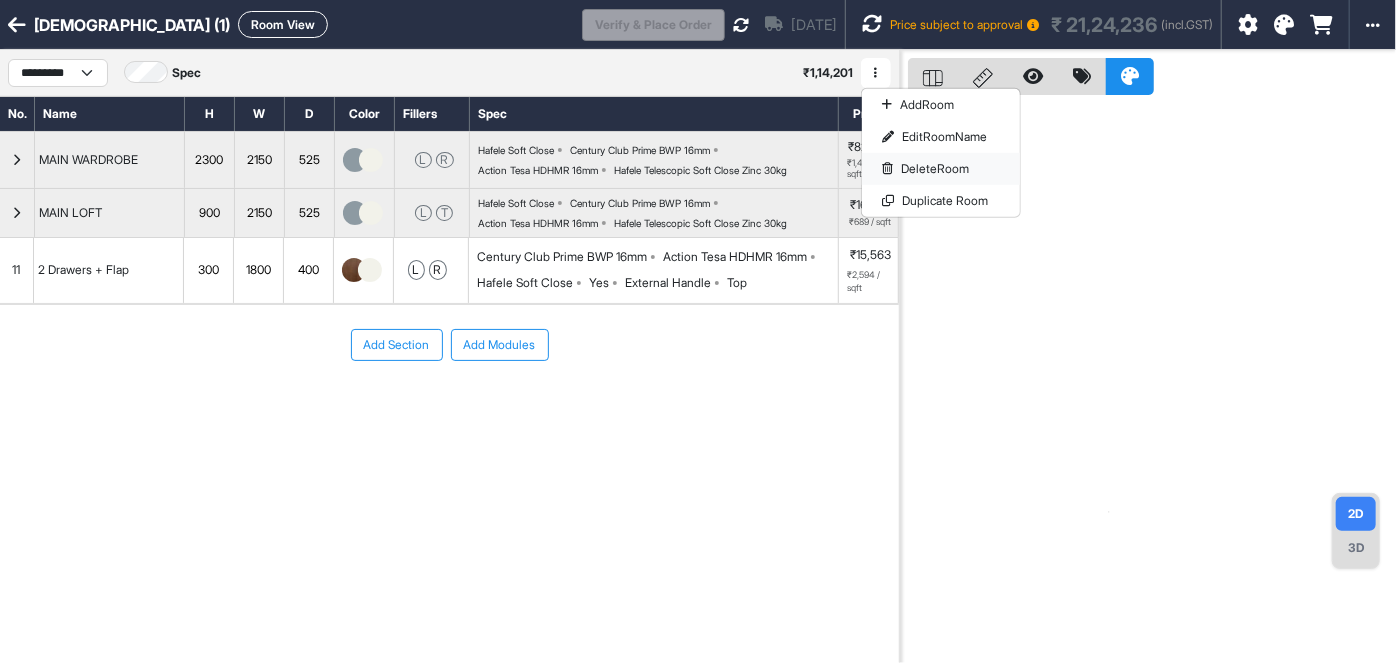 click on "Delete  Room" at bounding box center (941, 169) 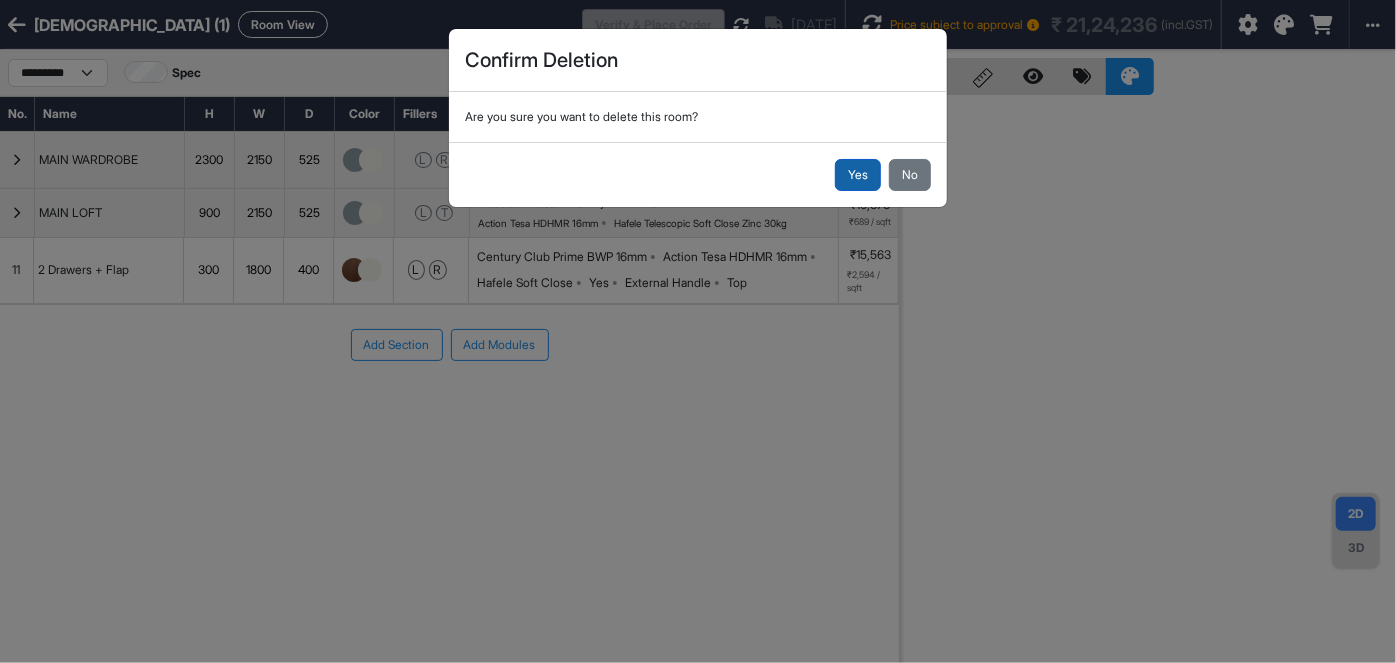 click on "Yes" at bounding box center [858, 175] 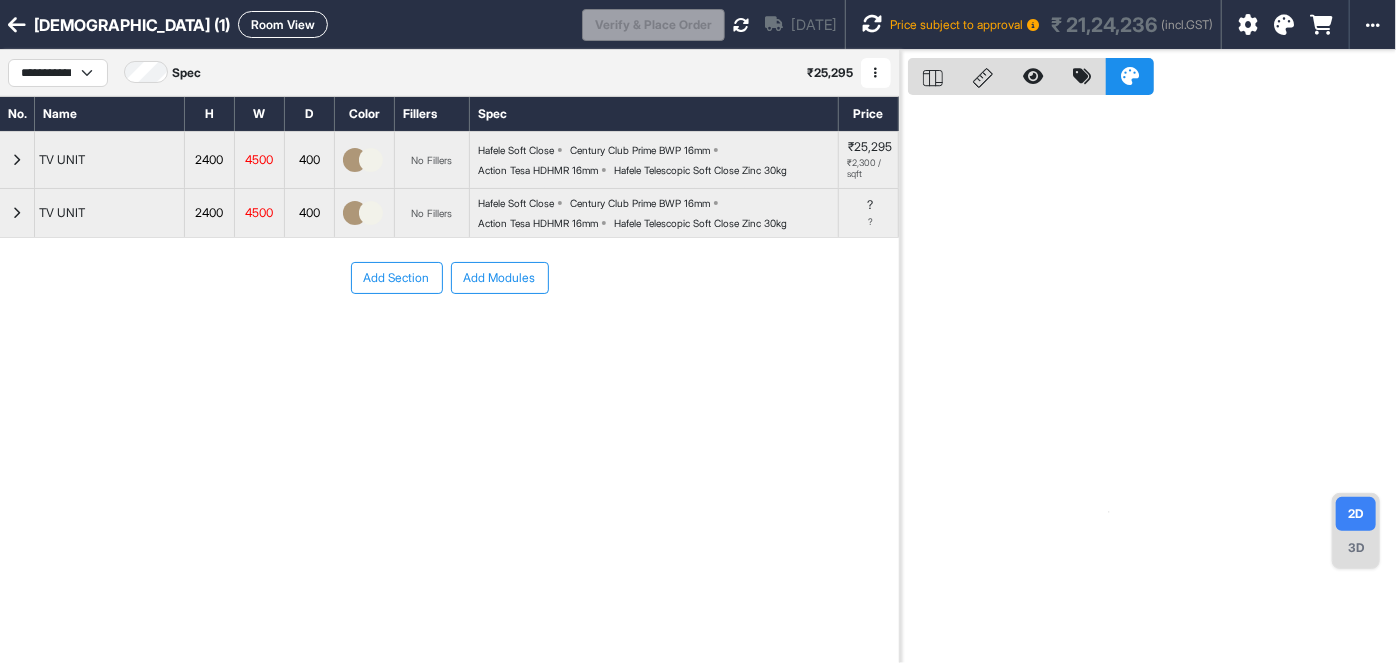 click at bounding box center (876, 73) 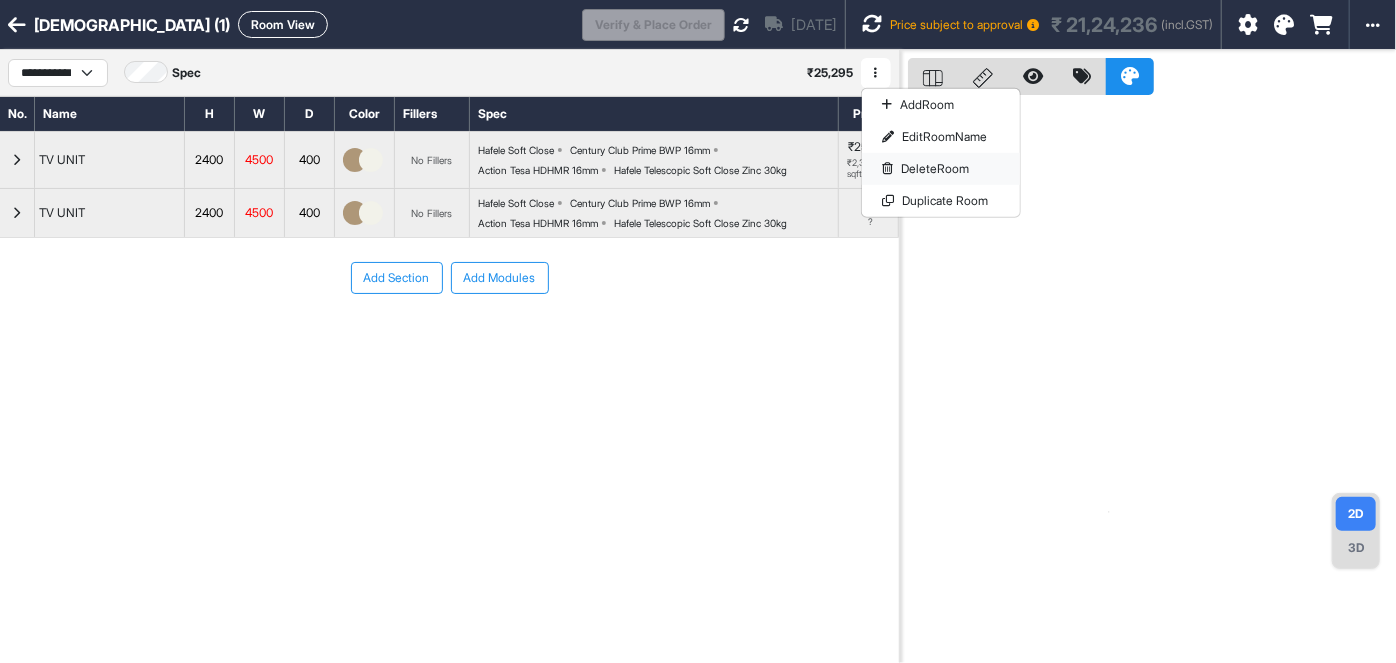 click on "Delete  Room" at bounding box center (941, 169) 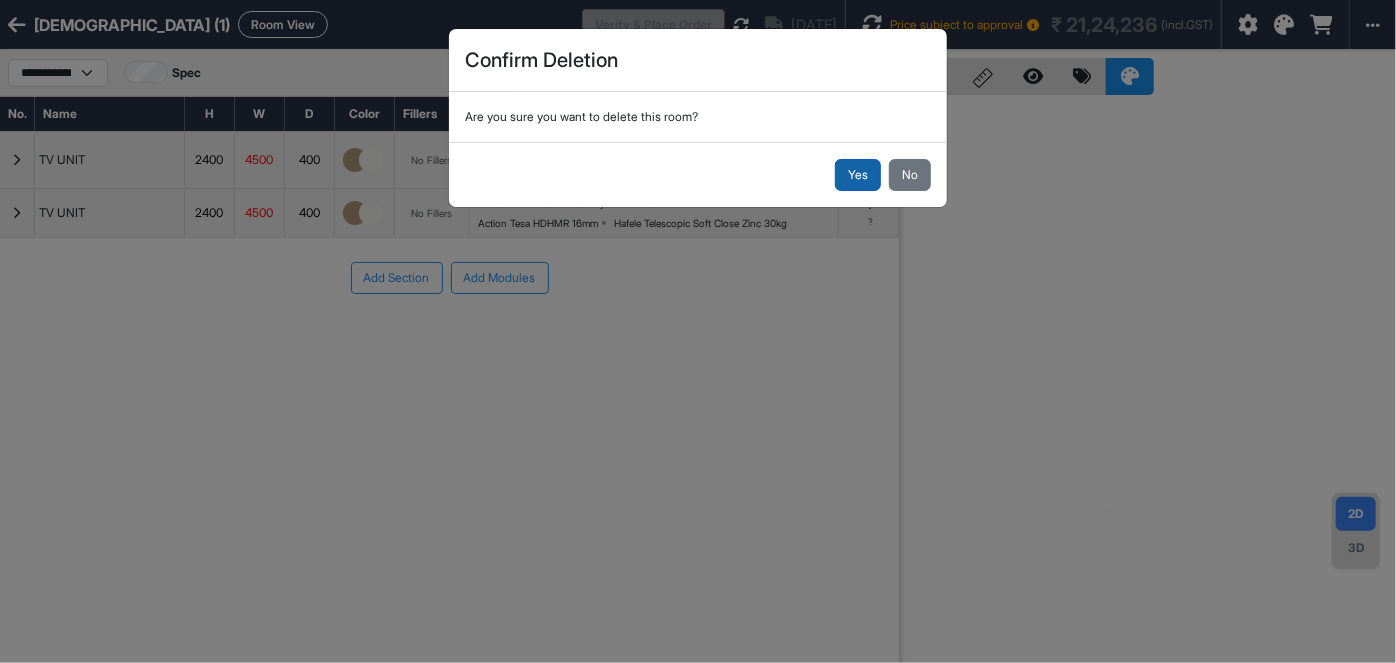 click on "Yes" at bounding box center [858, 175] 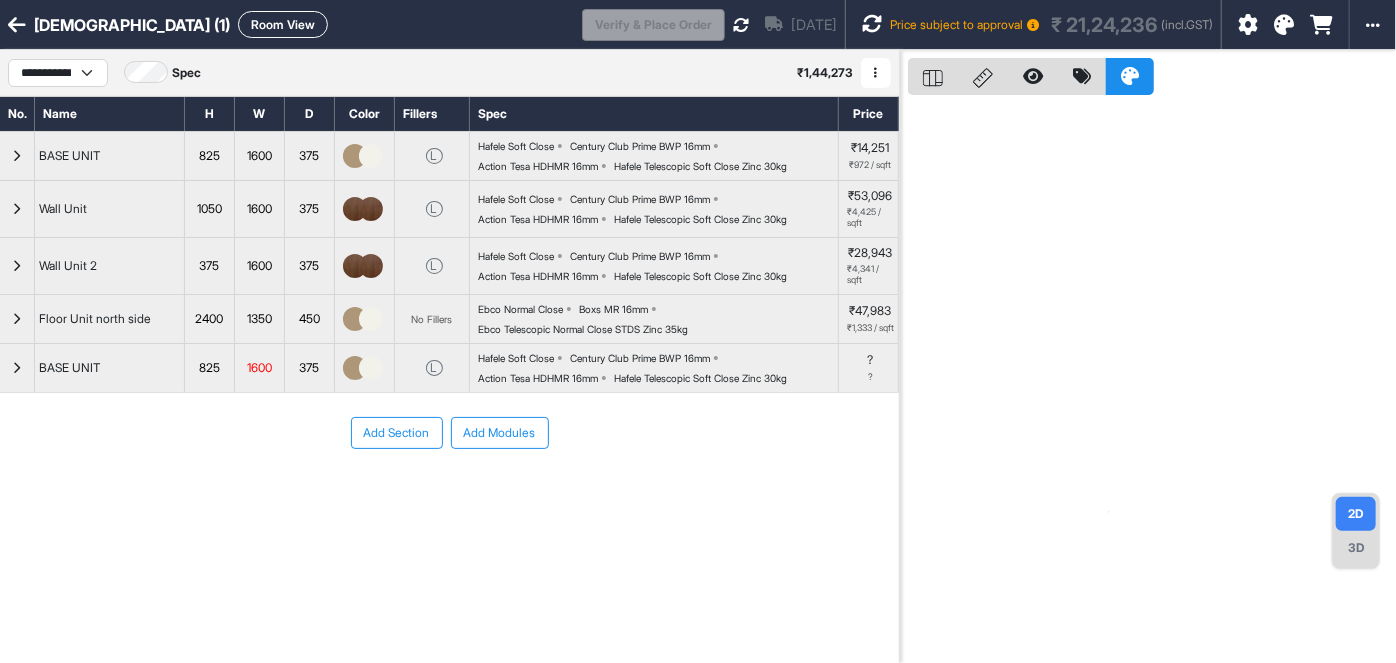 click at bounding box center (876, 73) 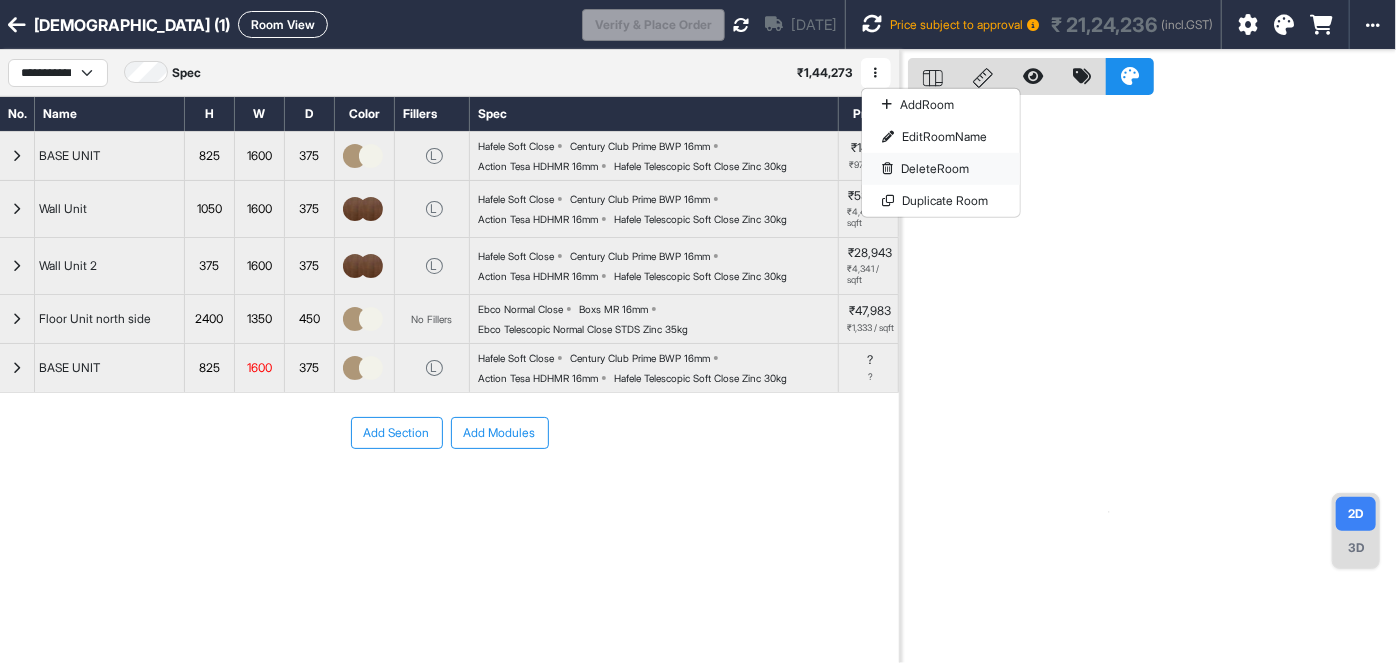 click on "Delete  Room" at bounding box center (941, 169) 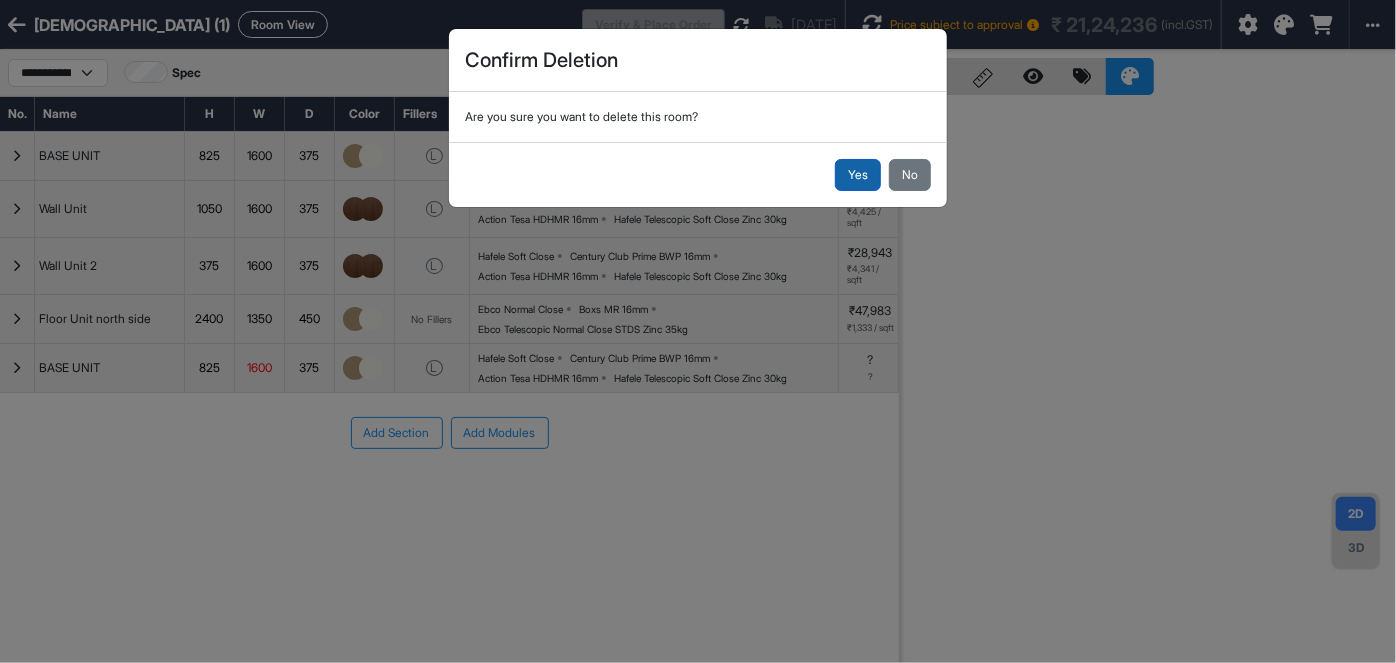 click on "Yes" at bounding box center (858, 175) 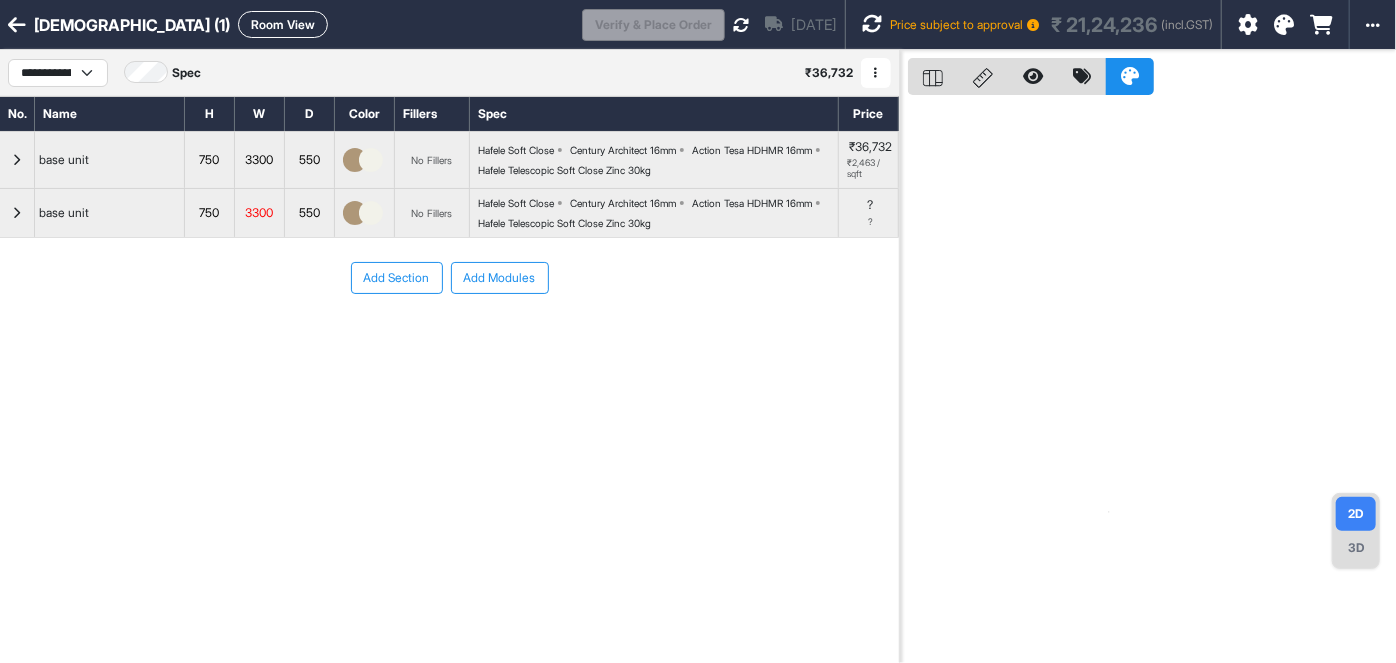 click at bounding box center [876, 73] 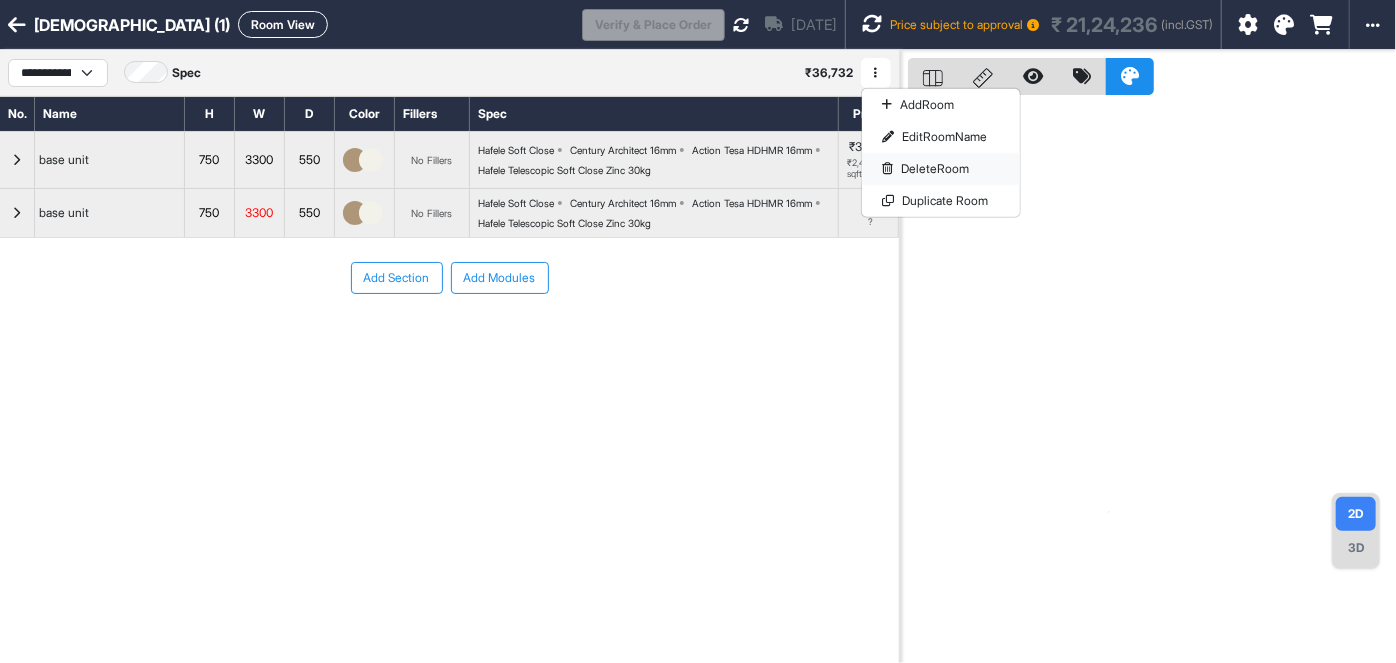click on "Delete  Room" at bounding box center (941, 169) 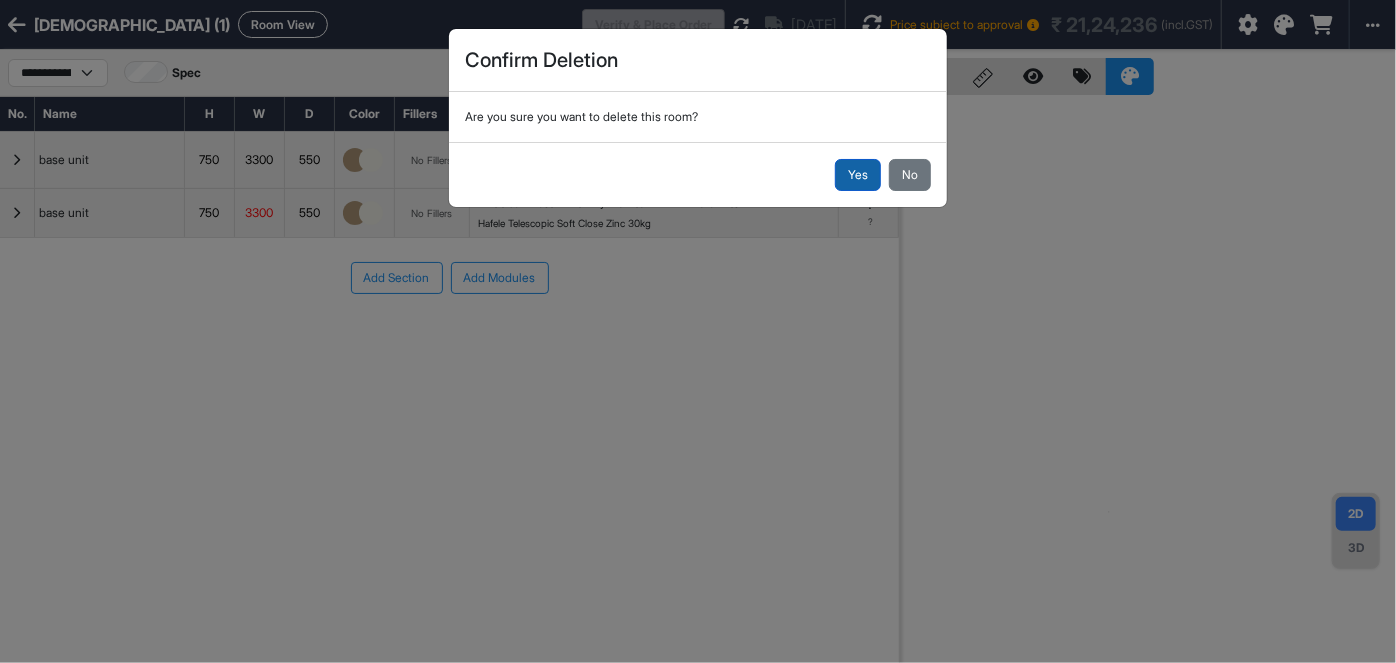 click on "Yes" at bounding box center [858, 175] 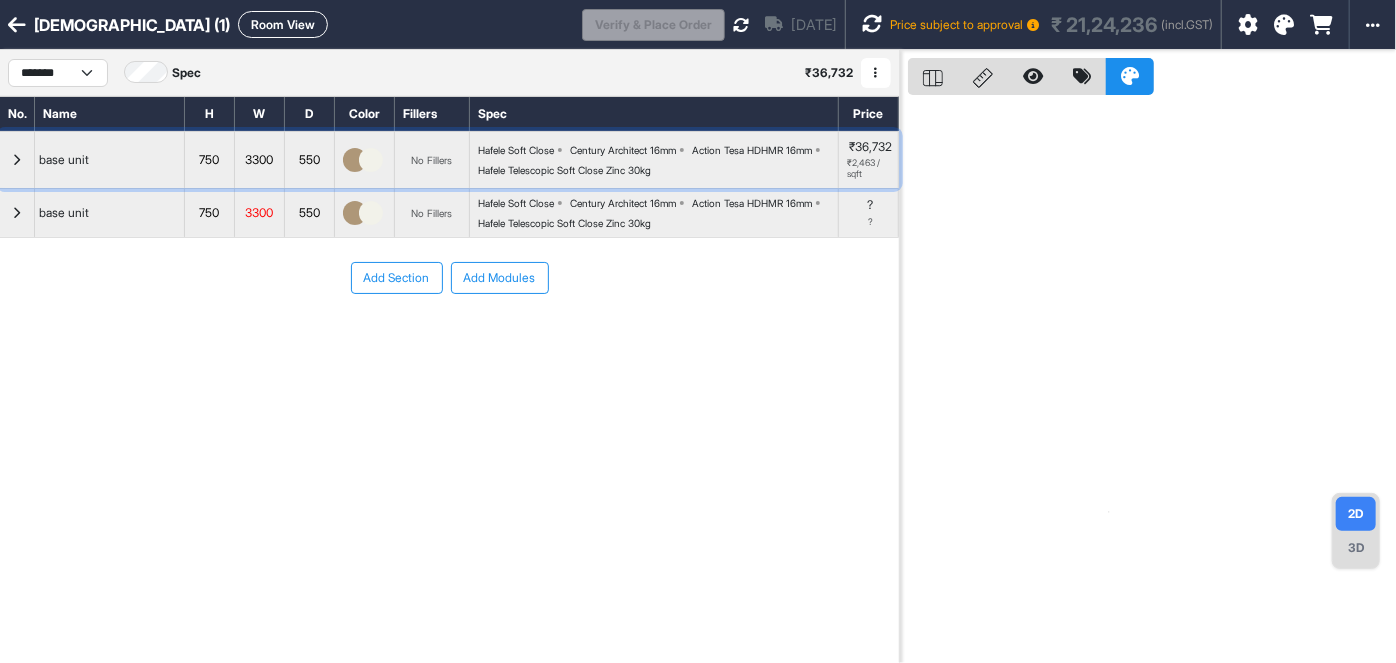 click at bounding box center (17, 160) 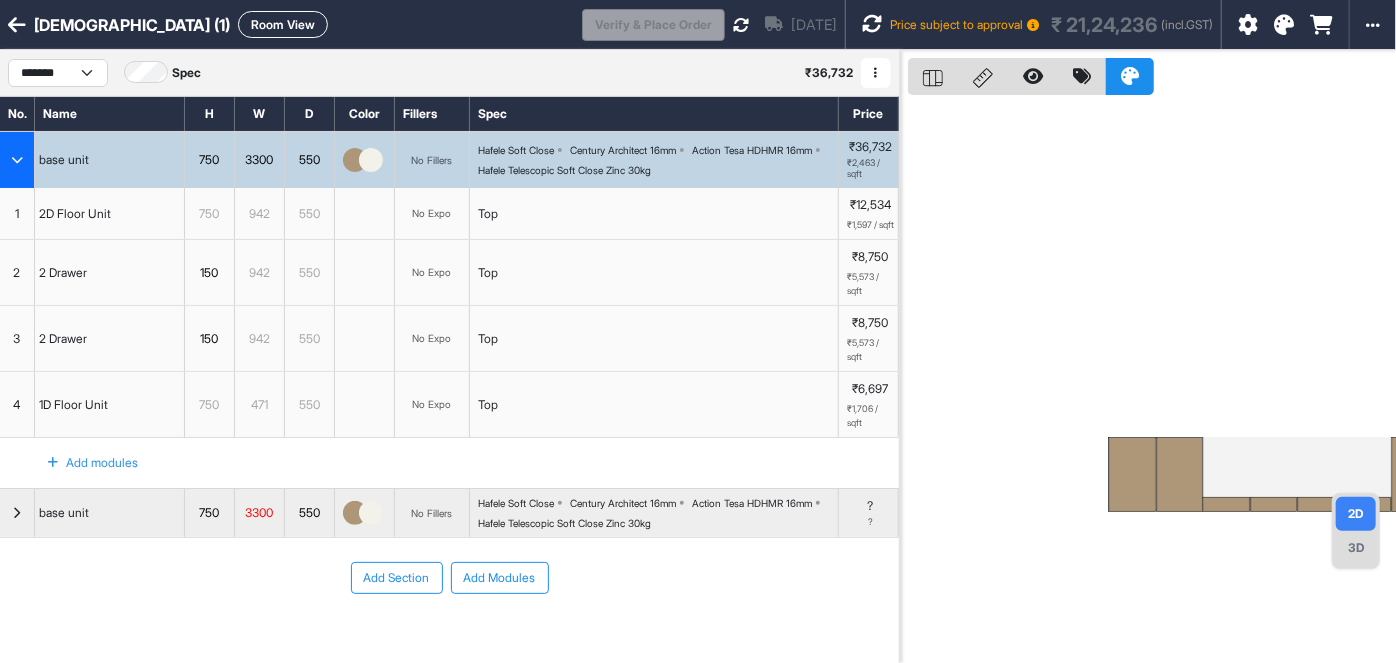 click at bounding box center (17, 160) 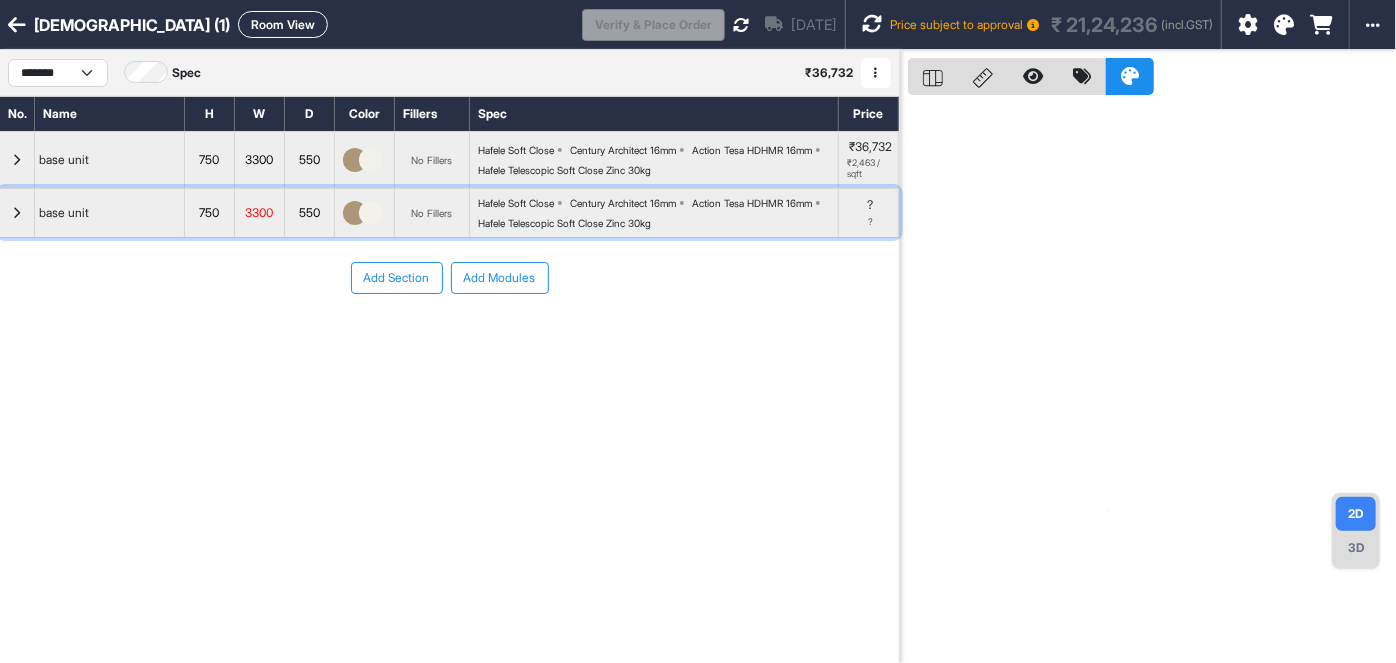 click at bounding box center (17, 213) 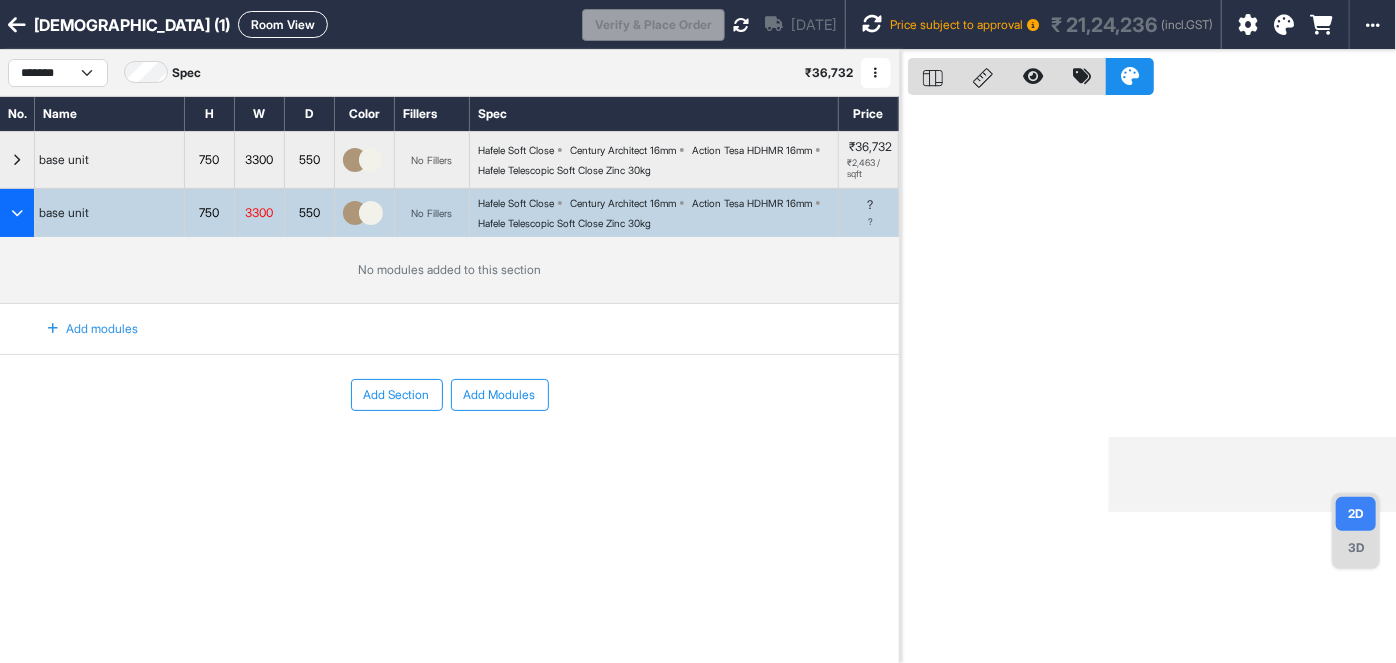 click at bounding box center [17, 213] 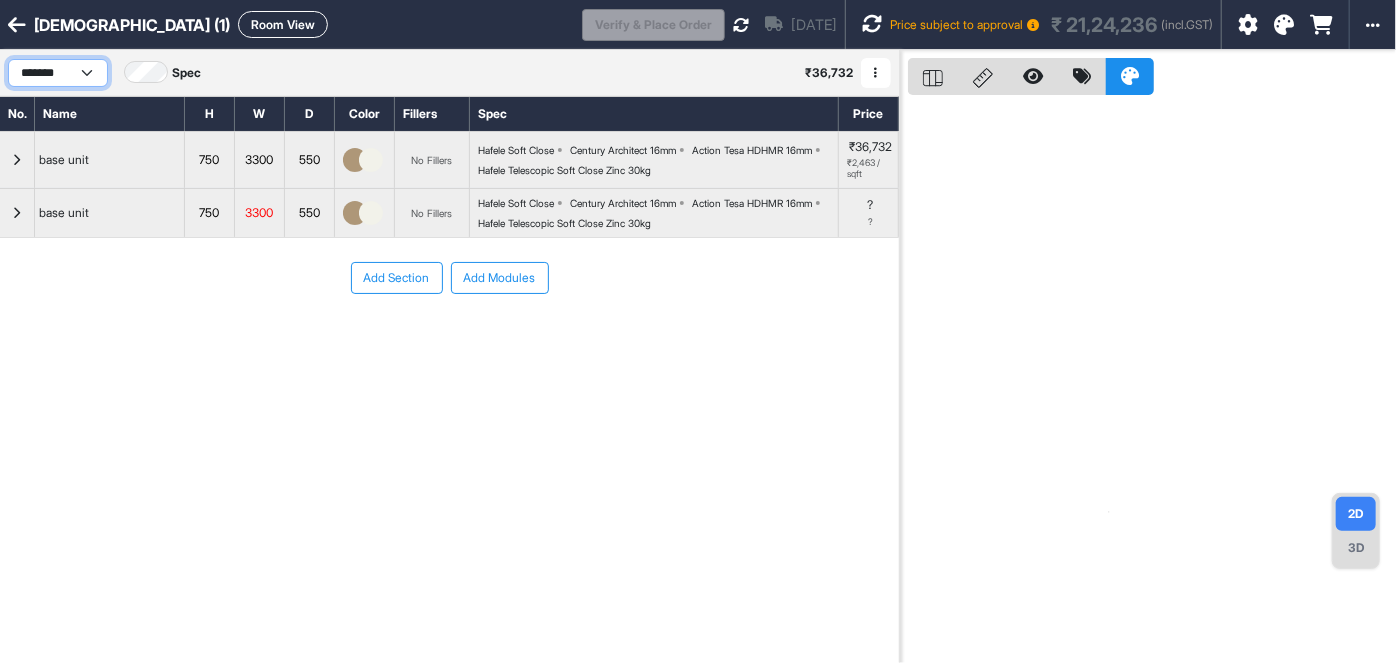 click on "**********" at bounding box center (58, 73) 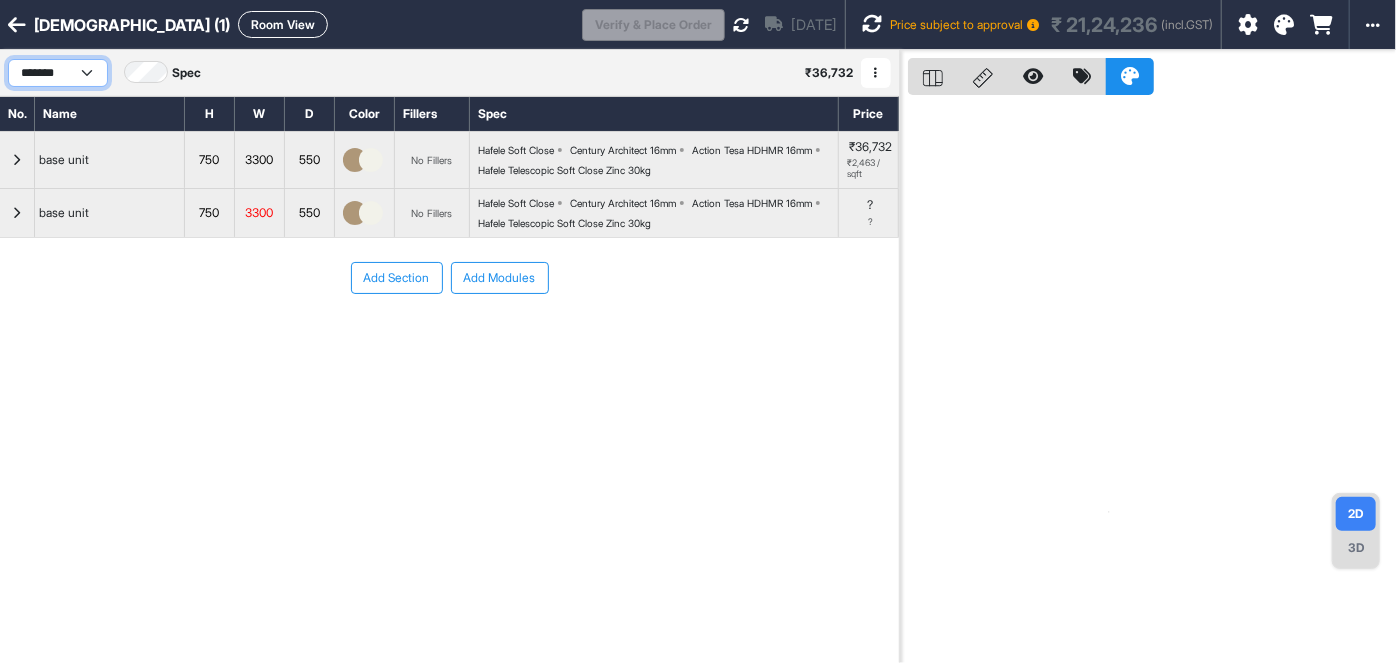 click on "**********" at bounding box center (58, 73) 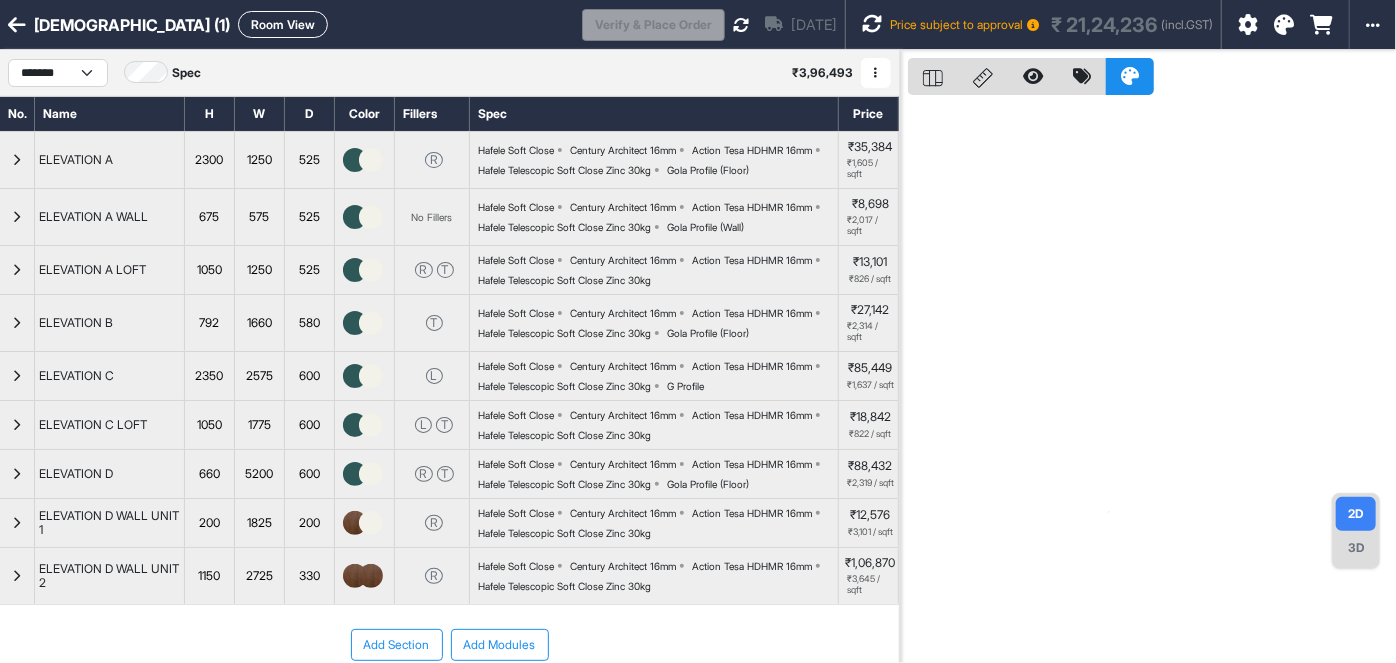 click at bounding box center [876, 73] 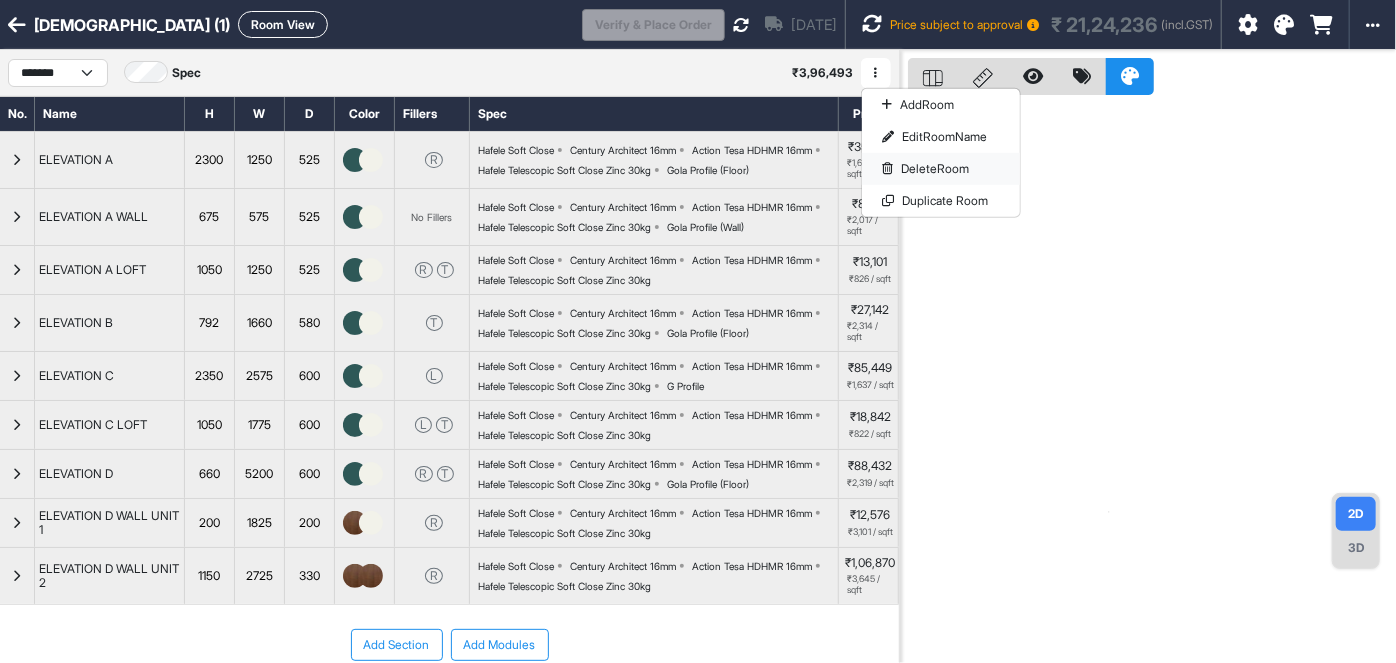 click on "Delete  Room" at bounding box center (941, 169) 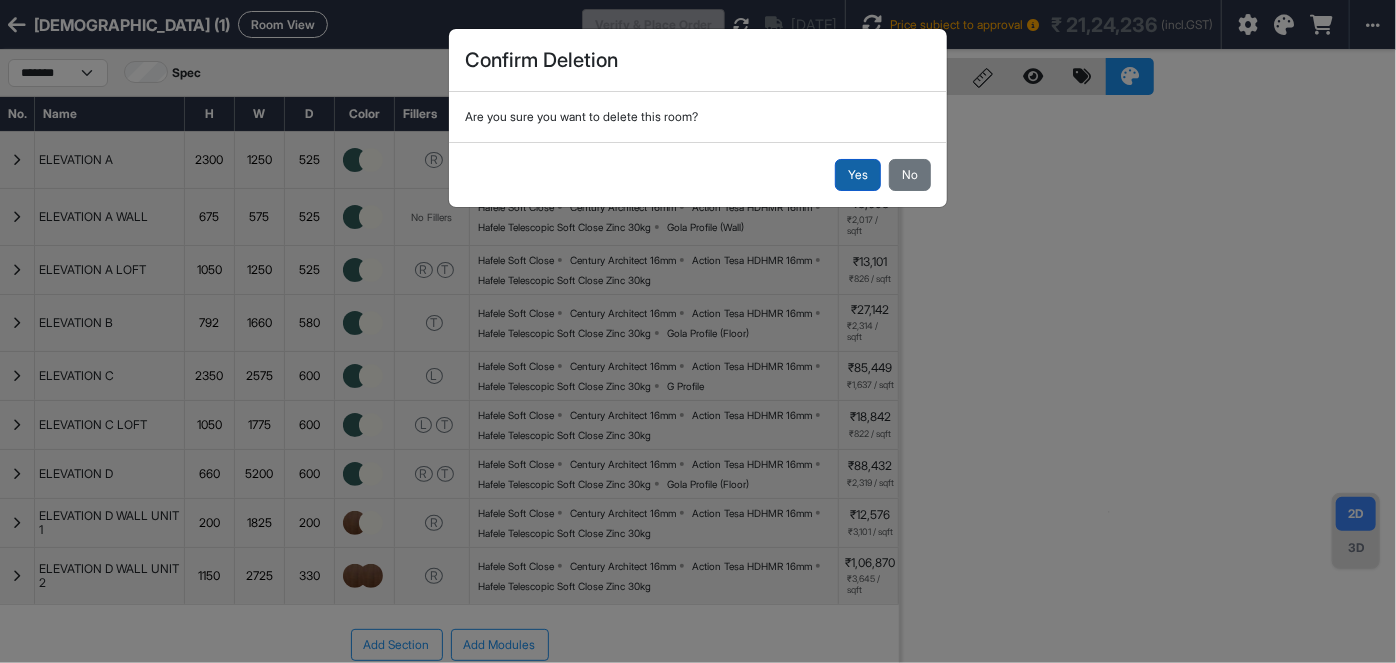 click on "Yes" at bounding box center [858, 175] 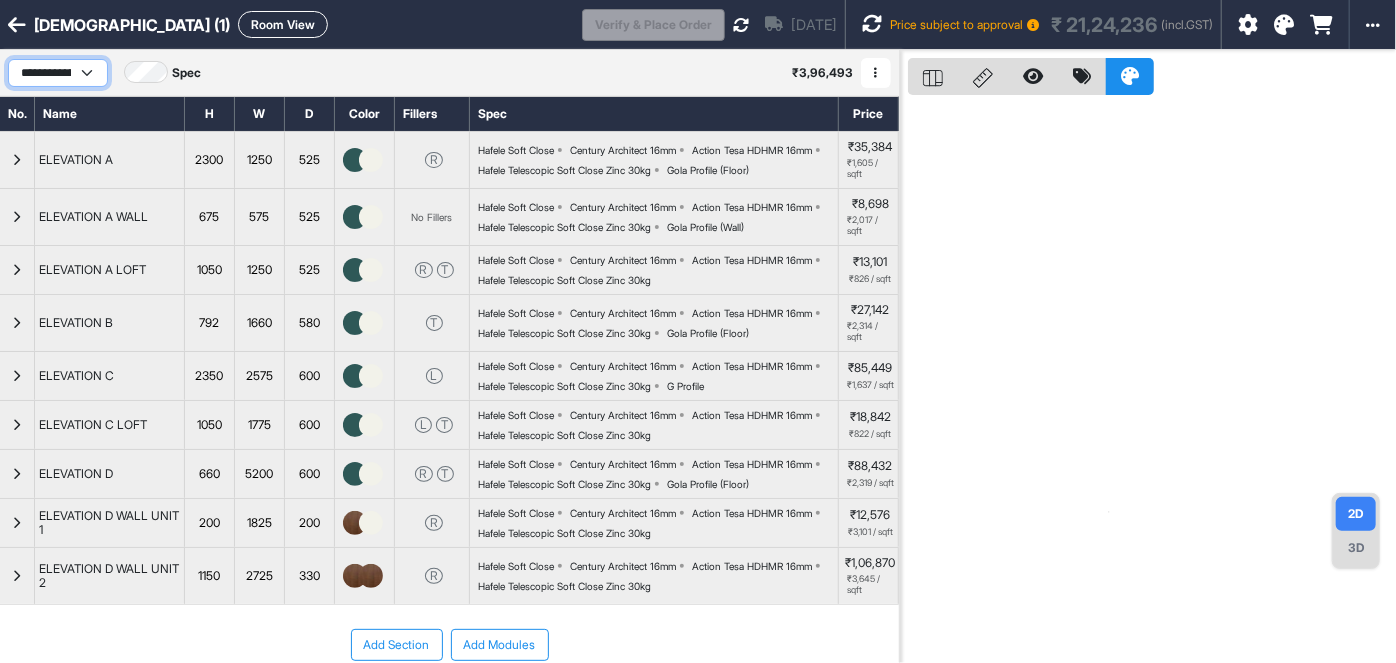 click on "**********" at bounding box center [58, 73] 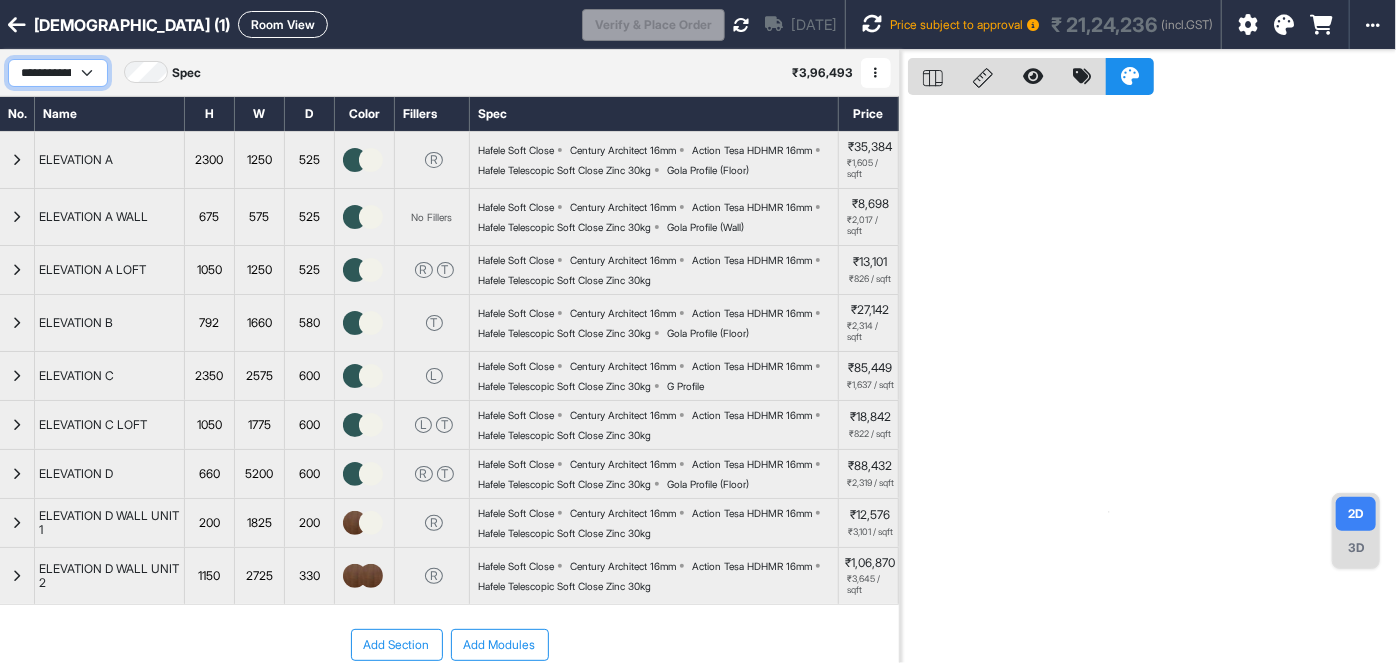 click on "**********" at bounding box center [58, 73] 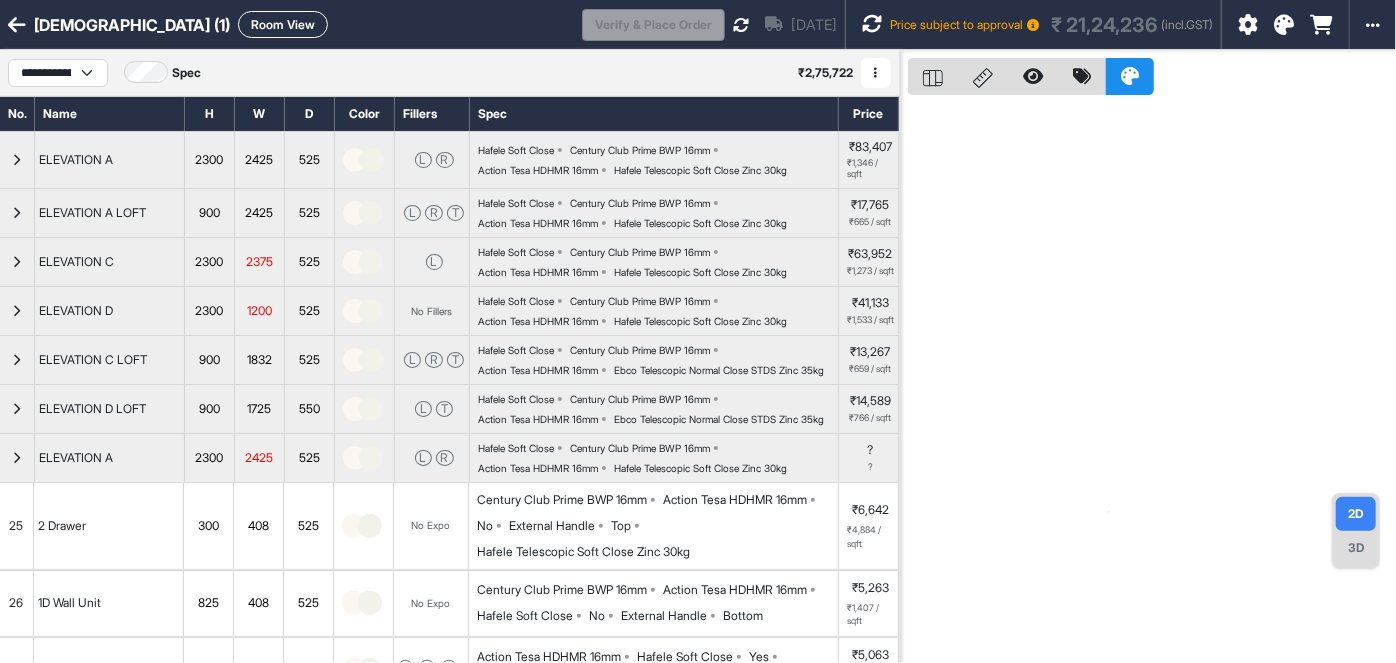 click at bounding box center [876, 73] 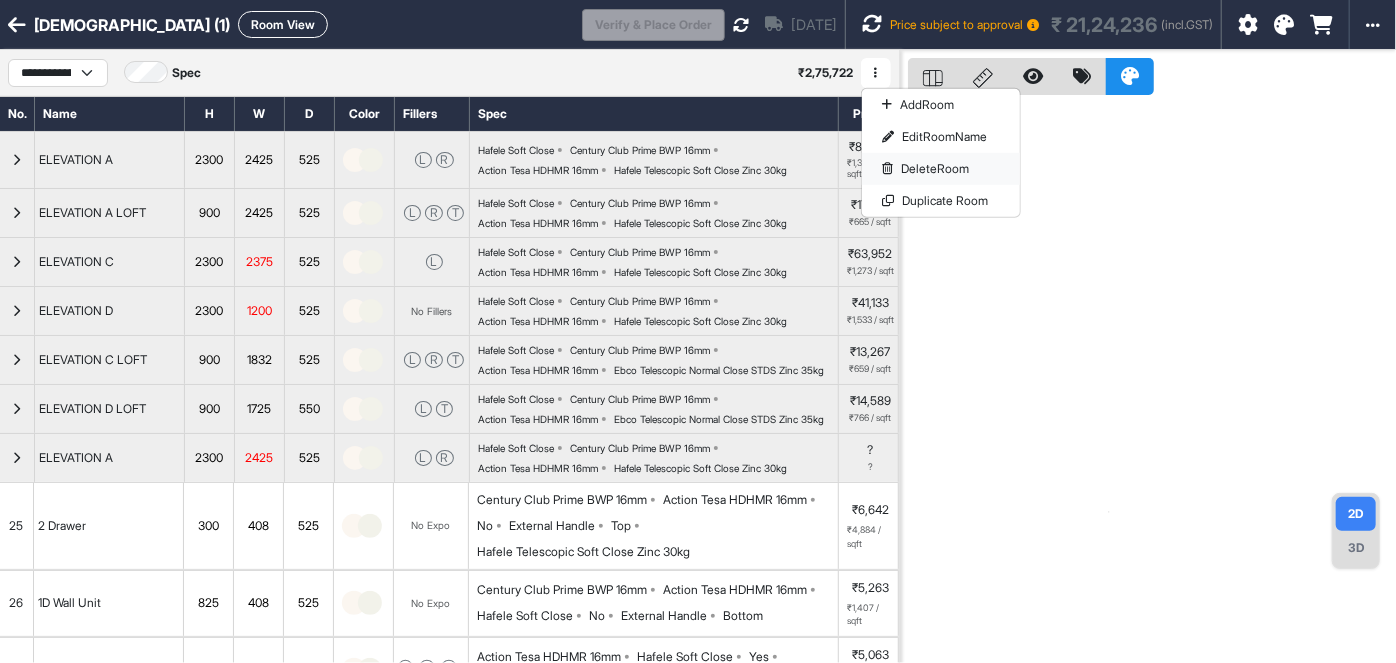 click on "Delete  Room" at bounding box center (941, 169) 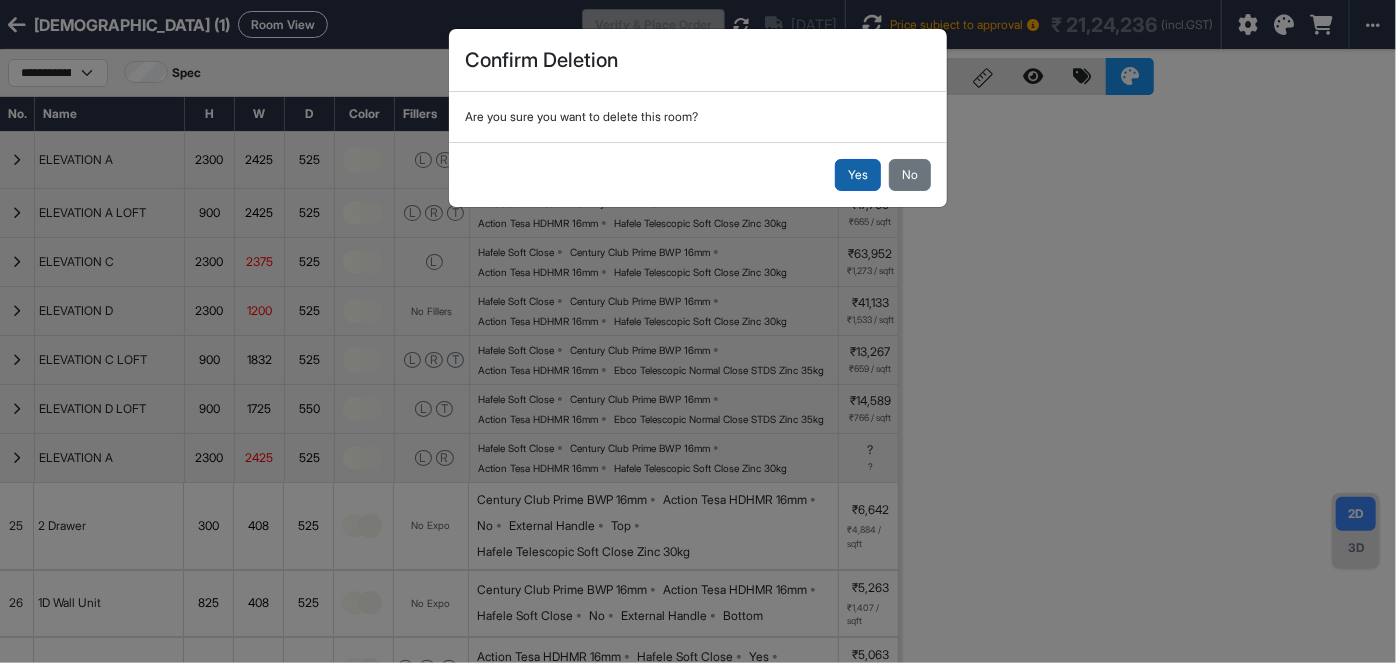 click on "Yes" at bounding box center [858, 175] 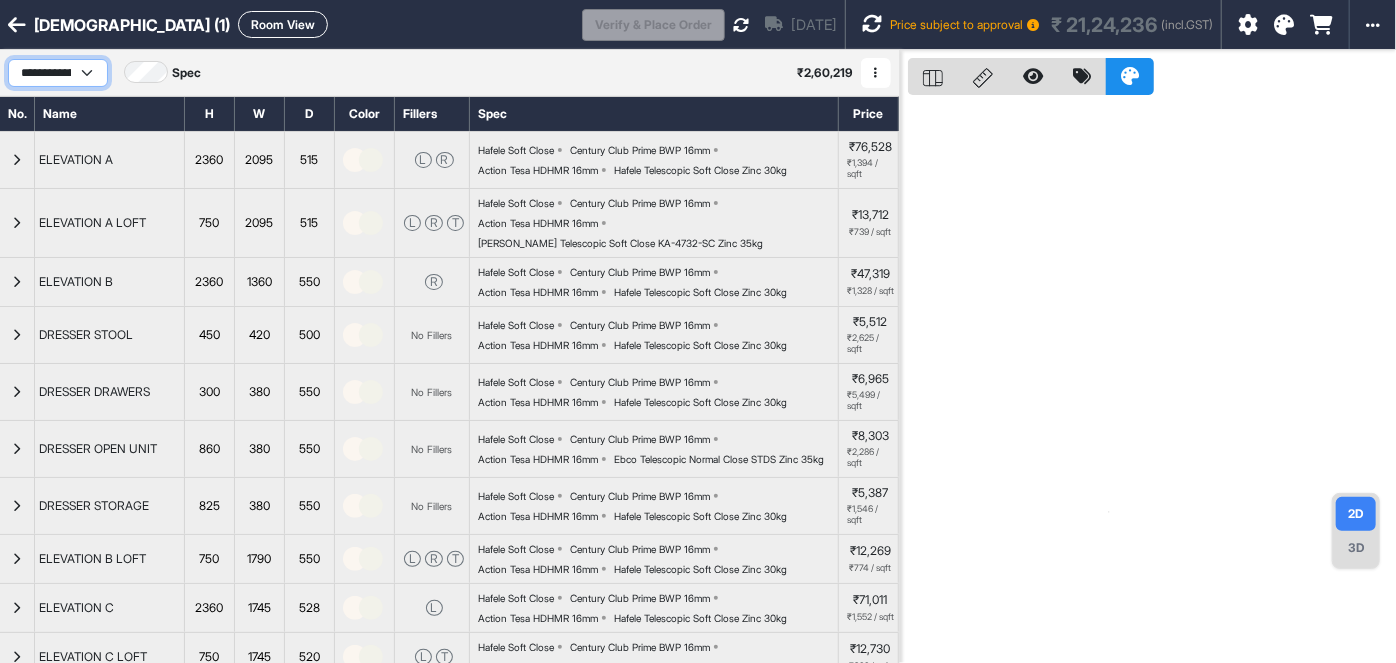 click on "**********" at bounding box center [58, 73] 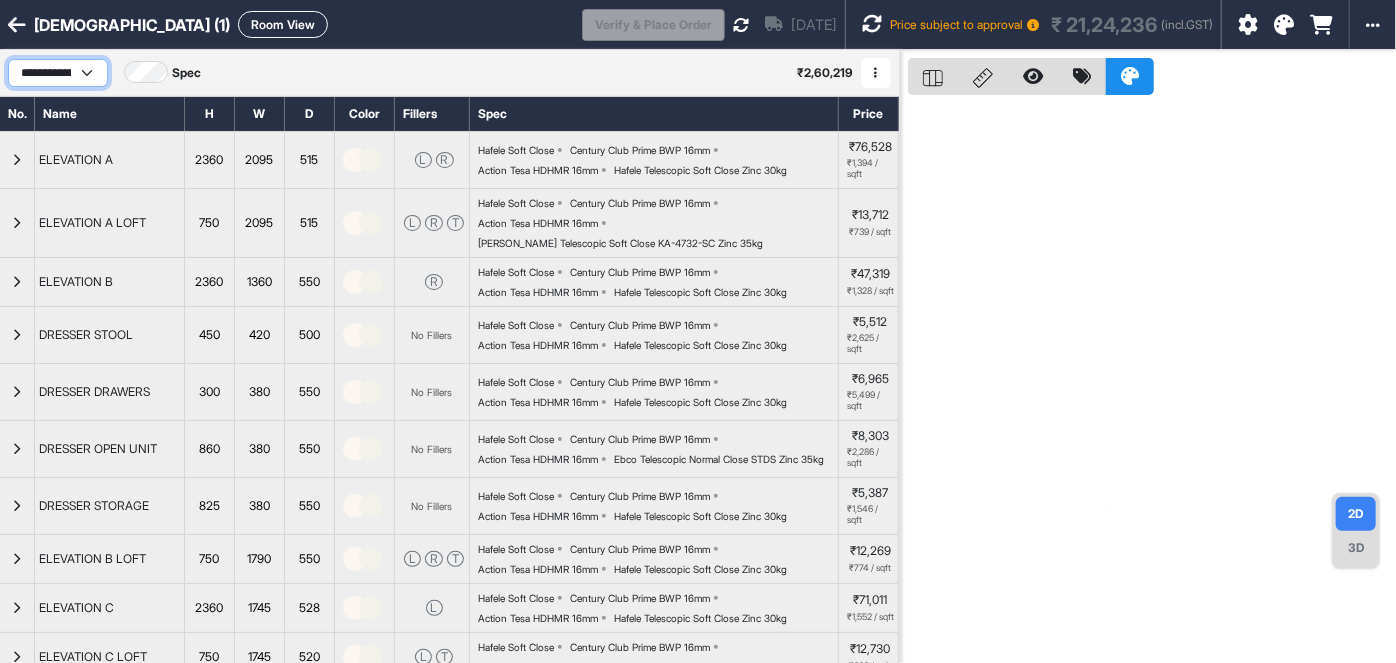 click on "**********" at bounding box center [58, 73] 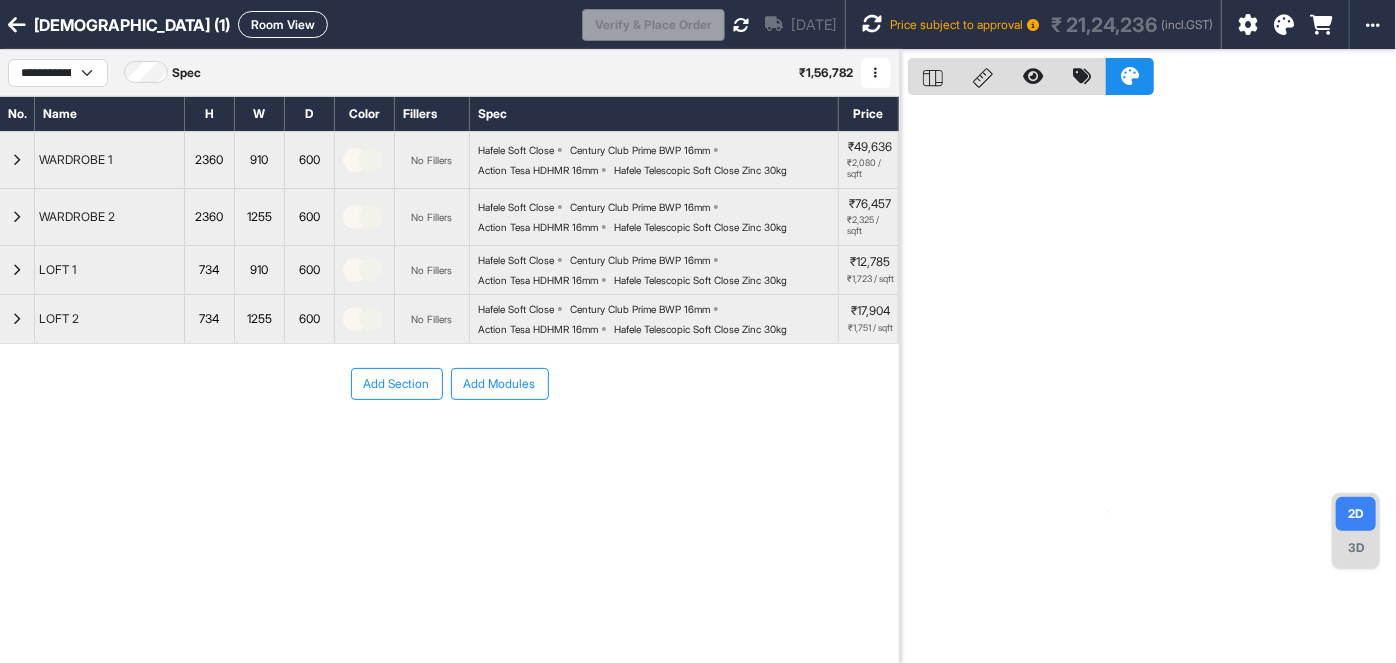 click at bounding box center [876, 73] 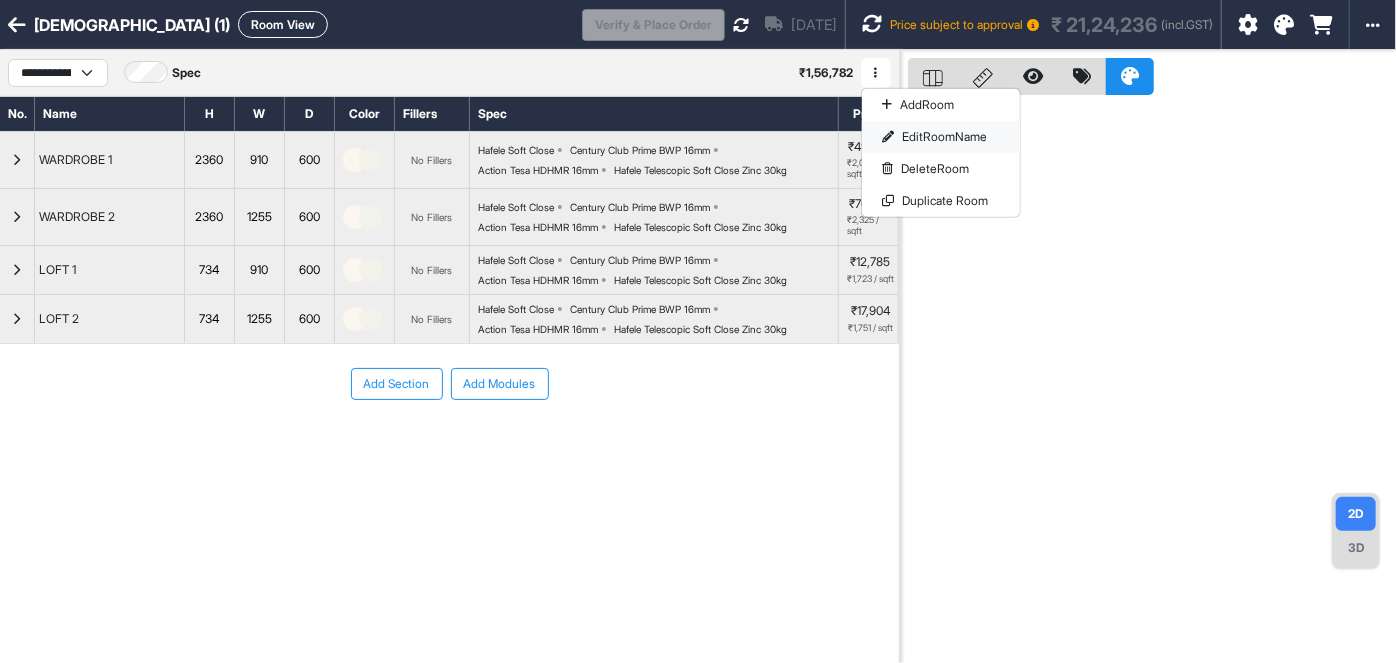 click on "Edit  Room  Name" at bounding box center (941, 137) 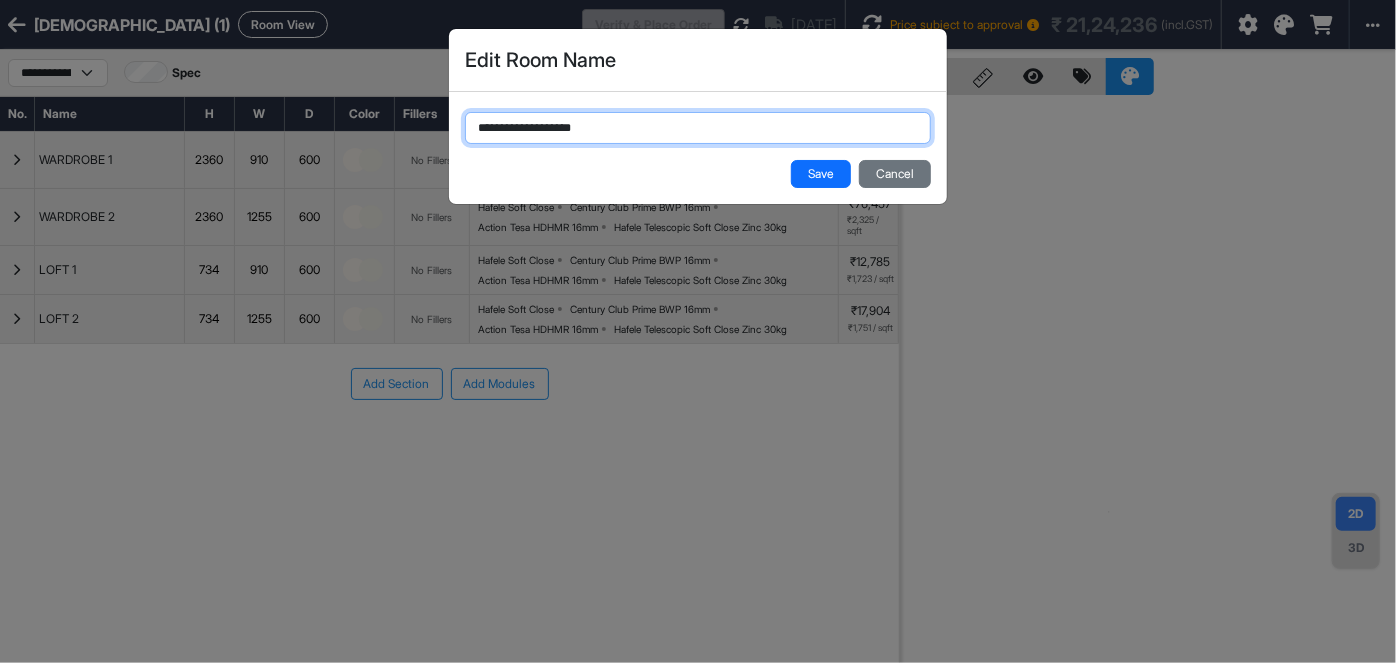 click on "**********" at bounding box center [698, 128] 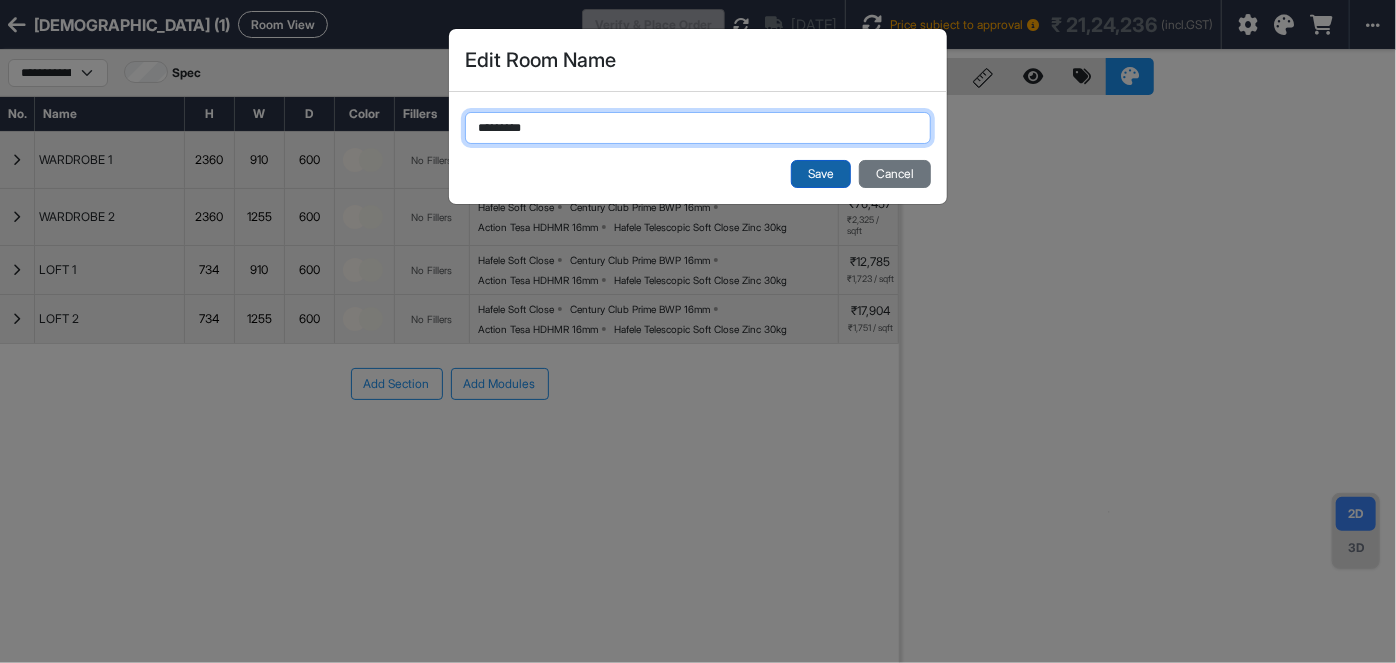 type on "*********" 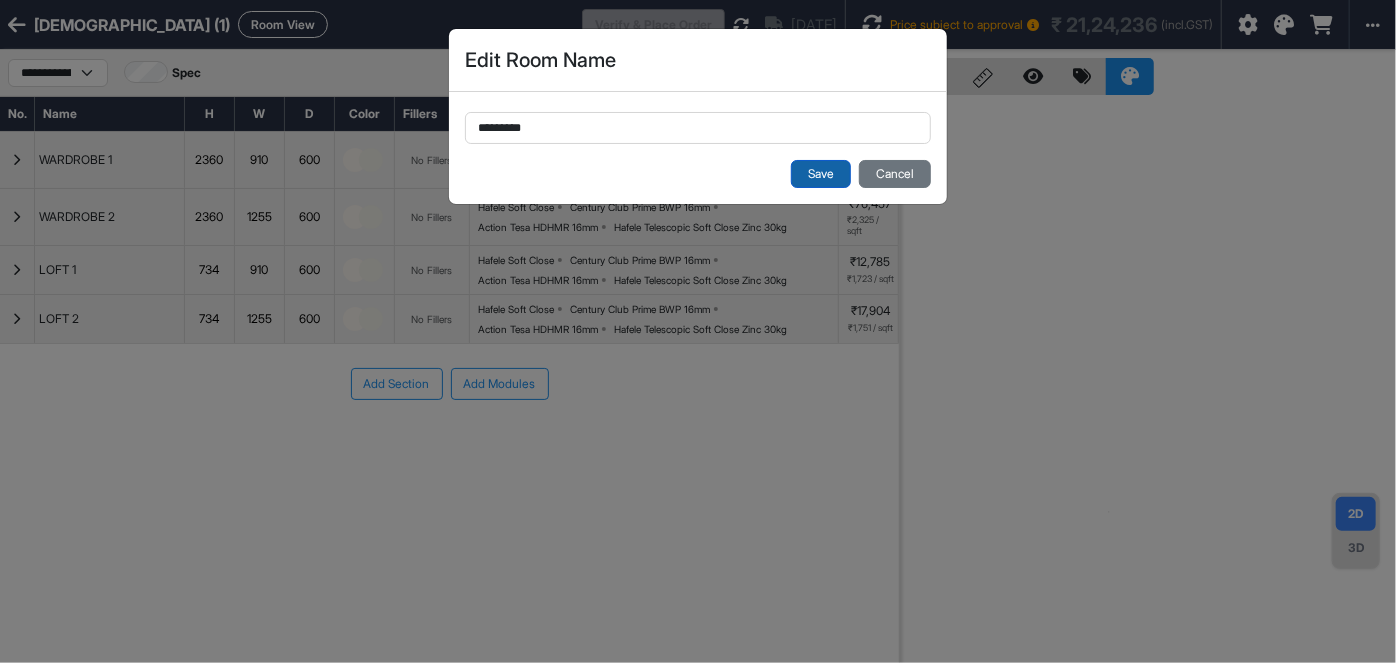 click on "Save" at bounding box center [821, 174] 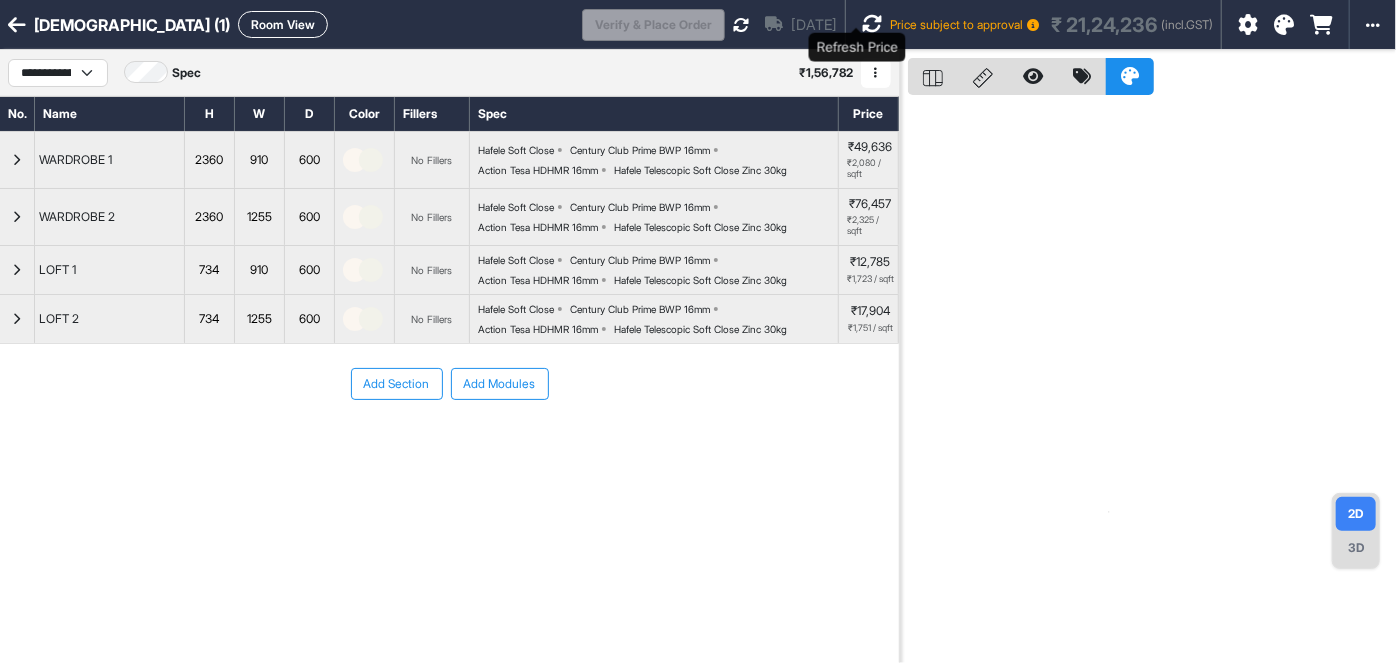 click at bounding box center (872, 24) 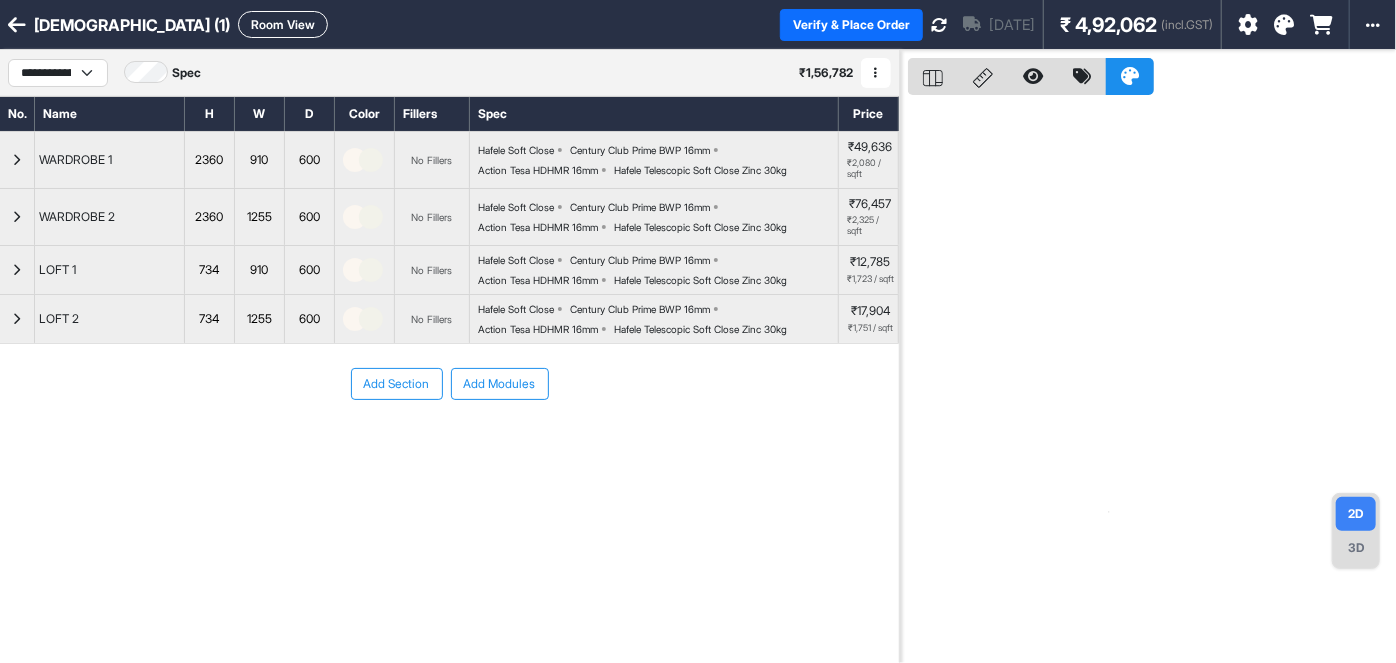 click on "Room View" at bounding box center (283, 24) 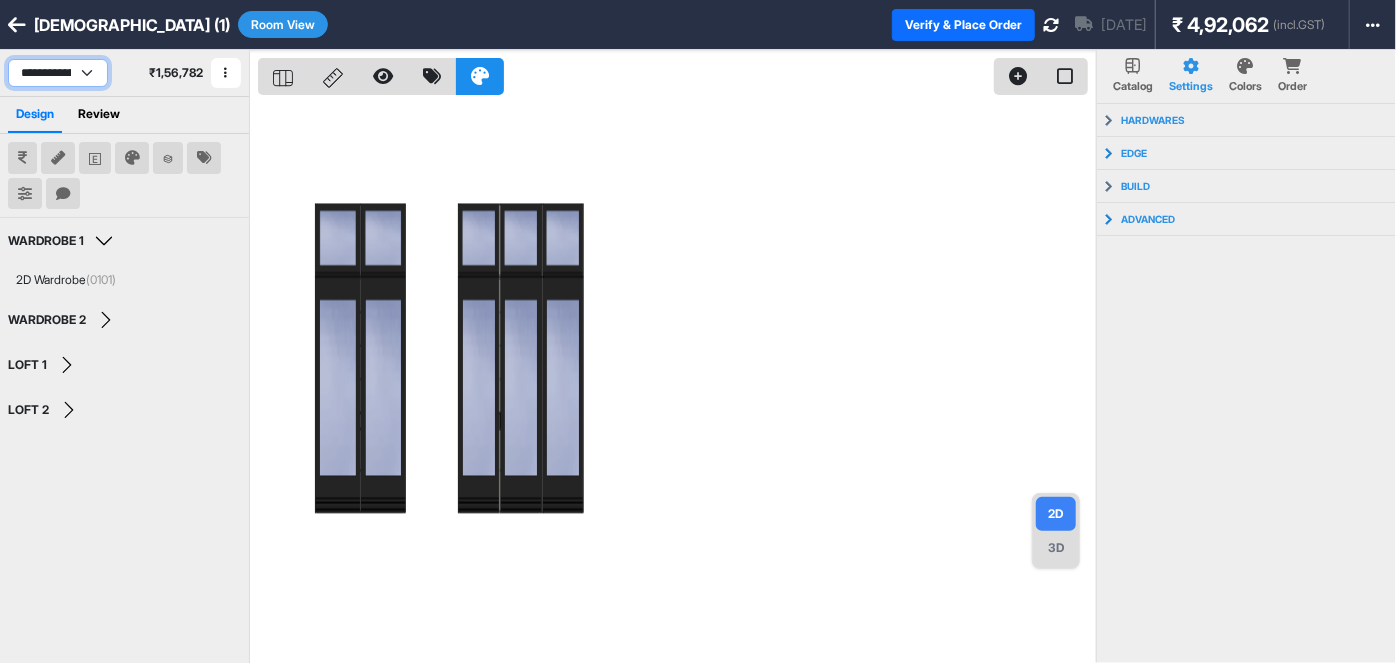 click on "**********" at bounding box center [58, 73] 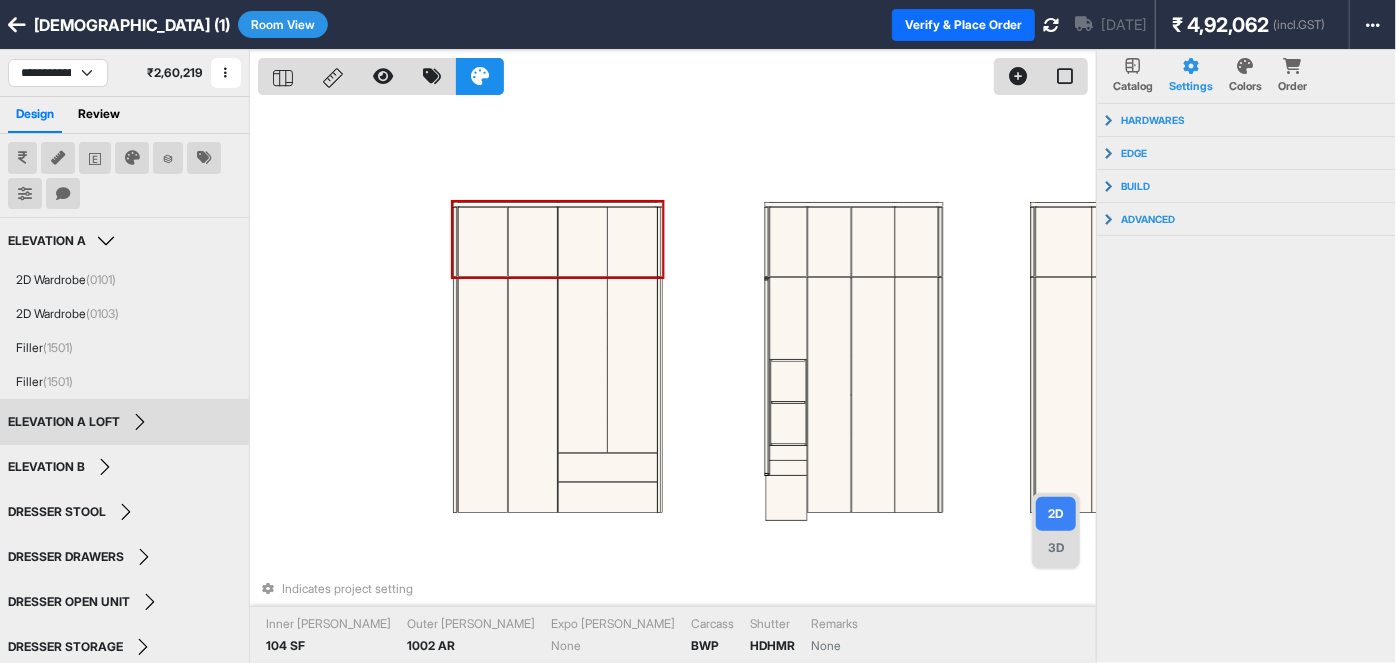 click on "3D" at bounding box center [1056, 548] 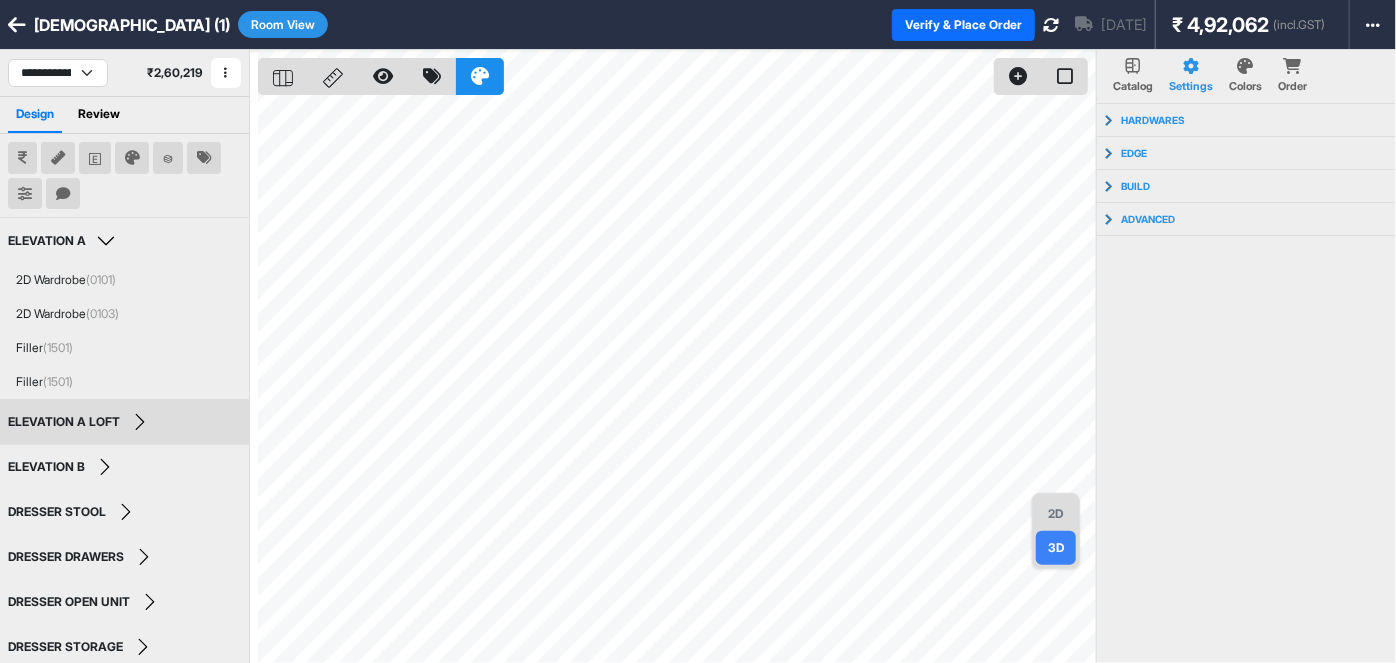 click on "2D" at bounding box center (1056, 514) 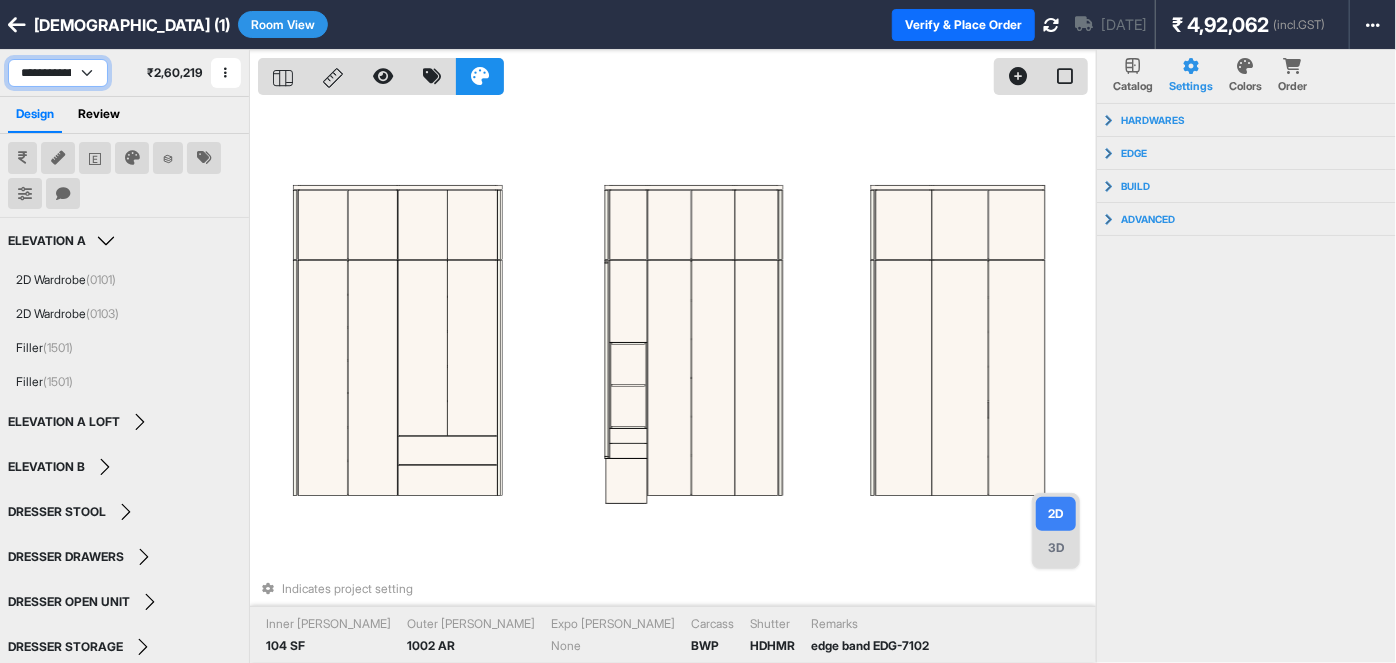 click on "**********" at bounding box center [58, 73] 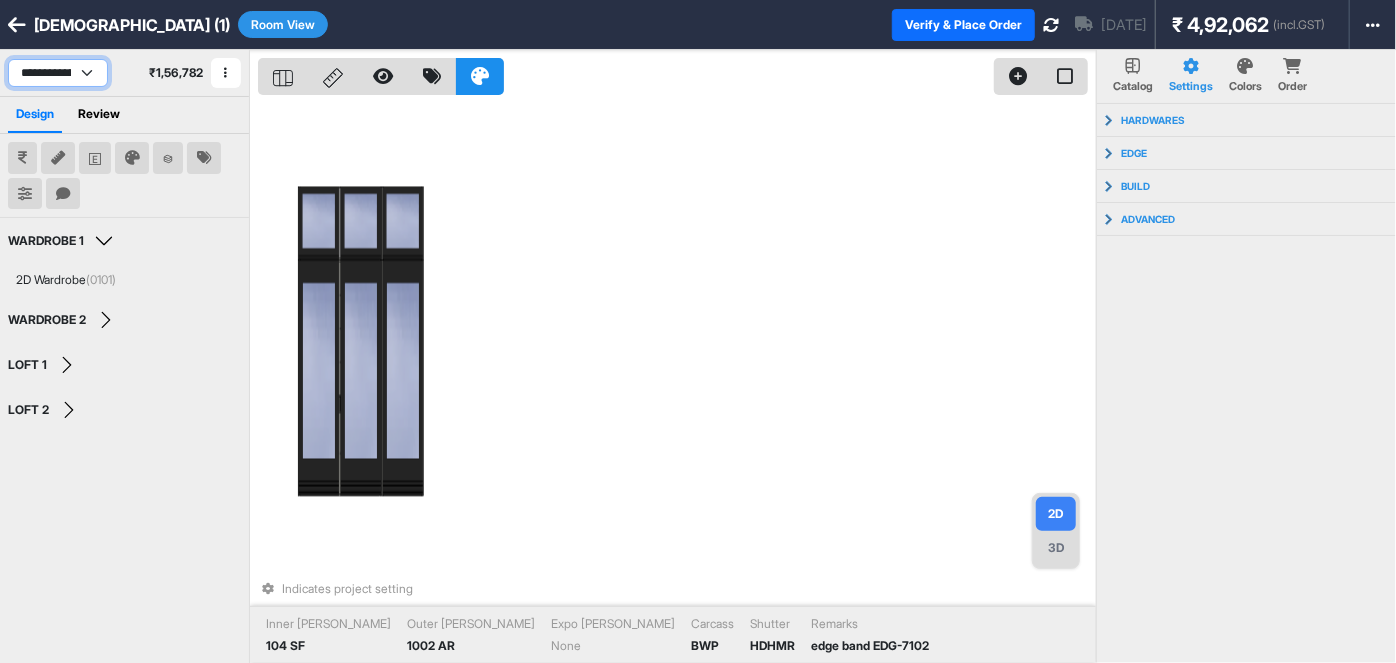 select on "****" 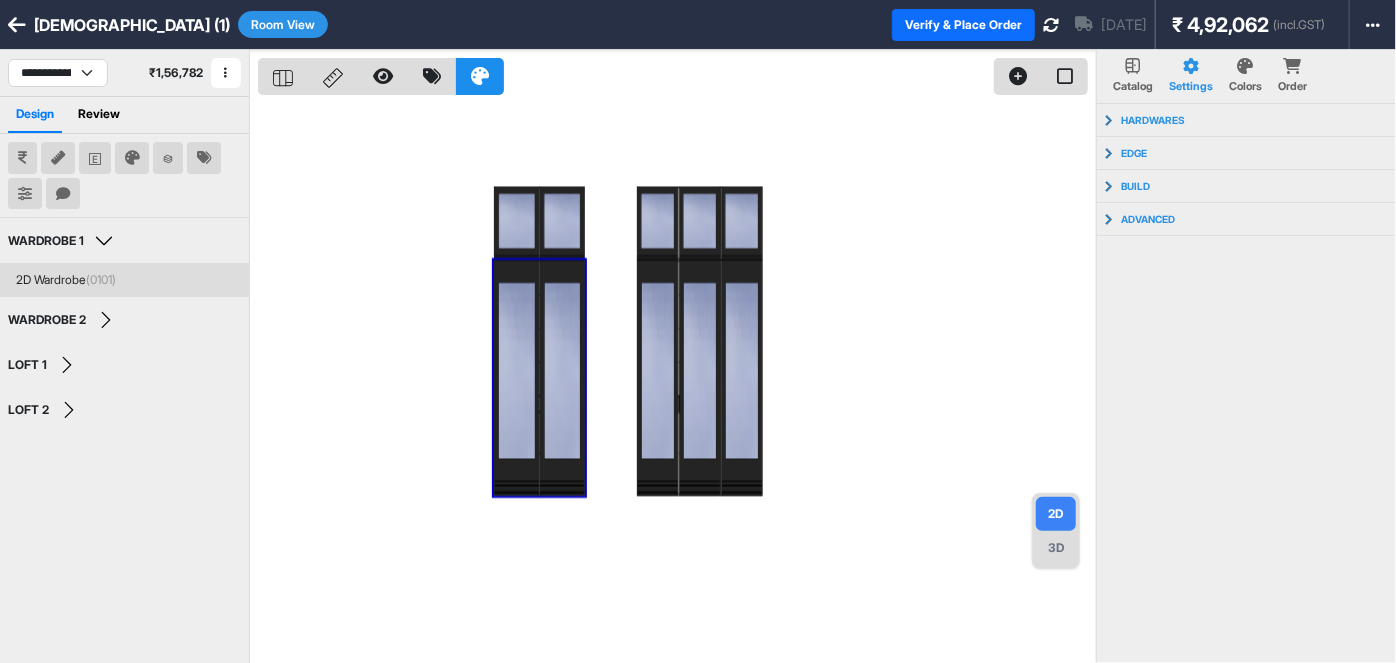 click on "2D Wardrobe  (0101)" at bounding box center (124, 280) 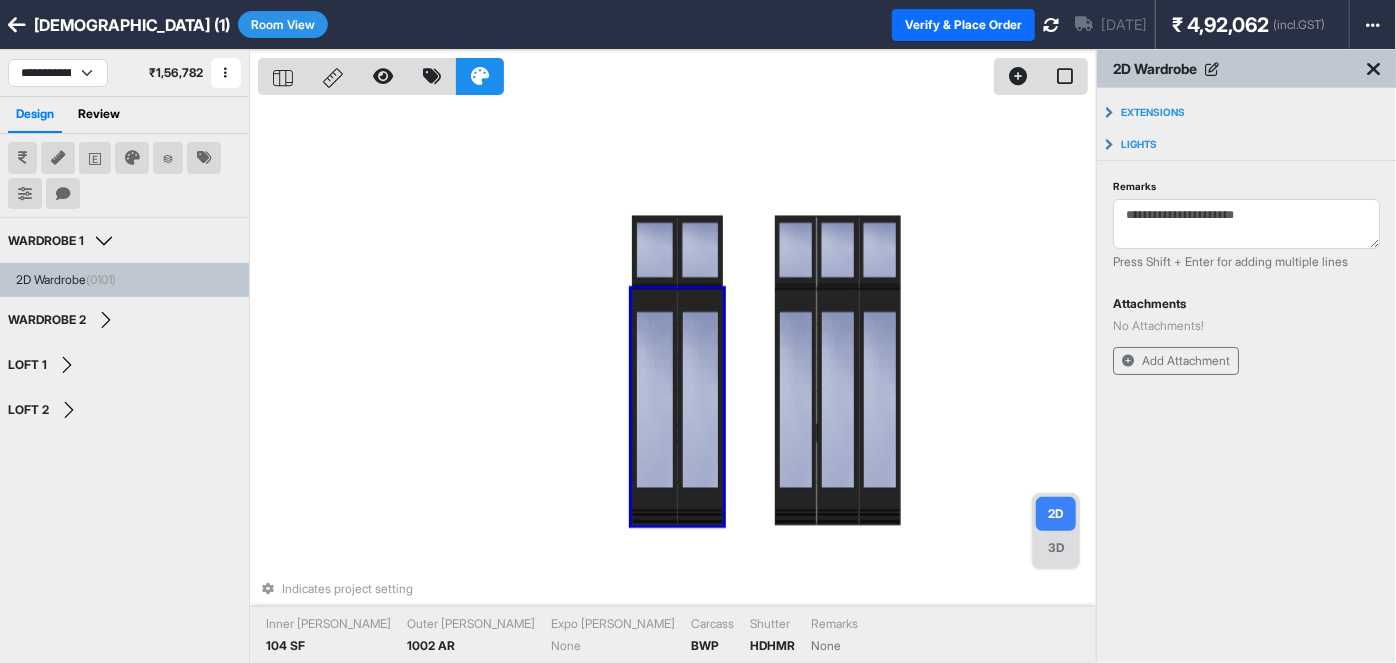 click on "Indicates project setting Inner [PERSON_NAME] 104 SF Outer [PERSON_NAME] 1002 AR Expo [PERSON_NAME] None Carcass BWP Shutter HDHMR Remarks None" at bounding box center (677, 381) 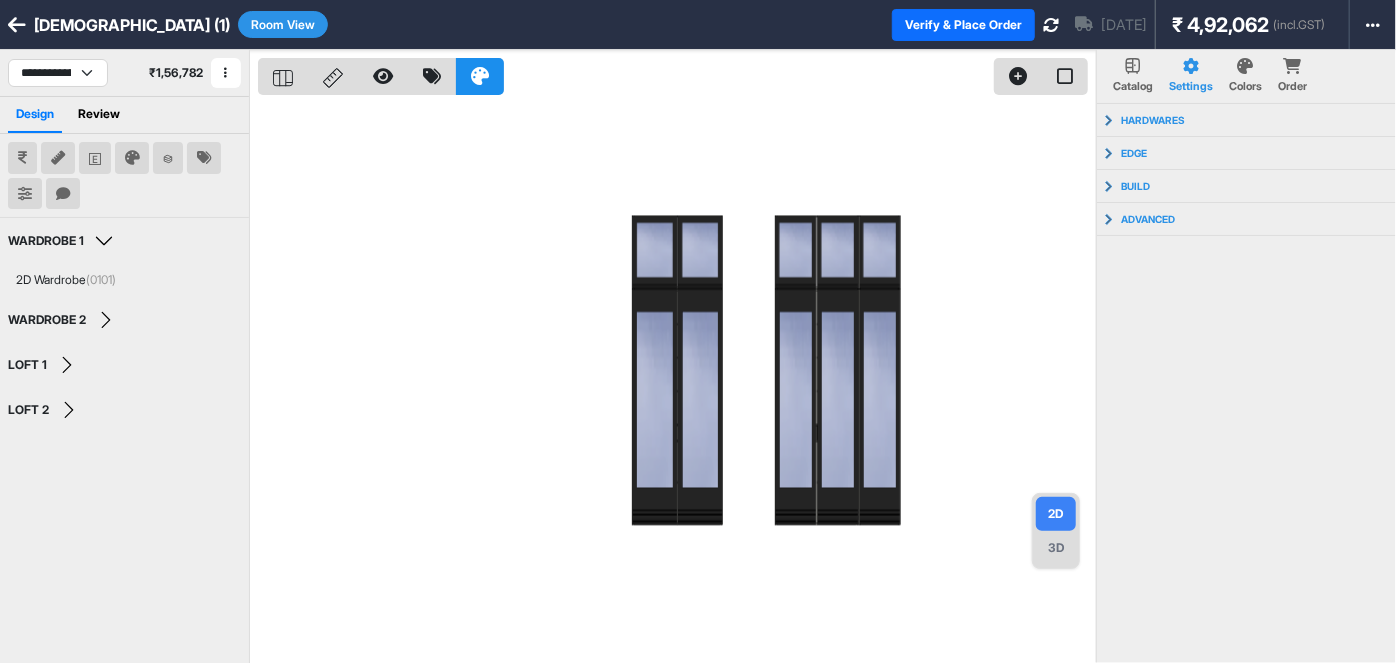 click at bounding box center [17, 25] 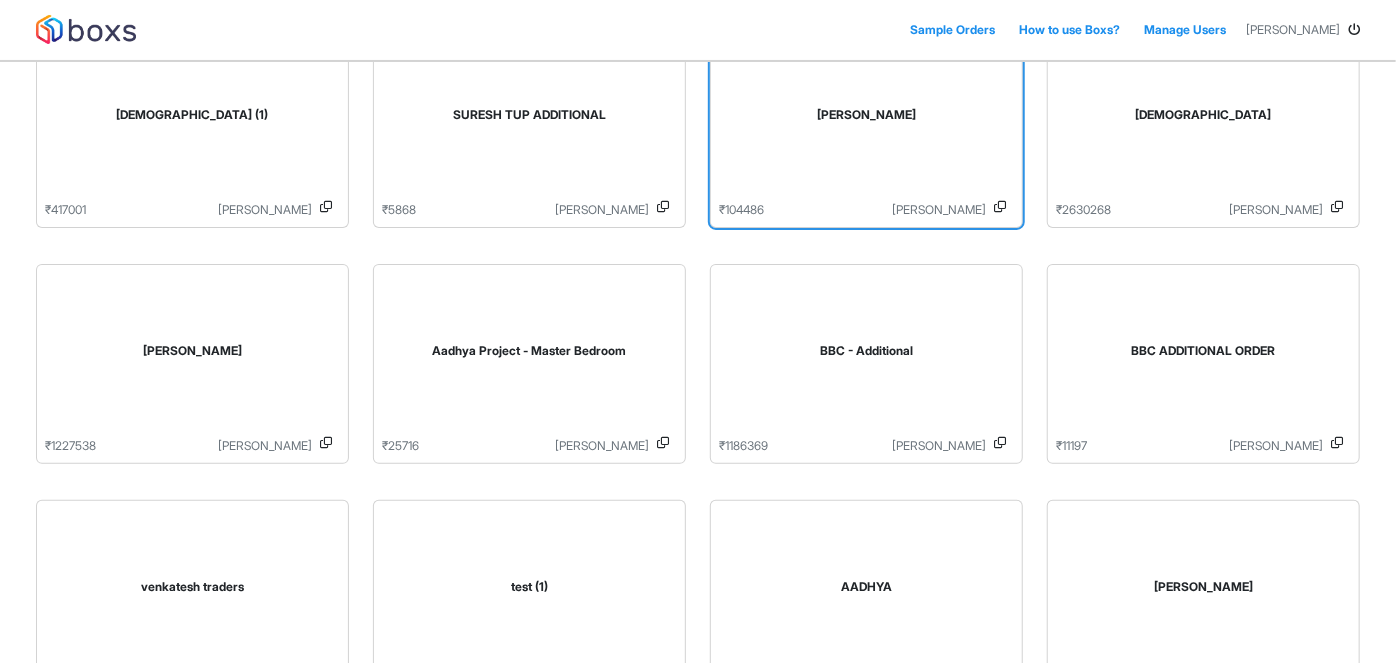 scroll, scrollTop: 0, scrollLeft: 0, axis: both 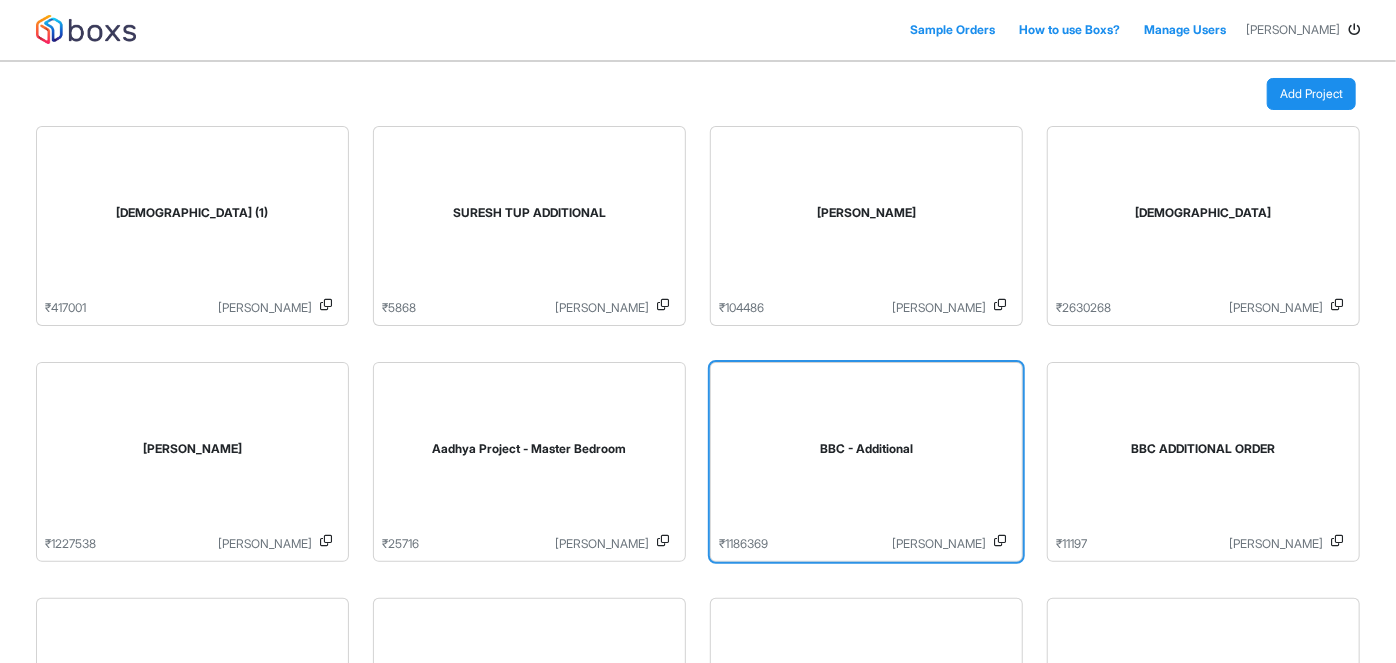 click on "BBC  - Additional" at bounding box center [866, 453] 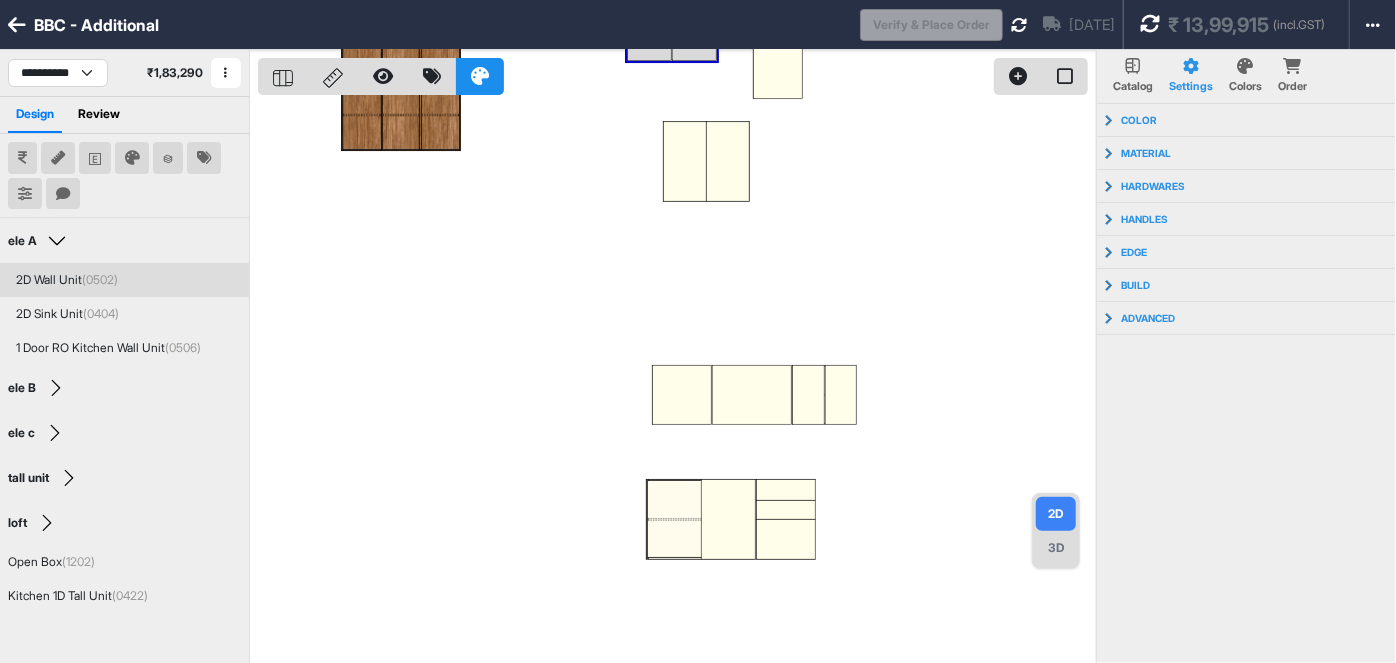 click on "2D Wall Unit  (0502)" at bounding box center (67, 280) 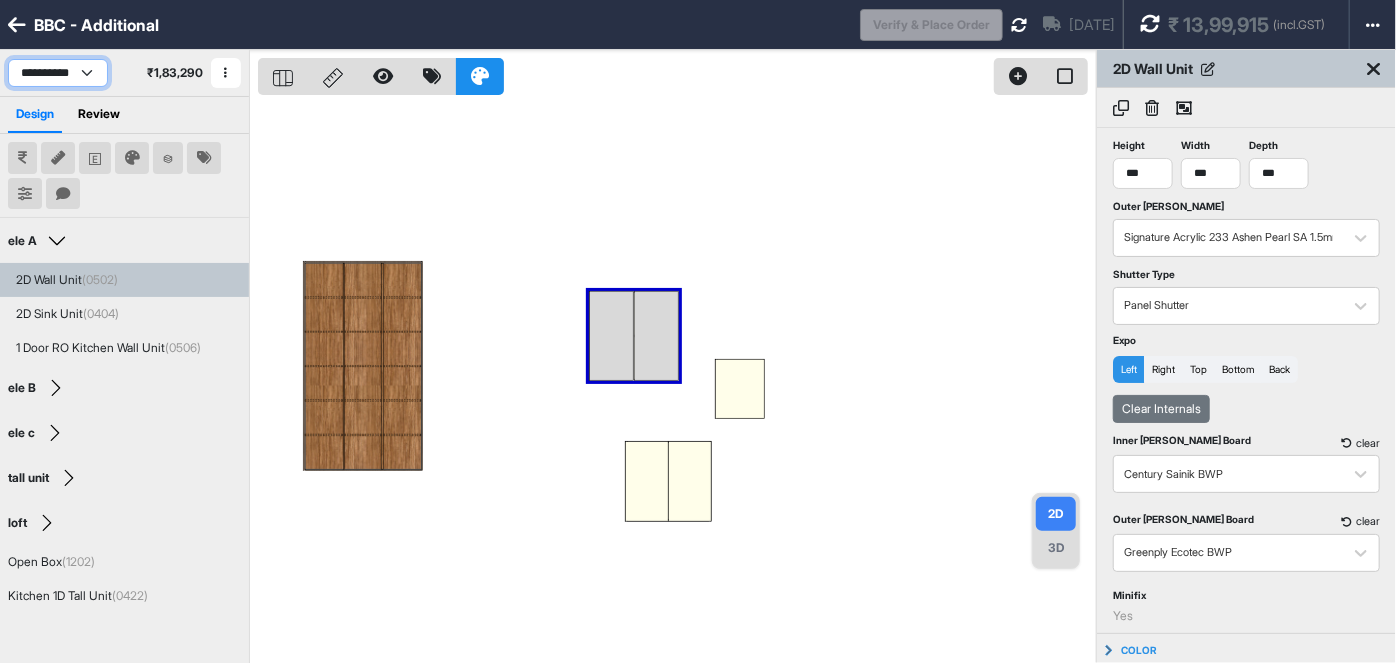 click on "**********" at bounding box center (58, 73) 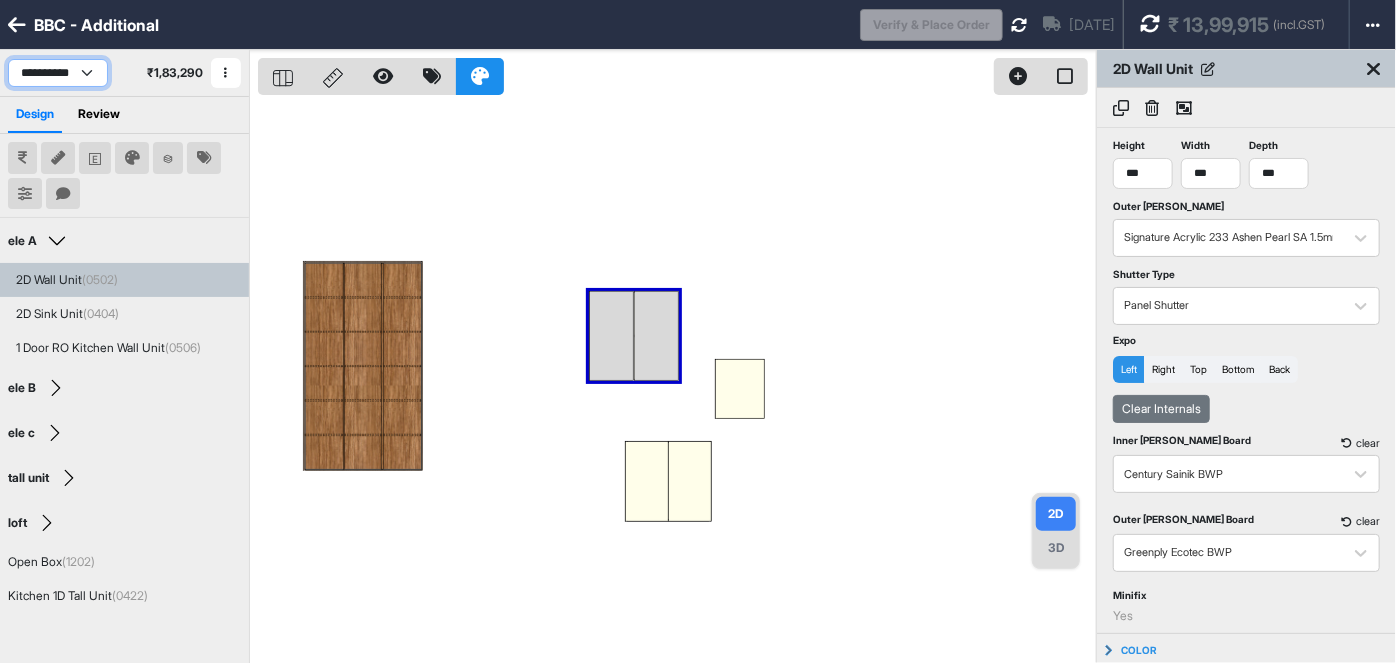 click on "**********" at bounding box center (58, 73) 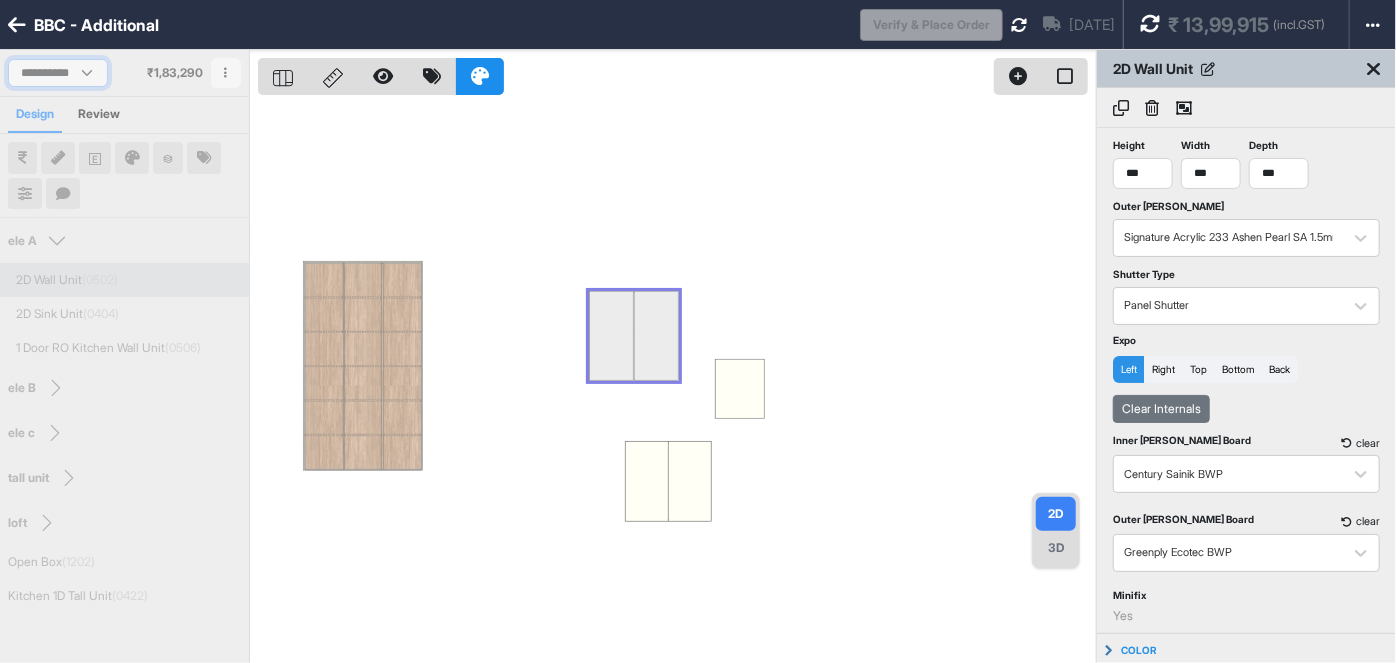 select on "****" 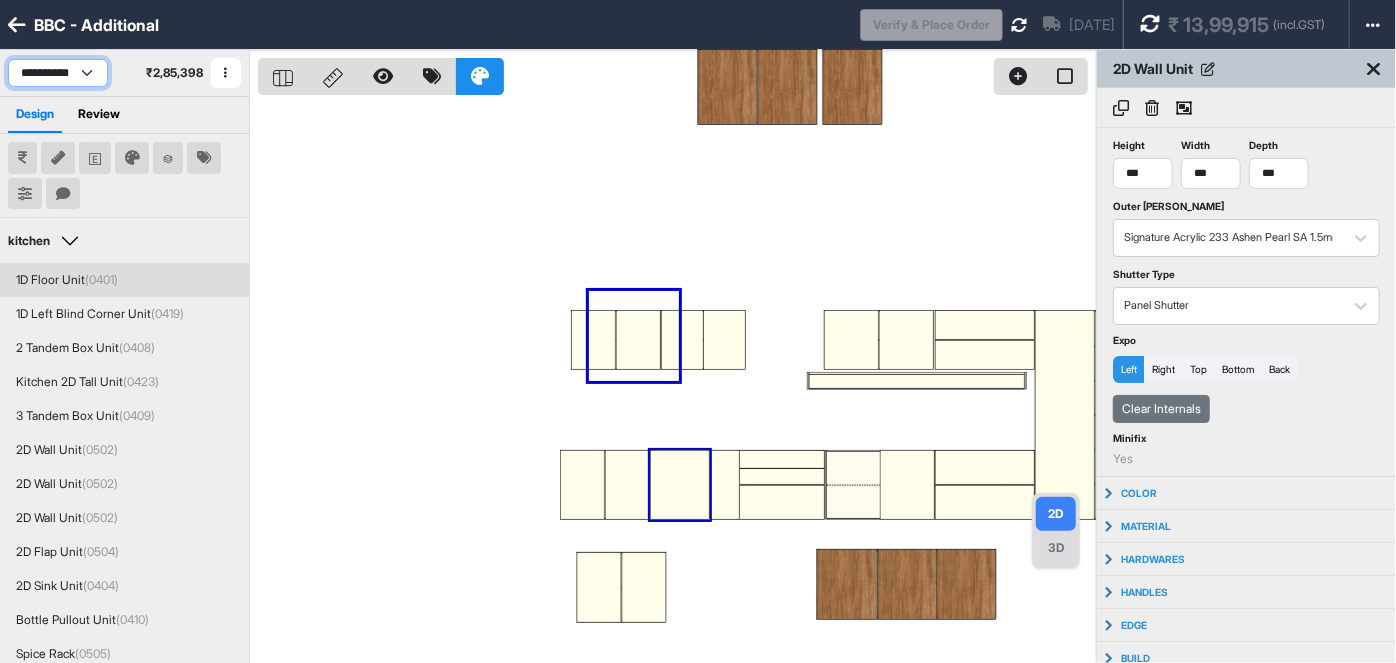 click on "1D Floor Unit  (0401)" at bounding box center [67, 280] 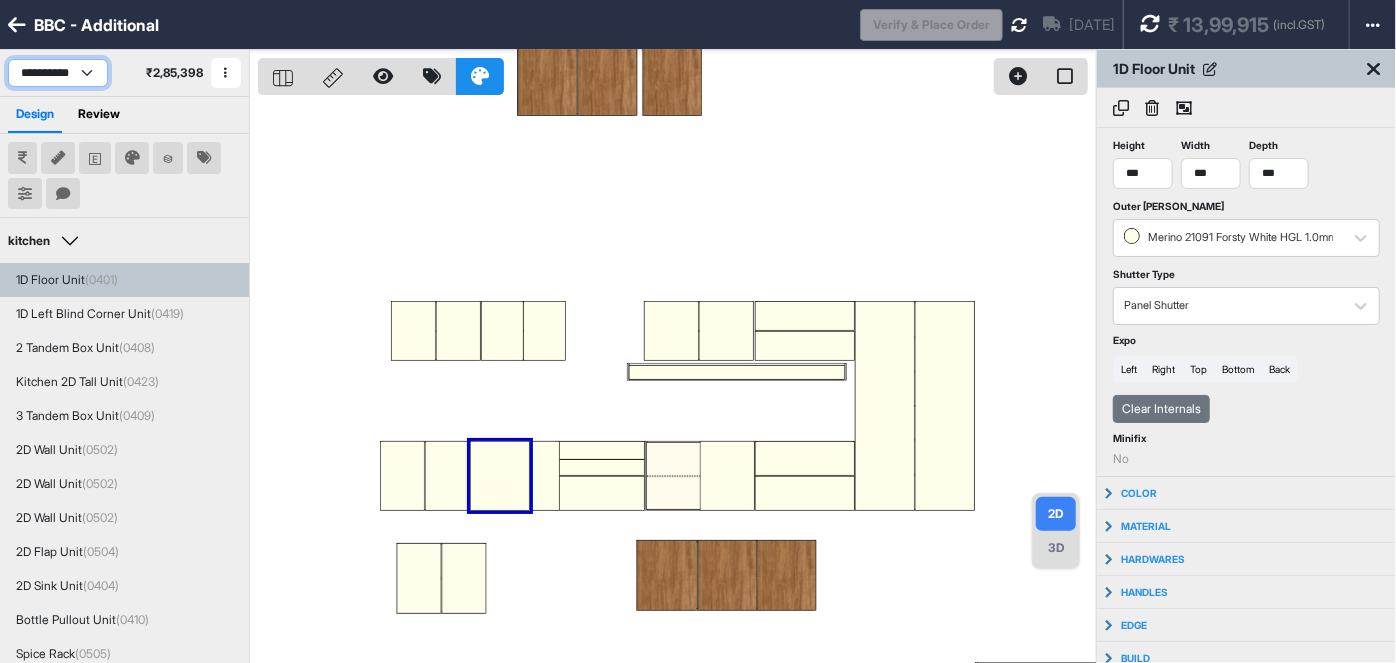 click on "**********" at bounding box center [58, 73] 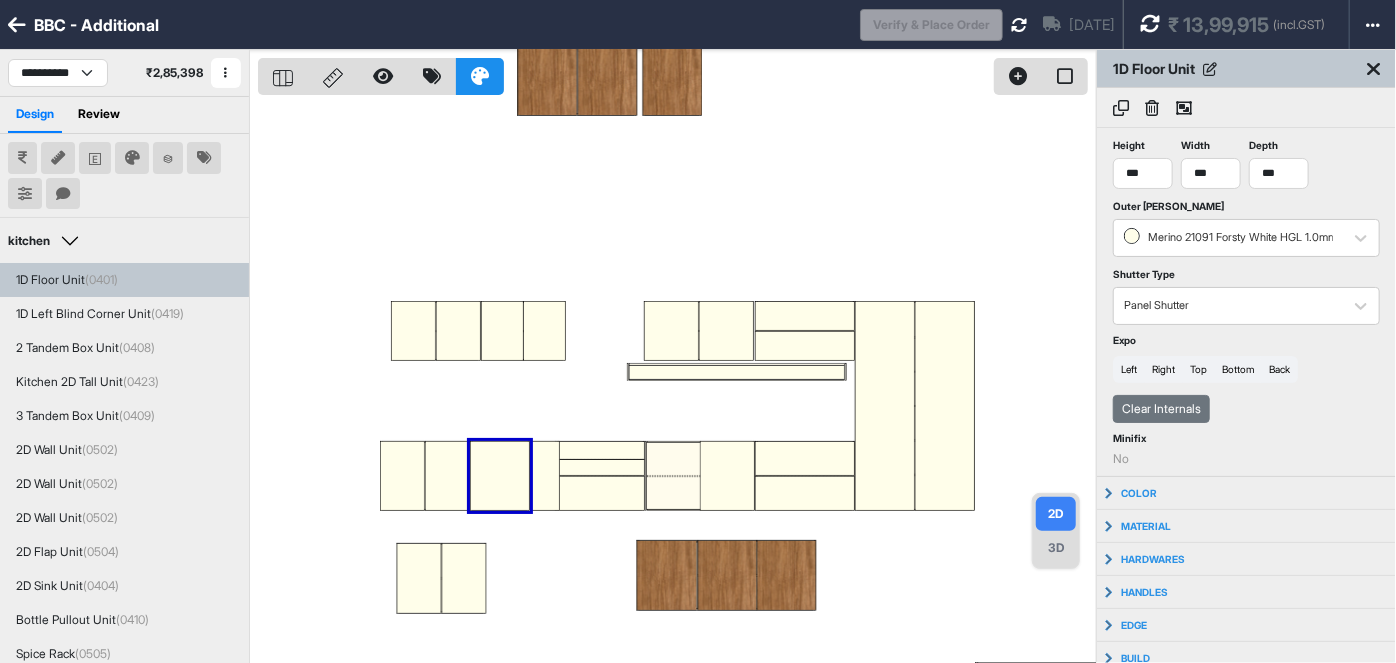 click at bounding box center (17, 25) 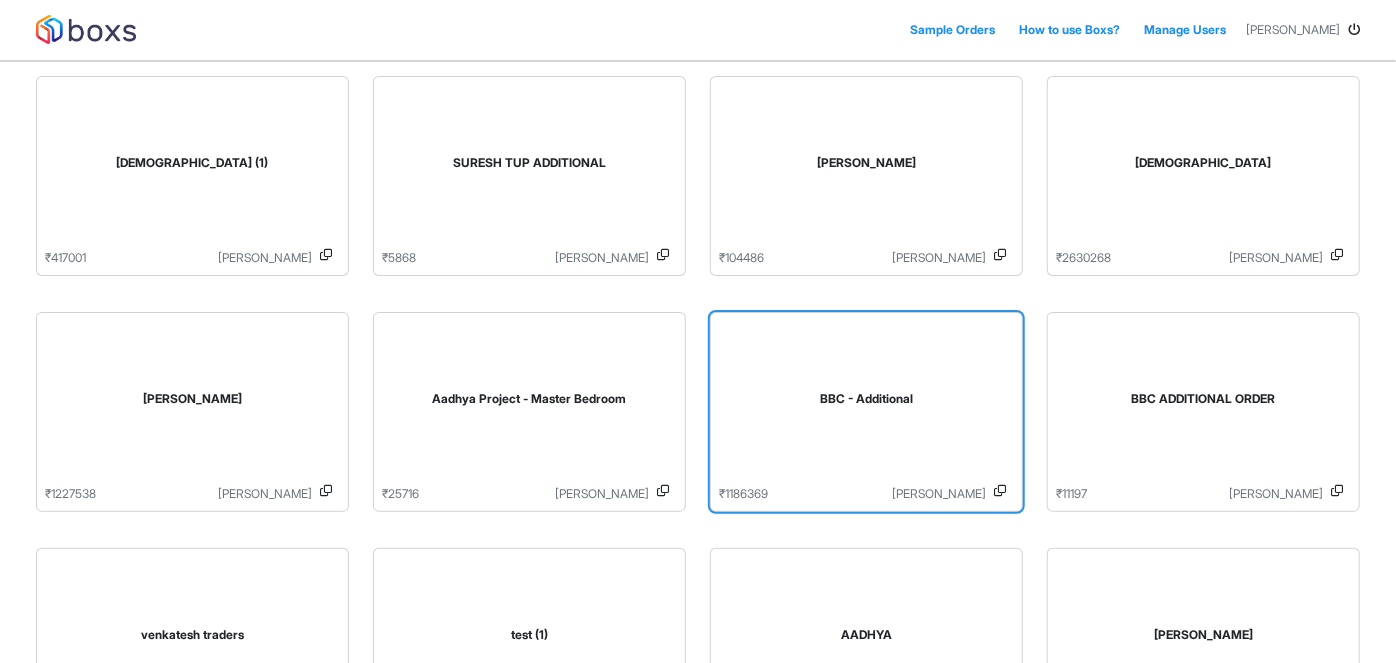 scroll, scrollTop: 0, scrollLeft: 0, axis: both 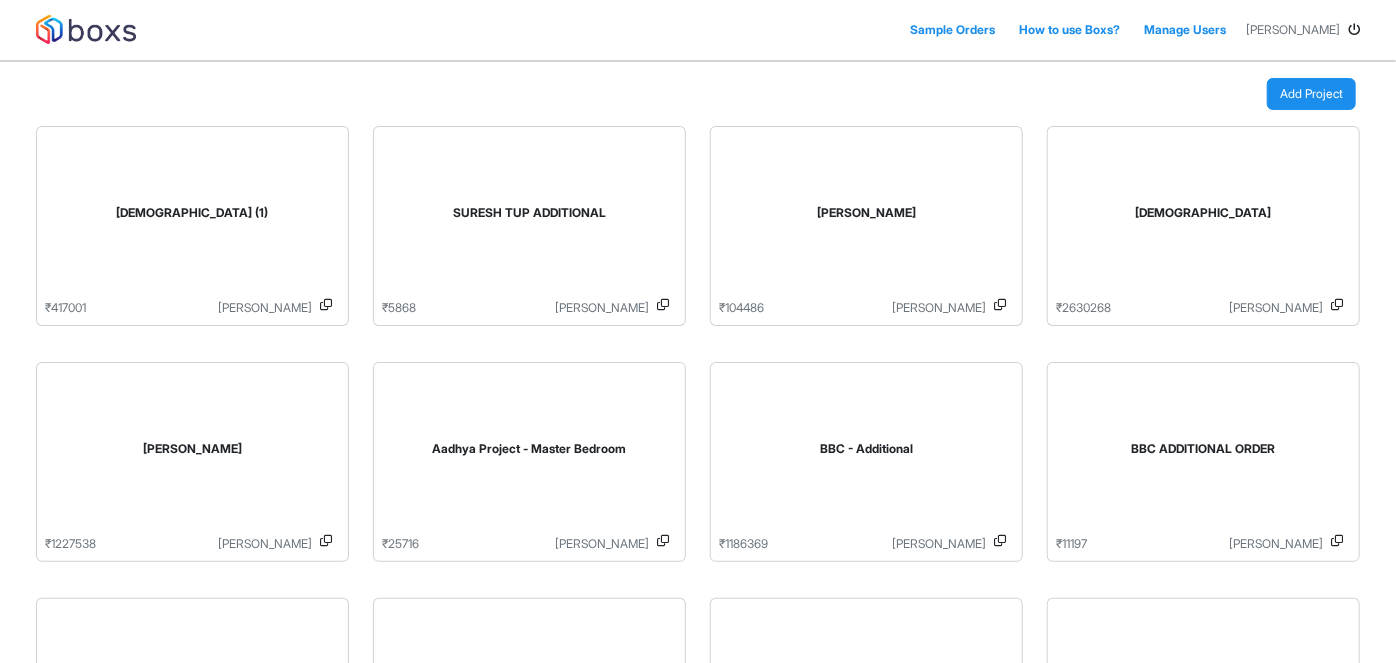 click at bounding box center (86, 29) 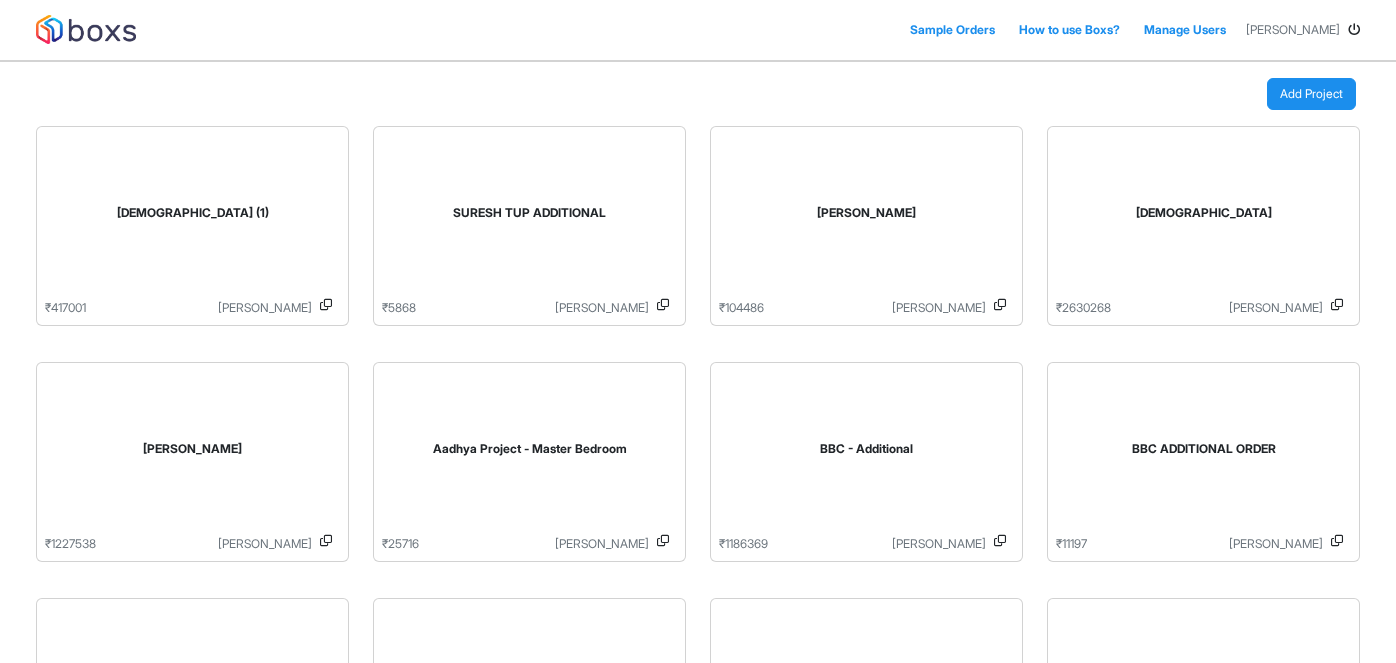 scroll, scrollTop: 0, scrollLeft: 0, axis: both 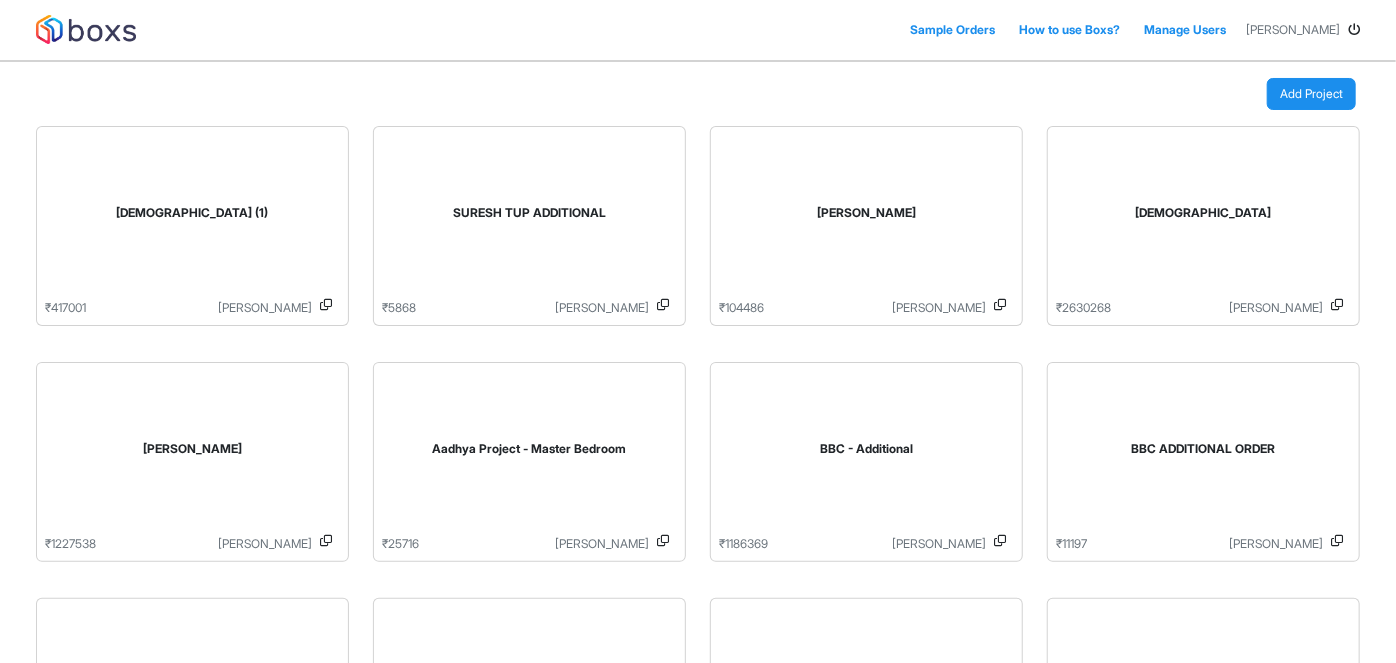 click on "How to use Boxs?" at bounding box center (1069, 30) 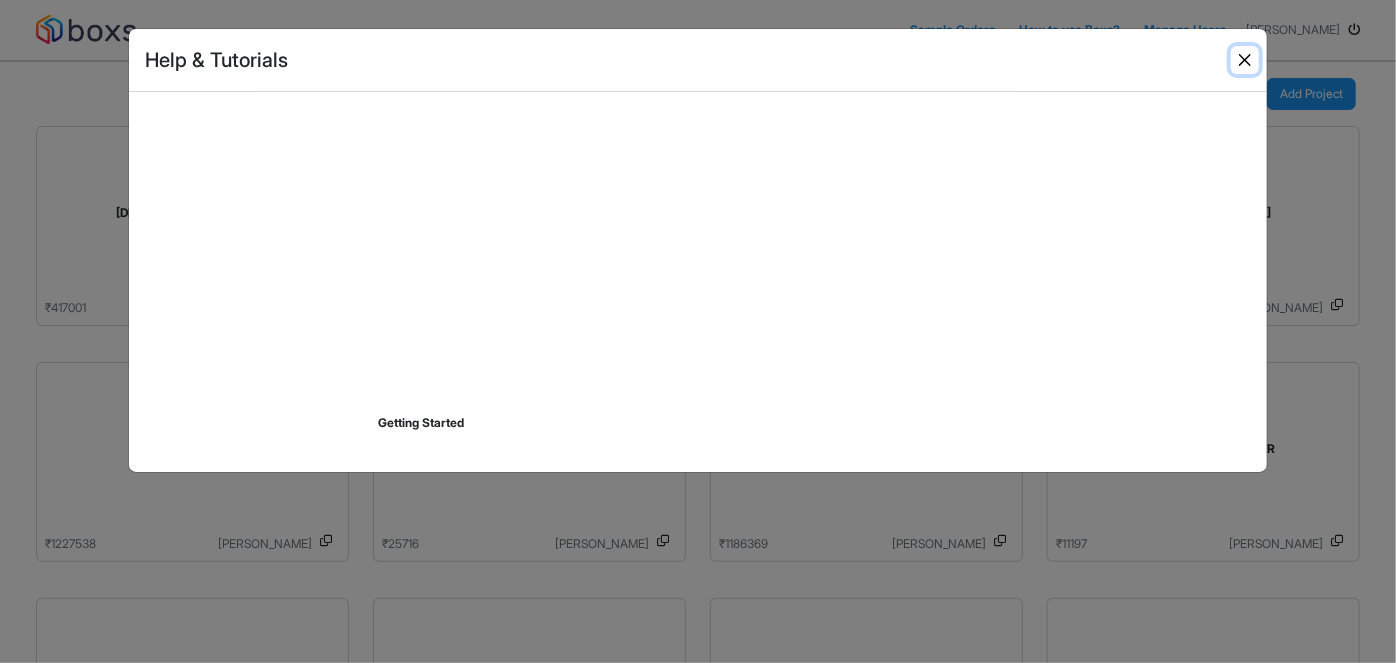 click at bounding box center (1245, 60) 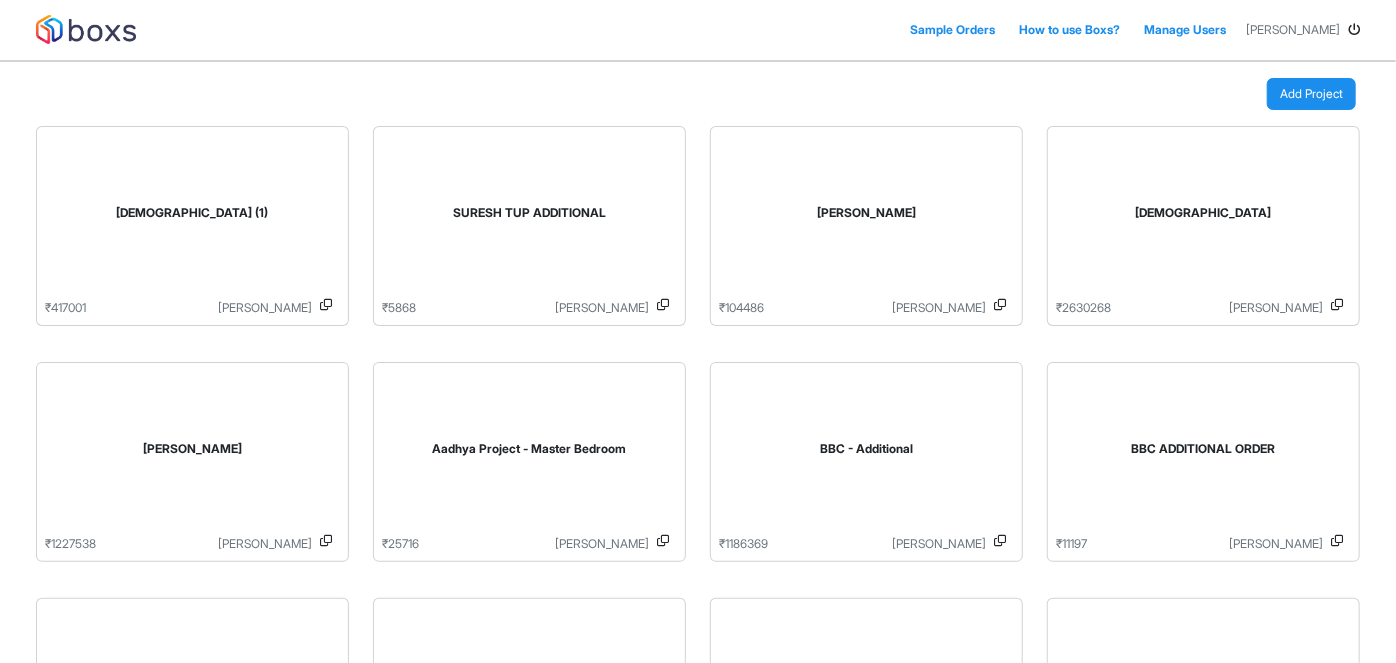 click on "Sample Orders" at bounding box center [952, 30] 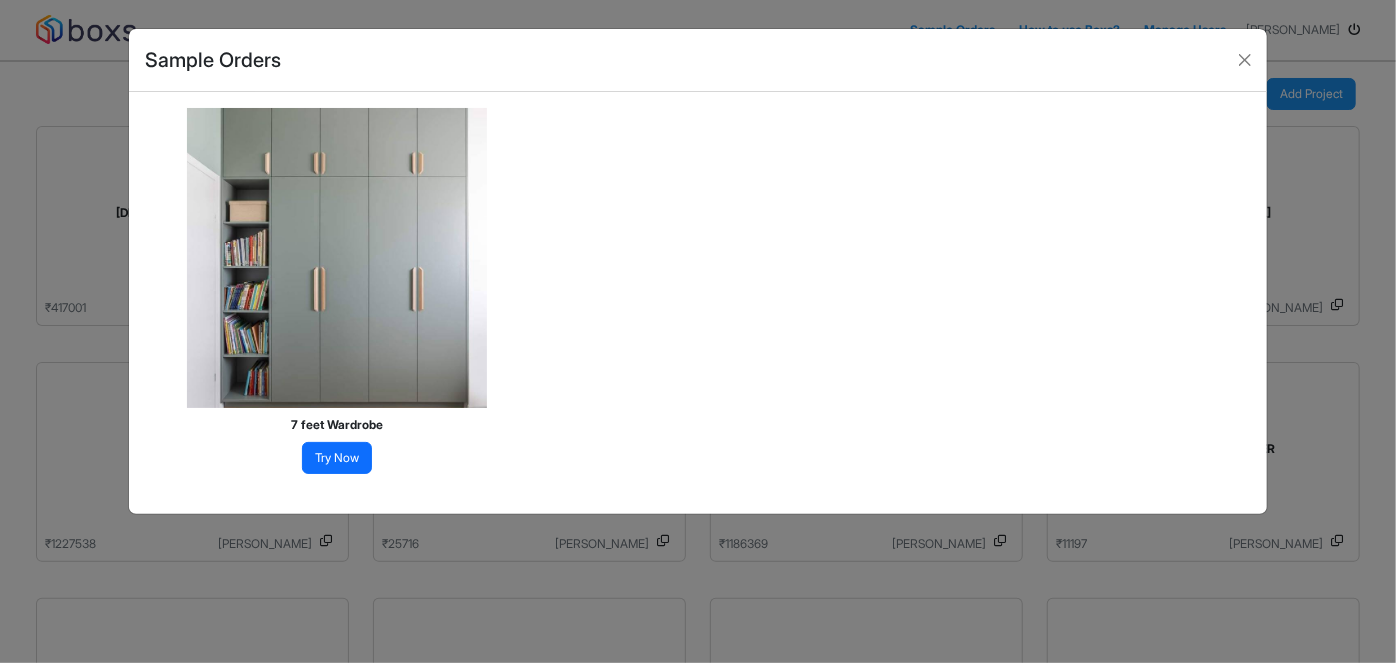 click on "Try Now" at bounding box center (337, 458) 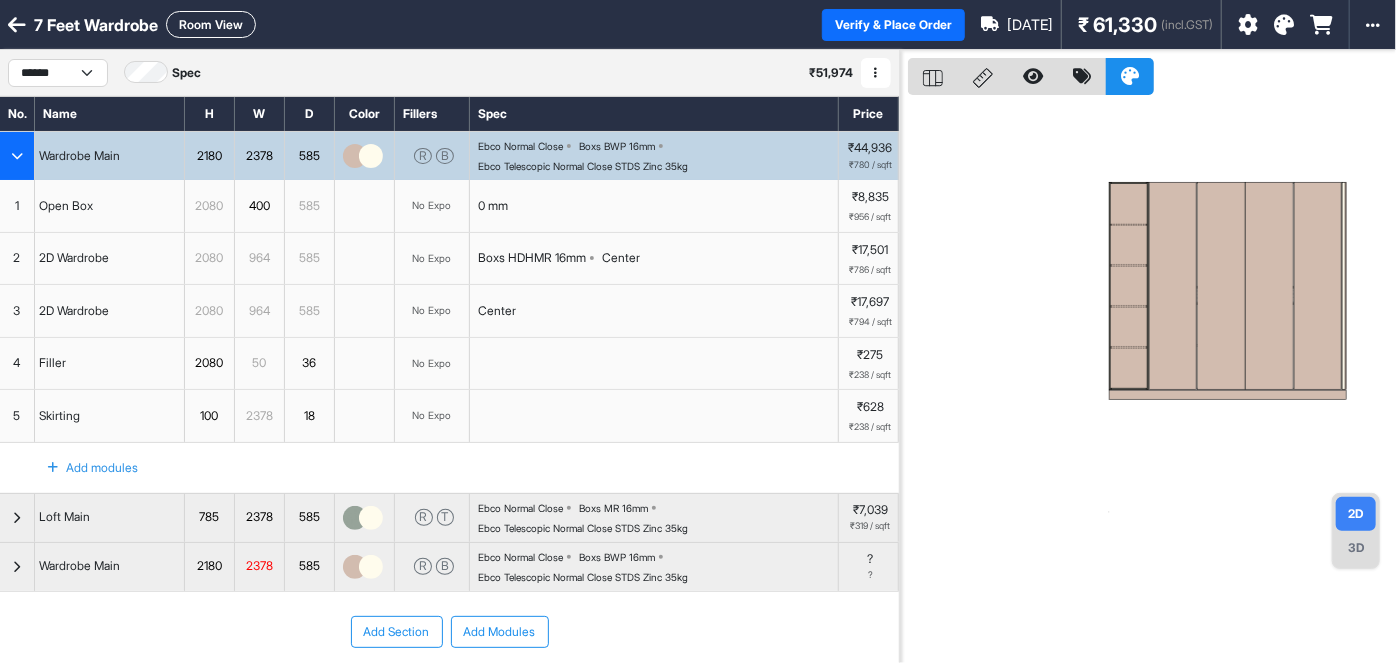 click at bounding box center (17, 25) 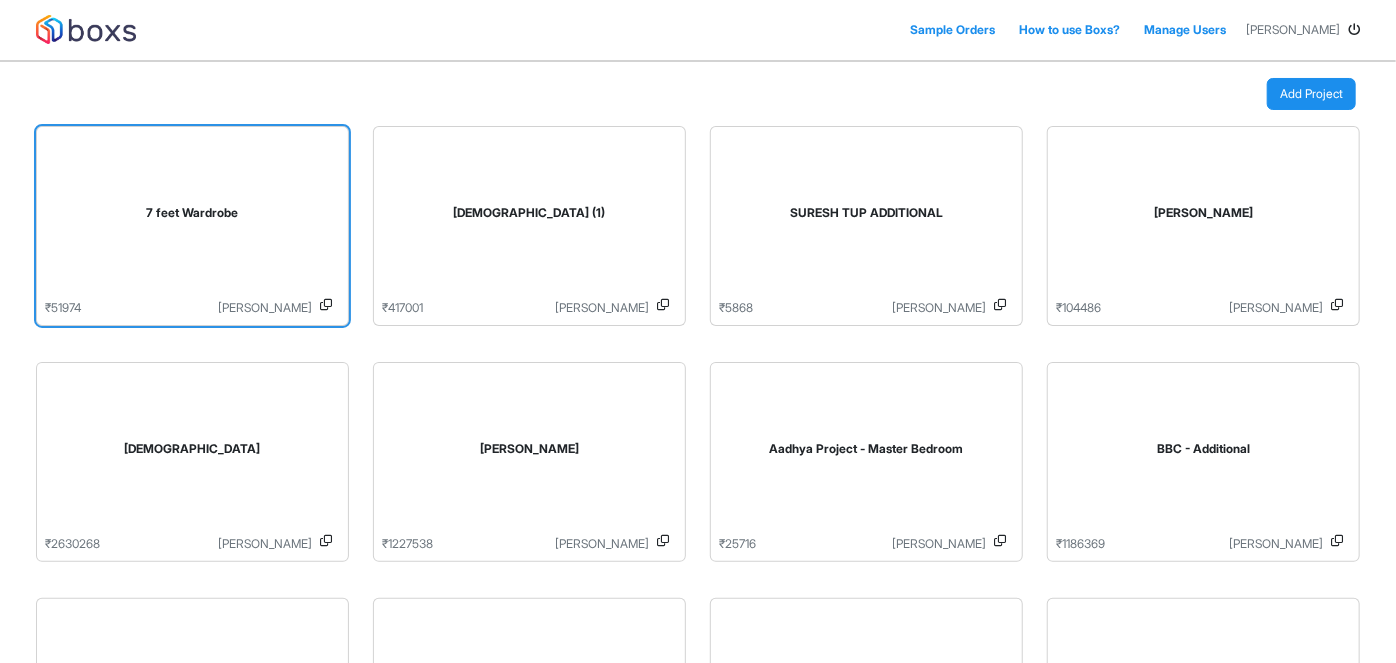 click on "7 feet Wardrobe" at bounding box center [192, 213] 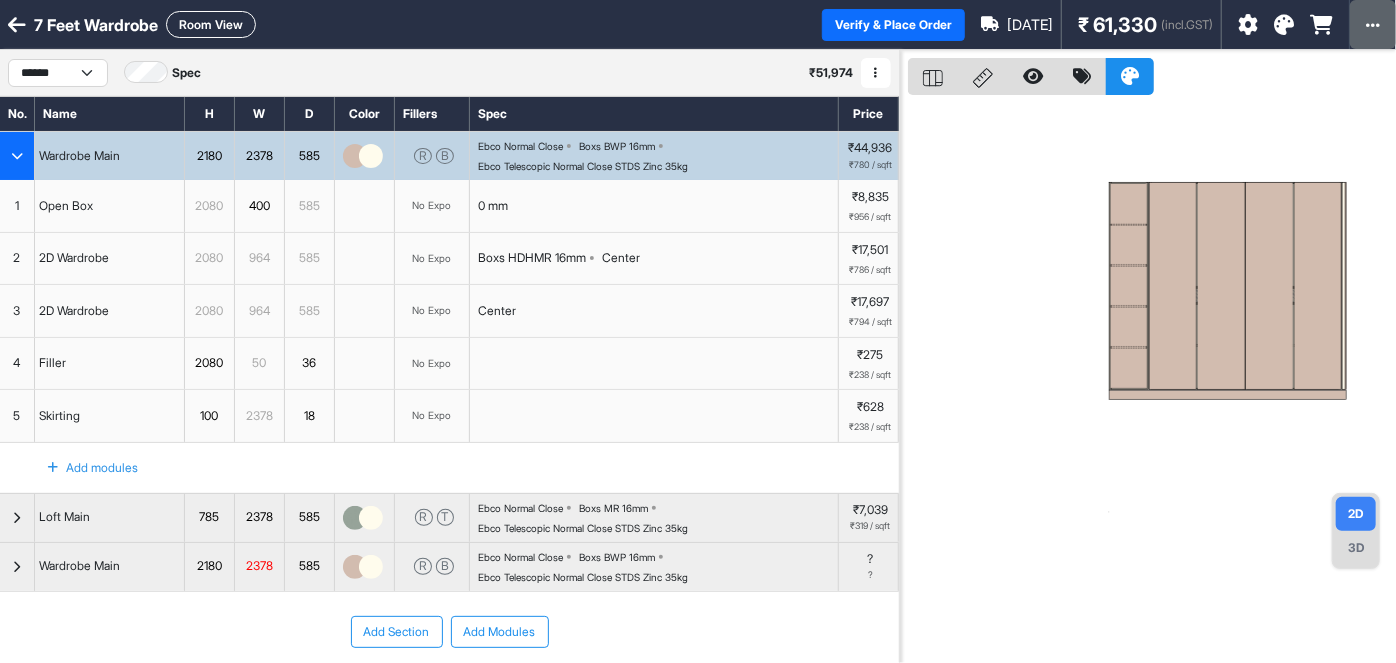 click at bounding box center (1373, 24) 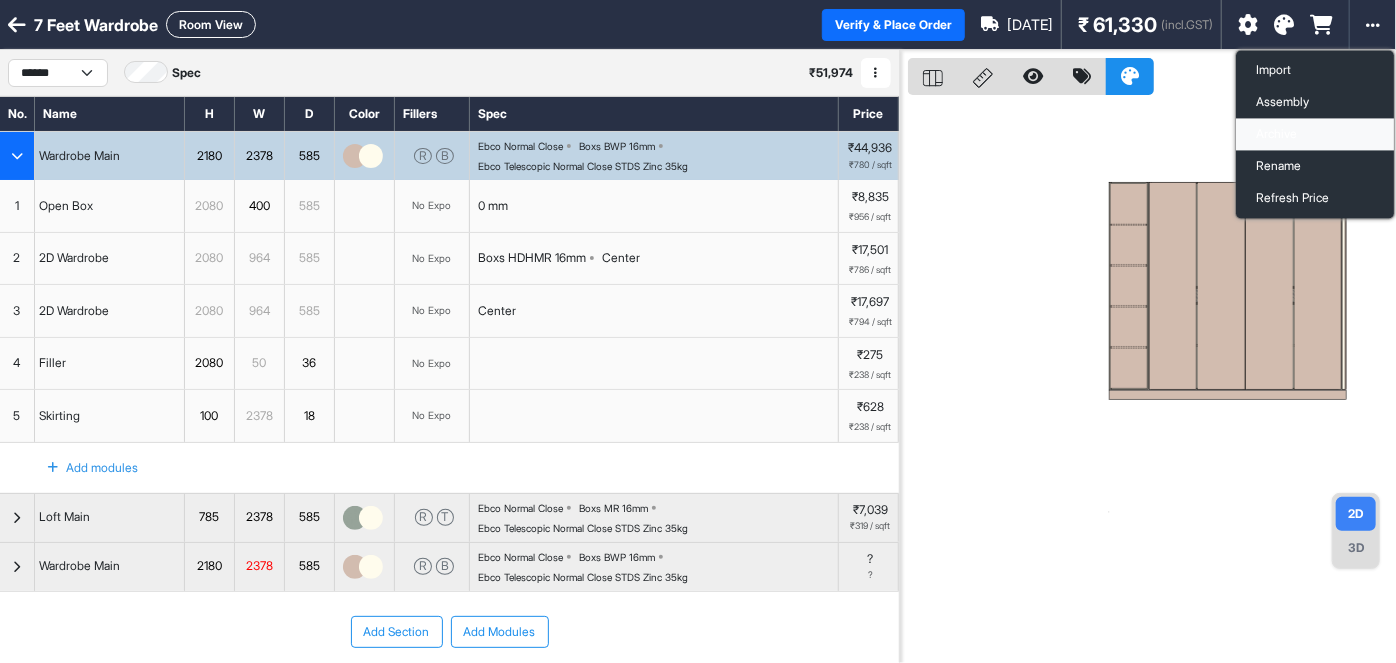 click on "Archive" at bounding box center [1315, 134] 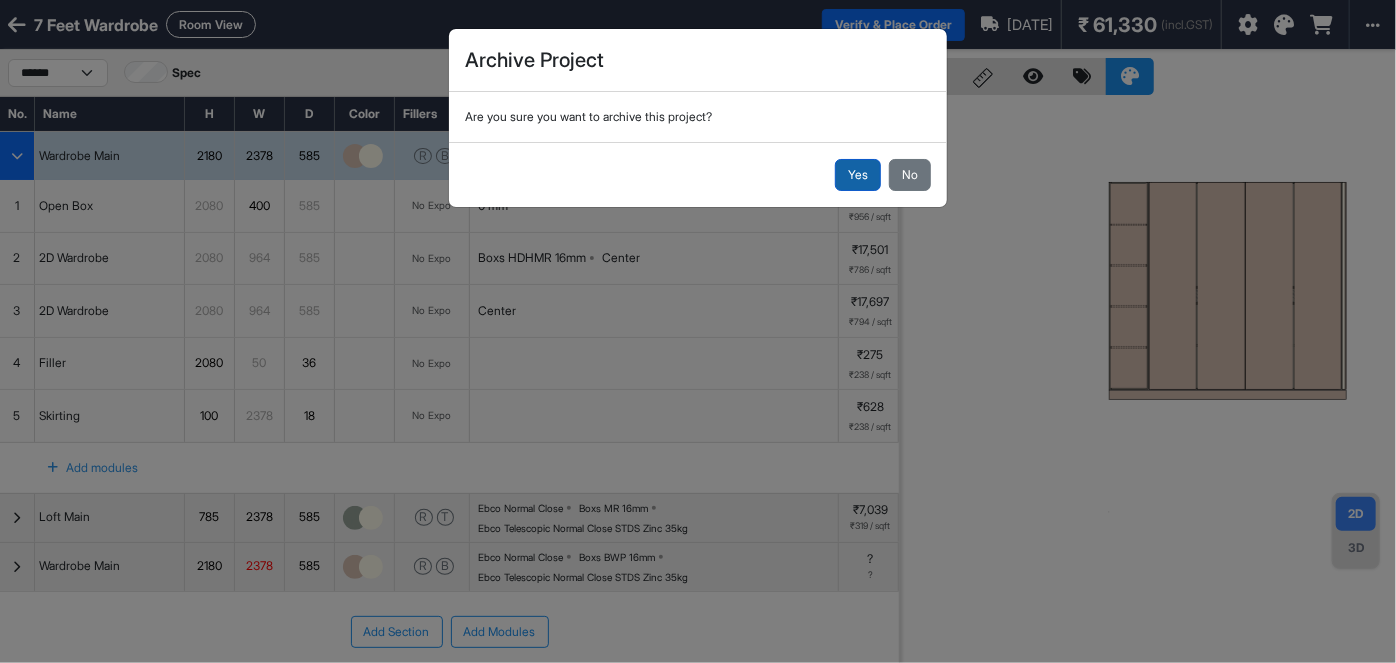 click on "Yes" at bounding box center [858, 175] 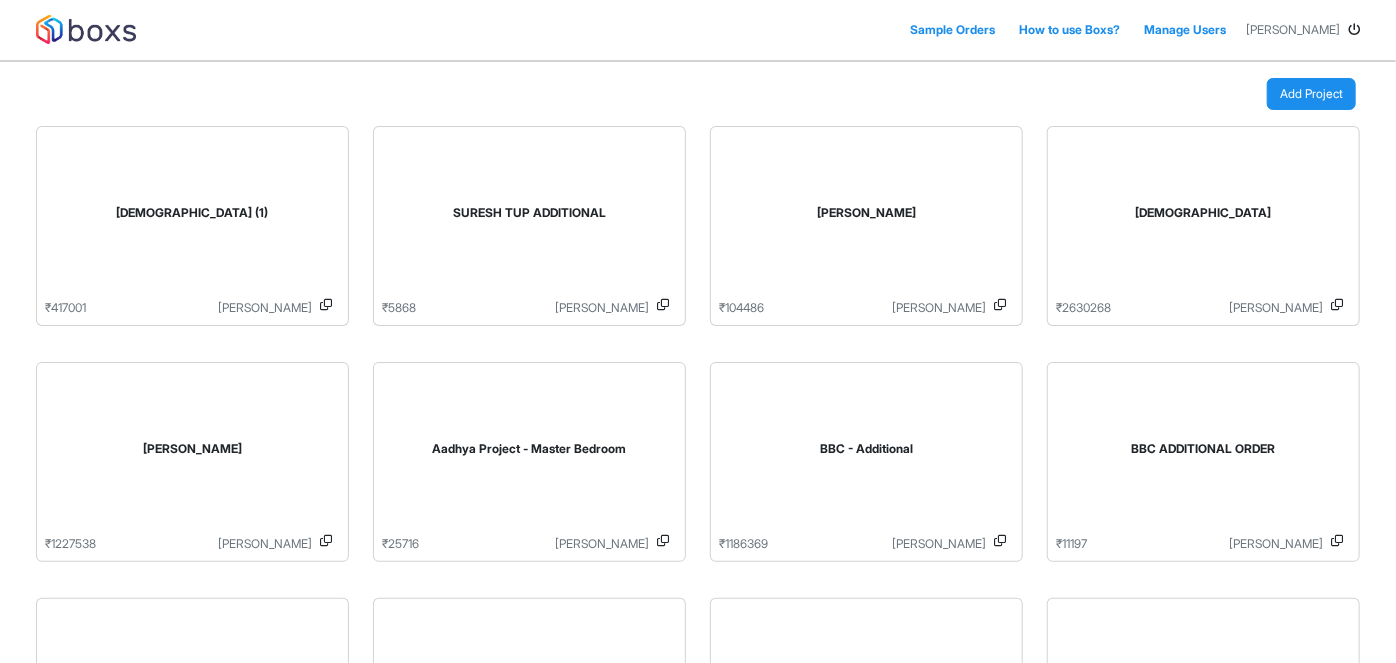 scroll, scrollTop: 0, scrollLeft: 0, axis: both 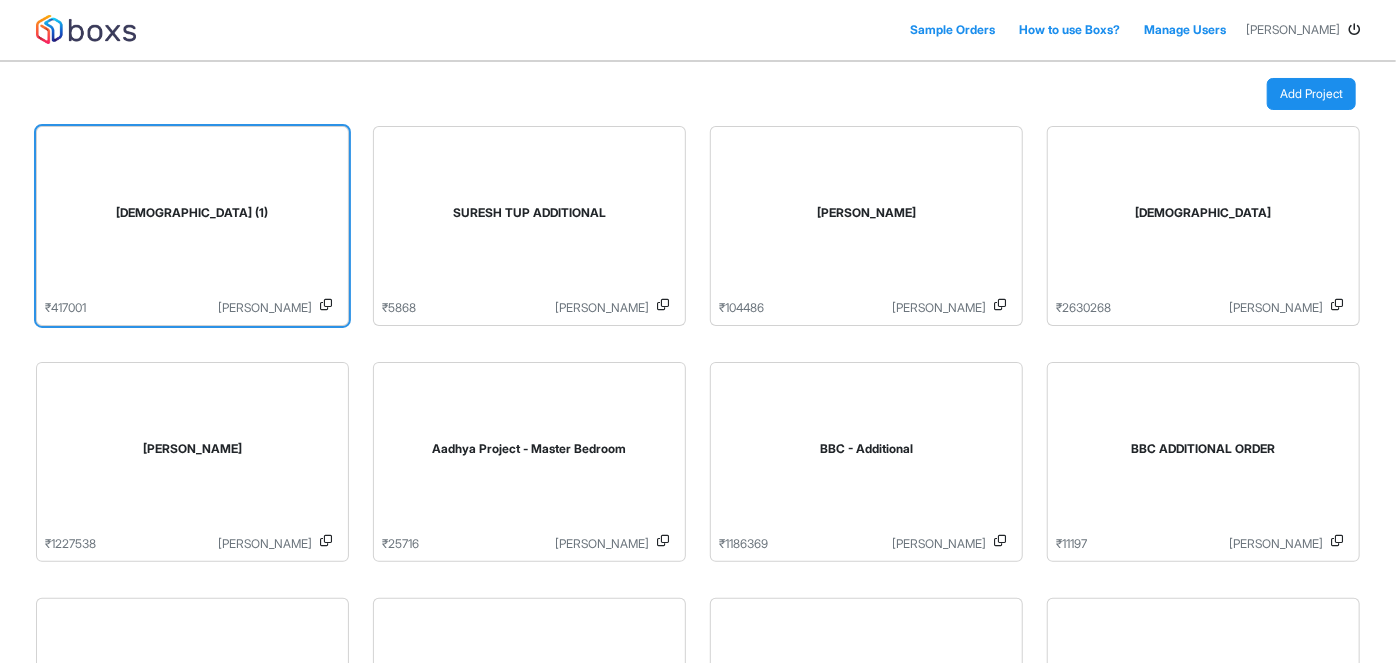 click on "[DEMOGRAPHIC_DATA] (1)" at bounding box center (192, 217) 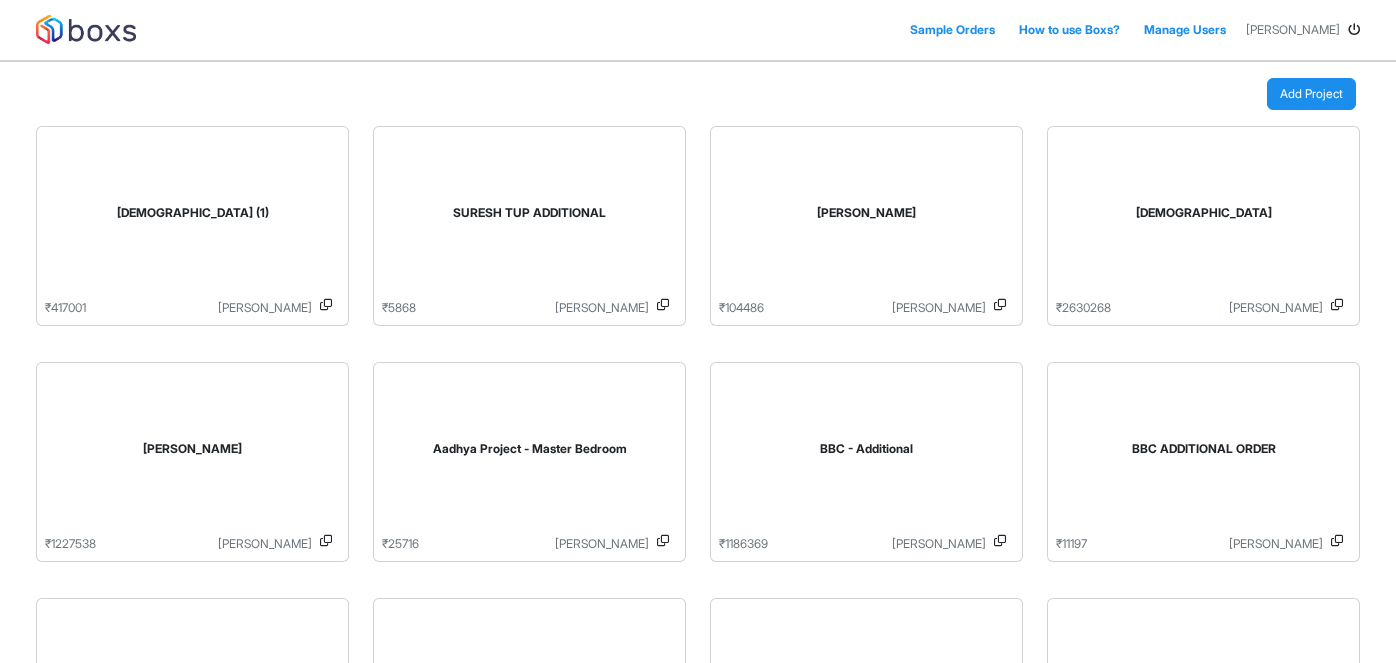 scroll, scrollTop: 0, scrollLeft: 0, axis: both 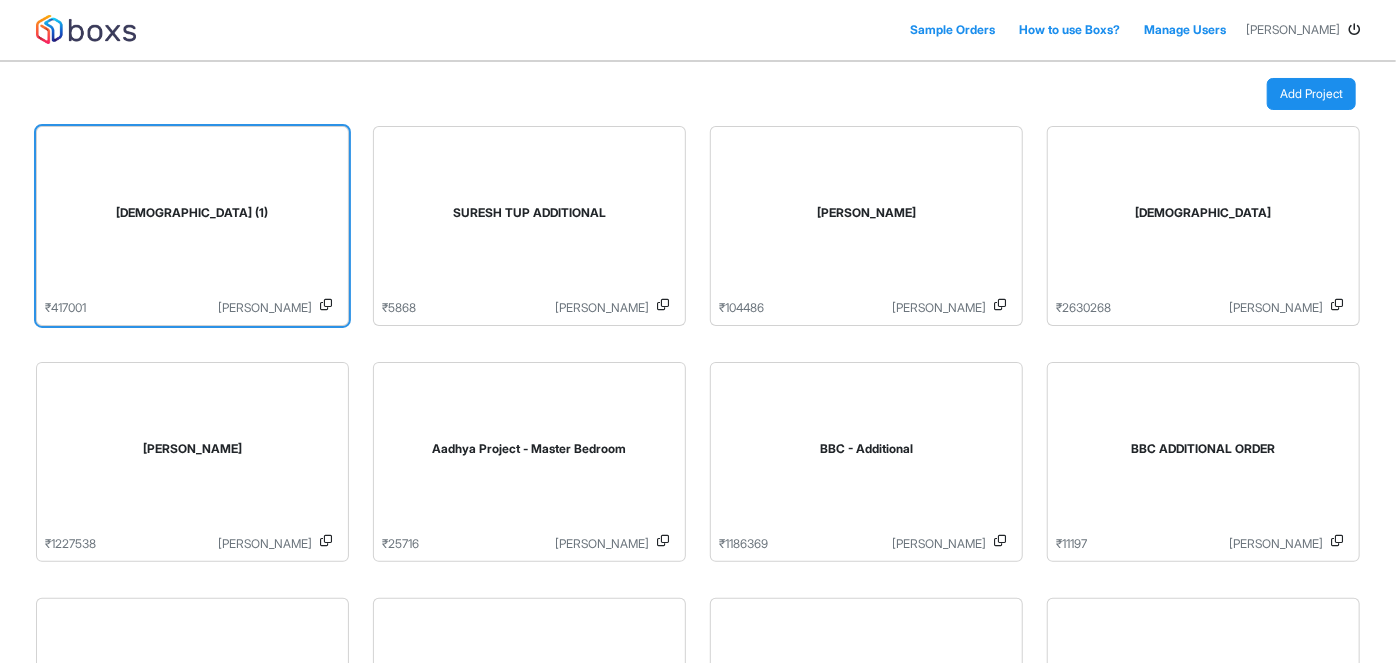 click on "[DEMOGRAPHIC_DATA] (1)" at bounding box center (192, 213) 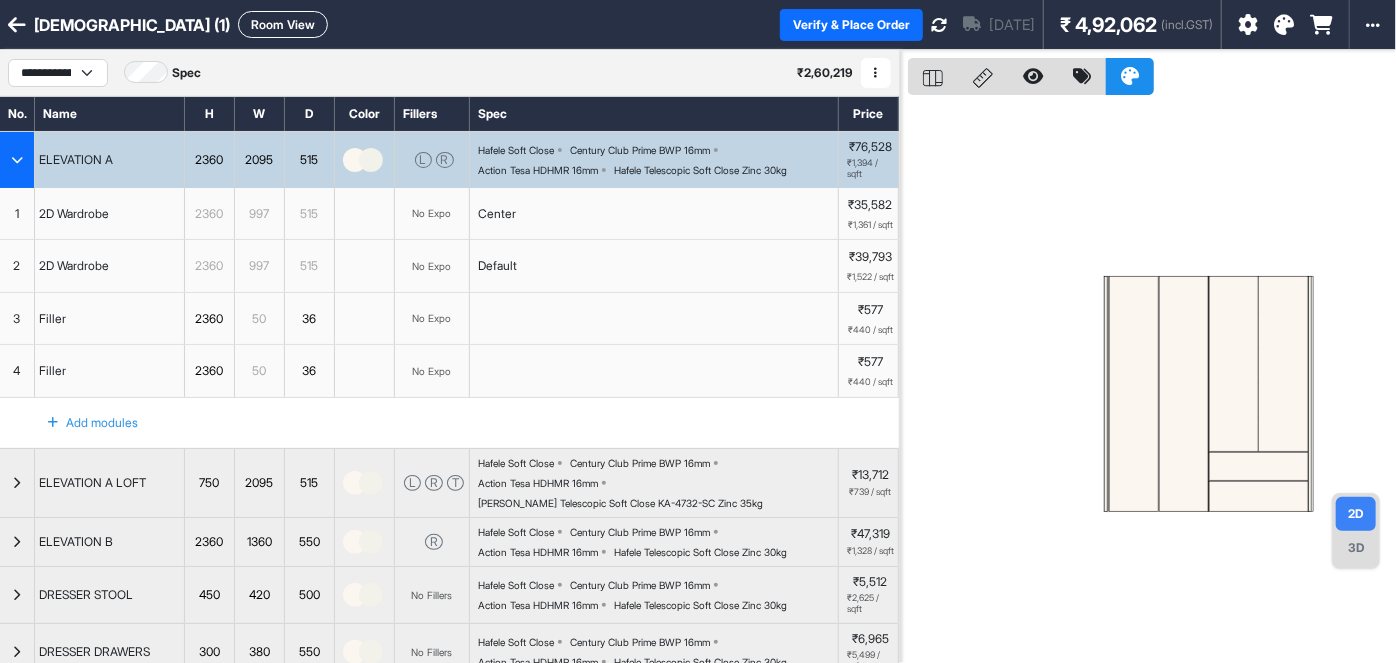 click at bounding box center [17, 160] 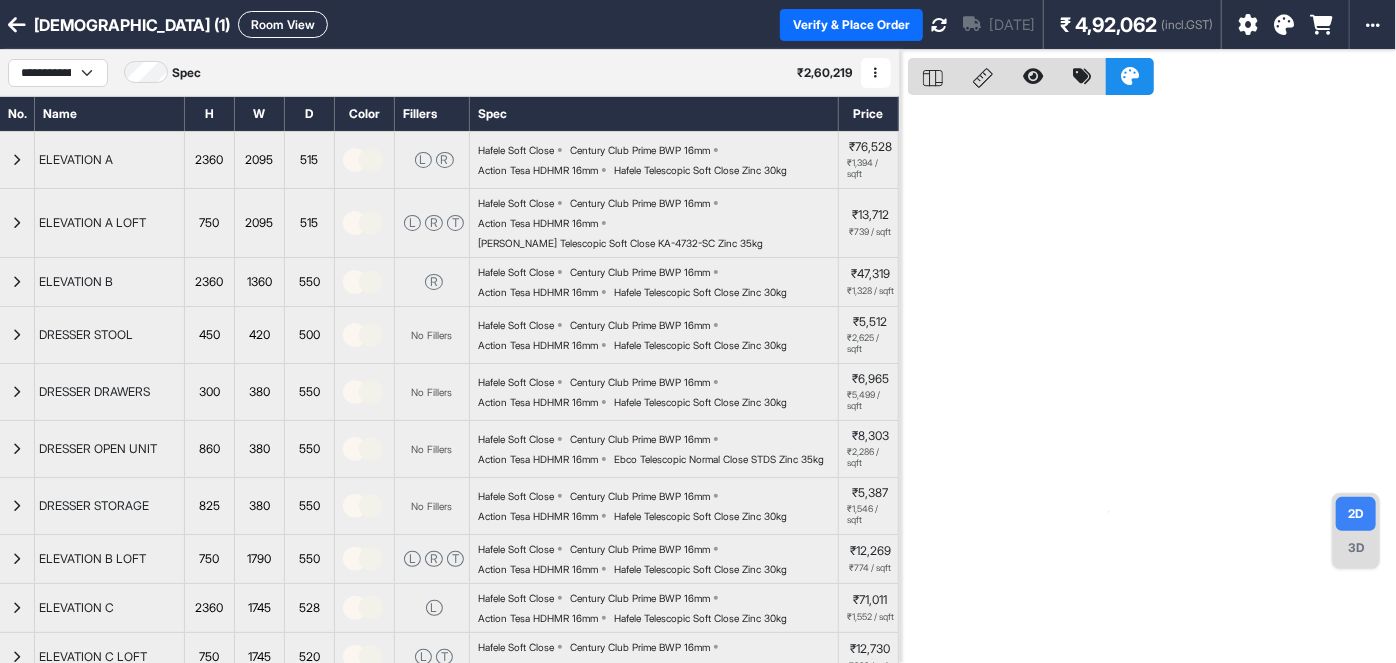 click at bounding box center [876, 73] 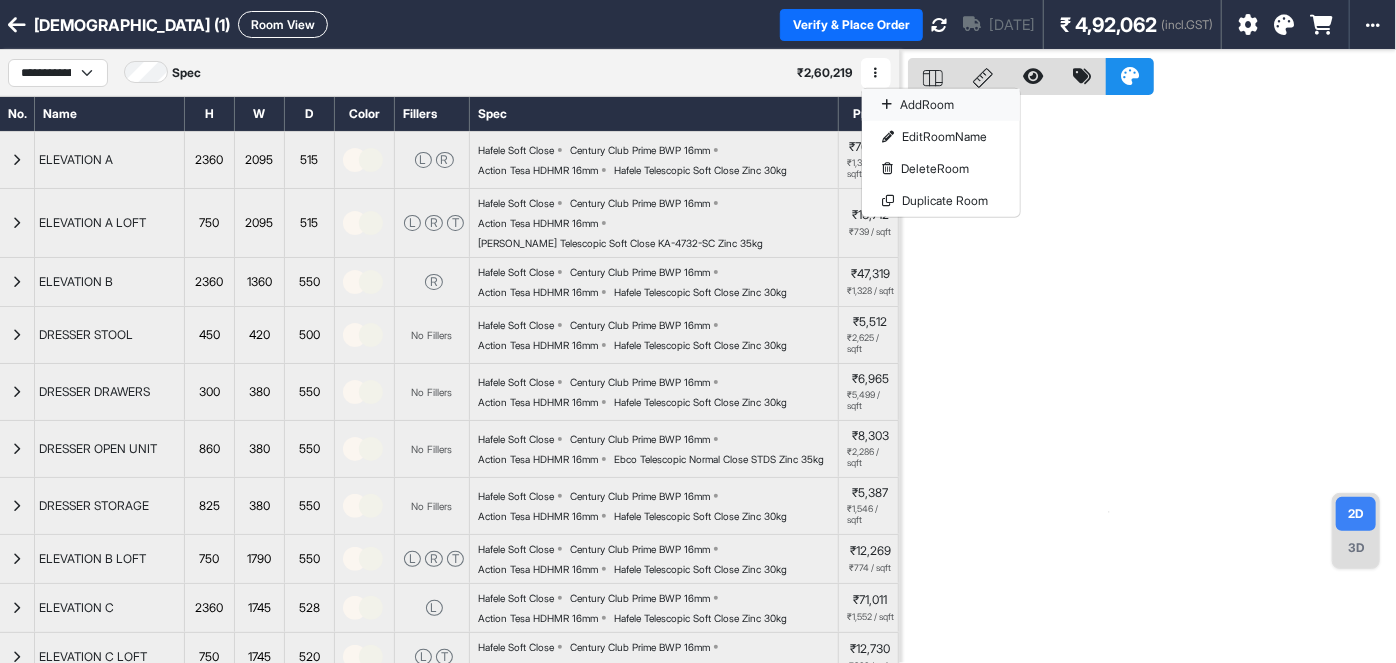 click on "Add  Room" at bounding box center [941, 105] 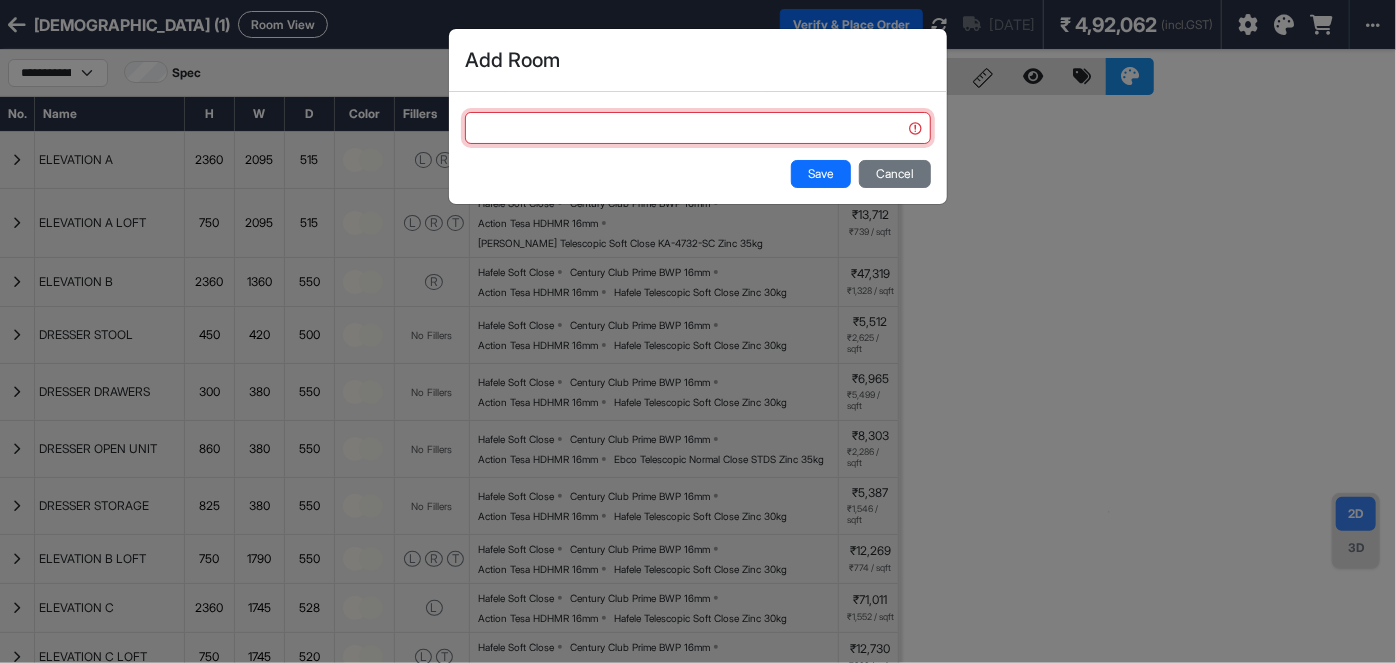 click at bounding box center [698, 128] 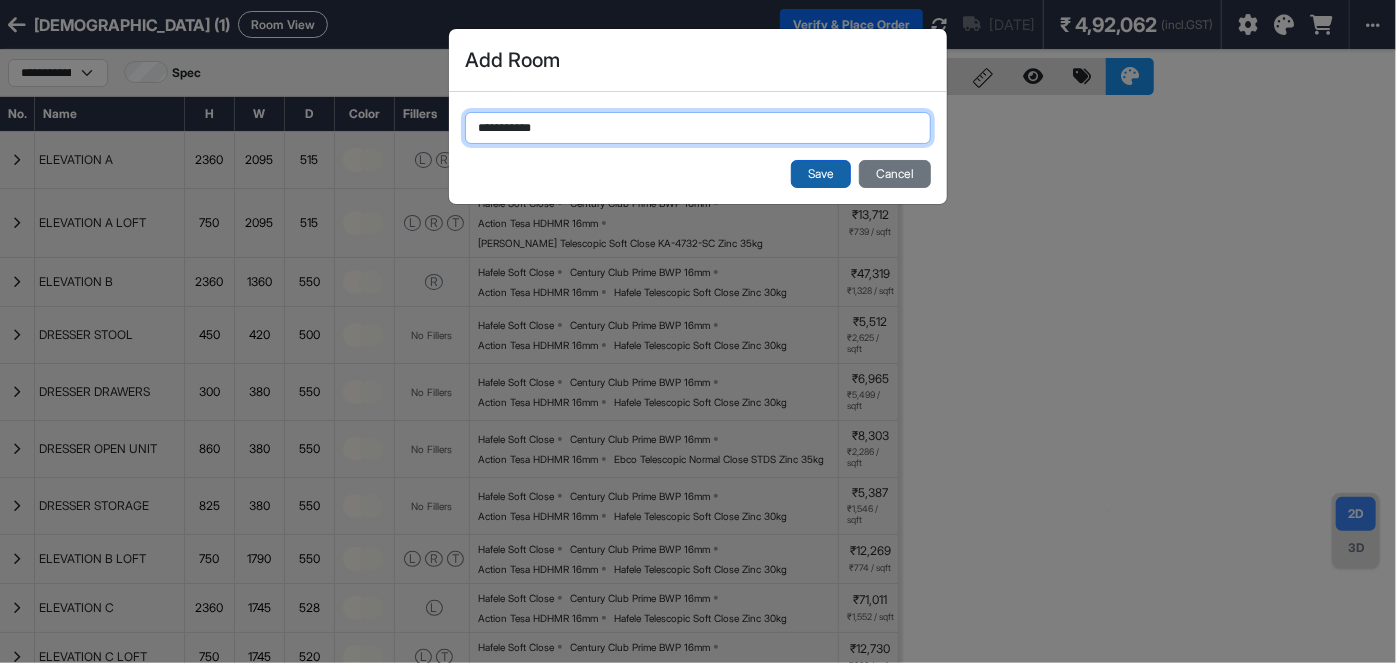 type on "**********" 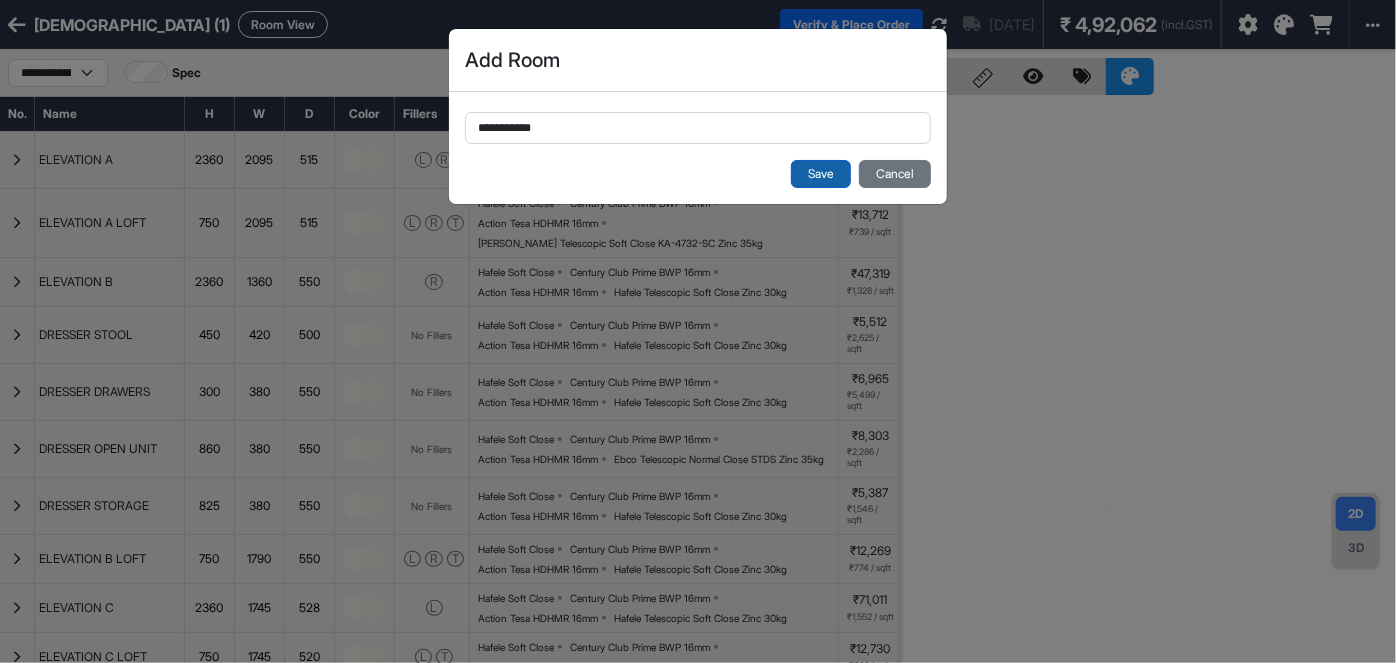 click on "Save" at bounding box center [821, 174] 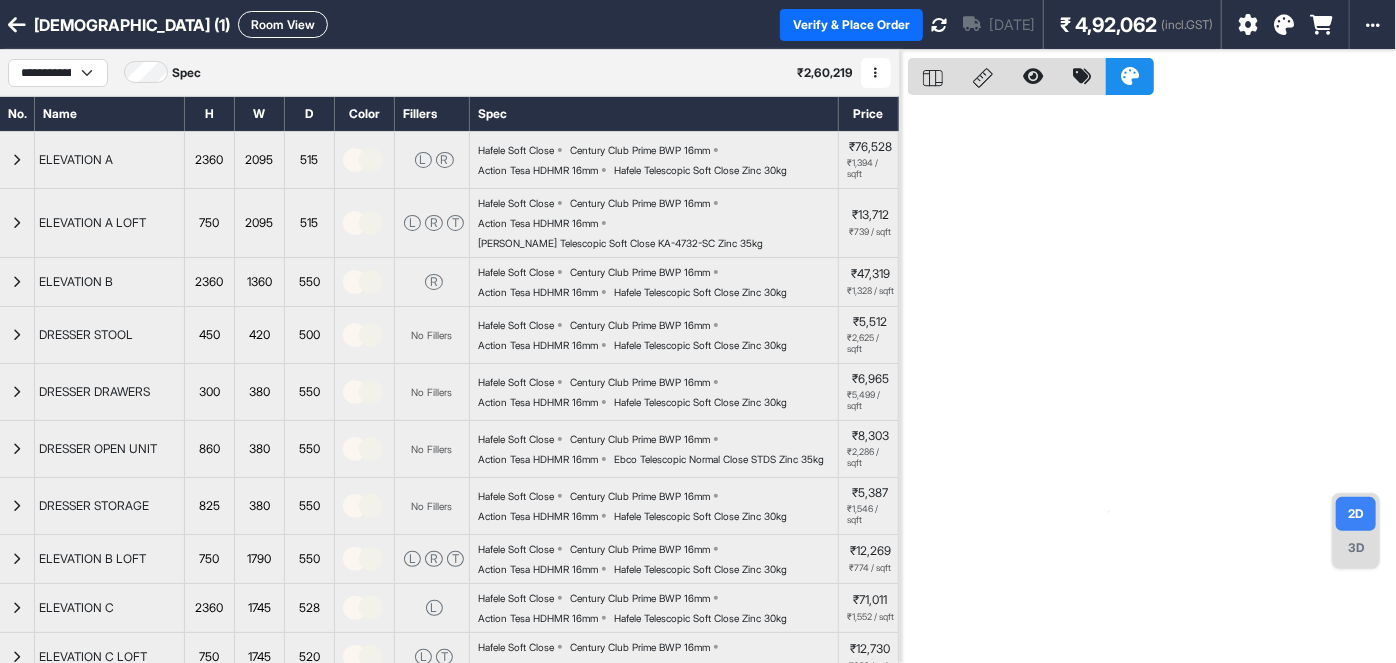 select on "****" 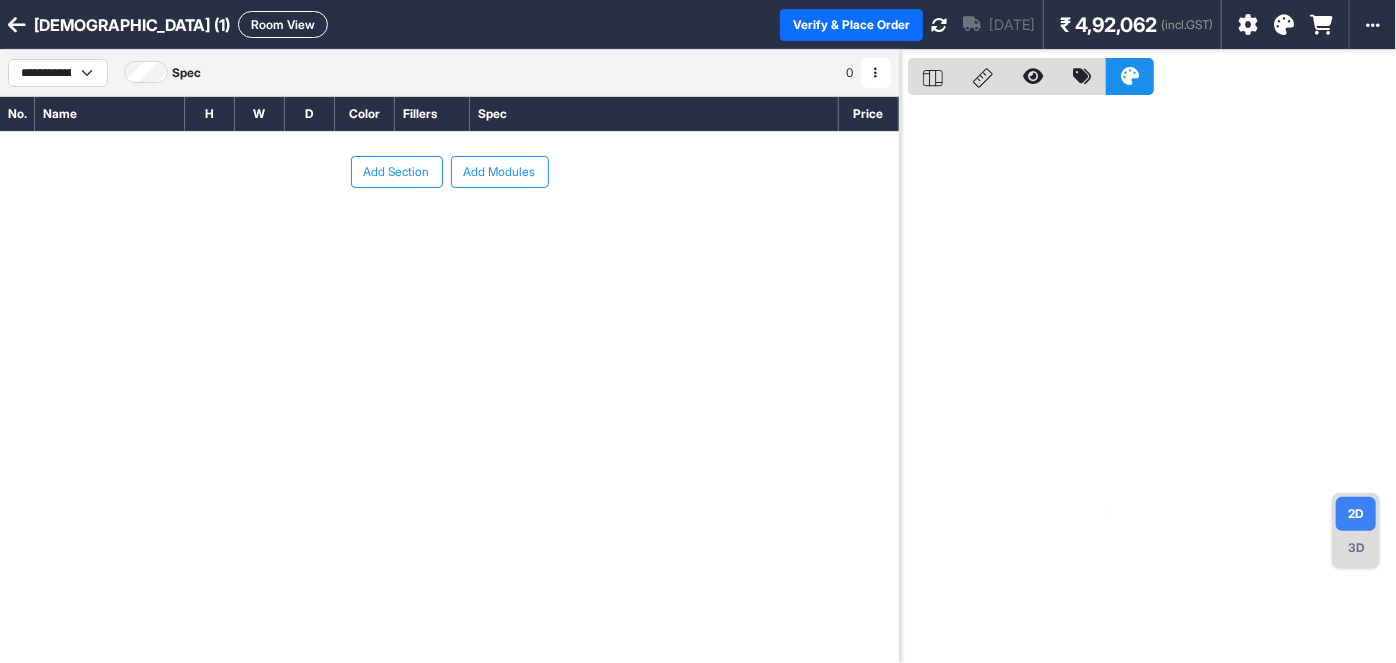 click on "Add Section" at bounding box center (397, 172) 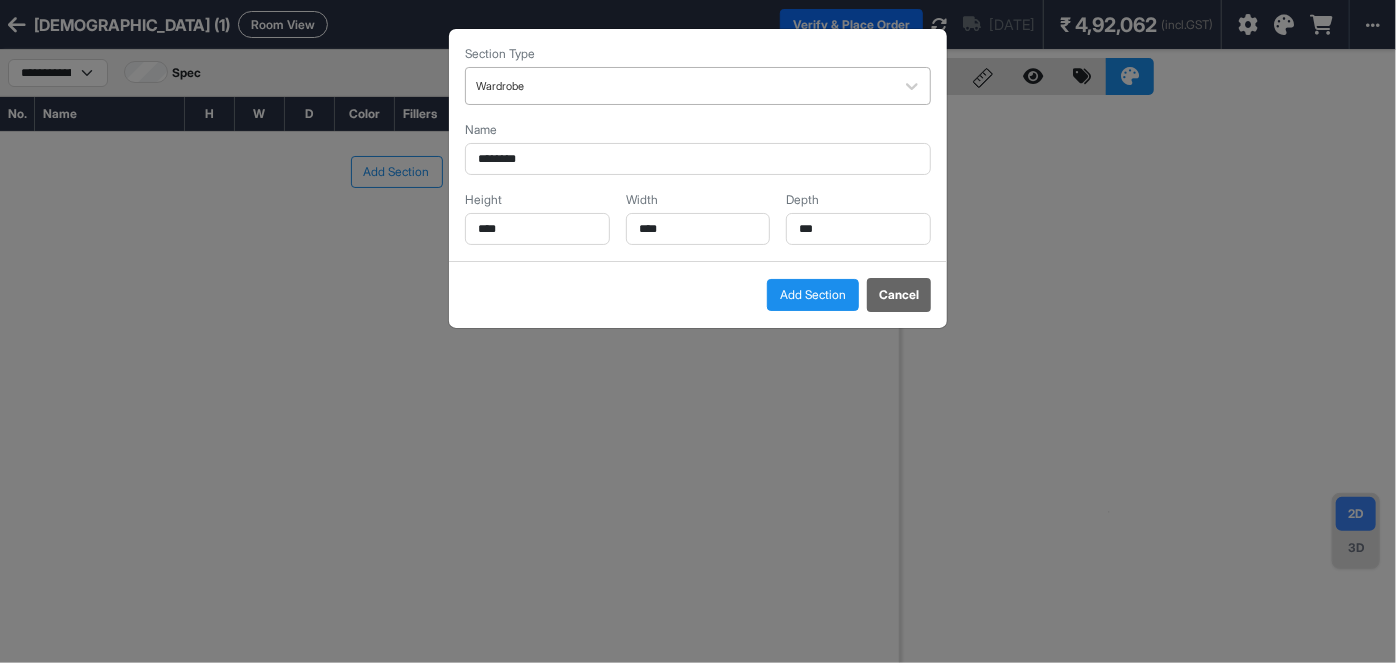 click at bounding box center (680, 86) 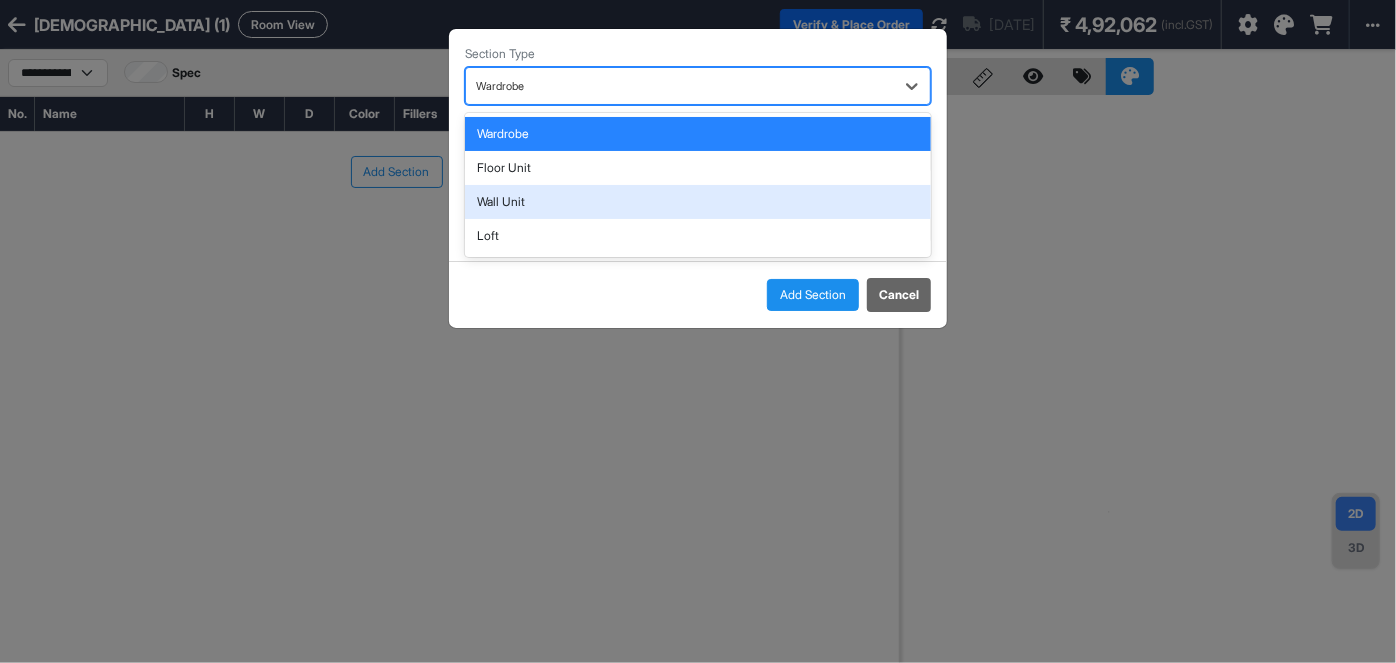 click on "Wall Unit" at bounding box center (698, 202) 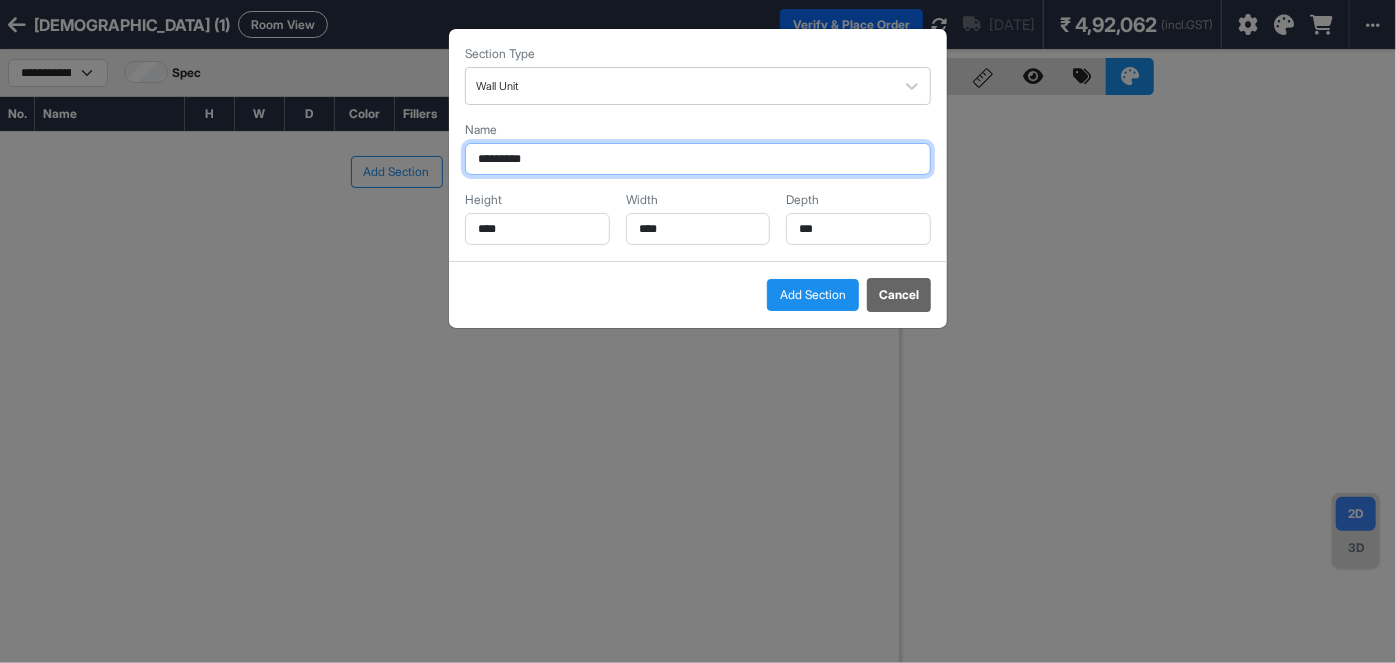 drag, startPoint x: 537, startPoint y: 161, endPoint x: 429, endPoint y: 160, distance: 108.00463 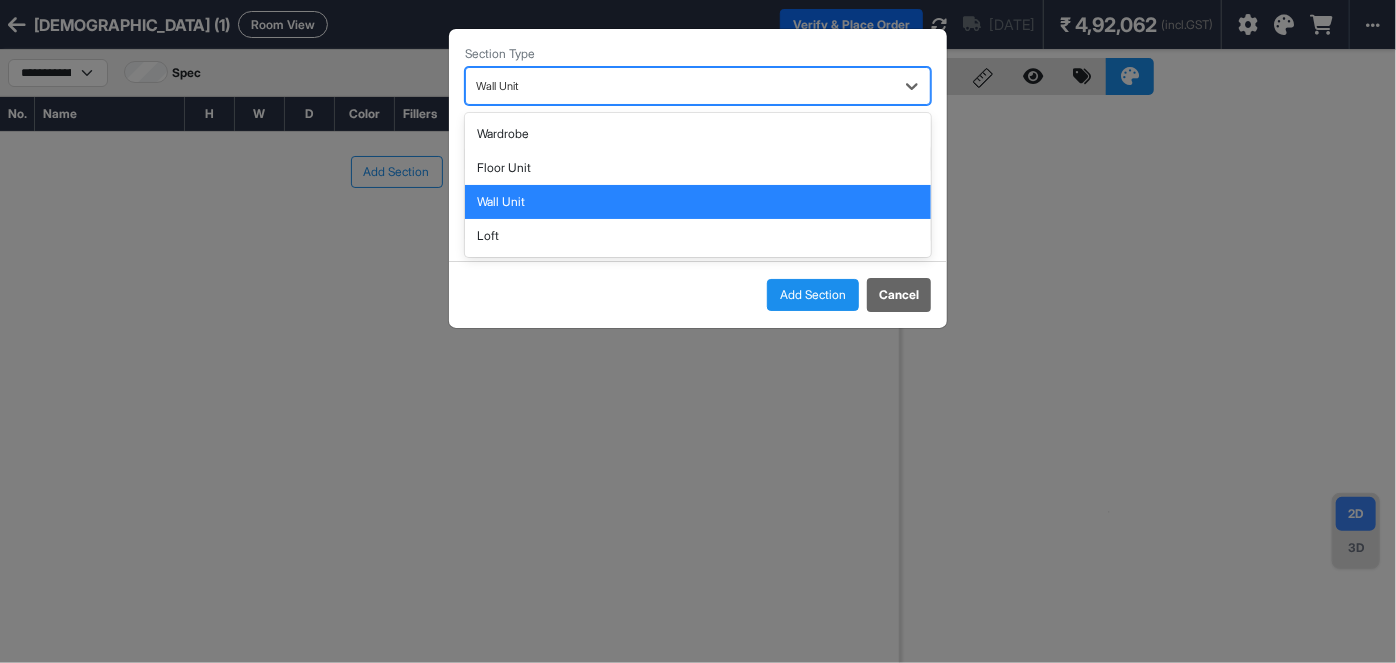 click on "Wall Unit" at bounding box center [680, 86] 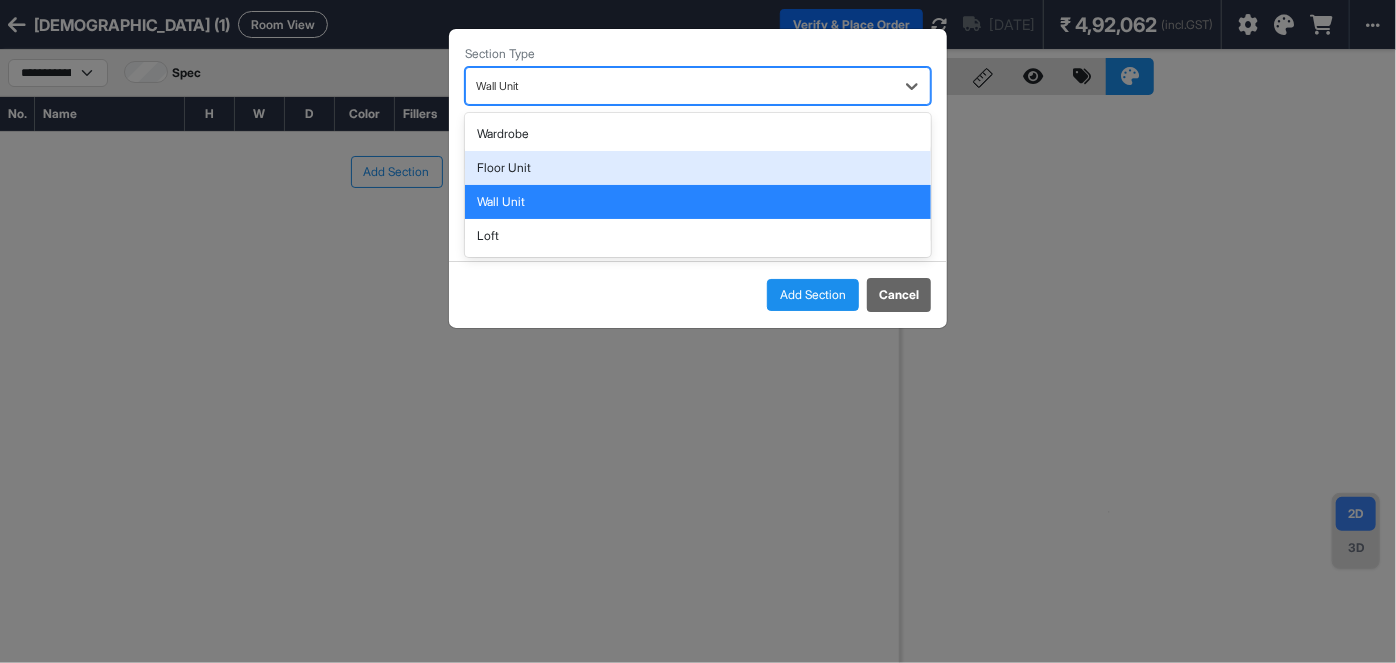 click on "Floor Unit" at bounding box center [698, 168] 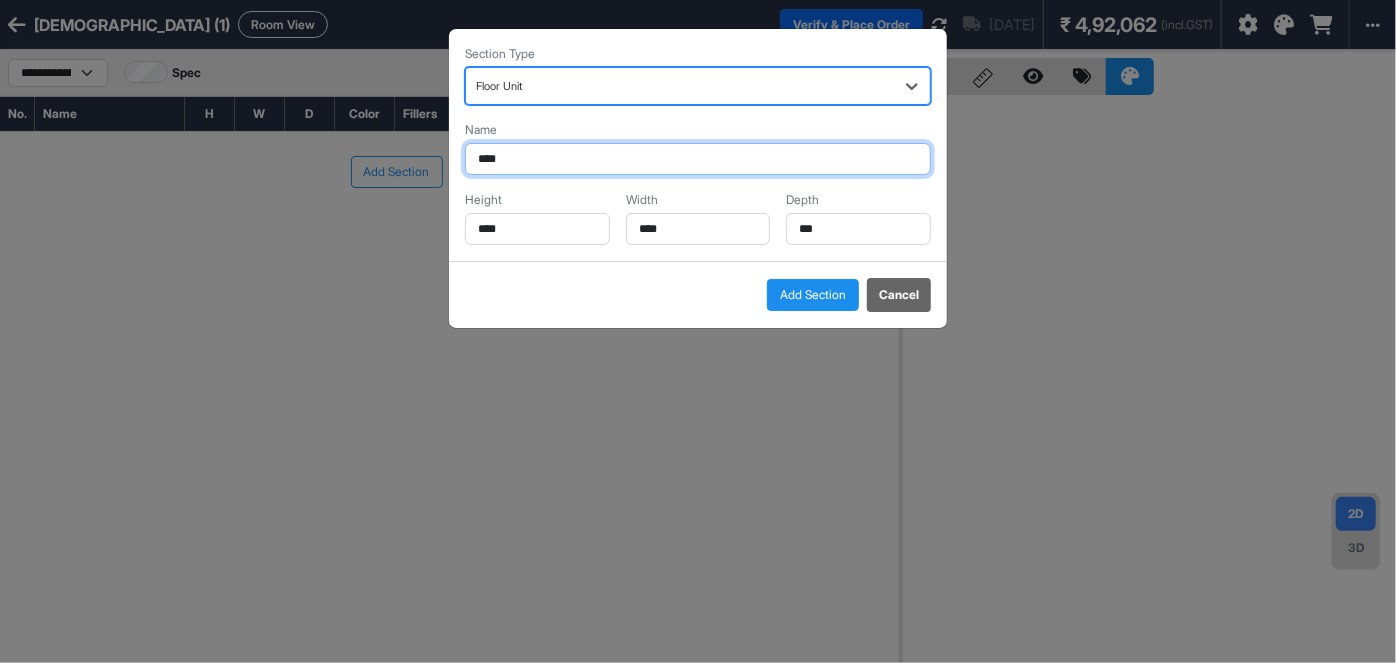 click on "****" at bounding box center [698, 159] 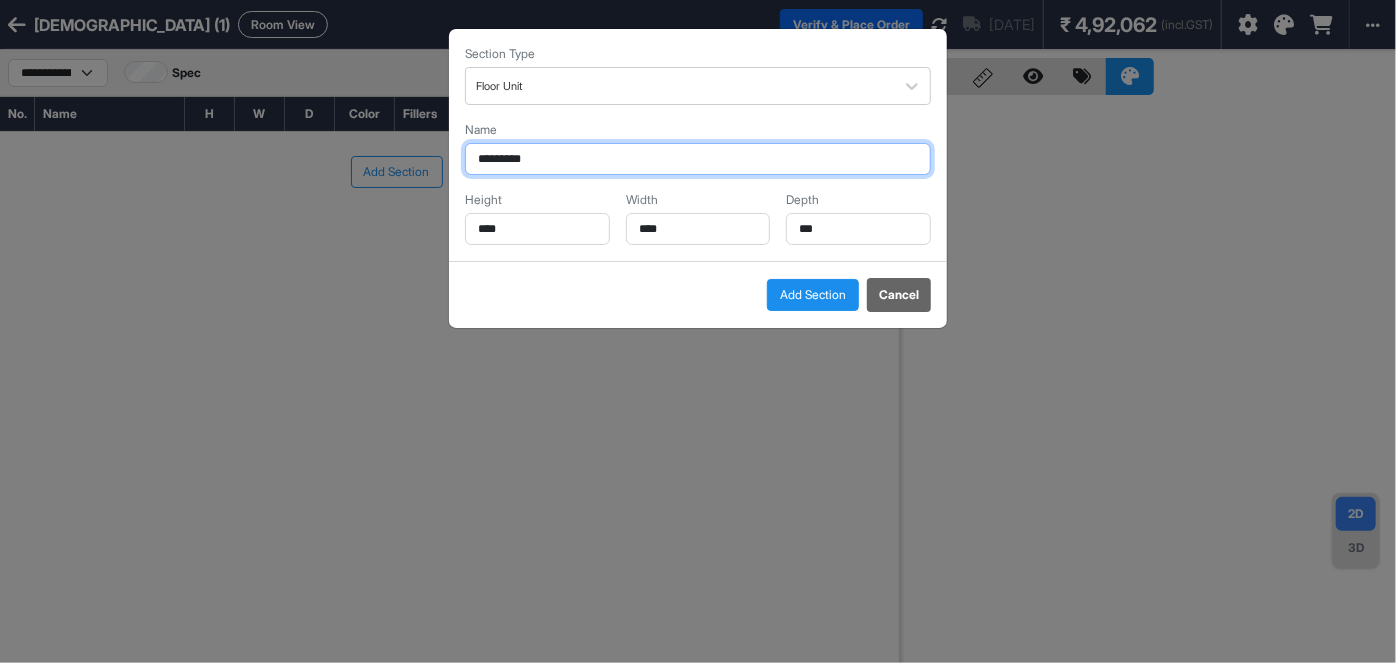 type on "*********" 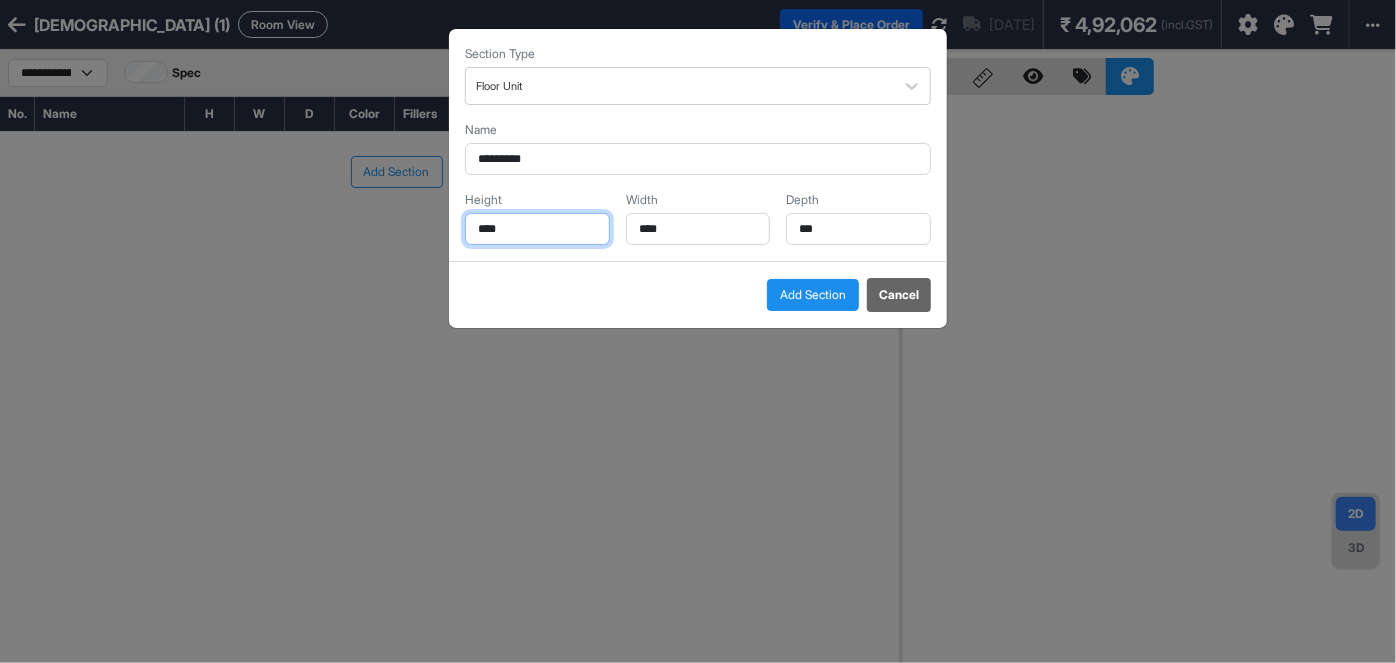 drag, startPoint x: 531, startPoint y: 235, endPoint x: 413, endPoint y: 255, distance: 119.682915 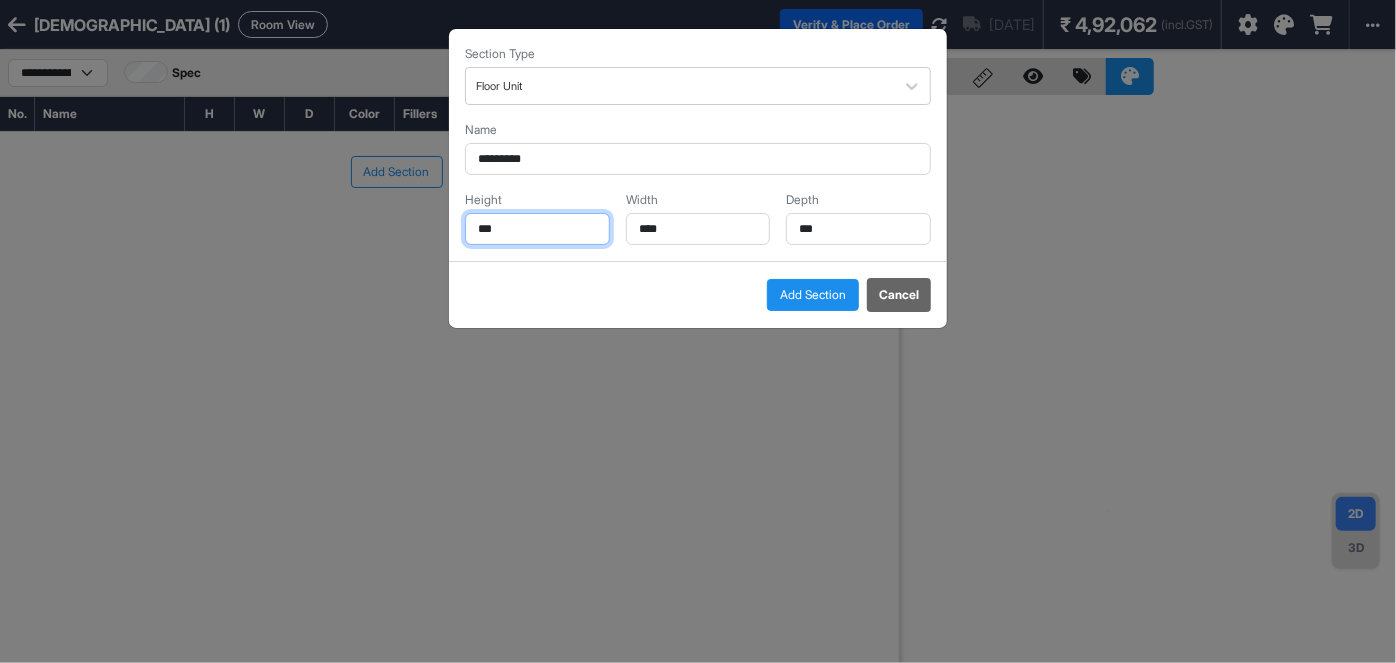 type on "***" 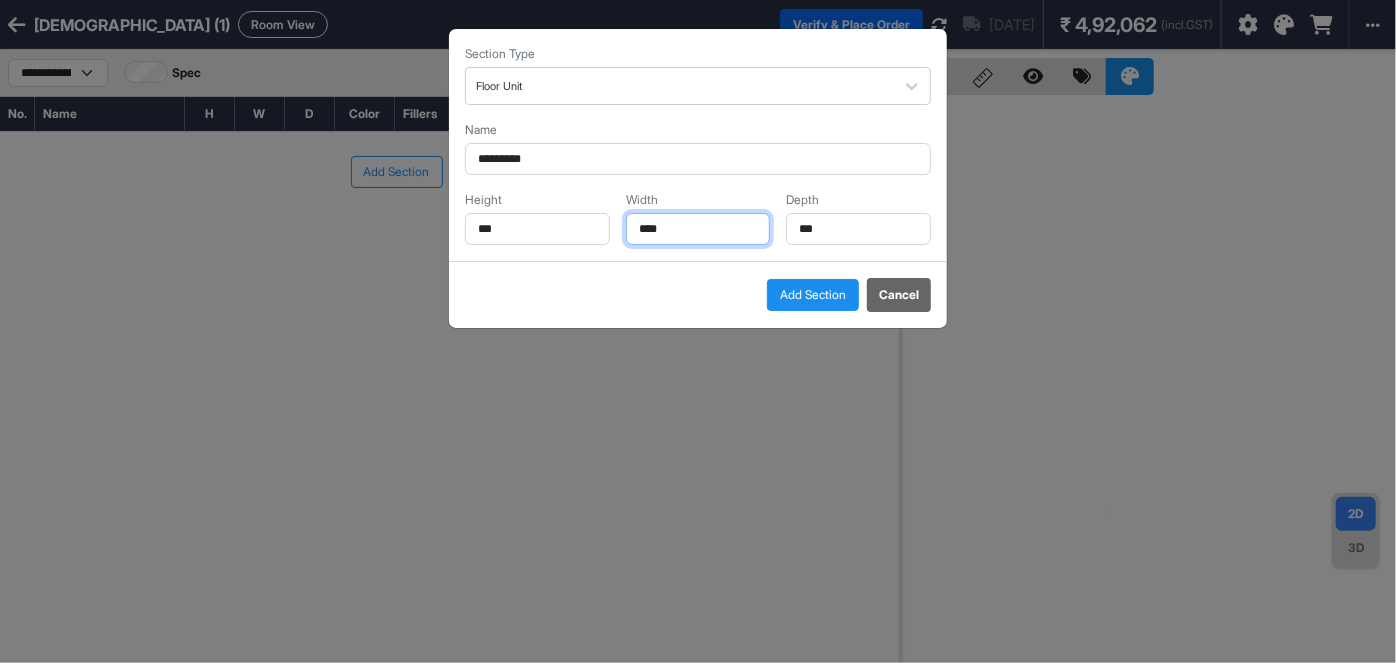 drag, startPoint x: 680, startPoint y: 231, endPoint x: 598, endPoint y: 236, distance: 82.1523 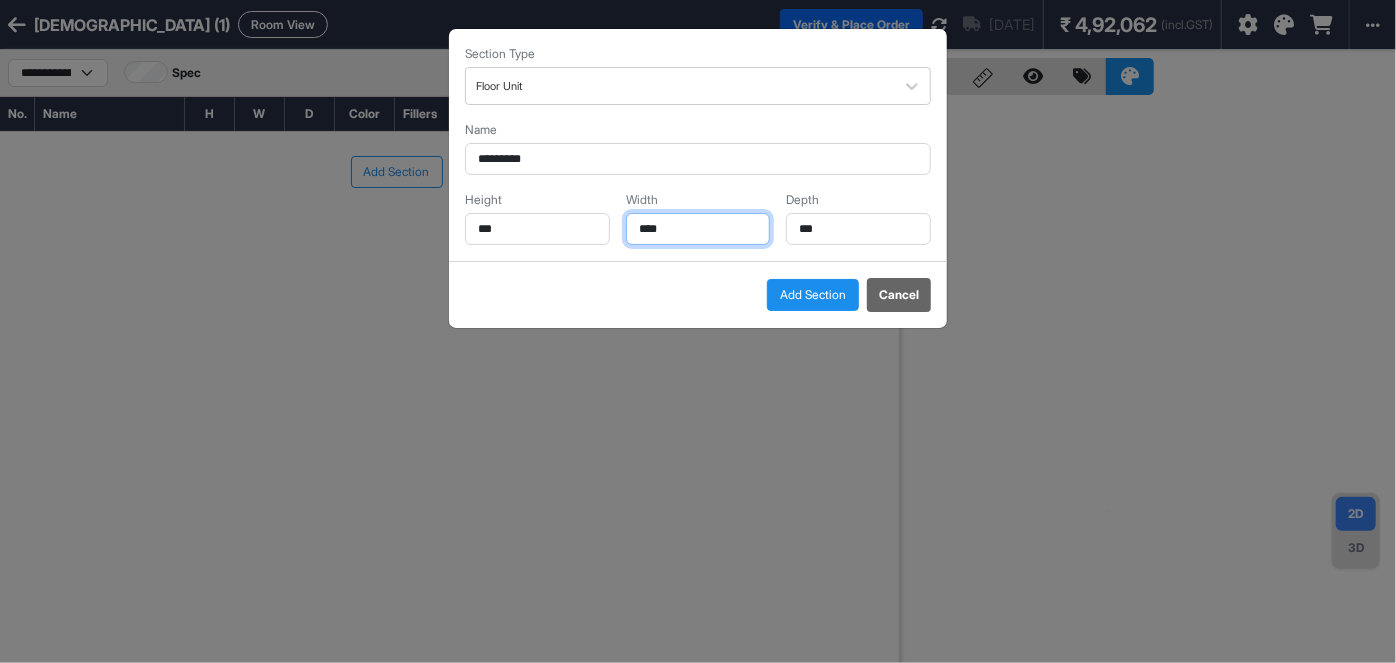 type on "****" 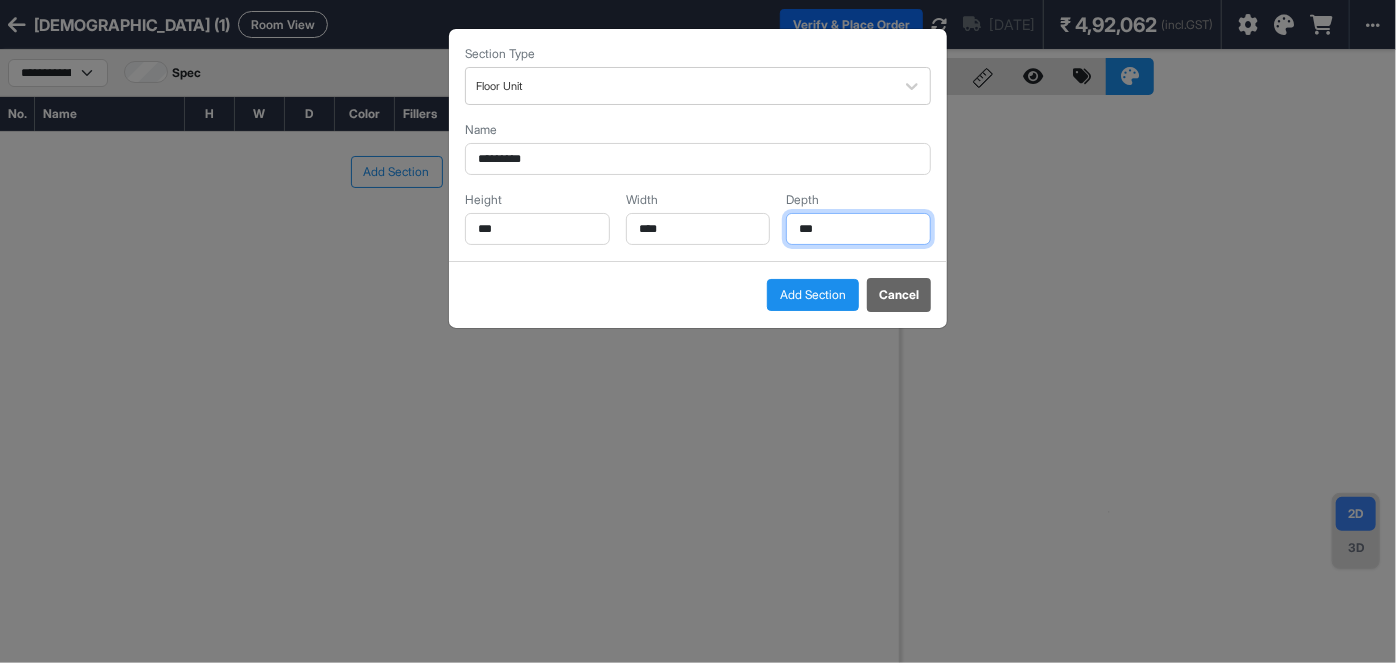 drag, startPoint x: 882, startPoint y: 230, endPoint x: 773, endPoint y: 258, distance: 112.53888 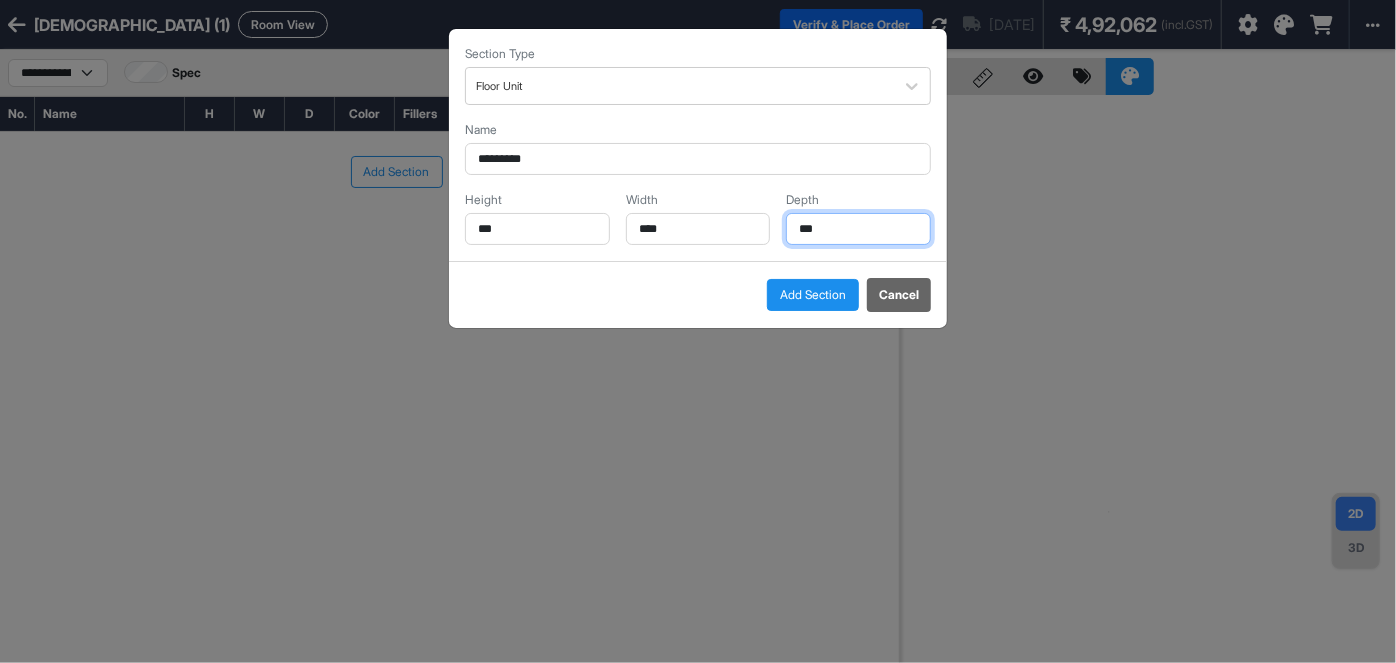type on "***" 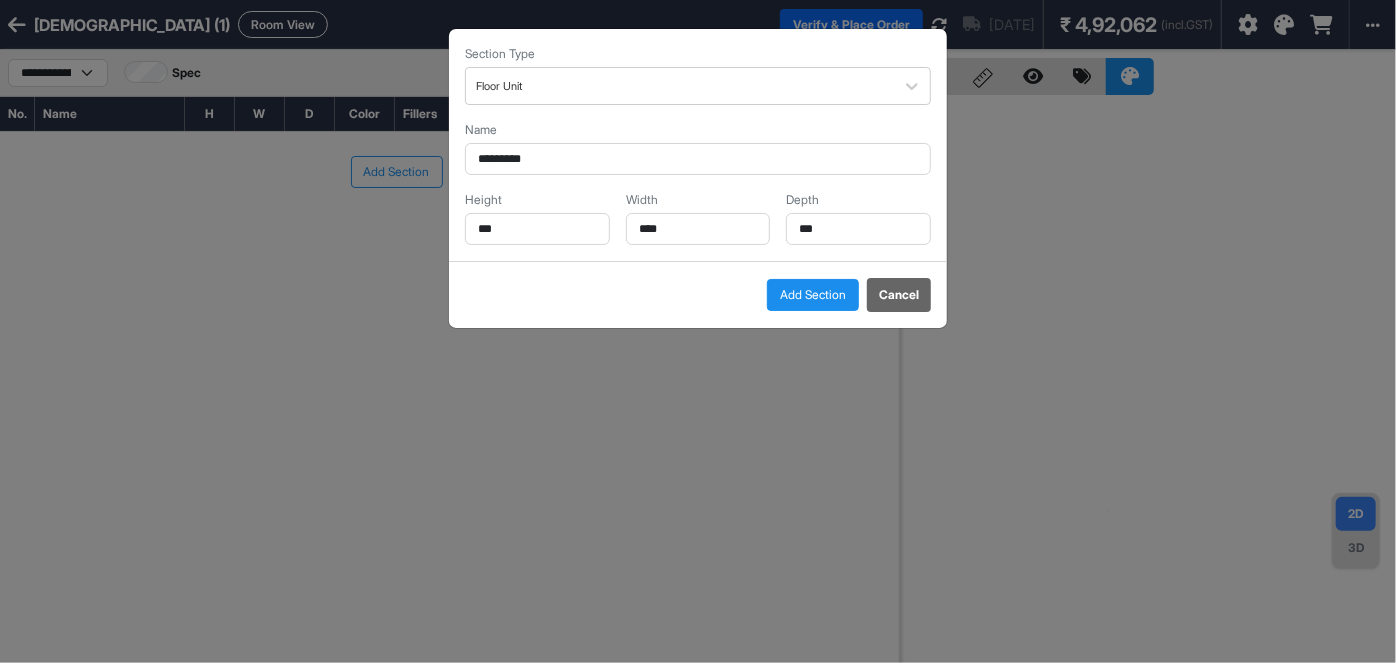 click on "Add Section" at bounding box center (813, 295) 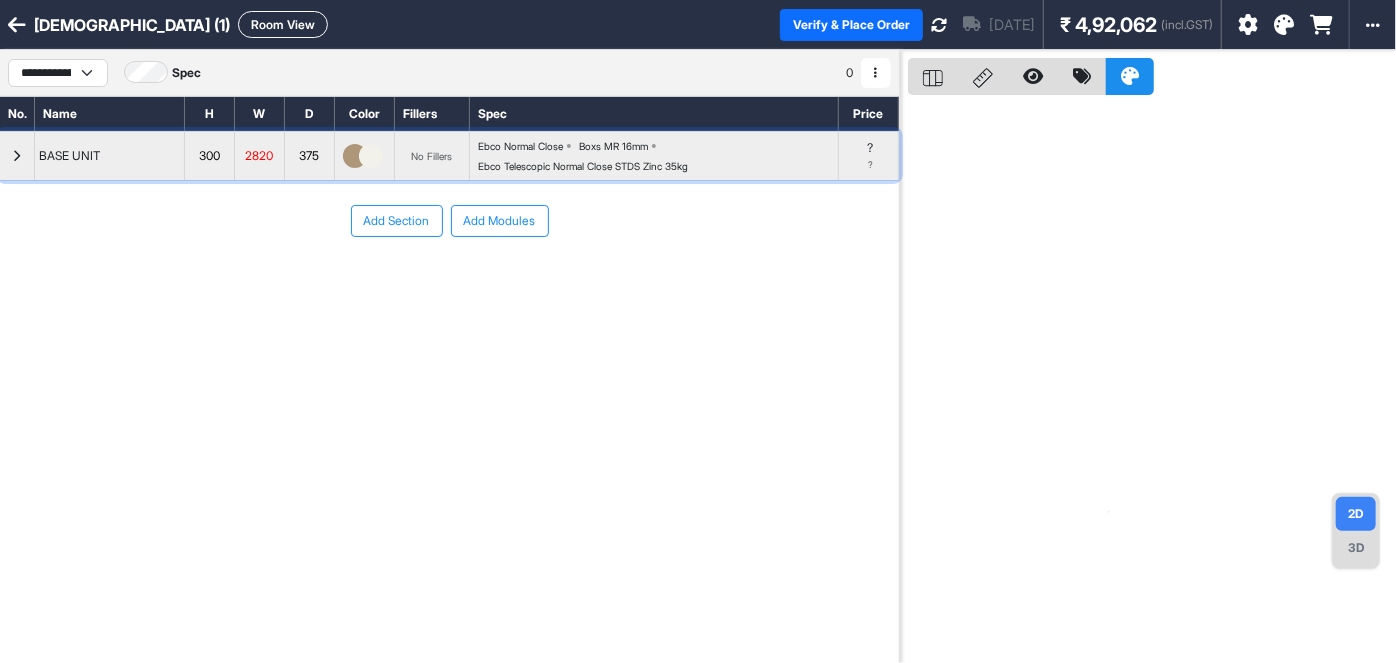 click at bounding box center (355, 156) 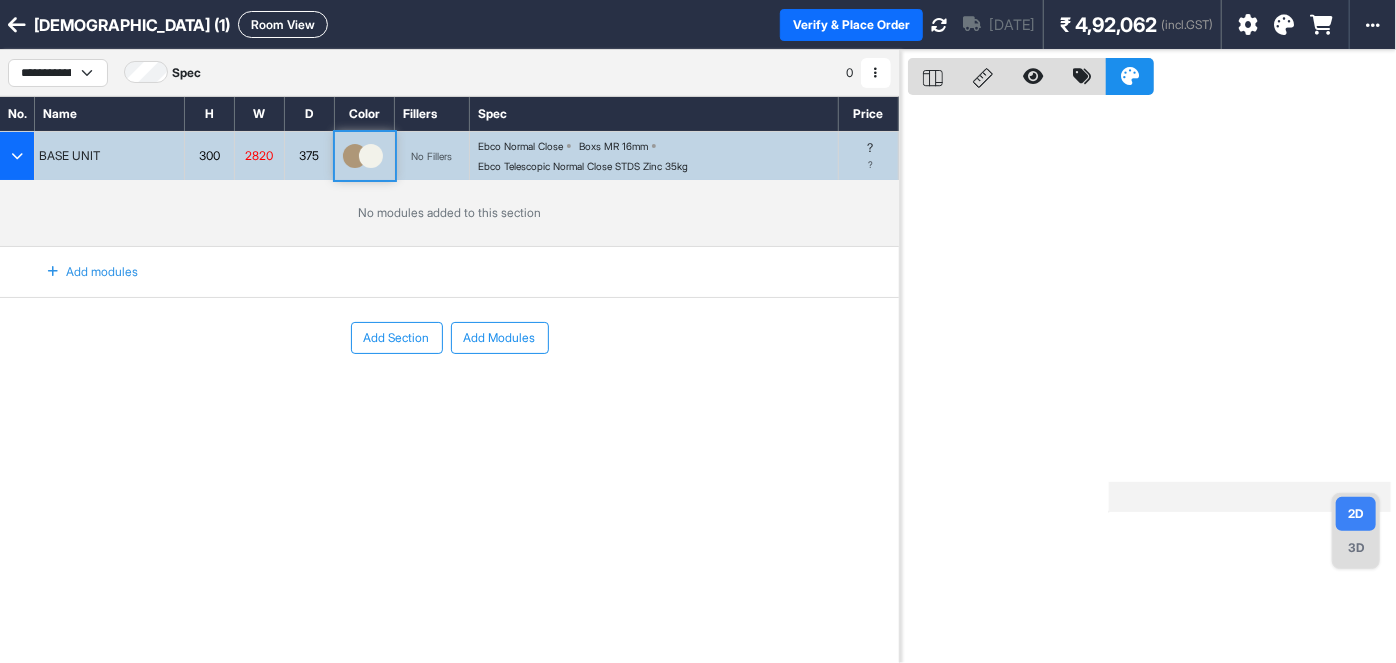 click at bounding box center [355, 156] 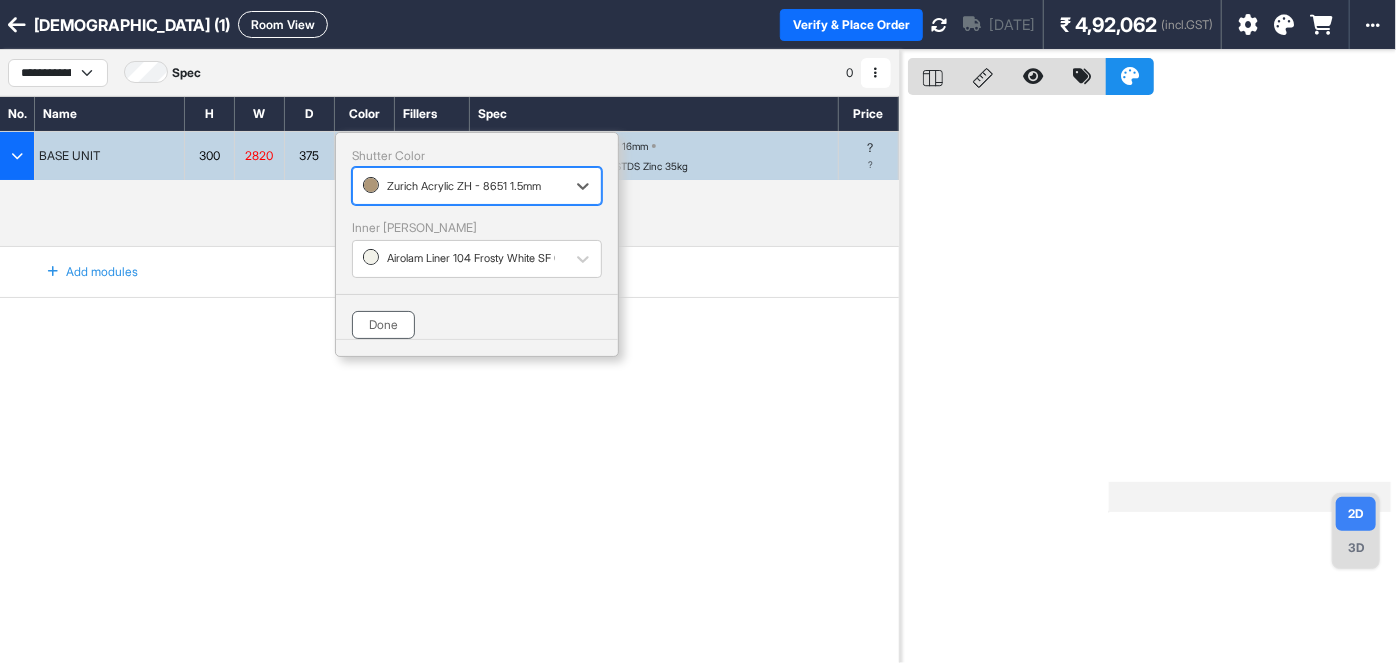 click on "Done" at bounding box center [383, 325] 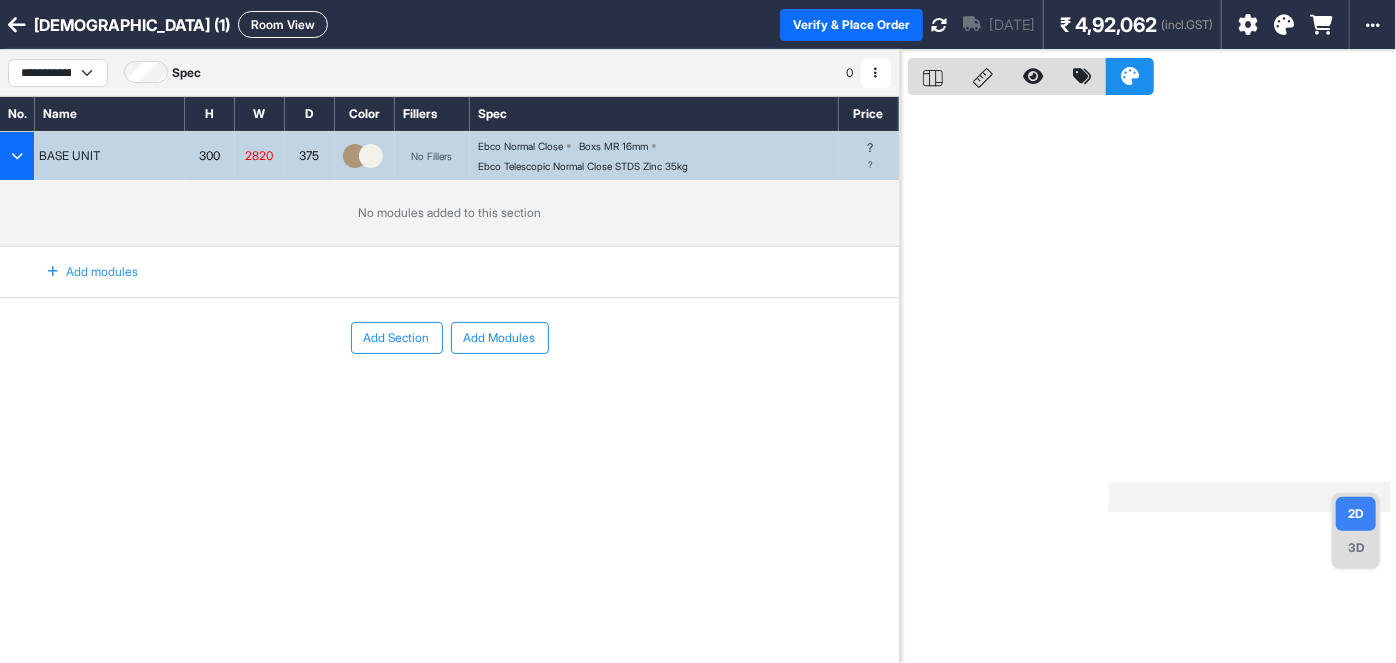 click on "Ebco Normal Close" at bounding box center [520, 146] 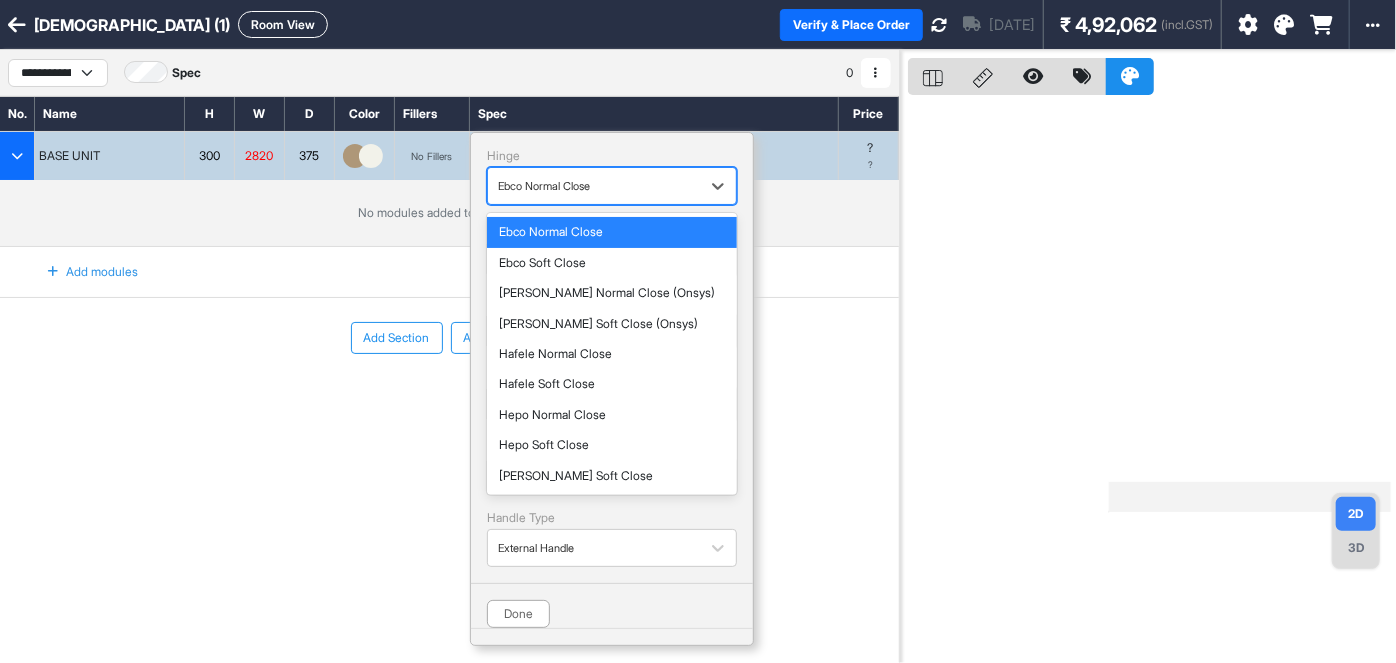 click at bounding box center [594, 186] 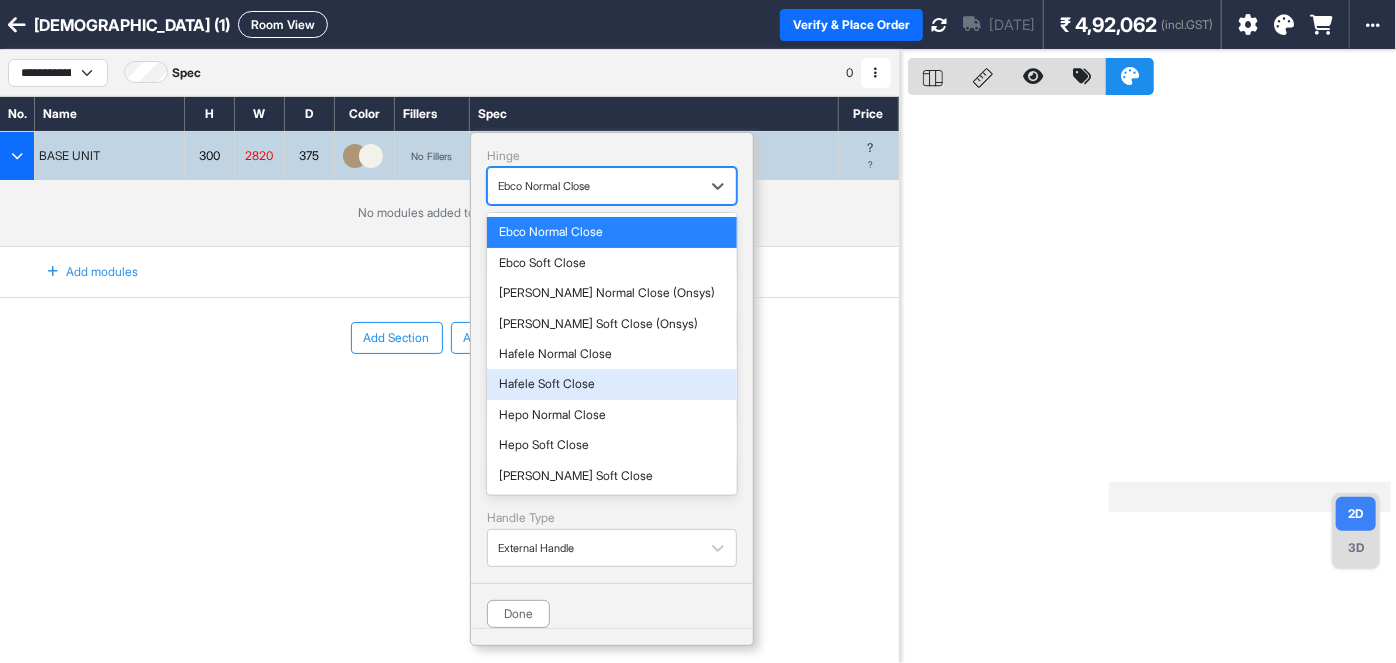 click on "Hafele Soft Close" at bounding box center [612, 384] 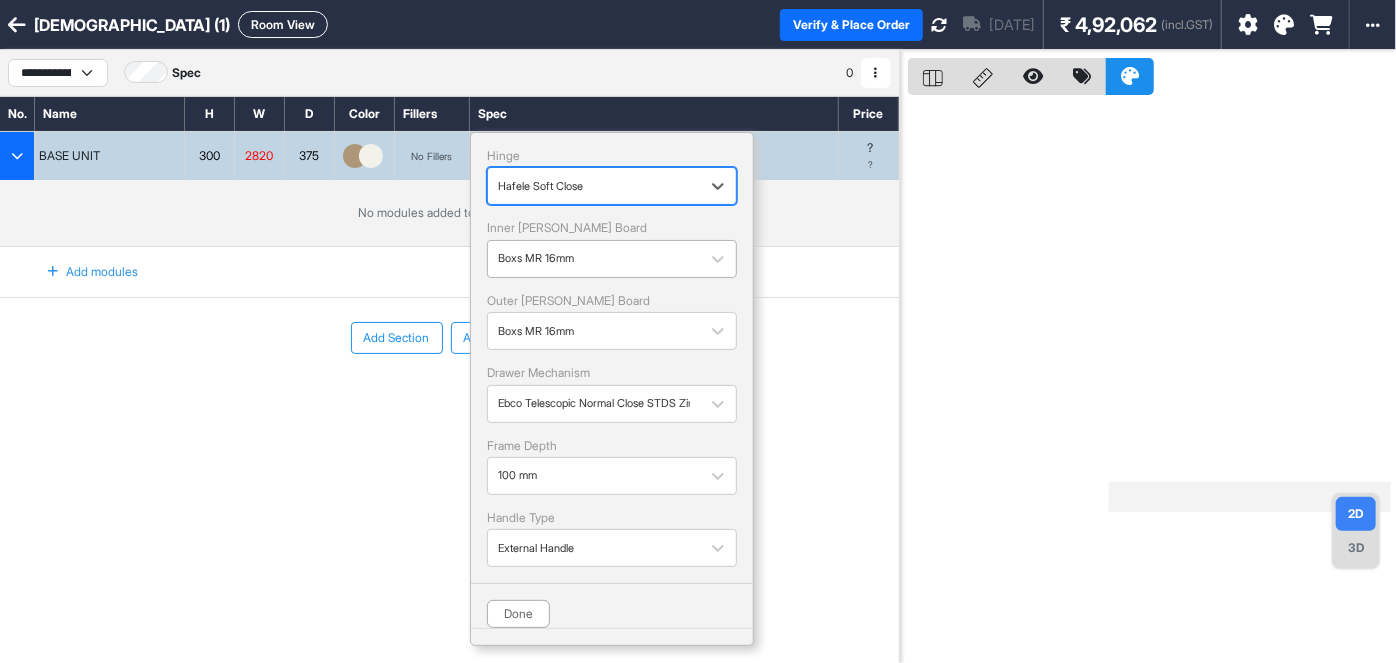 click at bounding box center [594, 259] 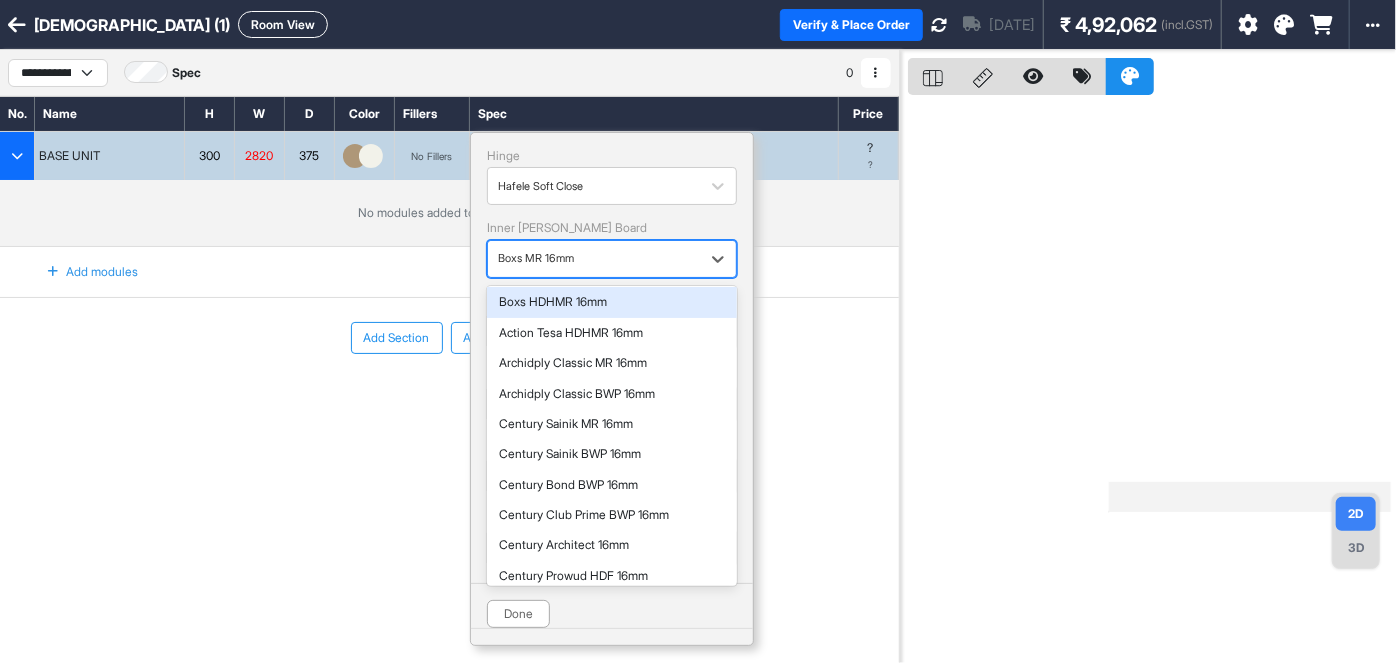 scroll, scrollTop: 125, scrollLeft: 0, axis: vertical 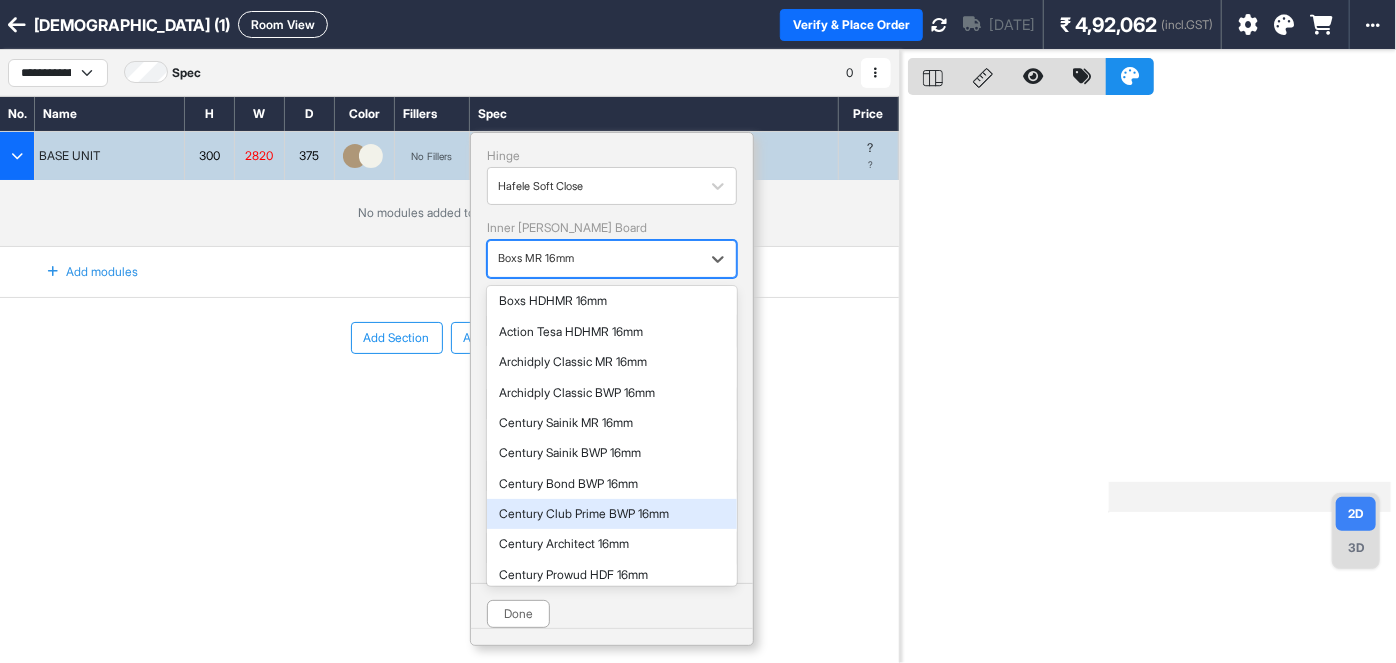 click on "Century Club Prime BWP 16mm" at bounding box center [612, 514] 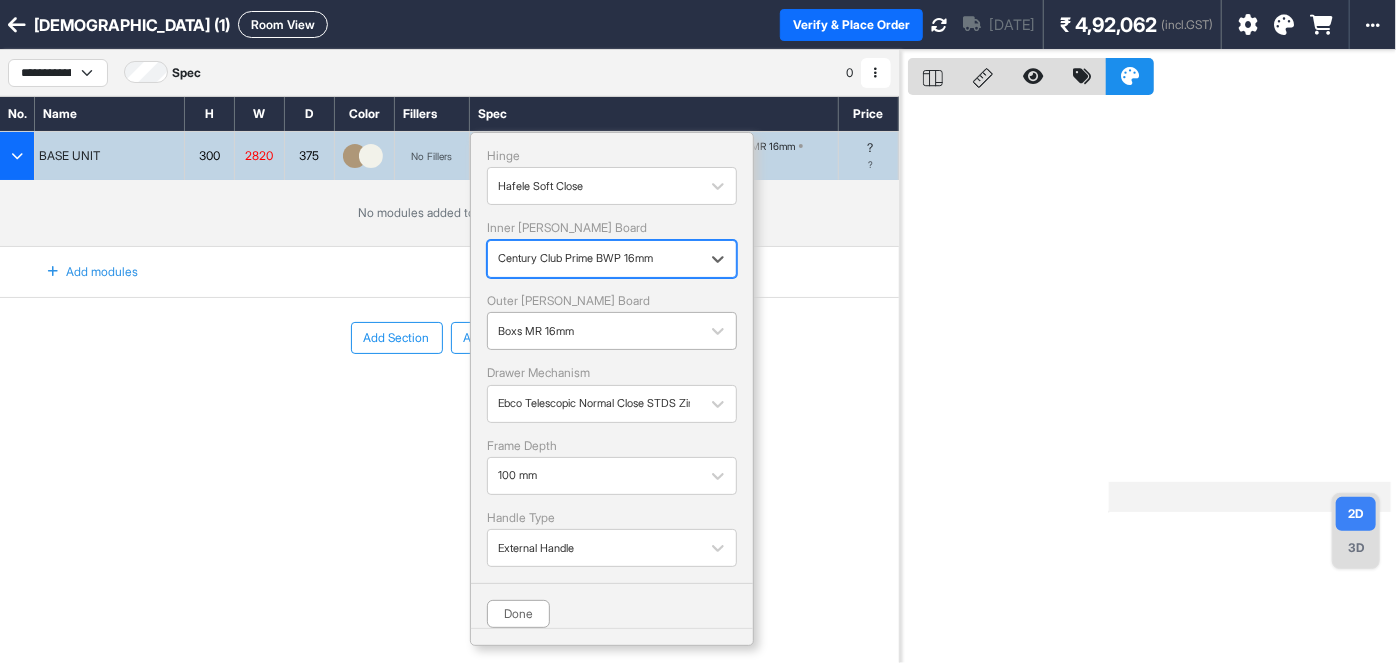 click at bounding box center (594, 331) 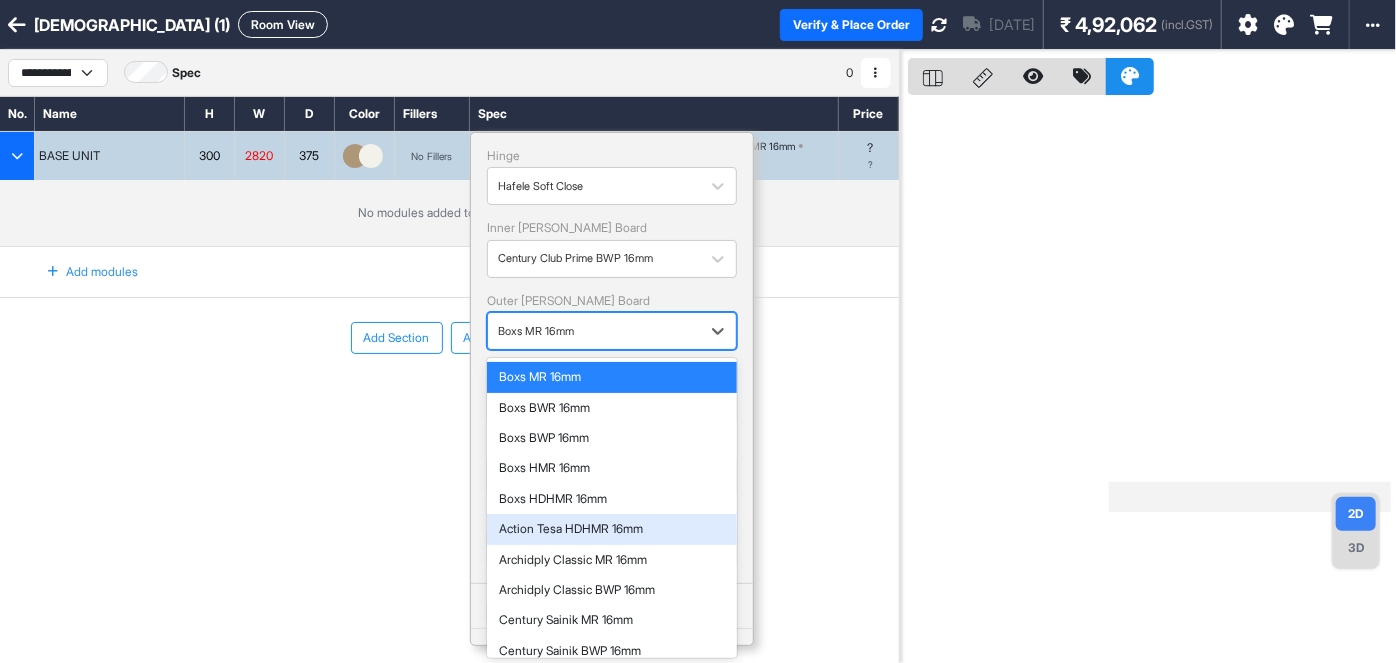 click on "Action Tesa HDHMR 16mm" at bounding box center [612, 529] 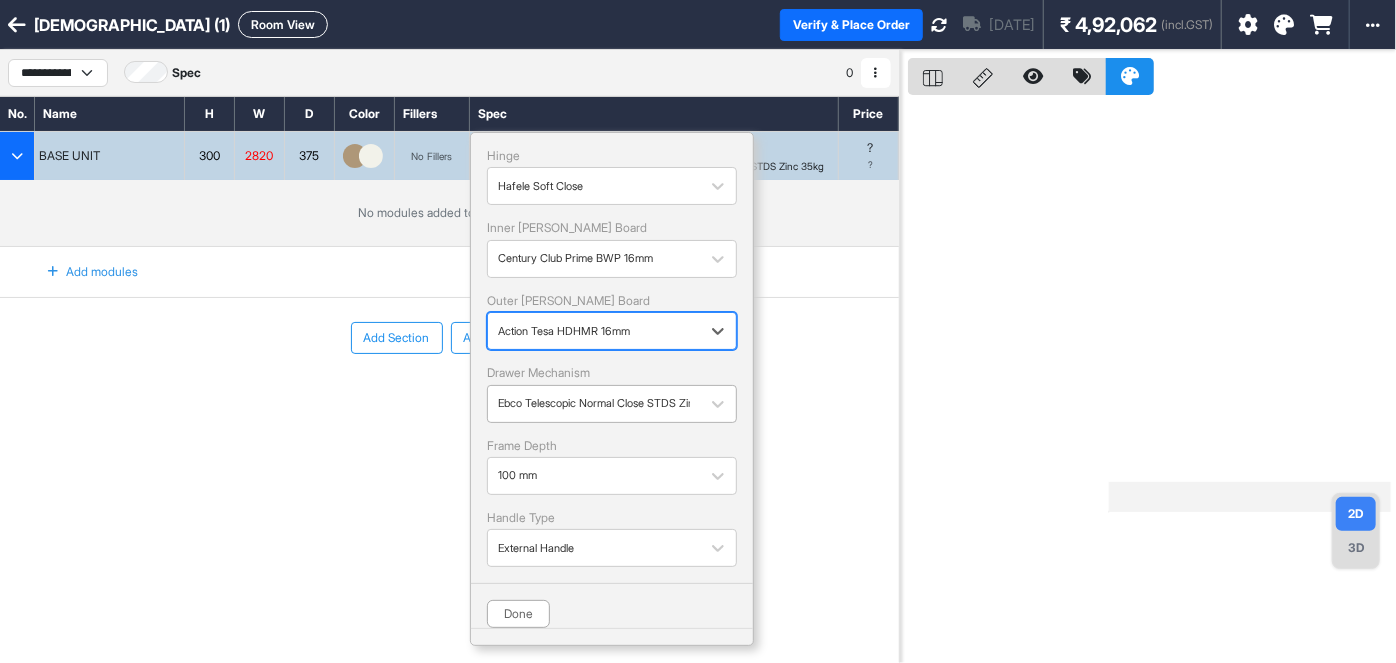 click at bounding box center [594, 403] 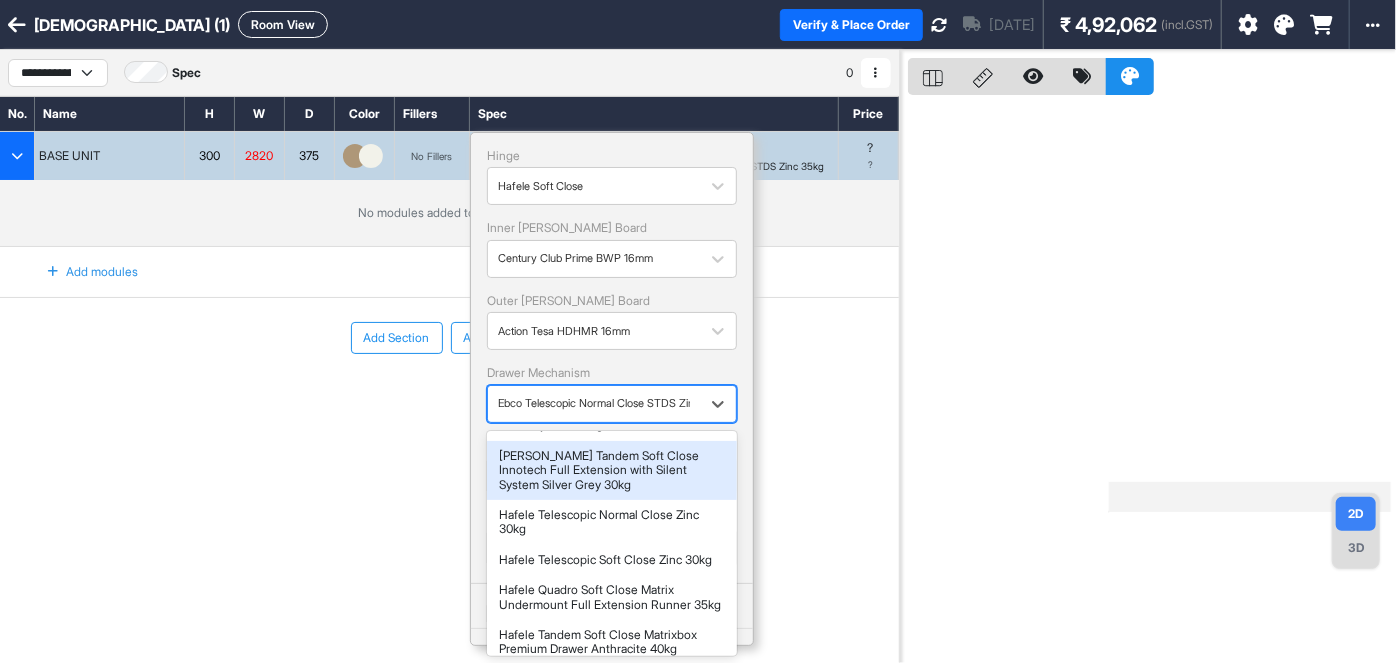 scroll, scrollTop: 344, scrollLeft: 0, axis: vertical 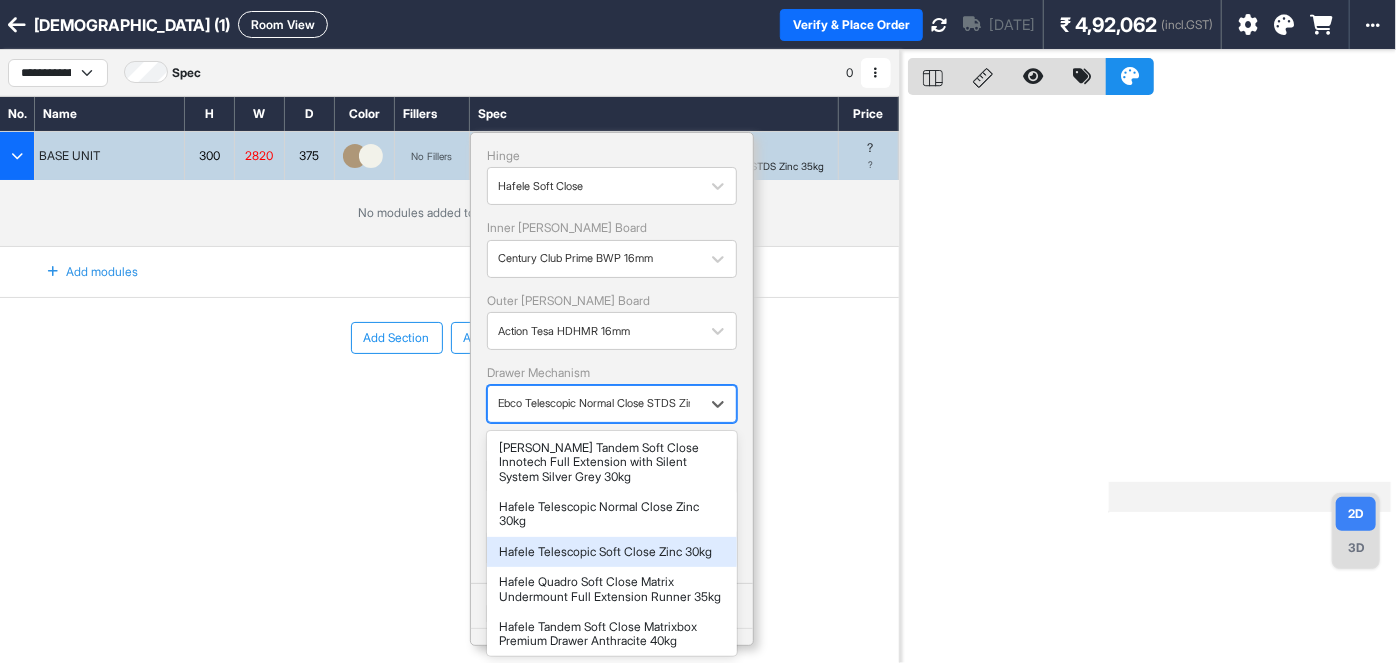 click on "Hafele Telescopic Soft Close Zinc 30kg" at bounding box center (612, 552) 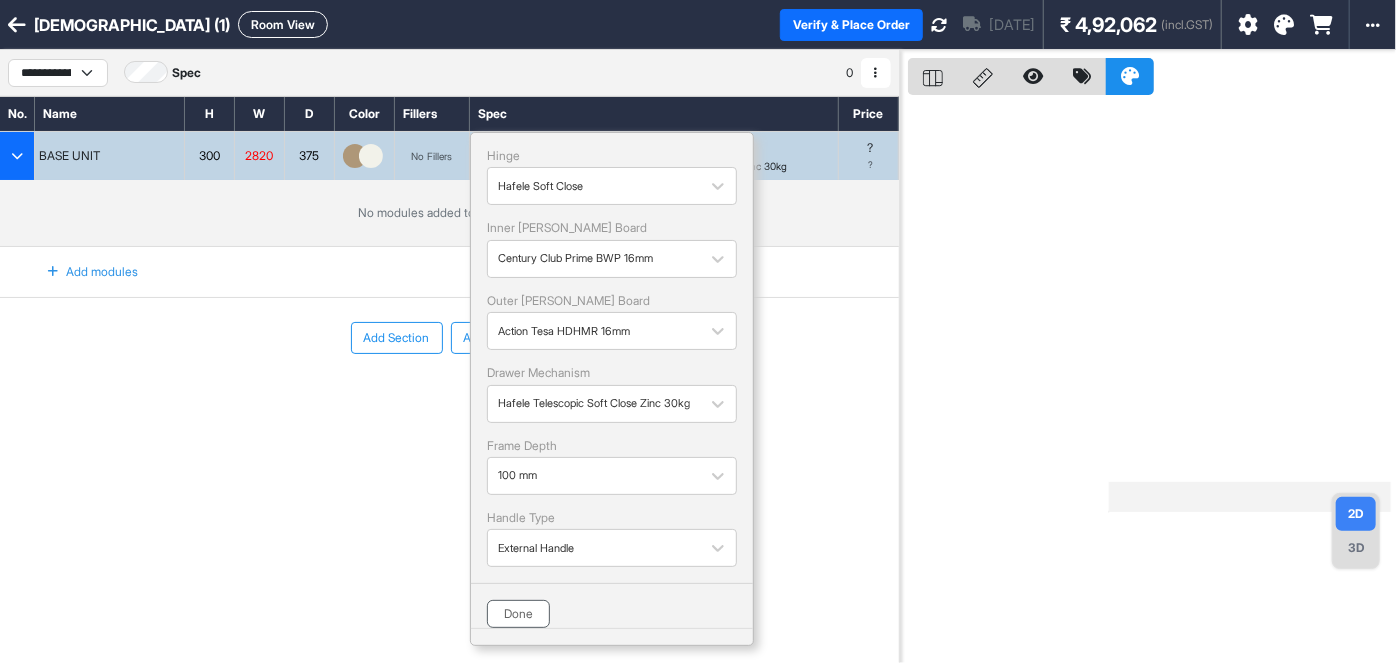 click on "Done" at bounding box center [518, 614] 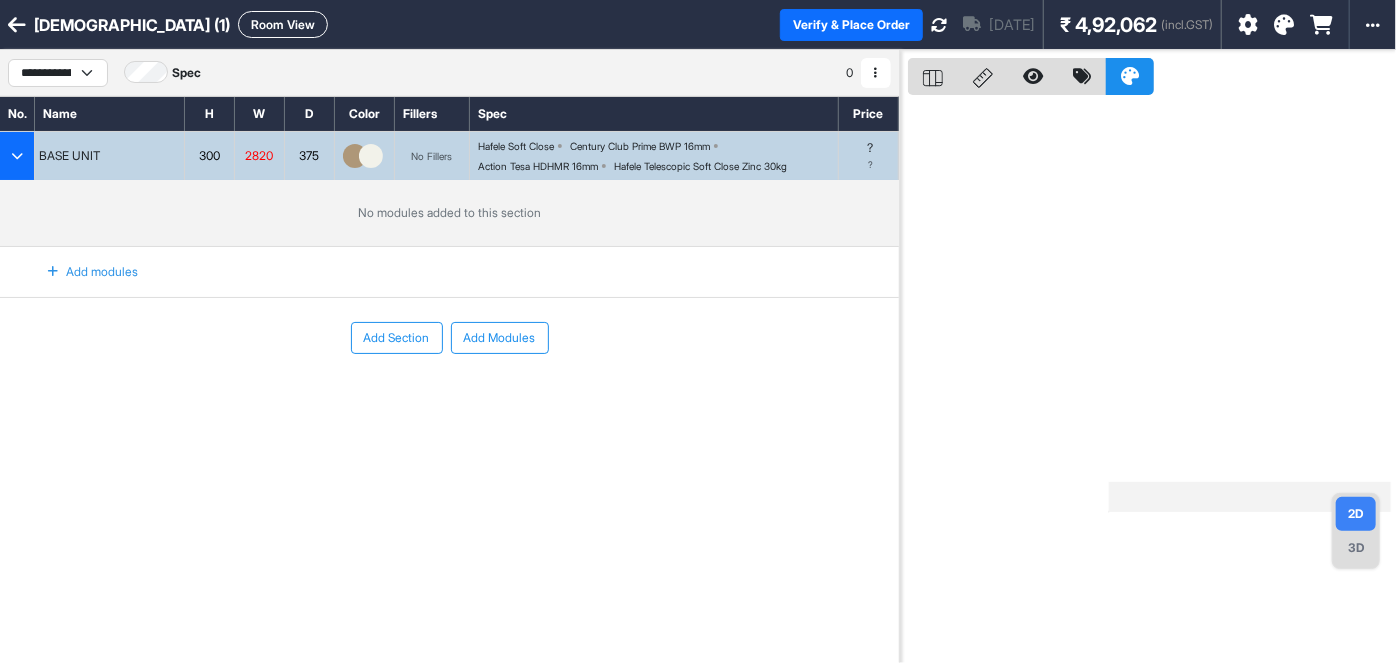 click on "Action Tesa HDHMR 16mm" at bounding box center (538, 166) 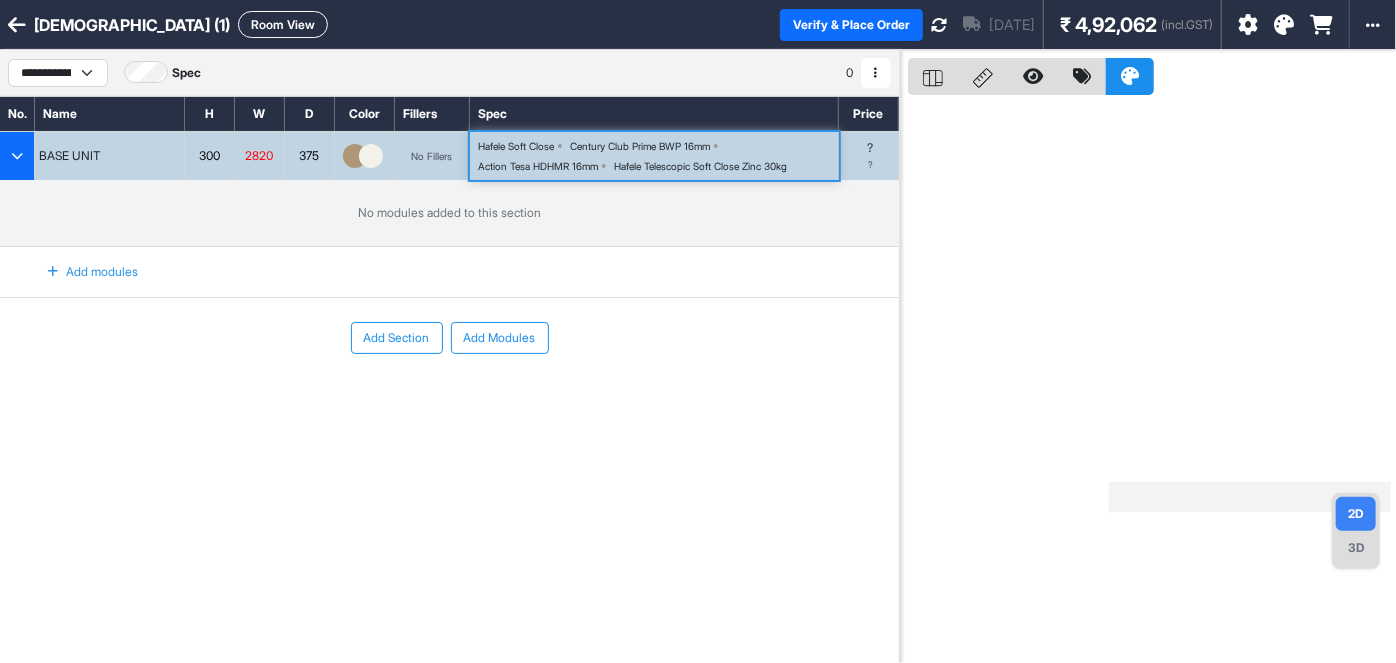 click on "Action Tesa HDHMR 16mm" at bounding box center [538, 166] 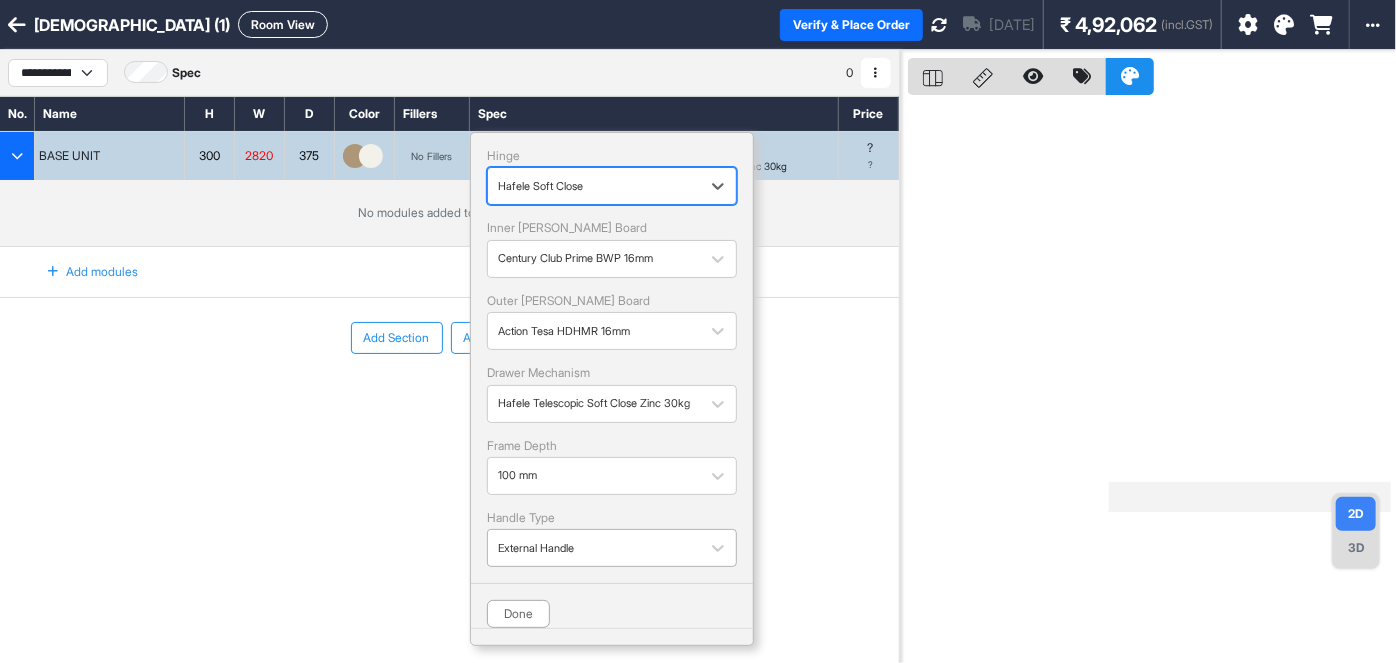 click at bounding box center (594, 548) 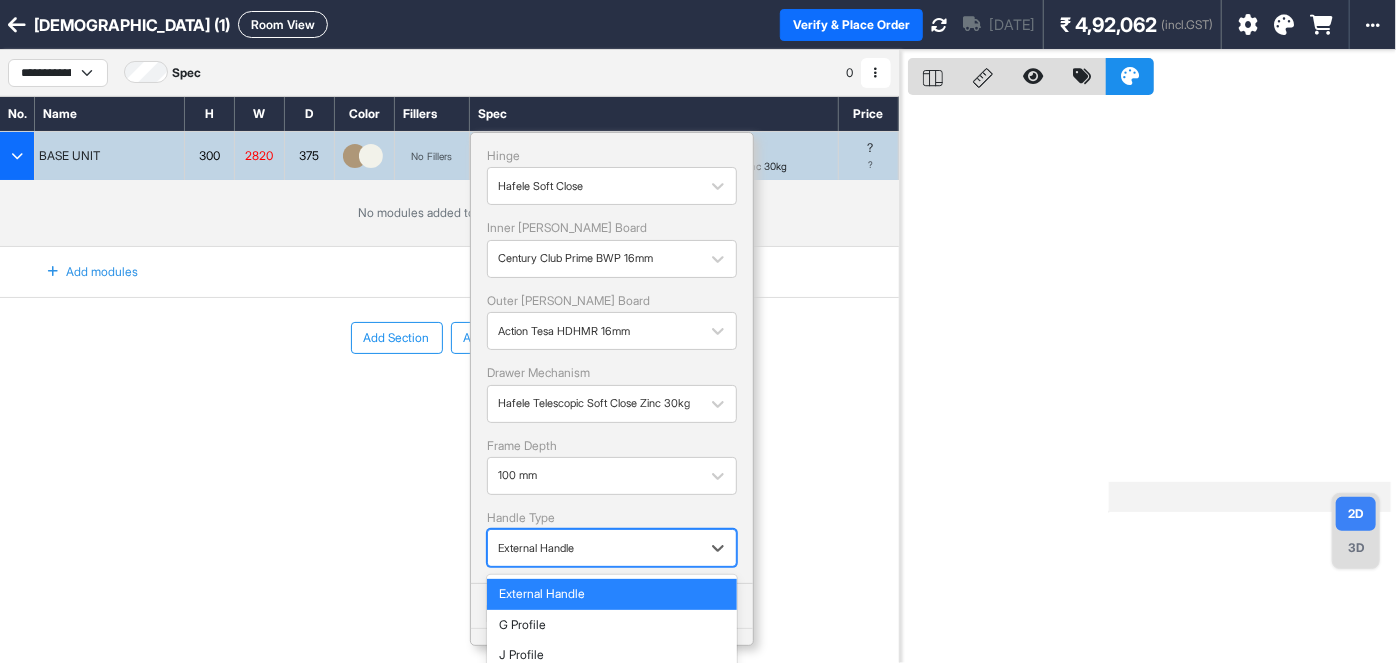 scroll, scrollTop: 132, scrollLeft: 0, axis: vertical 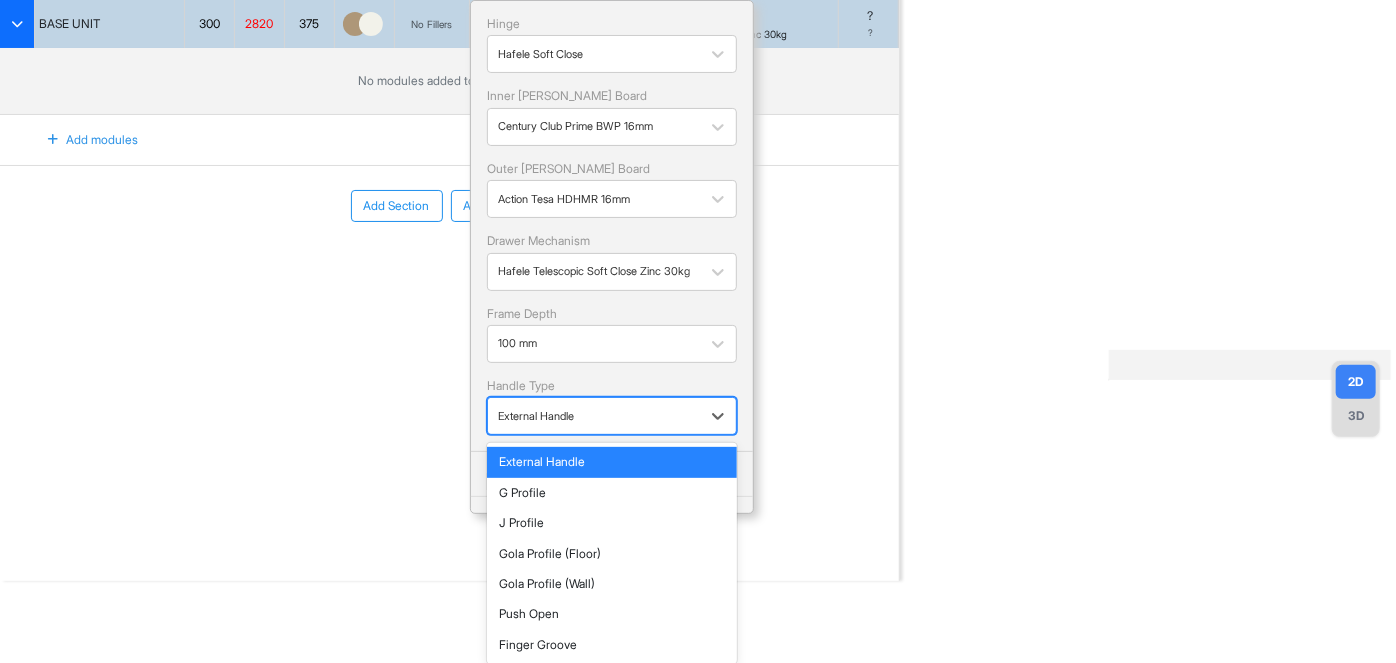 click on "Hinge Hafele Soft Close Inner [PERSON_NAME] Board Century Club Prime BWP 16mm Outer [PERSON_NAME] Board Action Tesa HDHMR 16mm Drawer Mechanism Hafele Telescopic Soft Close Zinc 30kg Frame Depth 100 mm Handle Type 7 results available. Use Up and Down to choose options, press Enter to select the currently focused option, press Escape to exit the menu, press Tab to select the option and exit the menu. External Handle External Handle G Profile J Profile Gola Profile (Floor) Gola Profile (Wall) Push Open Finger Groove" at bounding box center (612, 226) 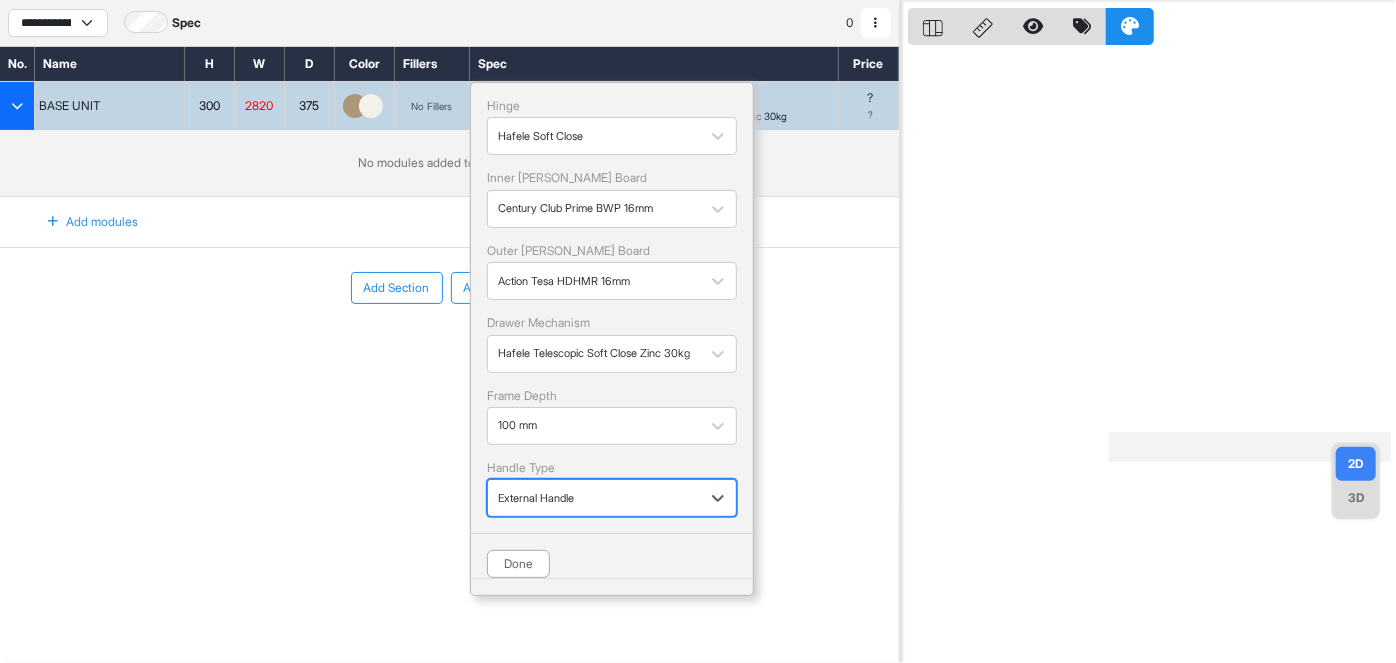 click on "Done" at bounding box center (518, 564) 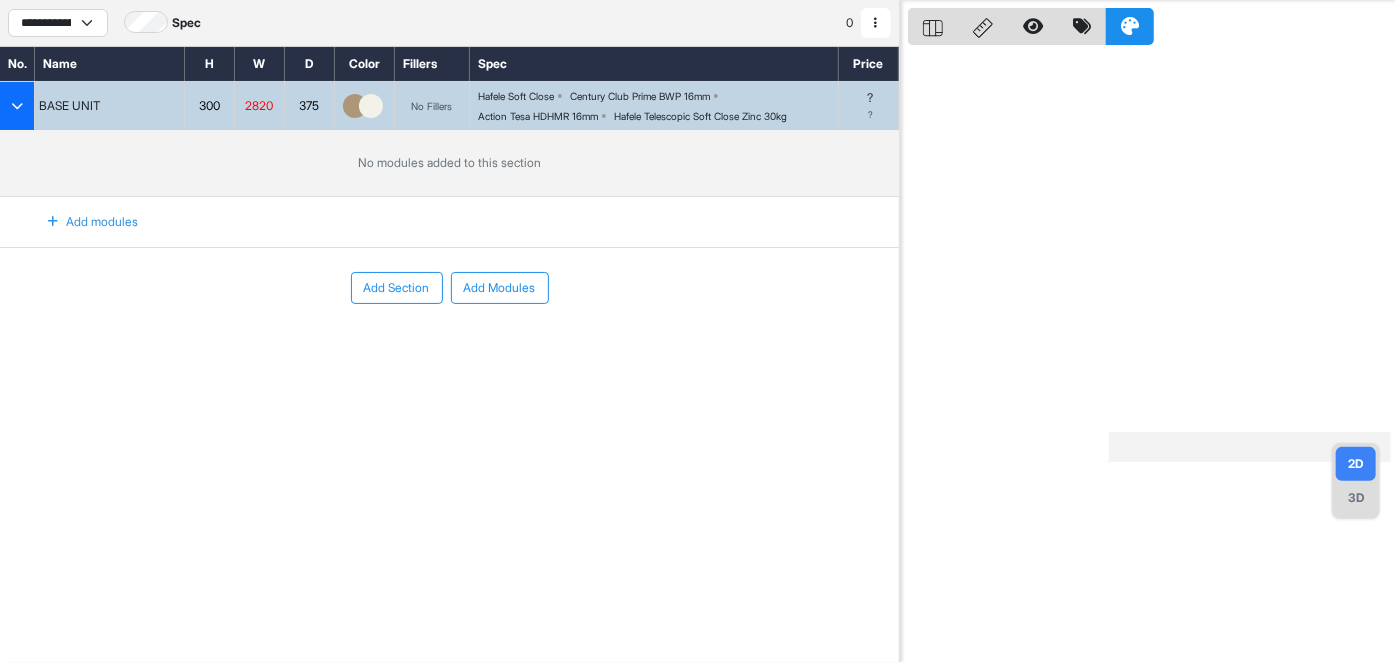 click on "Add modules" at bounding box center (81, 222) 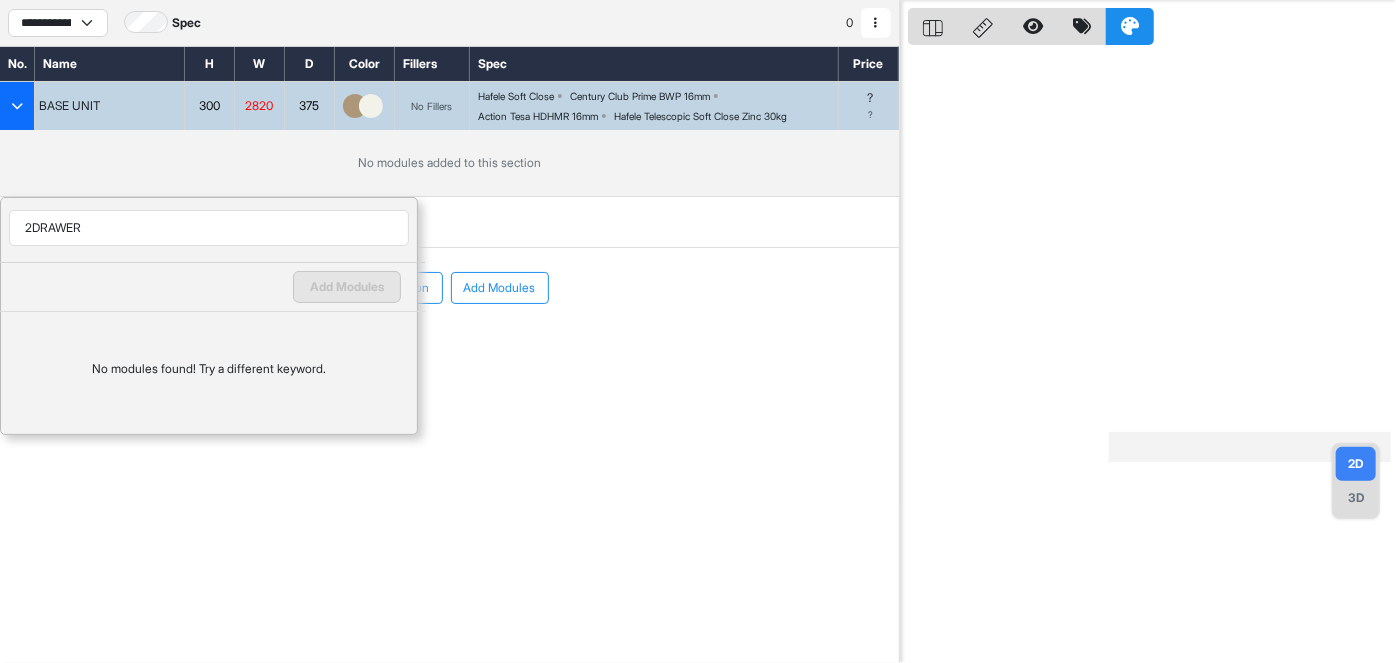 click on "2DRAWER" at bounding box center (209, 228) 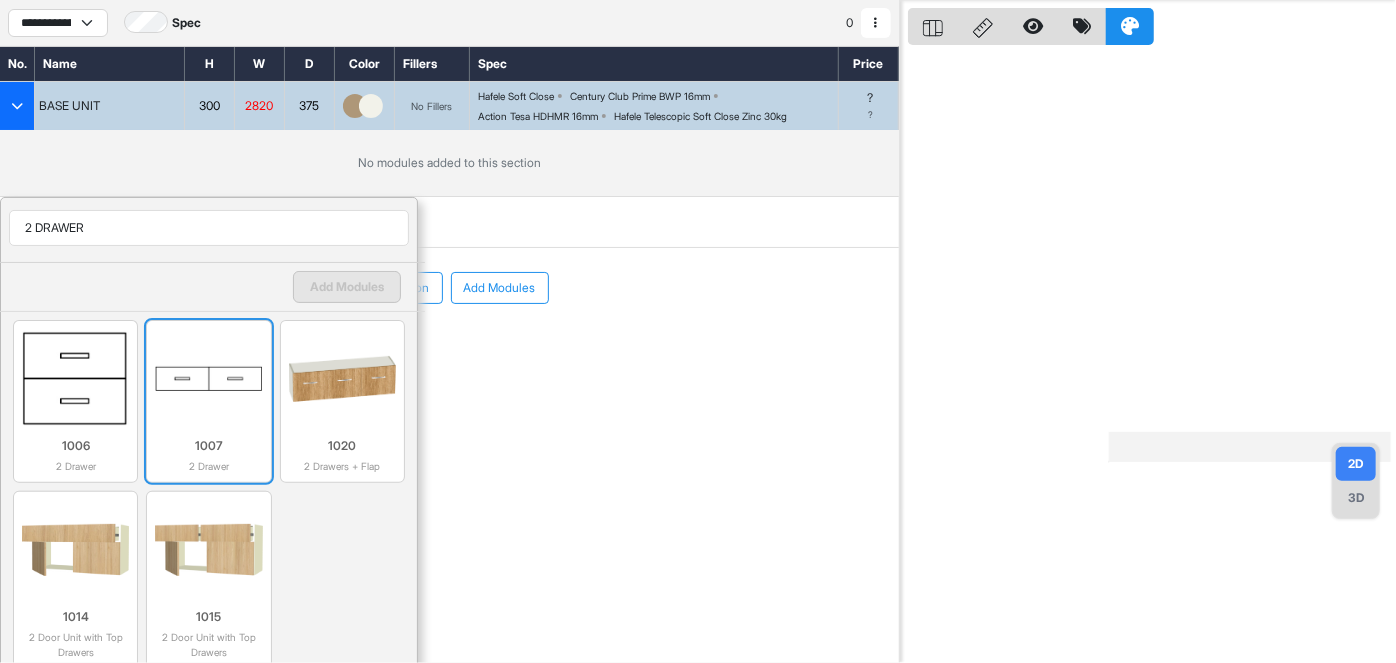 type on "2 DRAWER" 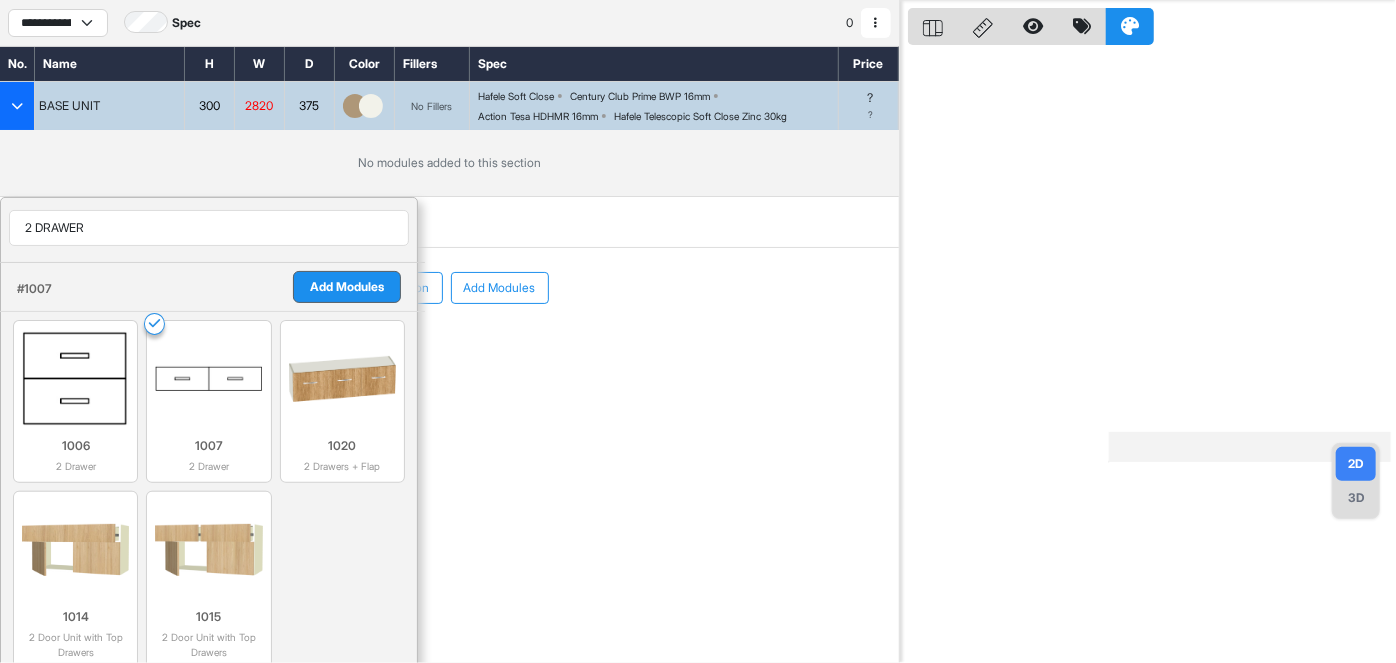 click on "Add Modules" at bounding box center (347, 287) 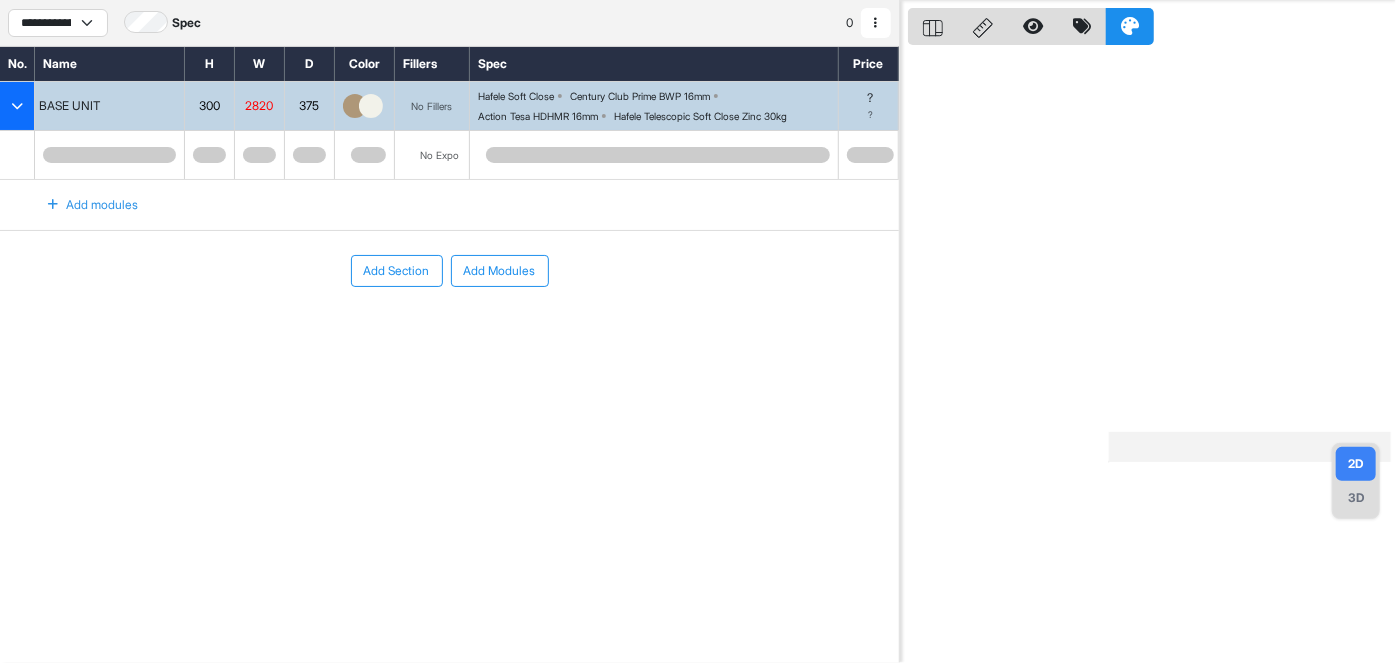 click on "Add modules" at bounding box center (81, 205) 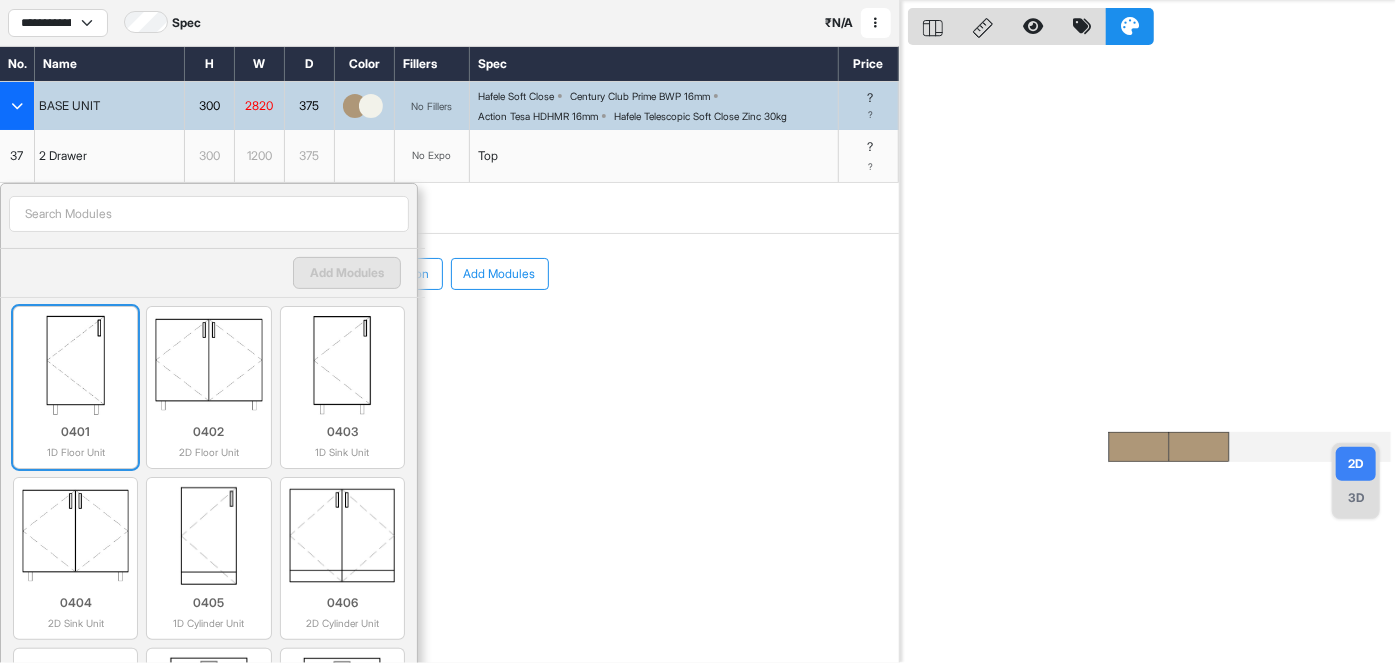 click at bounding box center (75, 365) 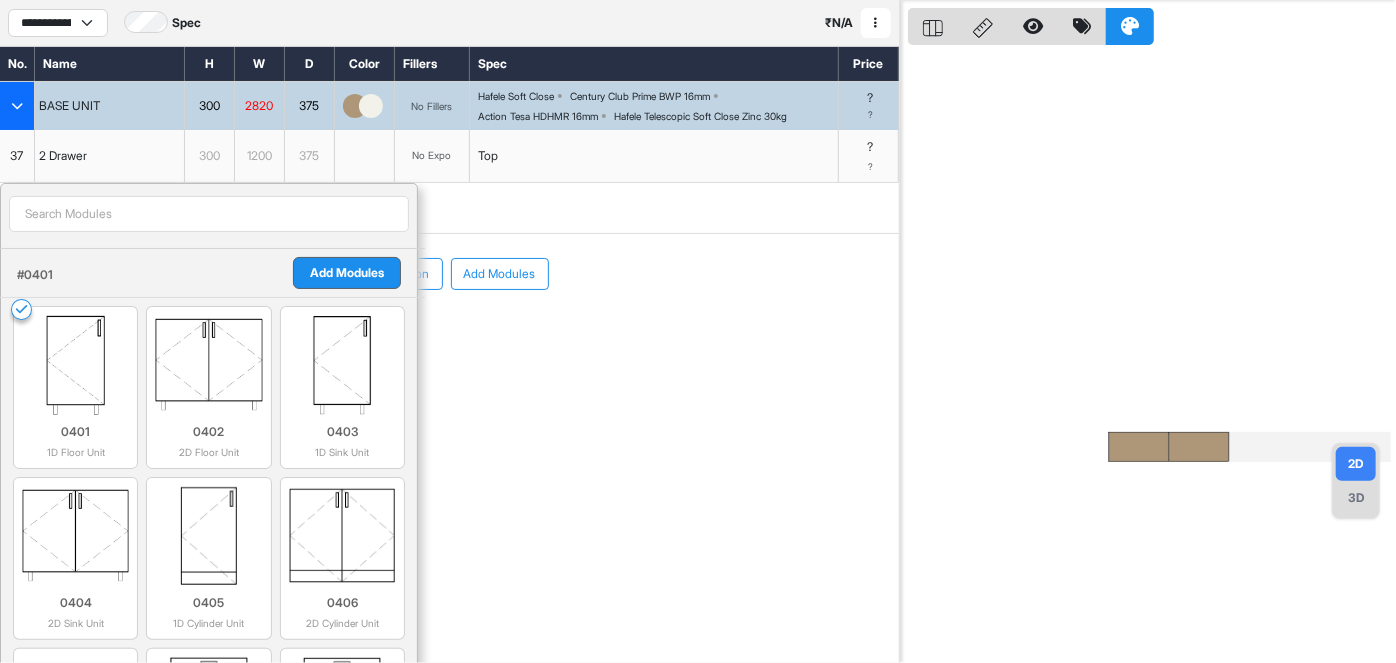 click on "Add Modules" at bounding box center (347, 273) 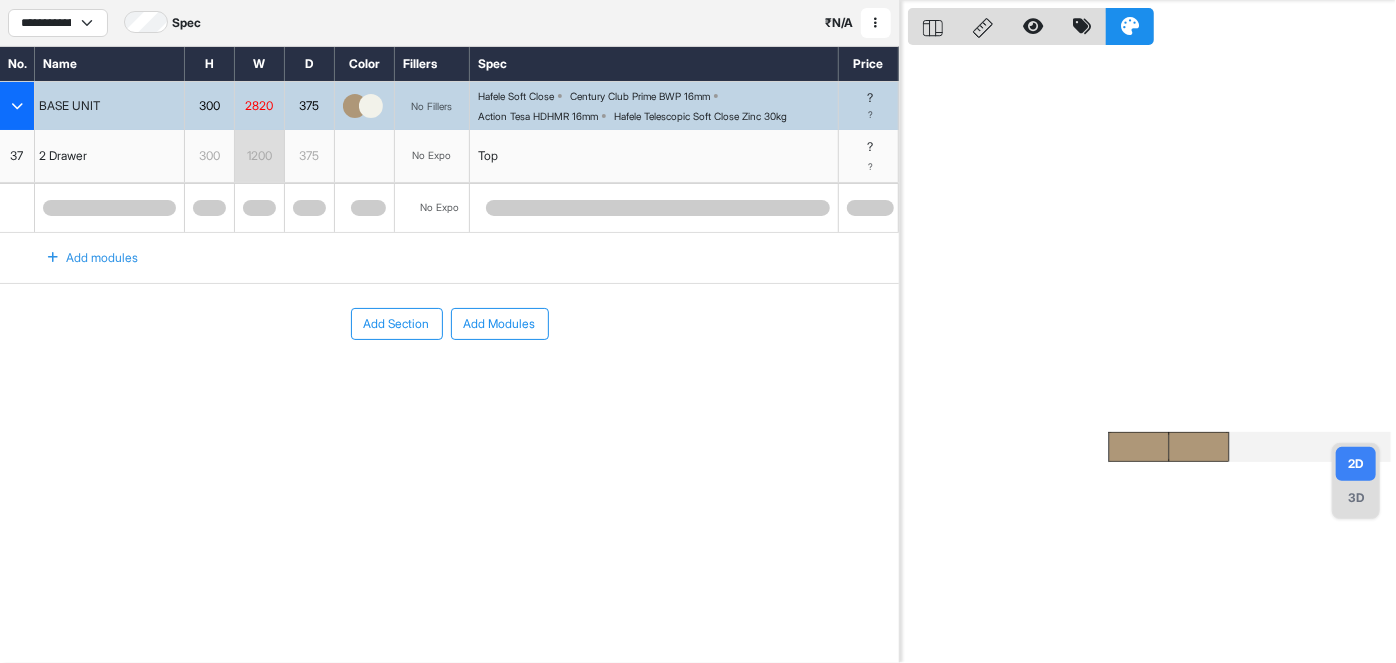 click on "Add modules" at bounding box center (81, 258) 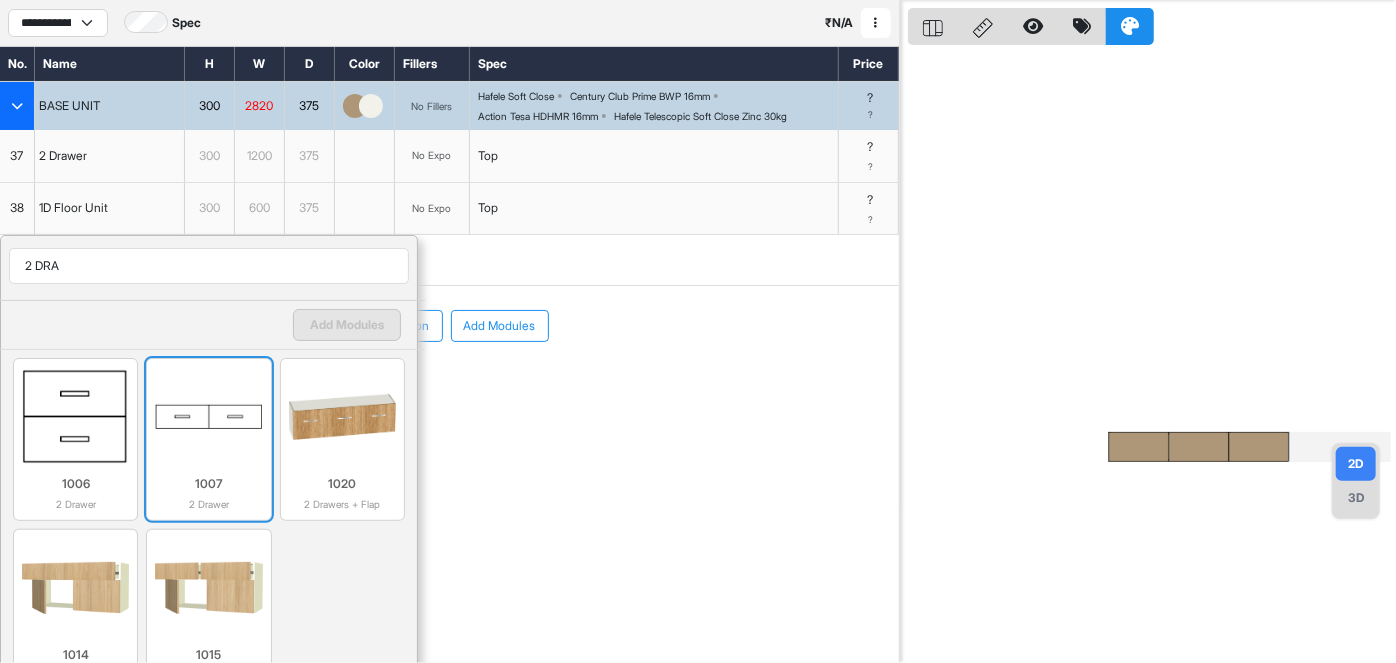 type on "2 DRA" 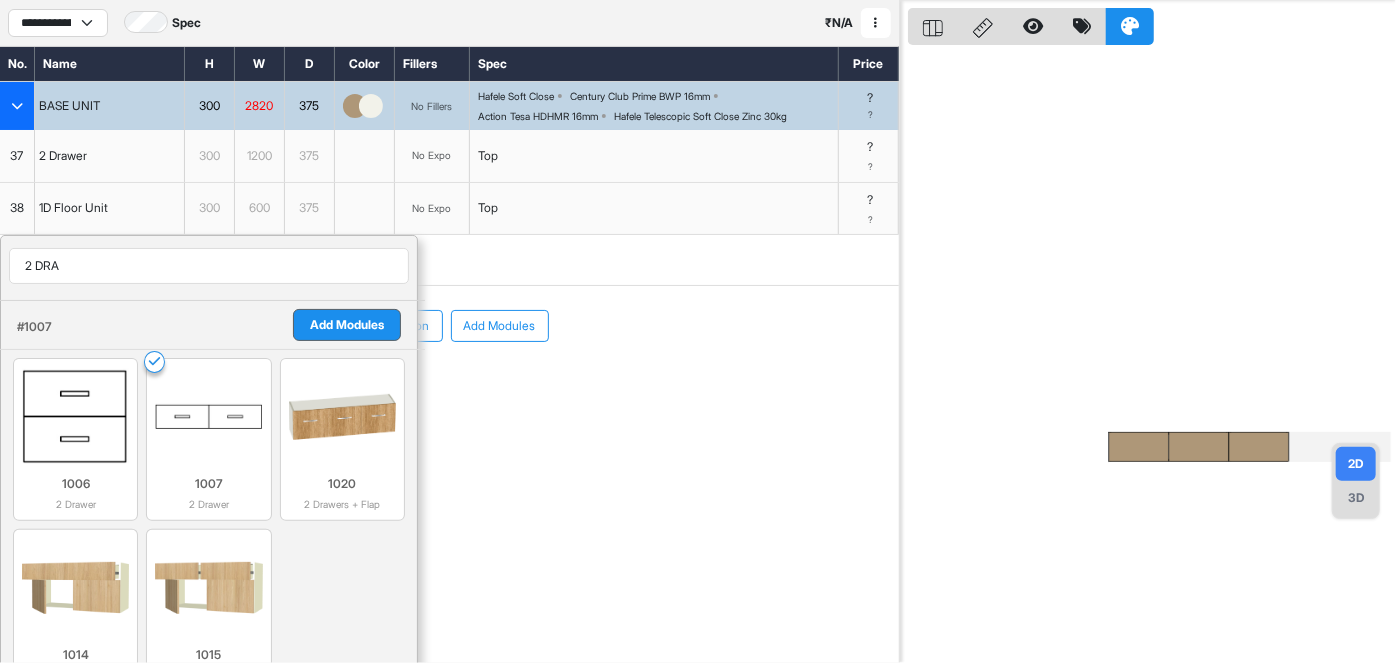 click on "Add Modules" at bounding box center (347, 325) 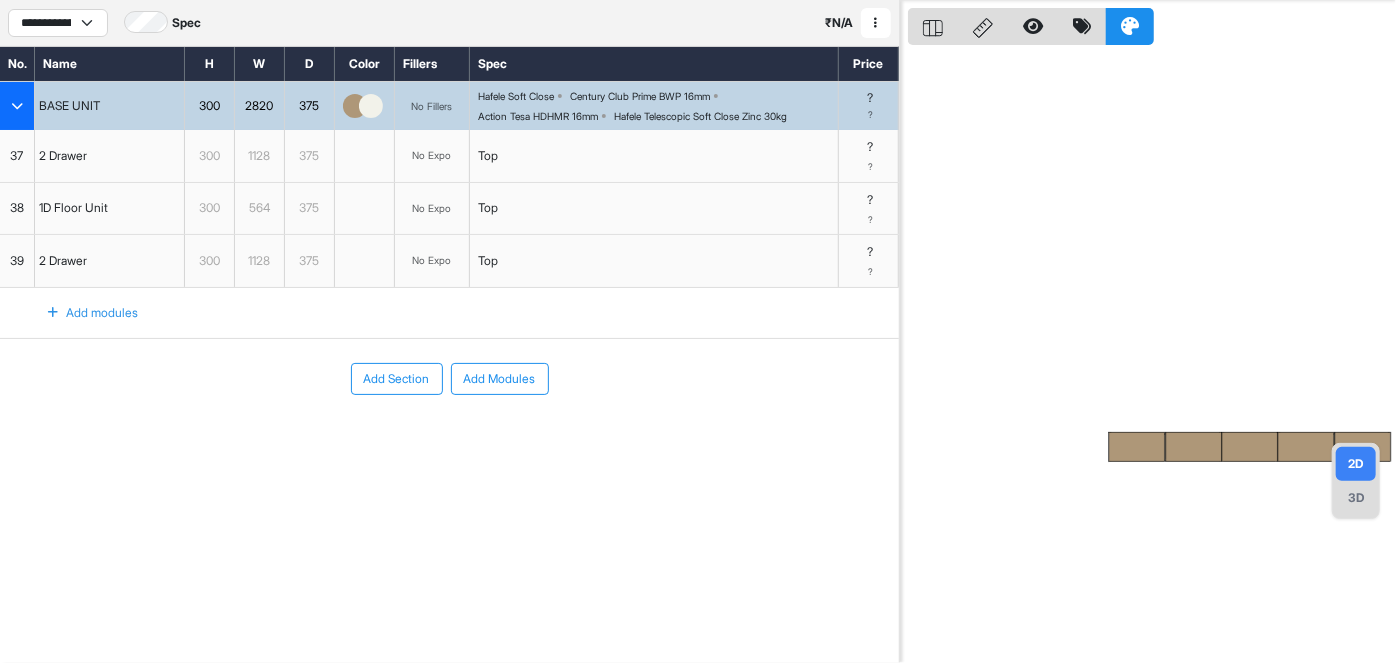 click on "1128" at bounding box center (259, 156) 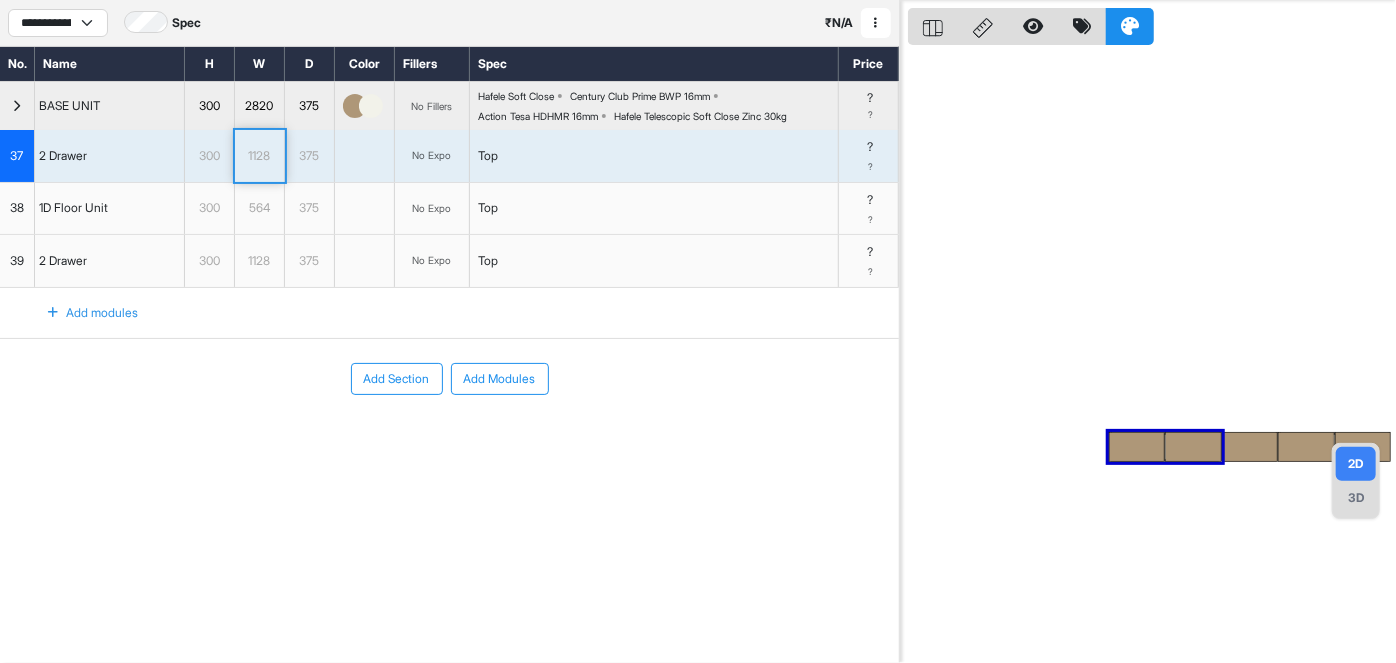 click on "1128" at bounding box center [259, 156] 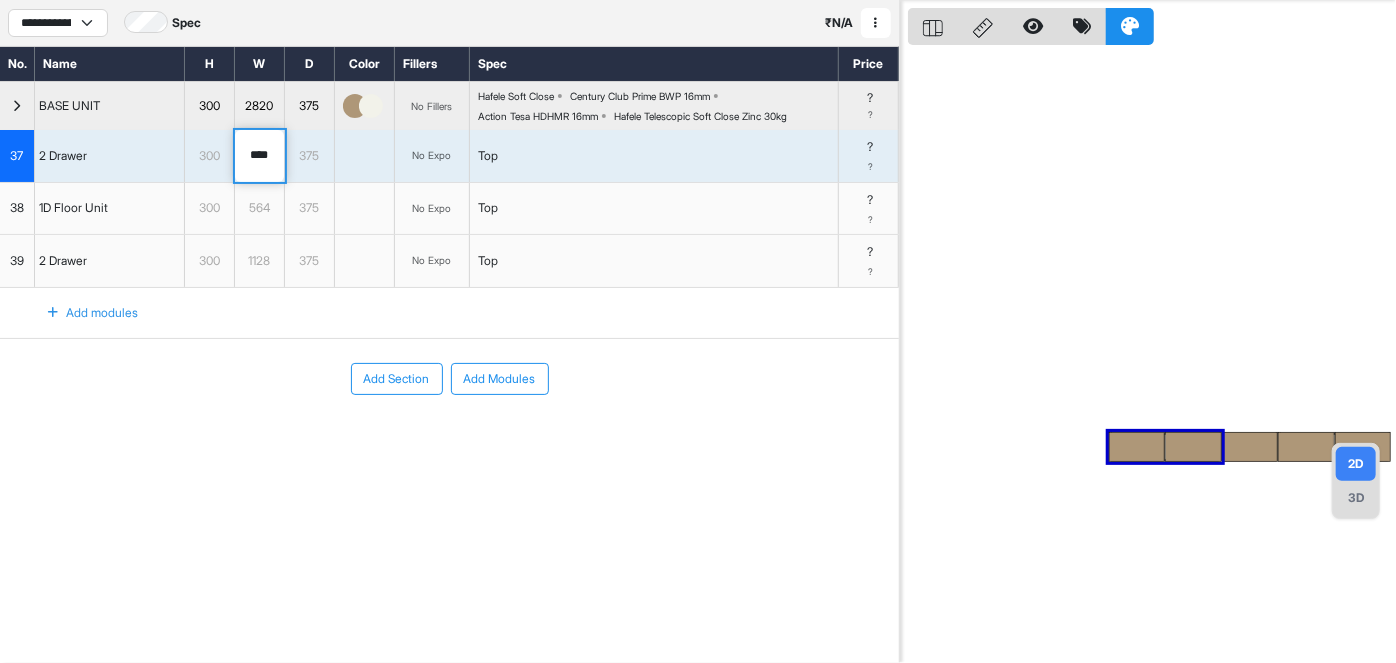 drag, startPoint x: 239, startPoint y: 168, endPoint x: 189, endPoint y: 177, distance: 50.803543 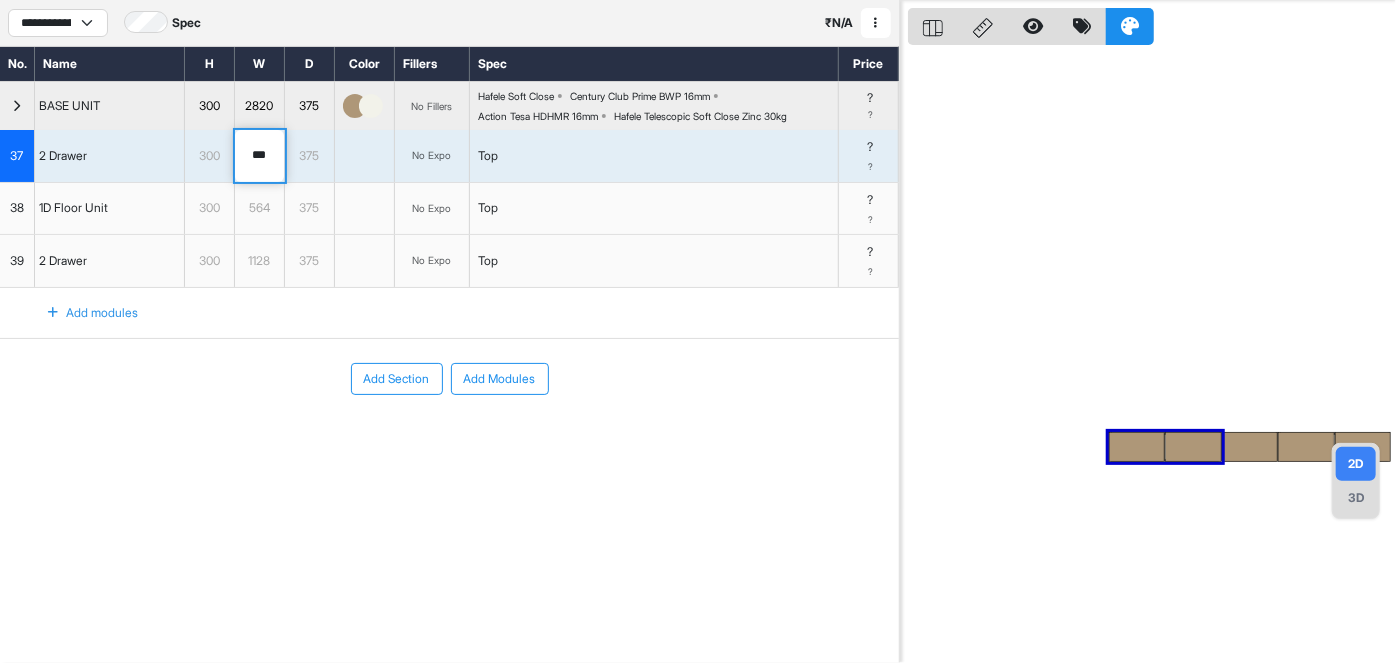 type on "****" 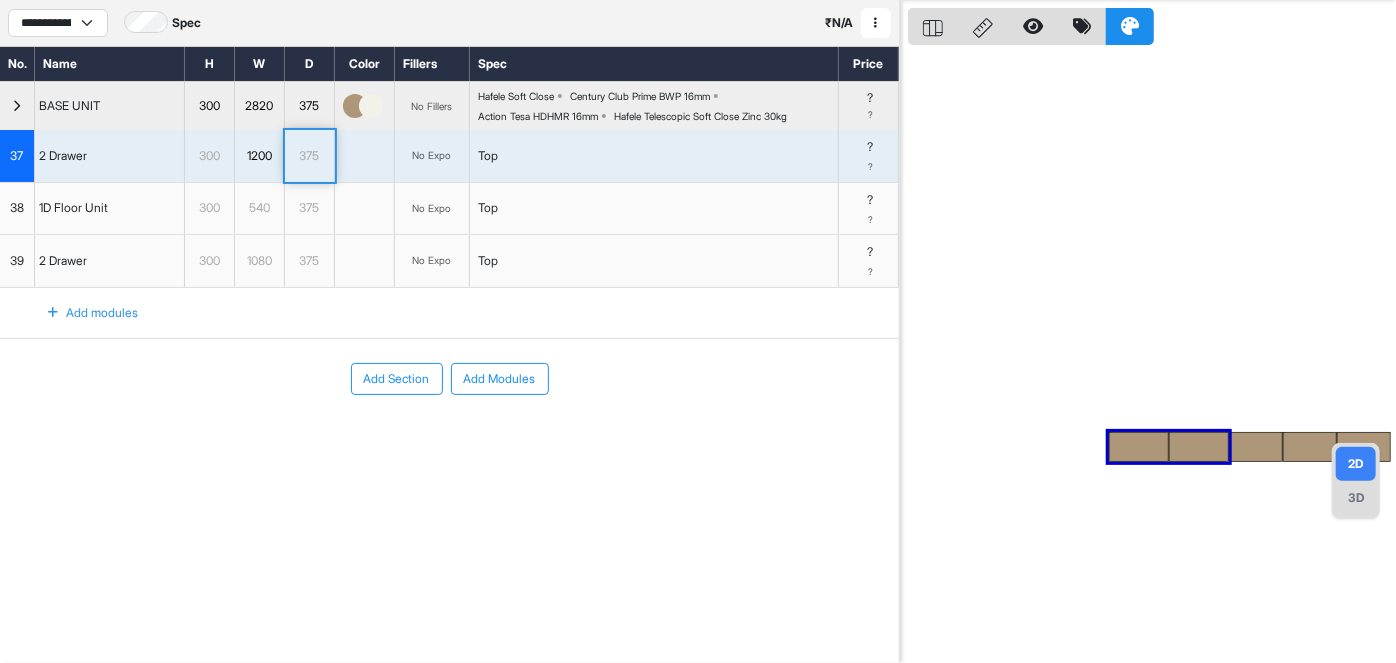 click on "1080" at bounding box center (259, 261) 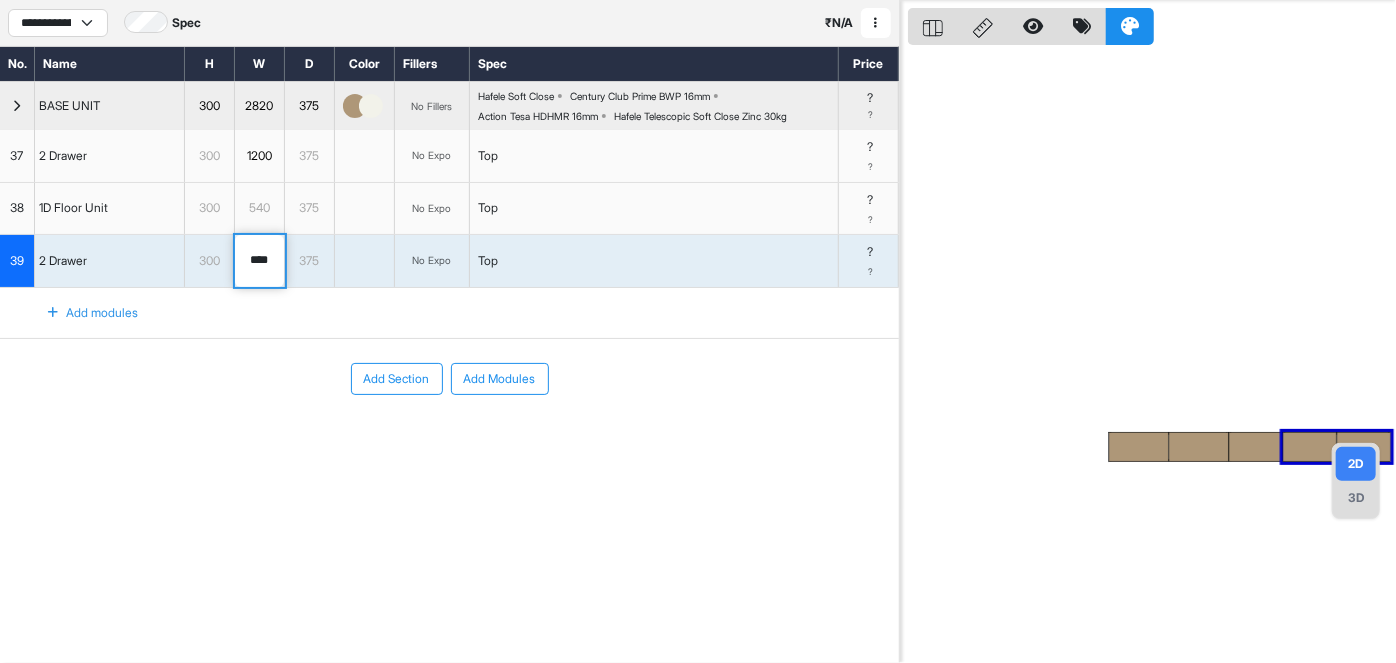 drag, startPoint x: 276, startPoint y: 255, endPoint x: 206, endPoint y: 270, distance: 71.5891 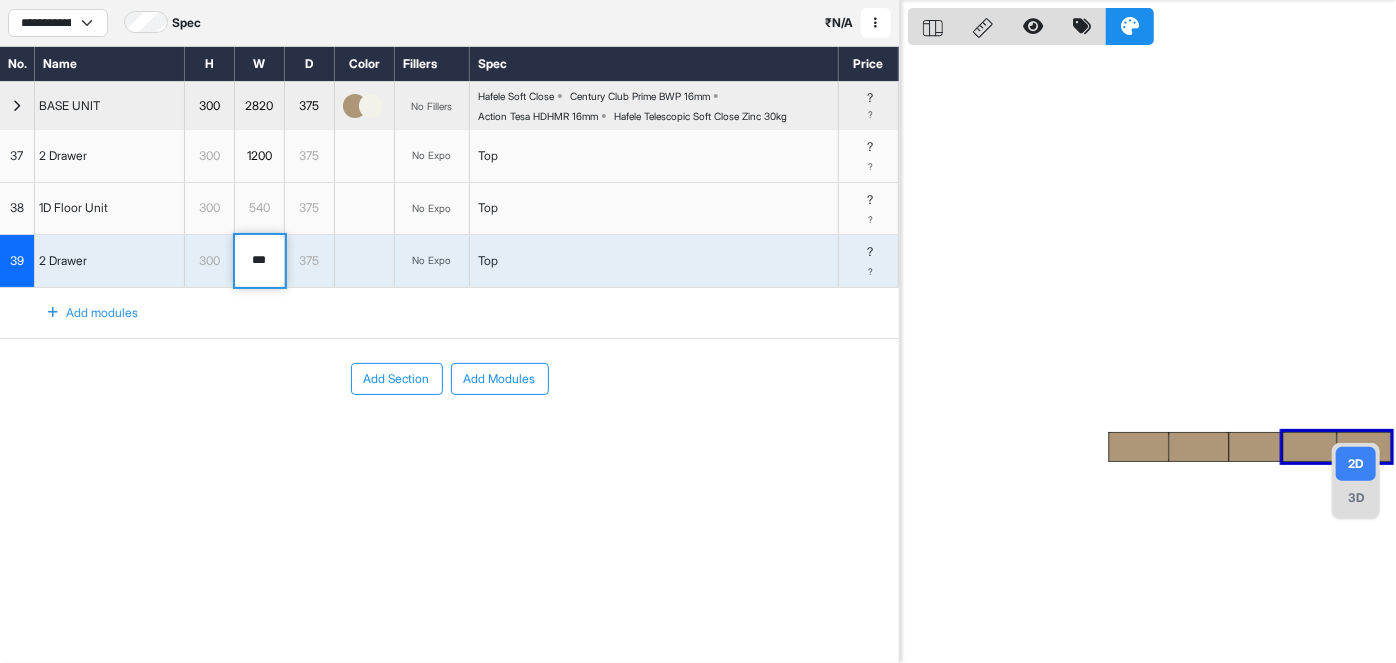 type on "****" 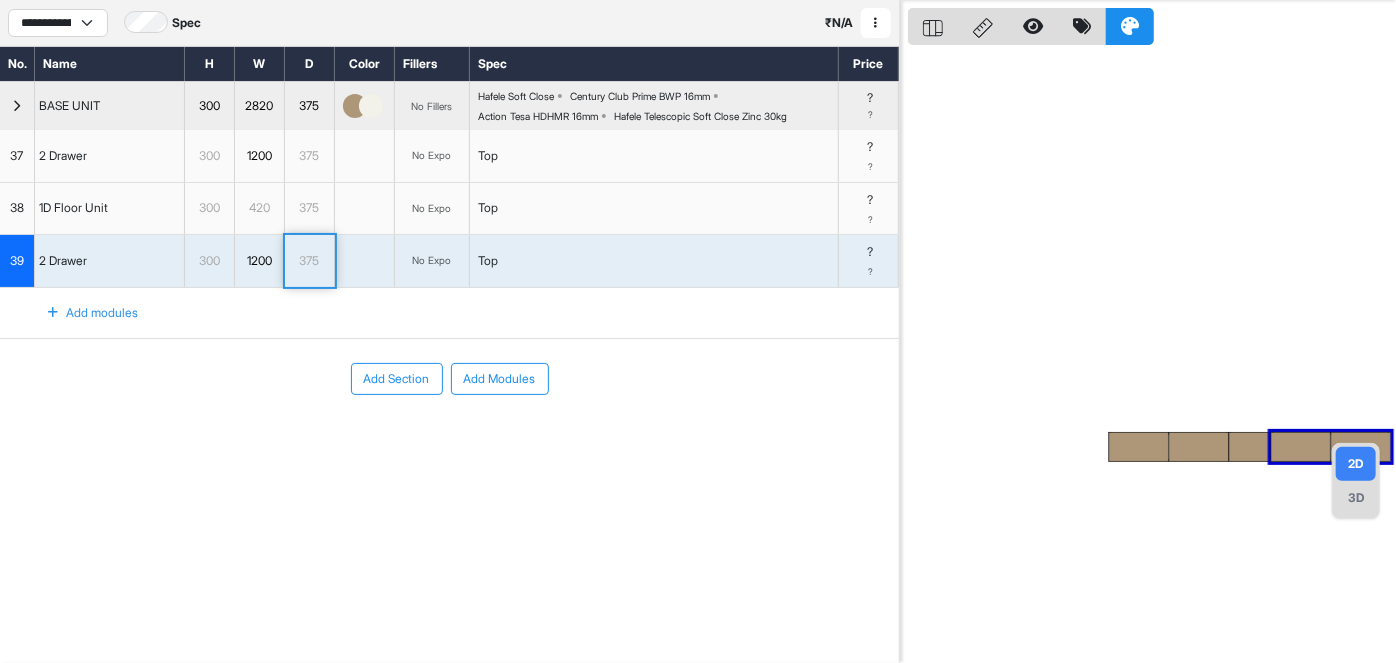 click on "Add Section Add Modules" at bounding box center (449, 439) 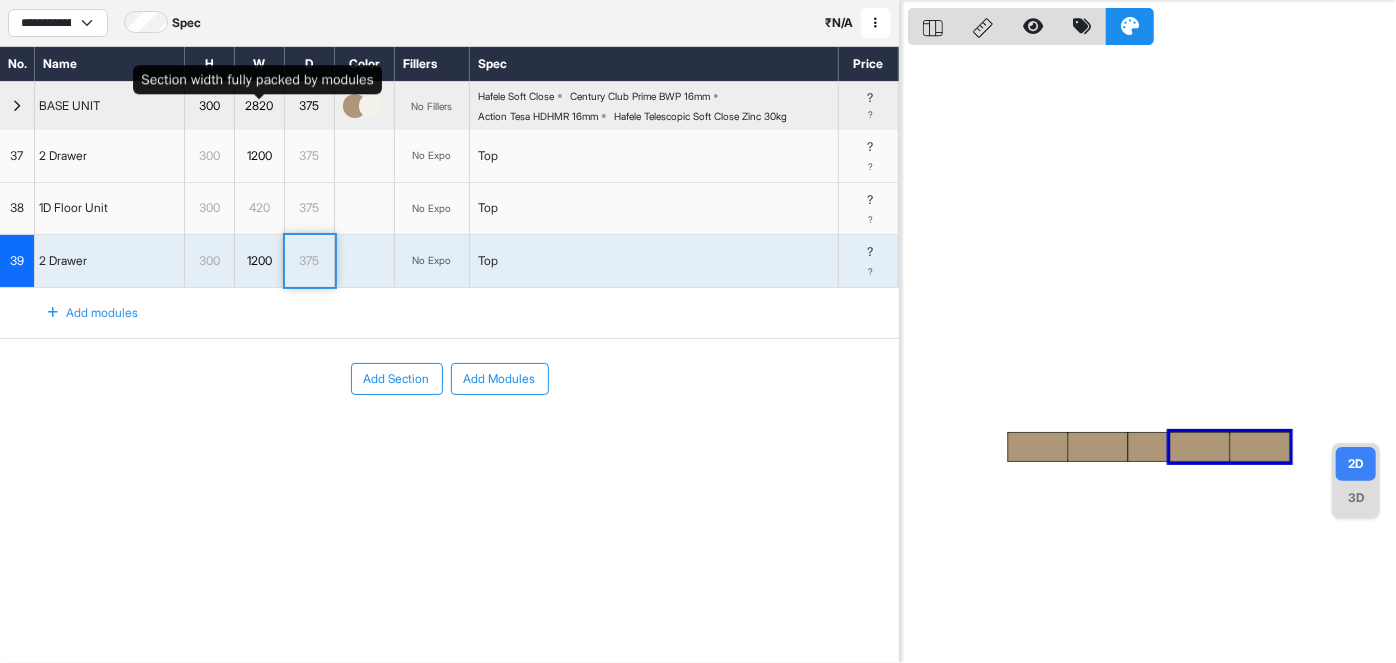 click on "2820" at bounding box center [259, 106] 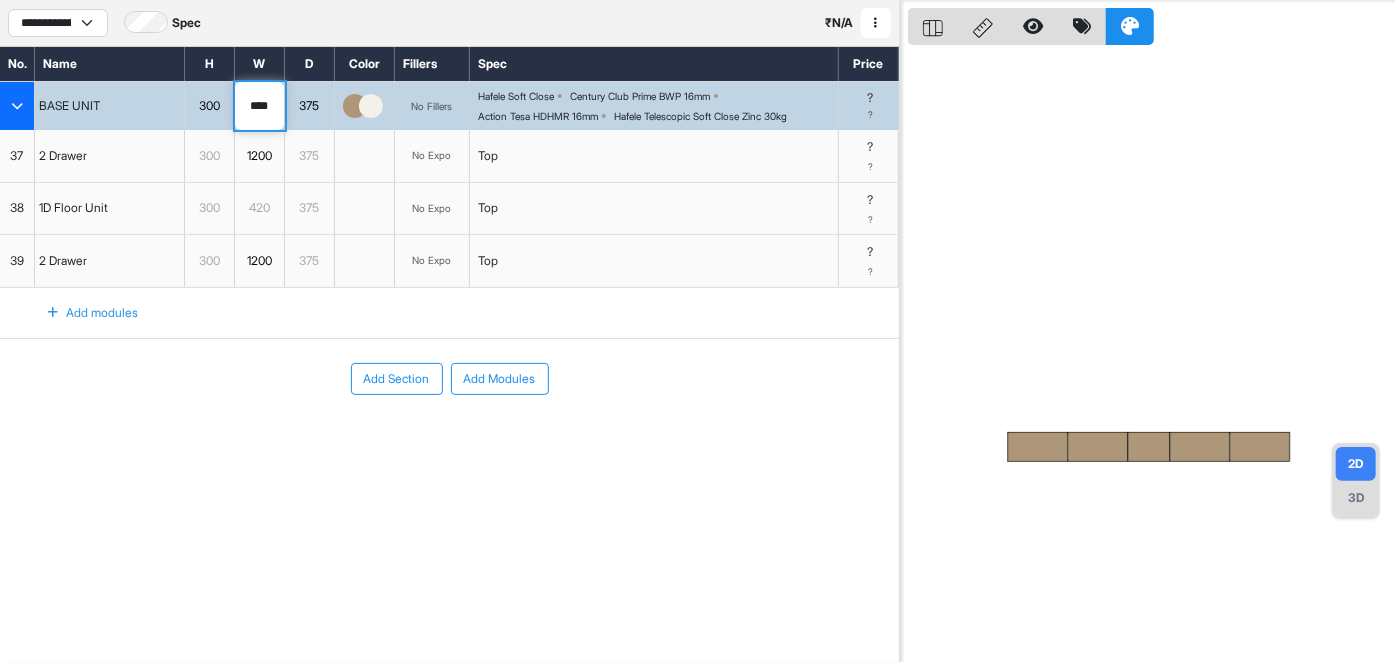 drag, startPoint x: 273, startPoint y: 102, endPoint x: 221, endPoint y: 106, distance: 52.153618 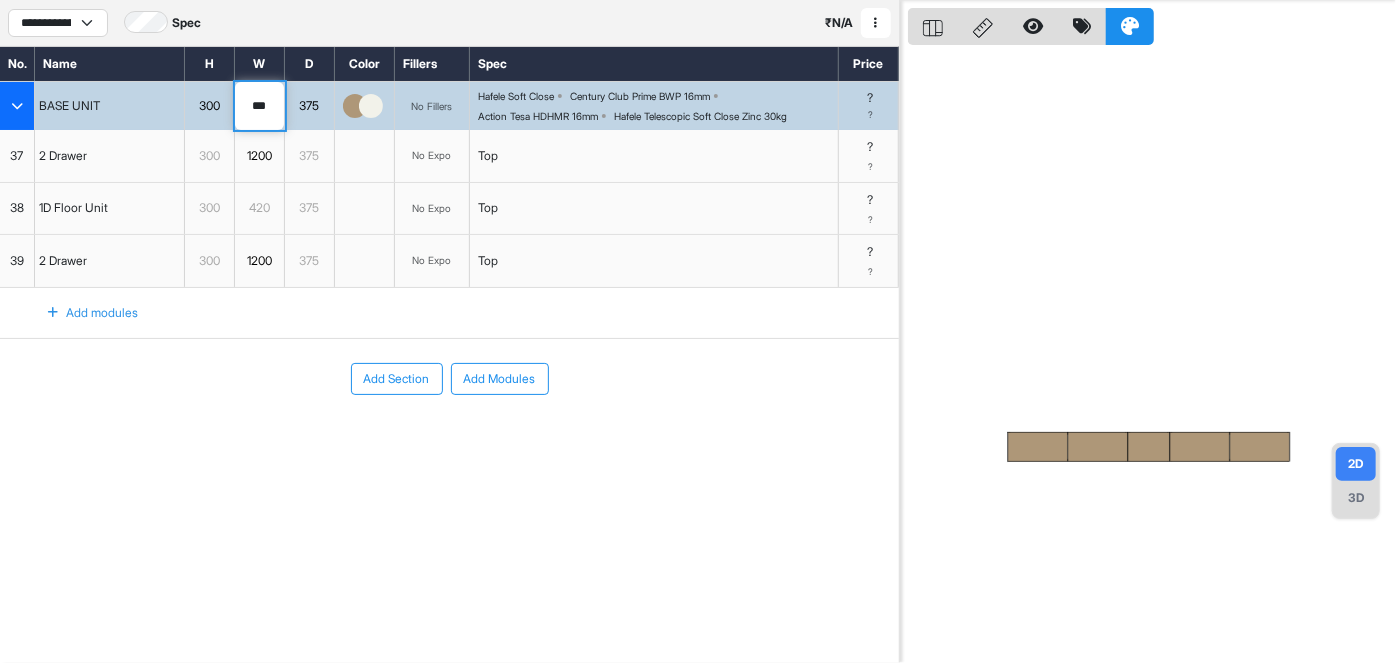 type on "****" 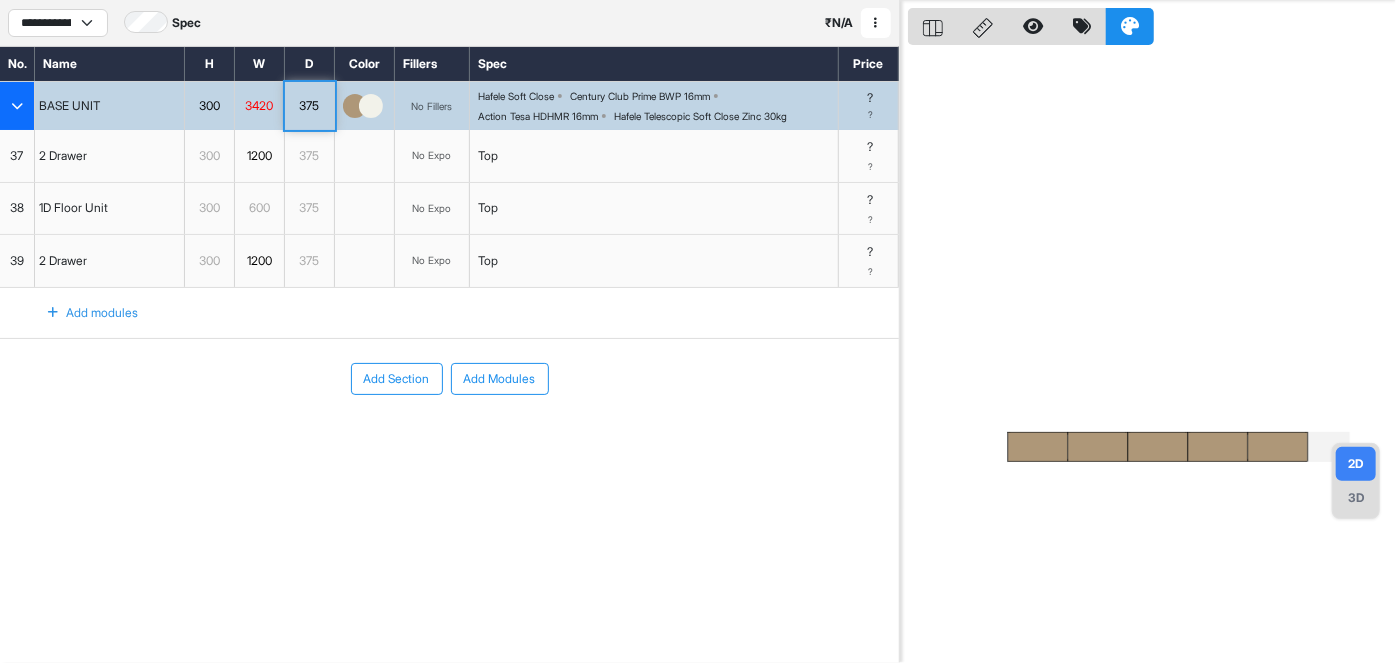 click on "Add modules" at bounding box center (449, 313) 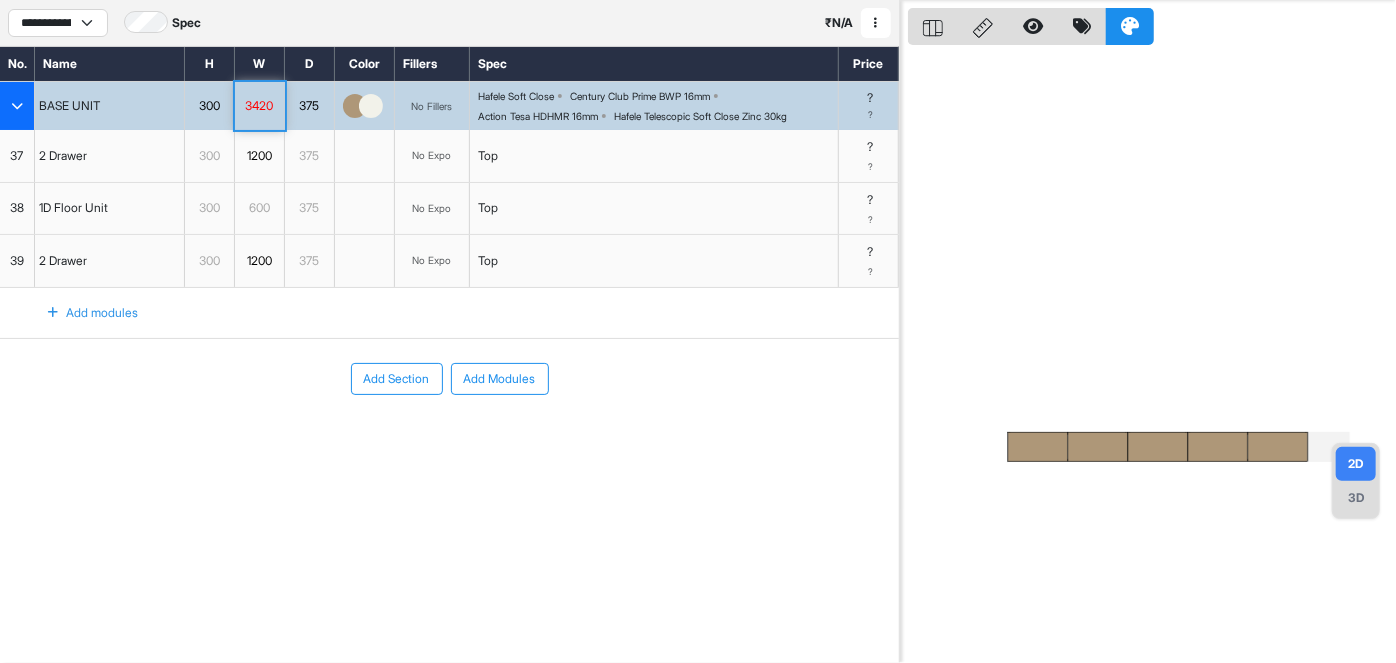 click on "3420" at bounding box center (259, 106) 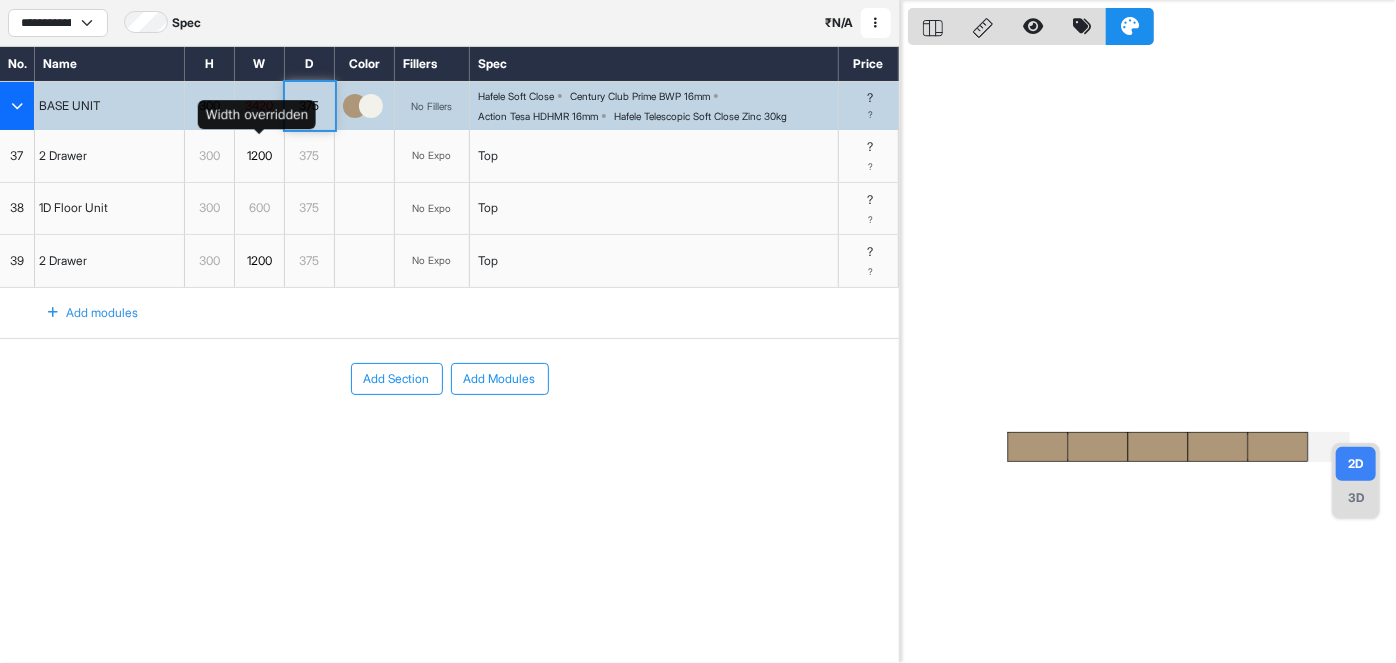 click on "1200" at bounding box center [259, 156] 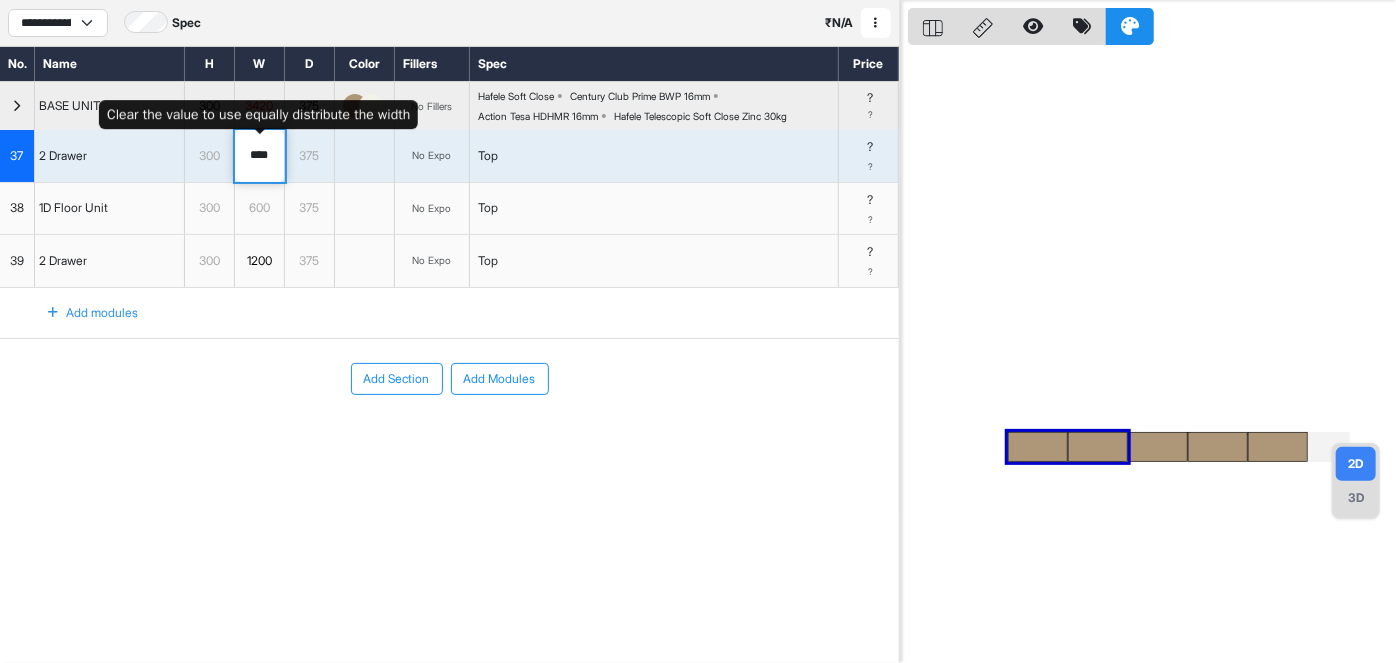 drag, startPoint x: 275, startPoint y: 153, endPoint x: 194, endPoint y: 163, distance: 81.61495 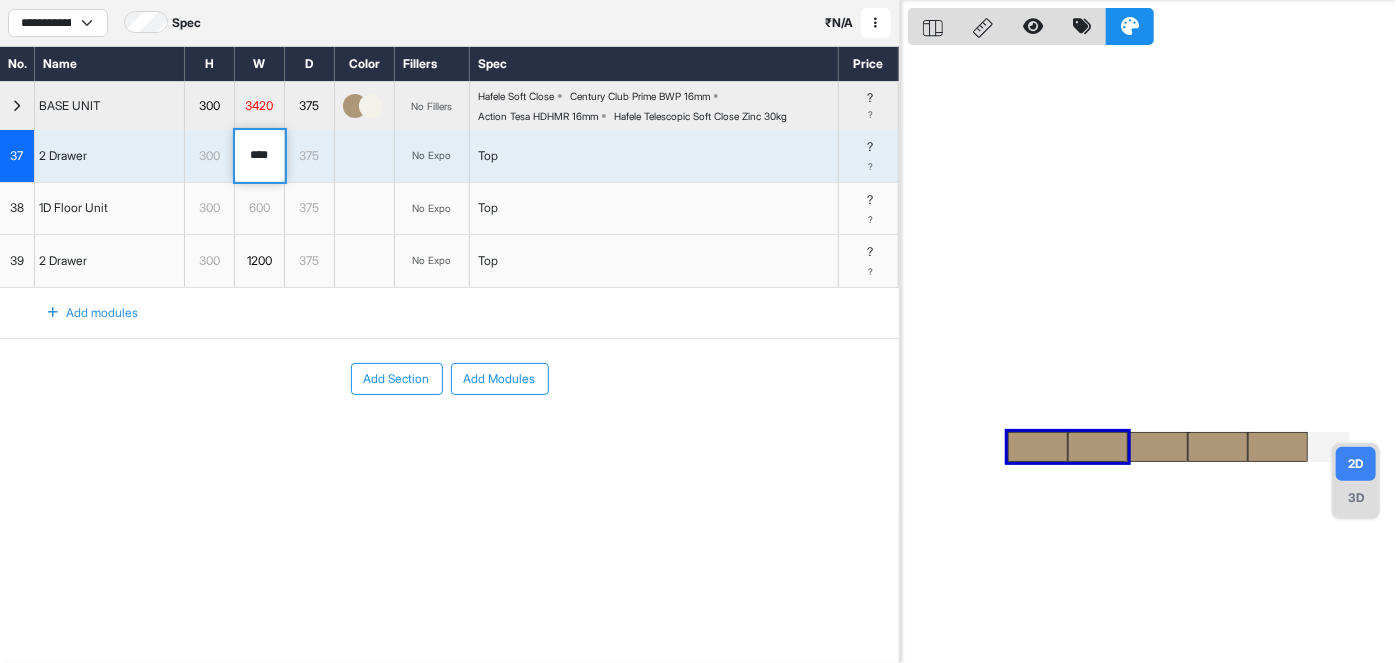 type on "****" 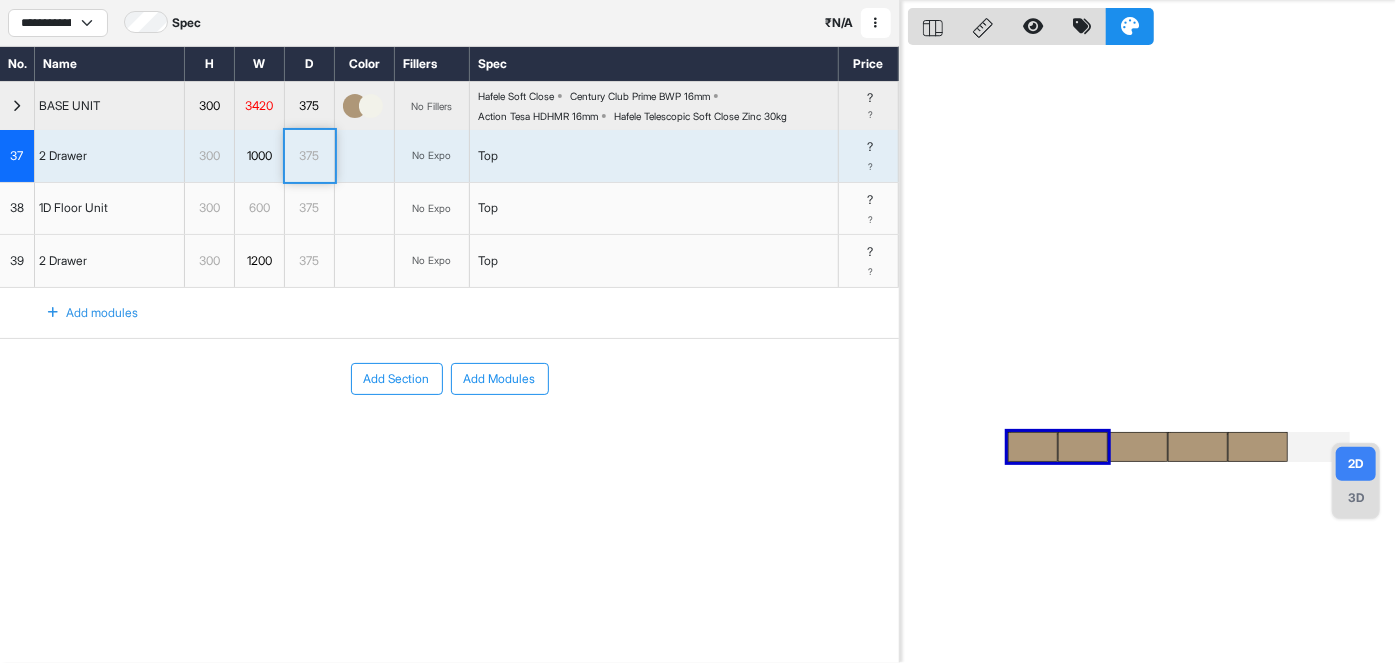 click on "37" at bounding box center [17, 156] 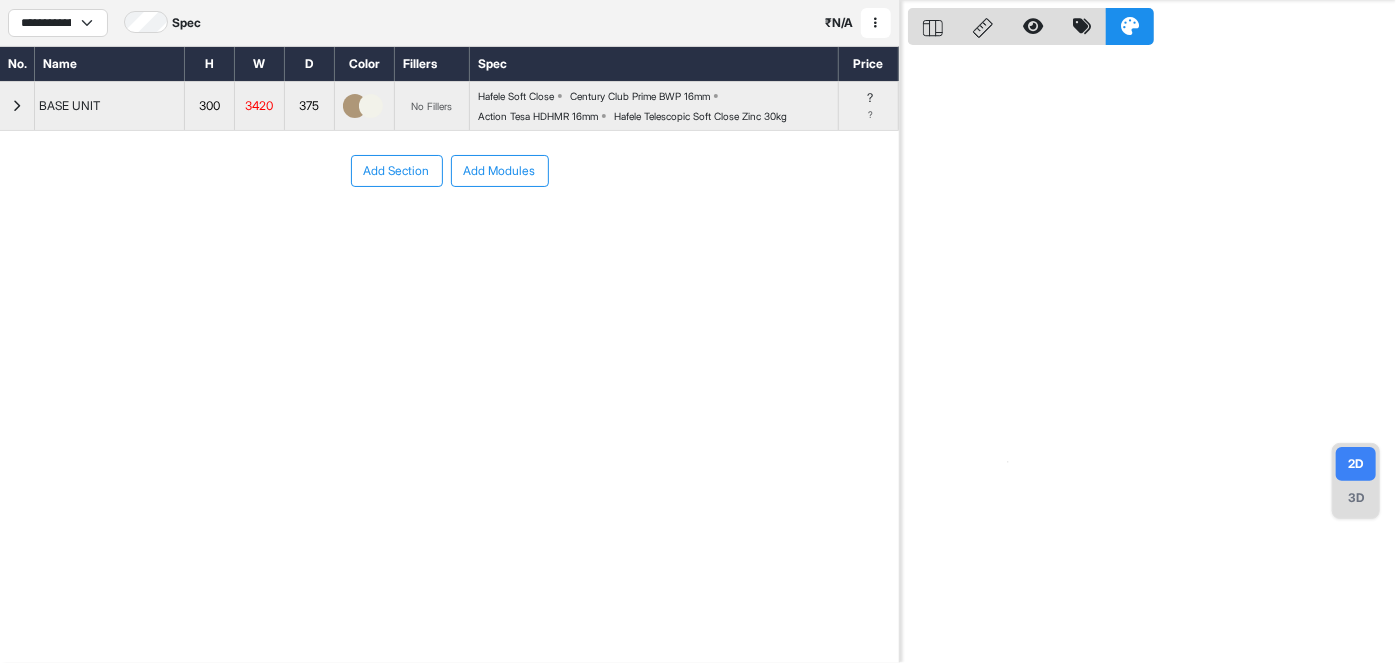 click at bounding box center (17, 106) 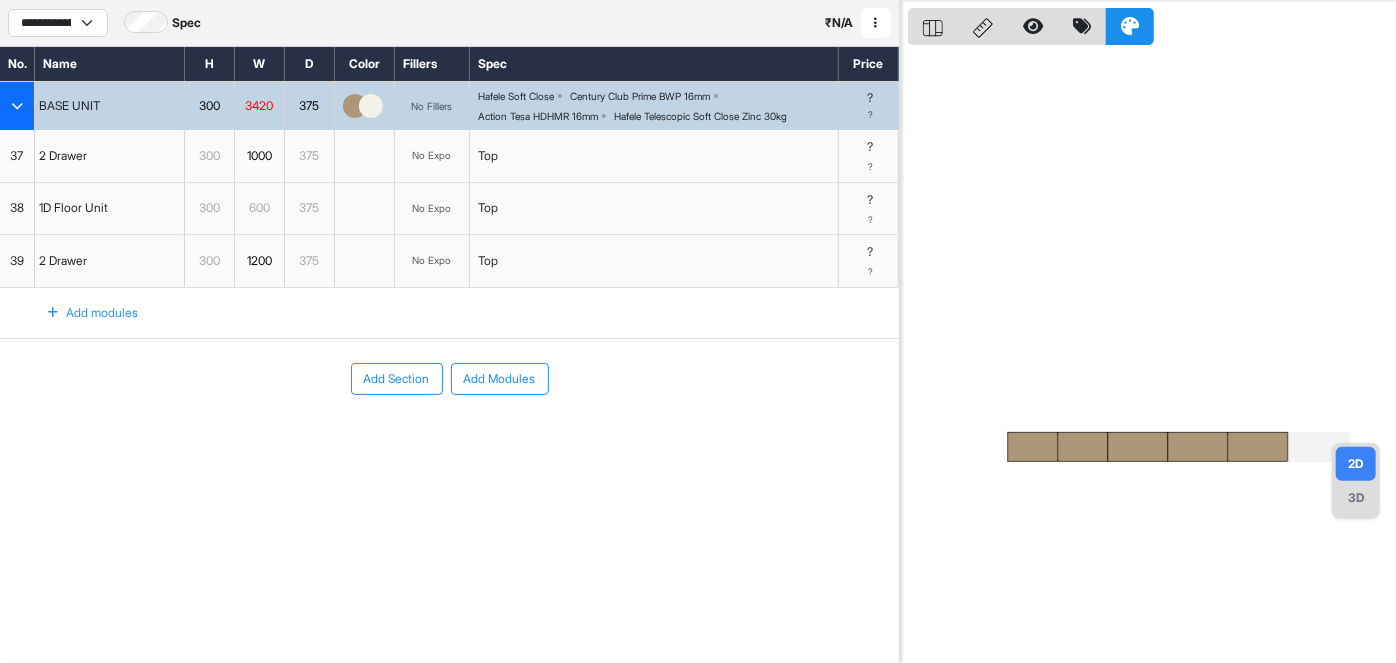 click on "37" at bounding box center [17, 156] 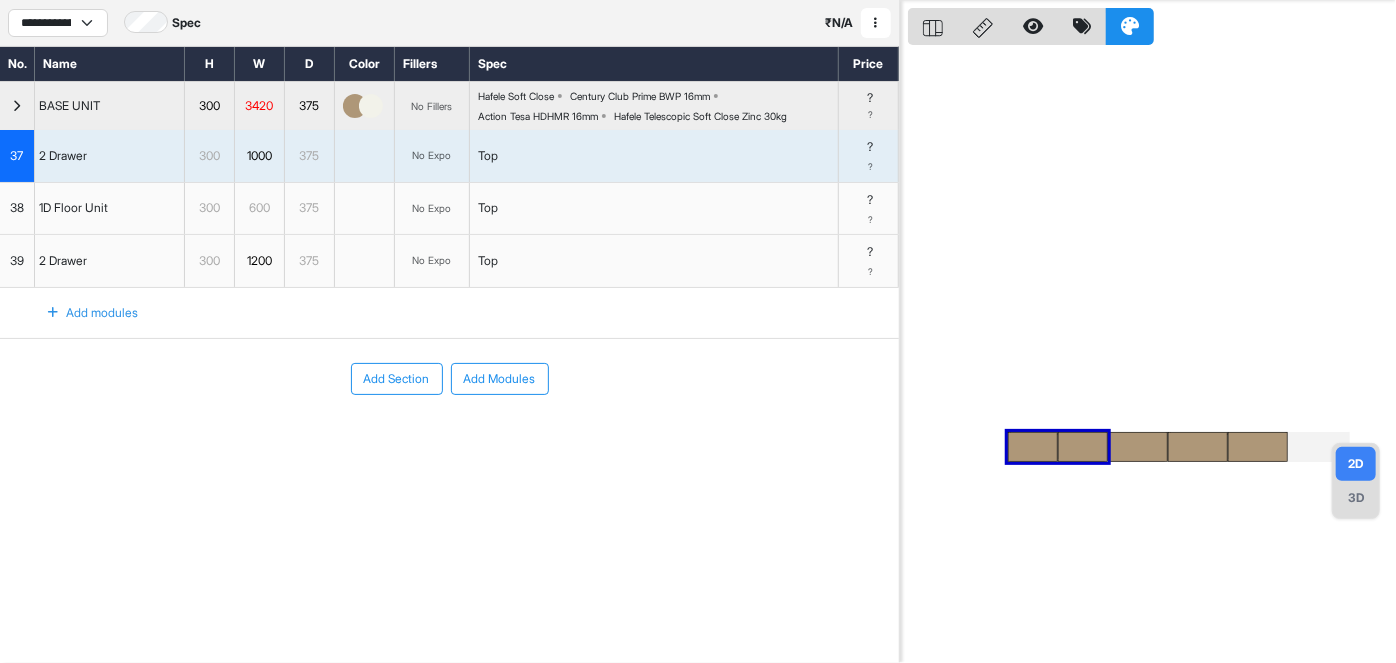 click on "38" at bounding box center (17, 209) 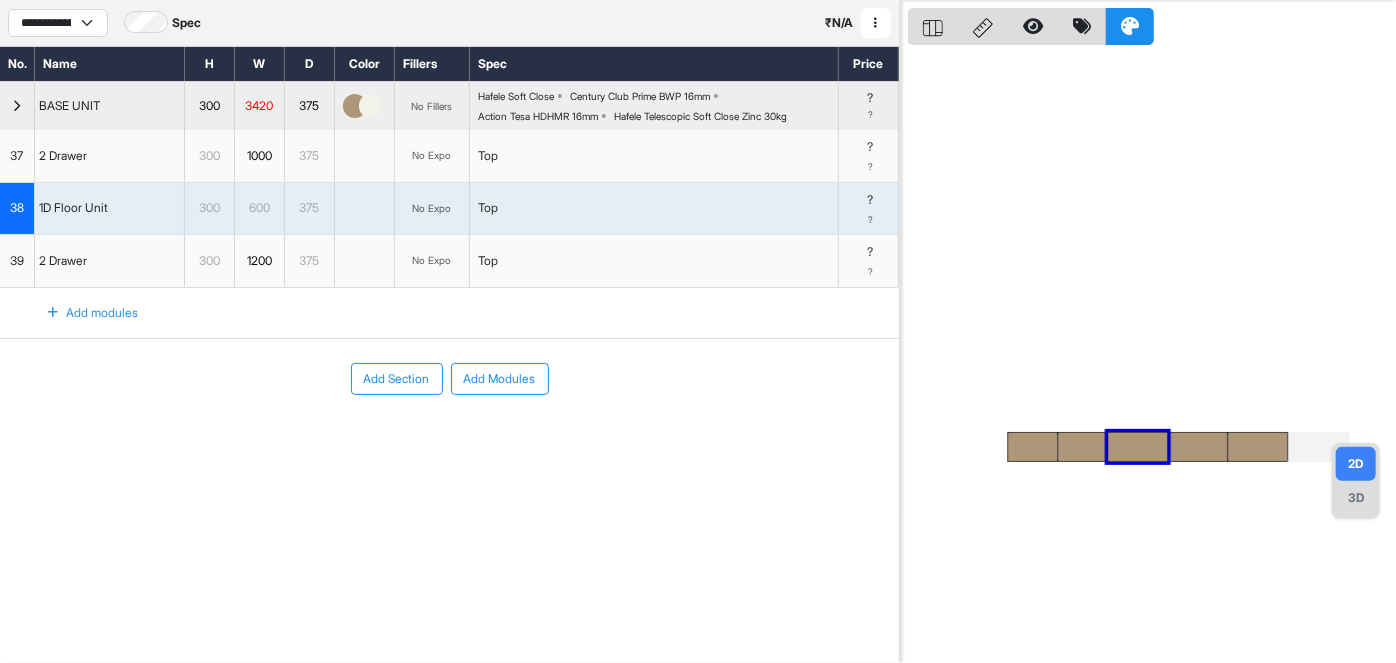 click on "37" at bounding box center (17, 156) 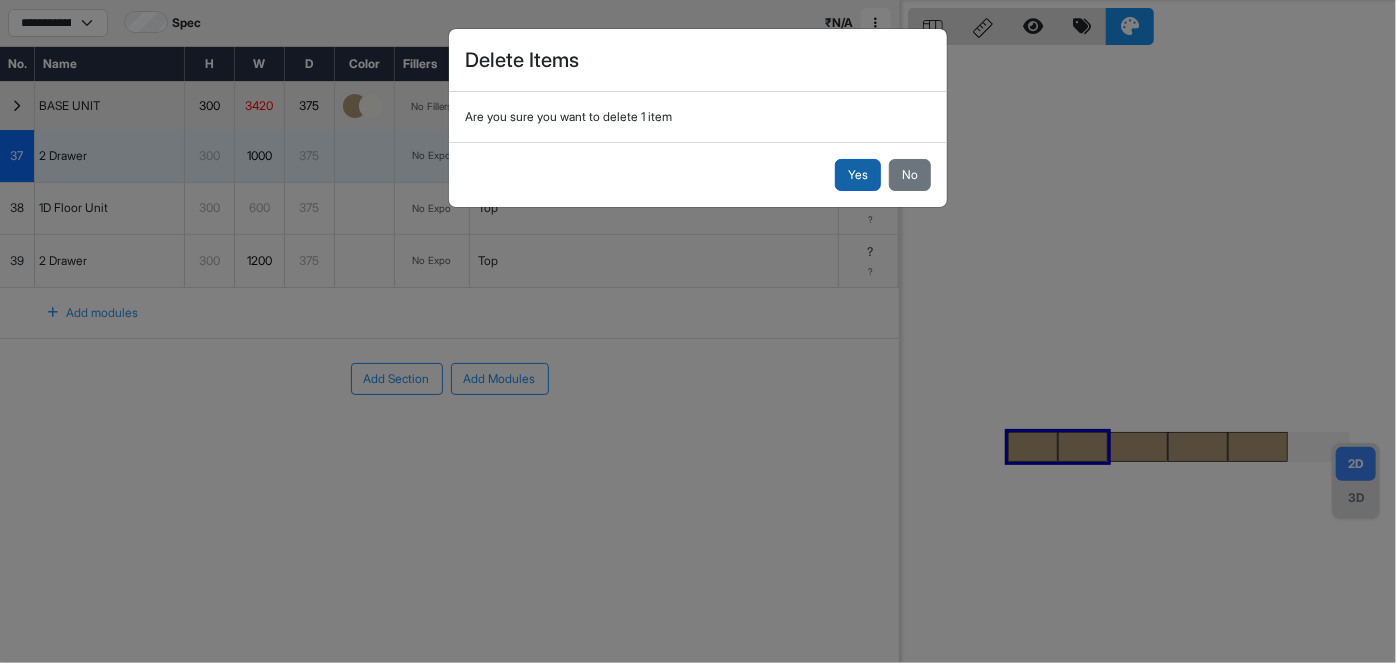 click on "Yes" at bounding box center (858, 175) 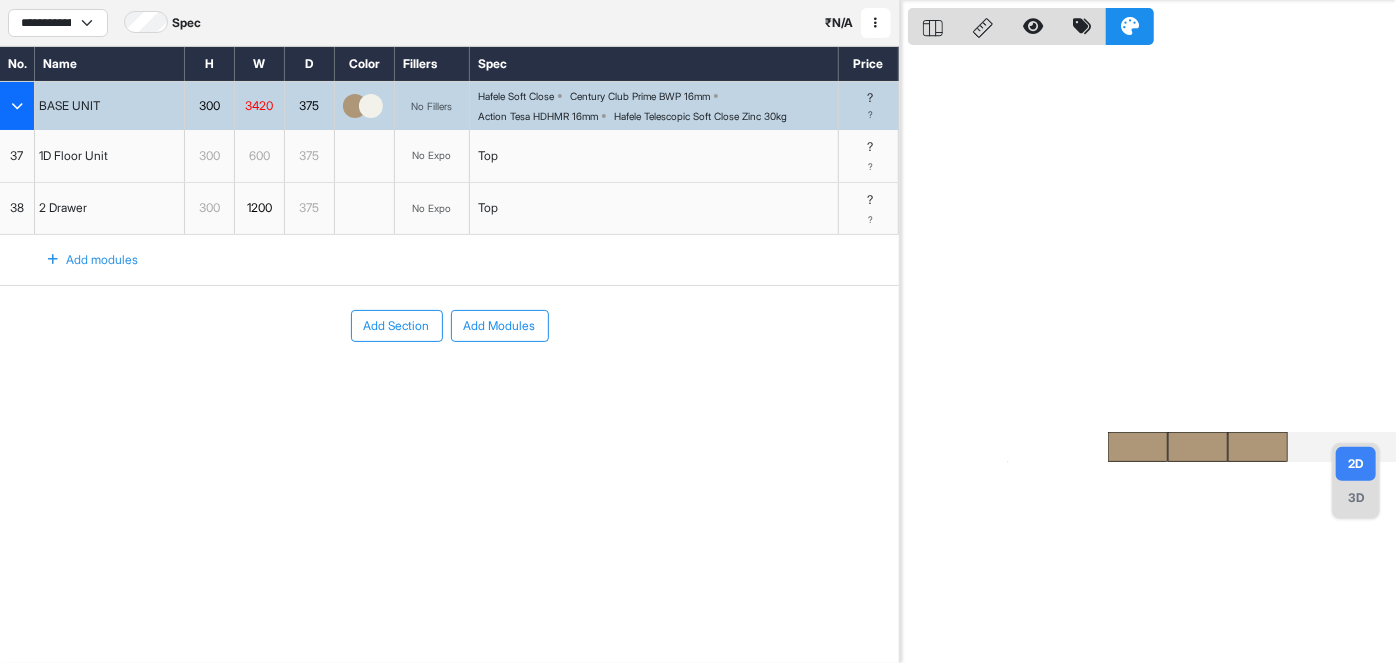click on "37" at bounding box center (17, 156) 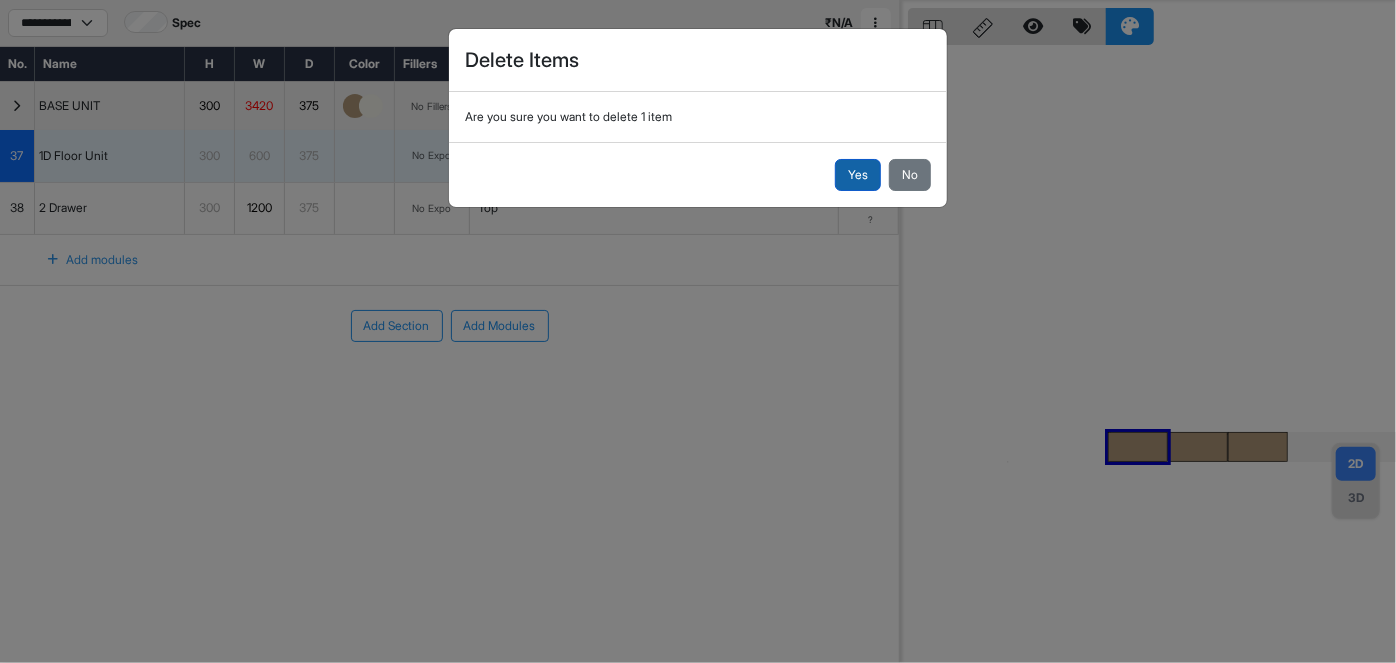 click on "Yes" at bounding box center [858, 175] 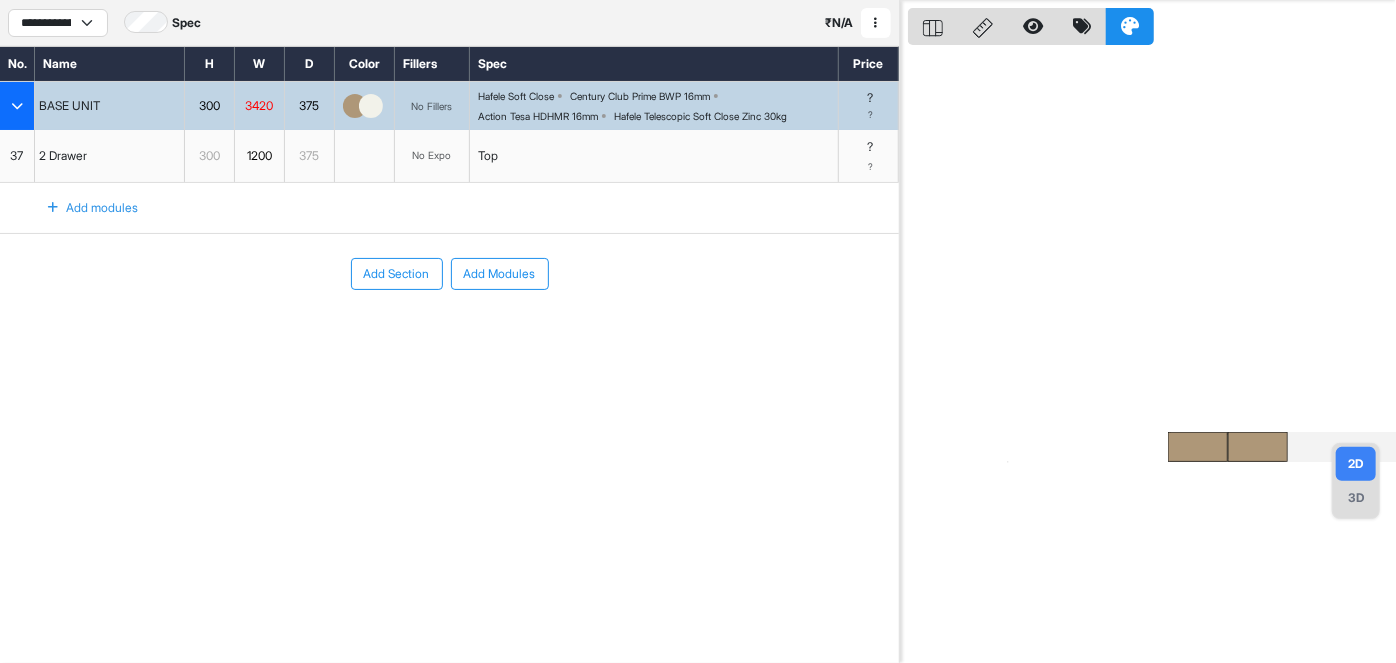 click on "37" at bounding box center [17, 156] 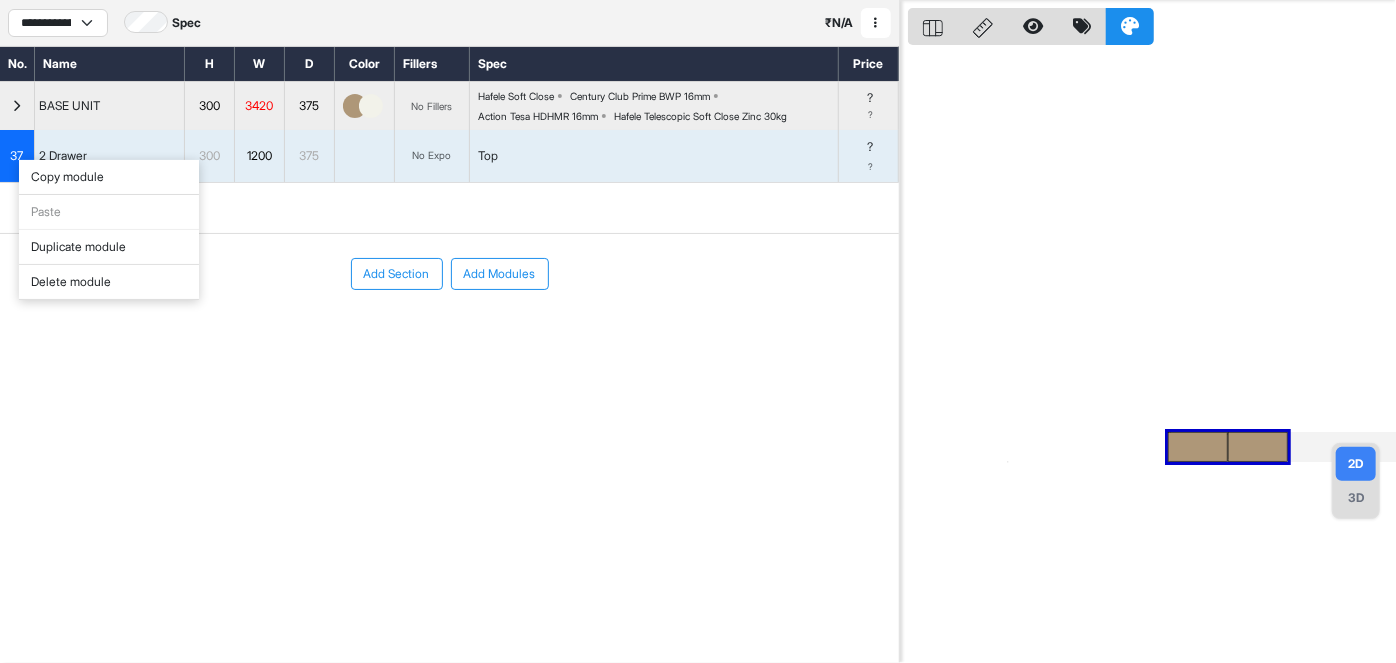 click on "Delete module" at bounding box center [109, 282] 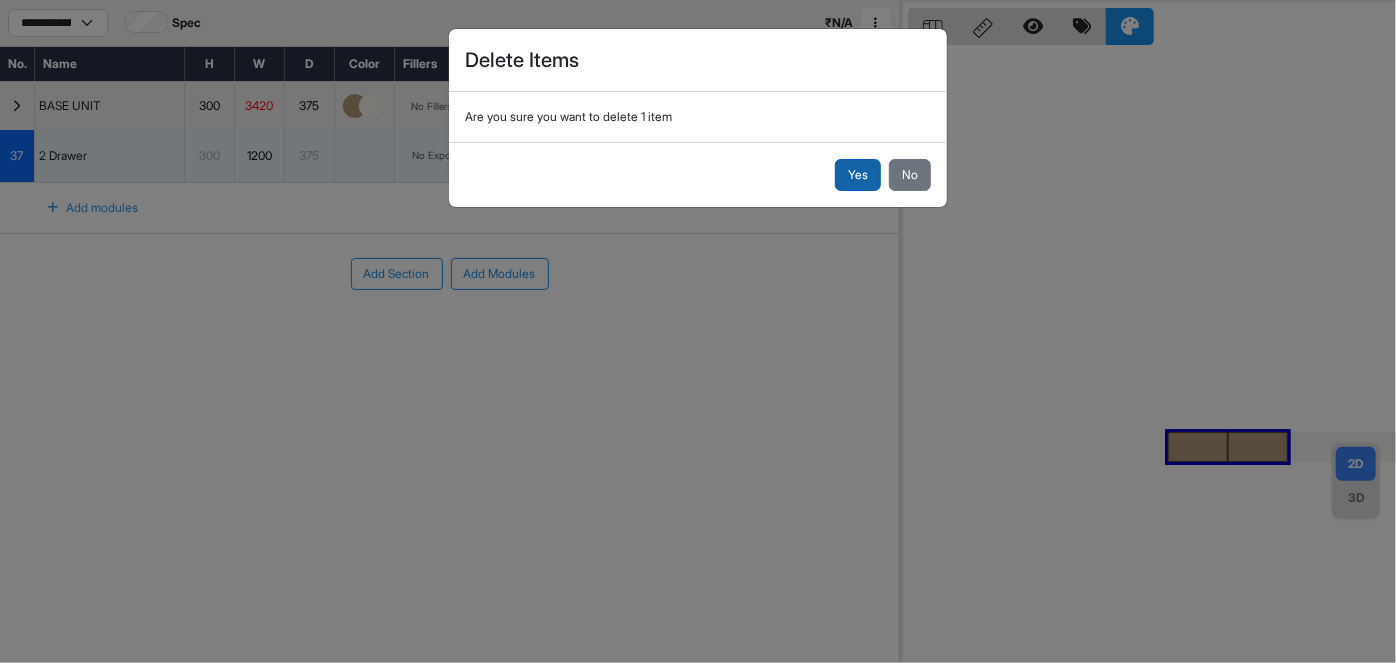 click on "Yes" at bounding box center (858, 175) 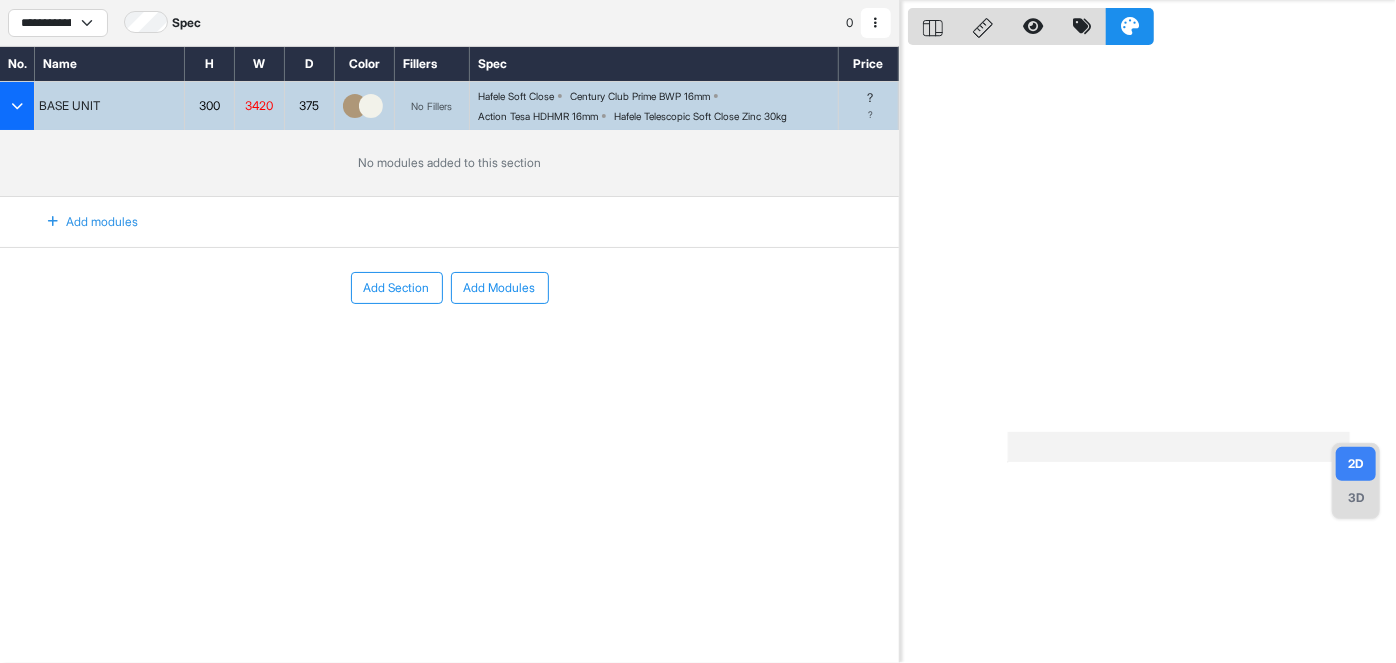 click on "Add modules" at bounding box center (81, 222) 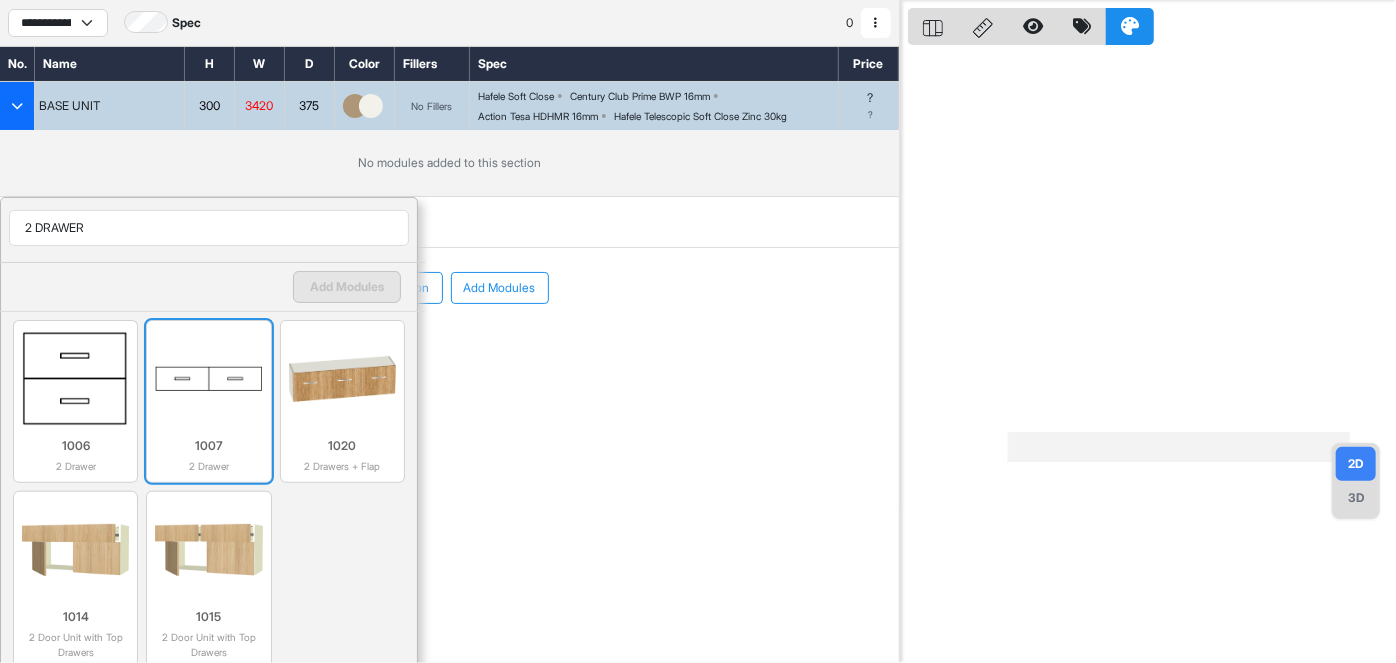 type on "2 DRAWER" 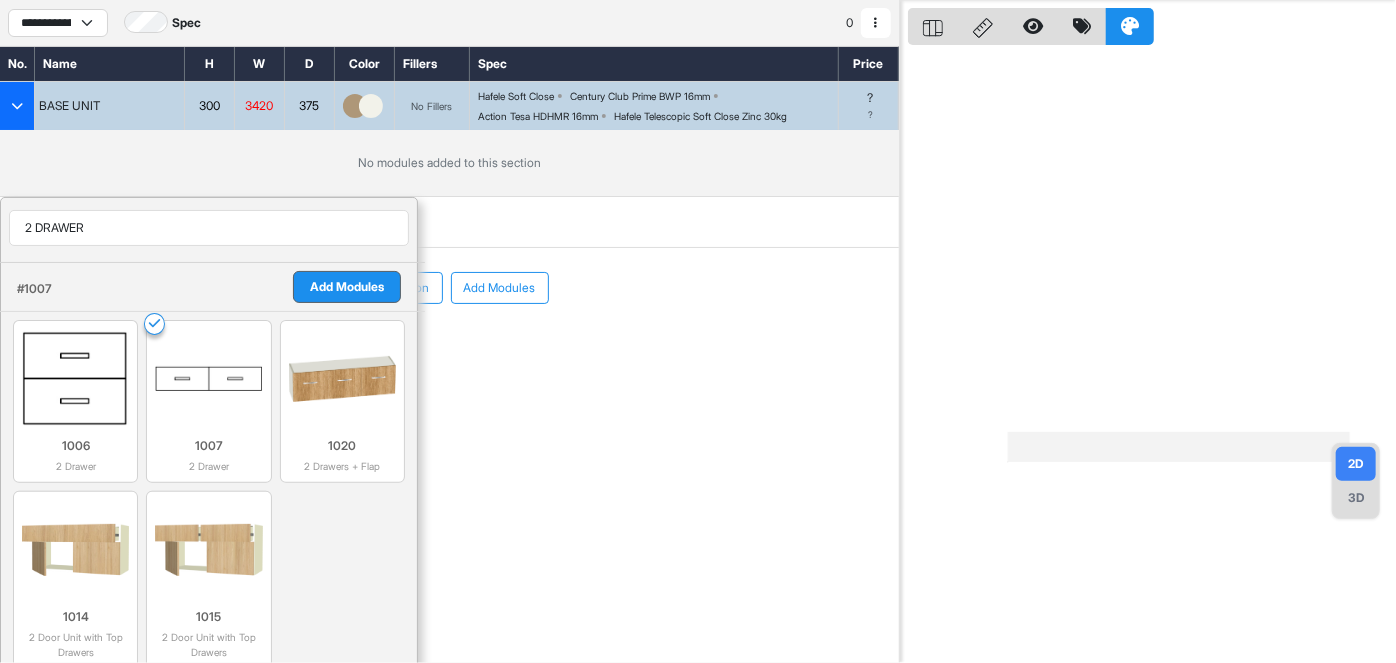 click on "Add Modules" at bounding box center (347, 287) 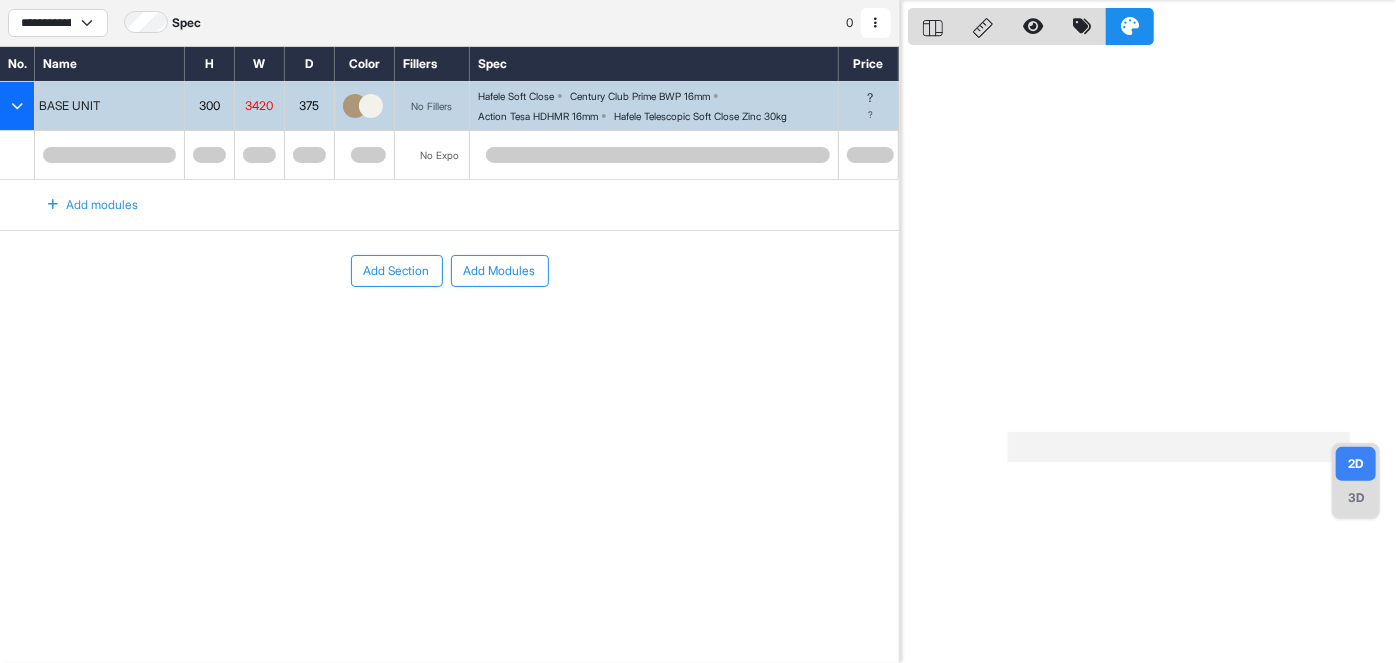 click on "Add modules" at bounding box center [81, 205] 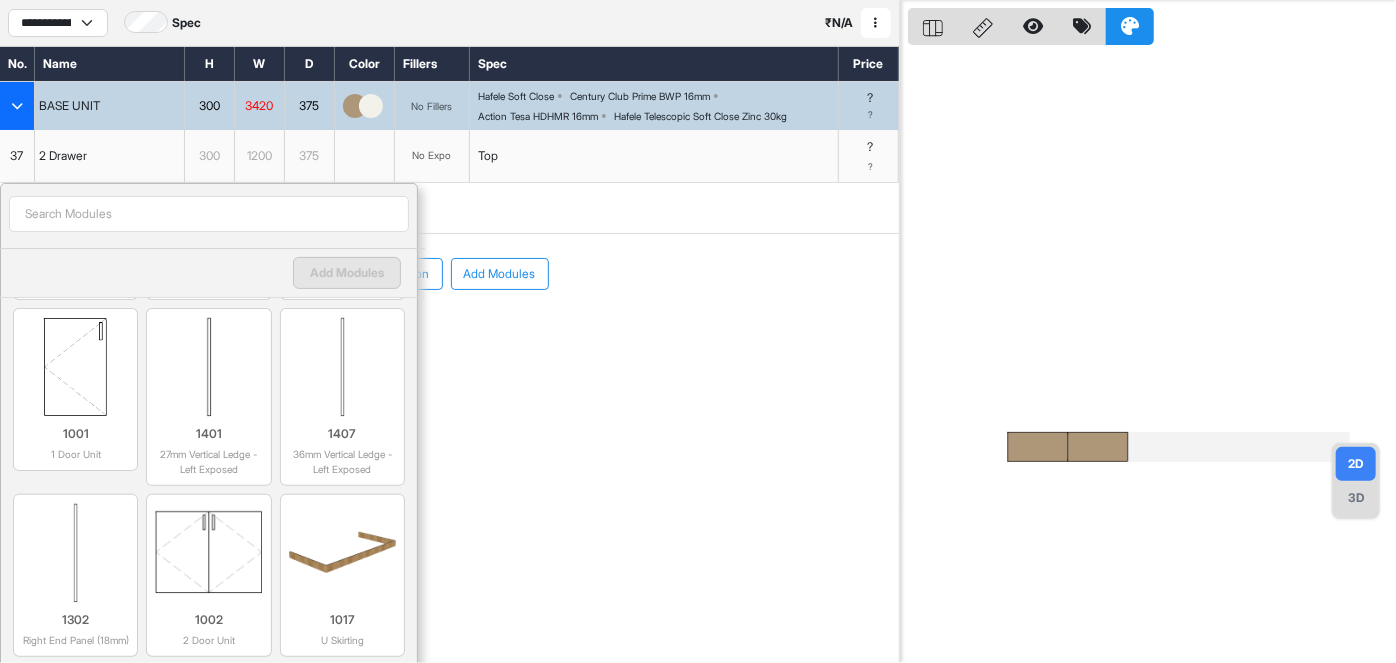 scroll, scrollTop: 1380, scrollLeft: 0, axis: vertical 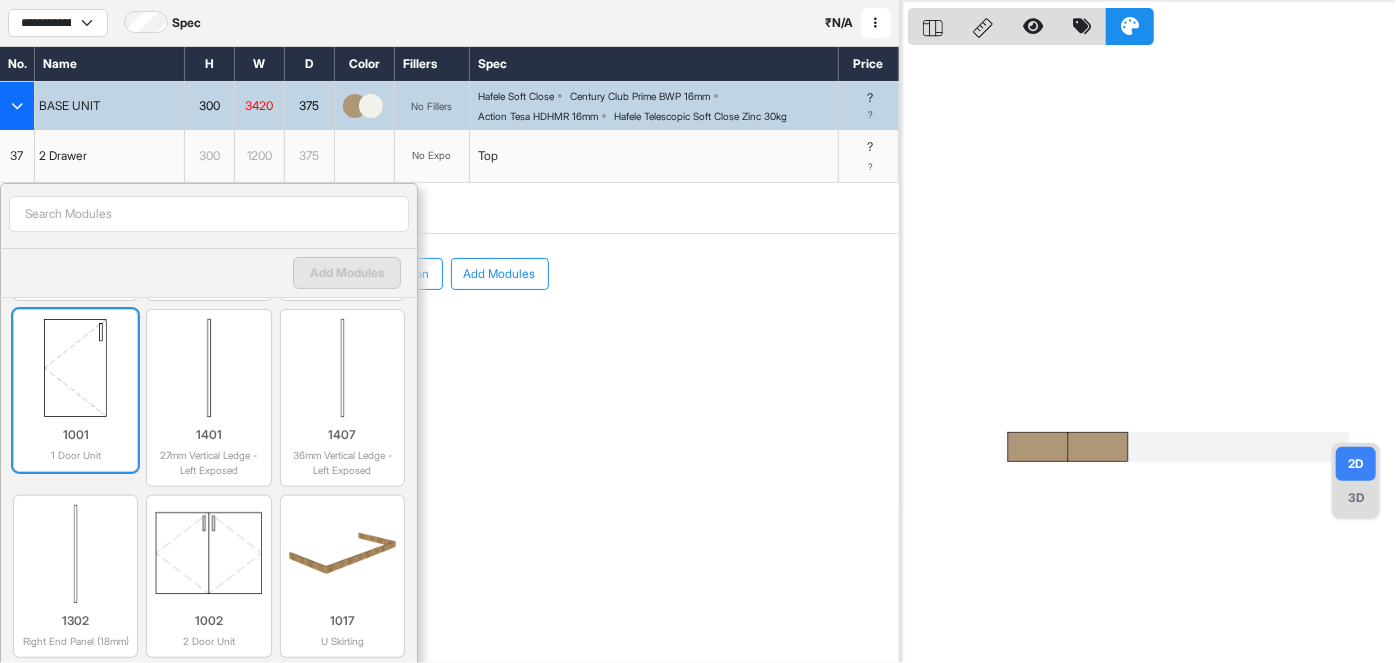 click at bounding box center (75, 368) 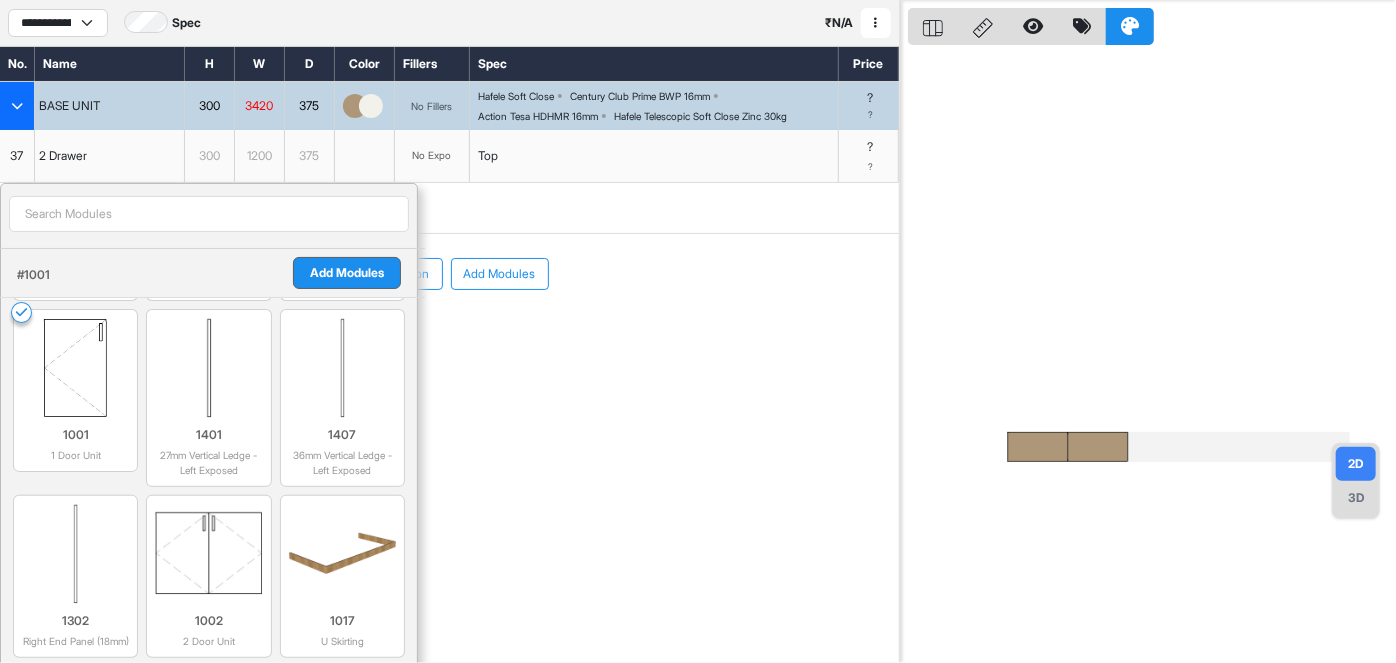 click on "Add Modules" at bounding box center (347, 273) 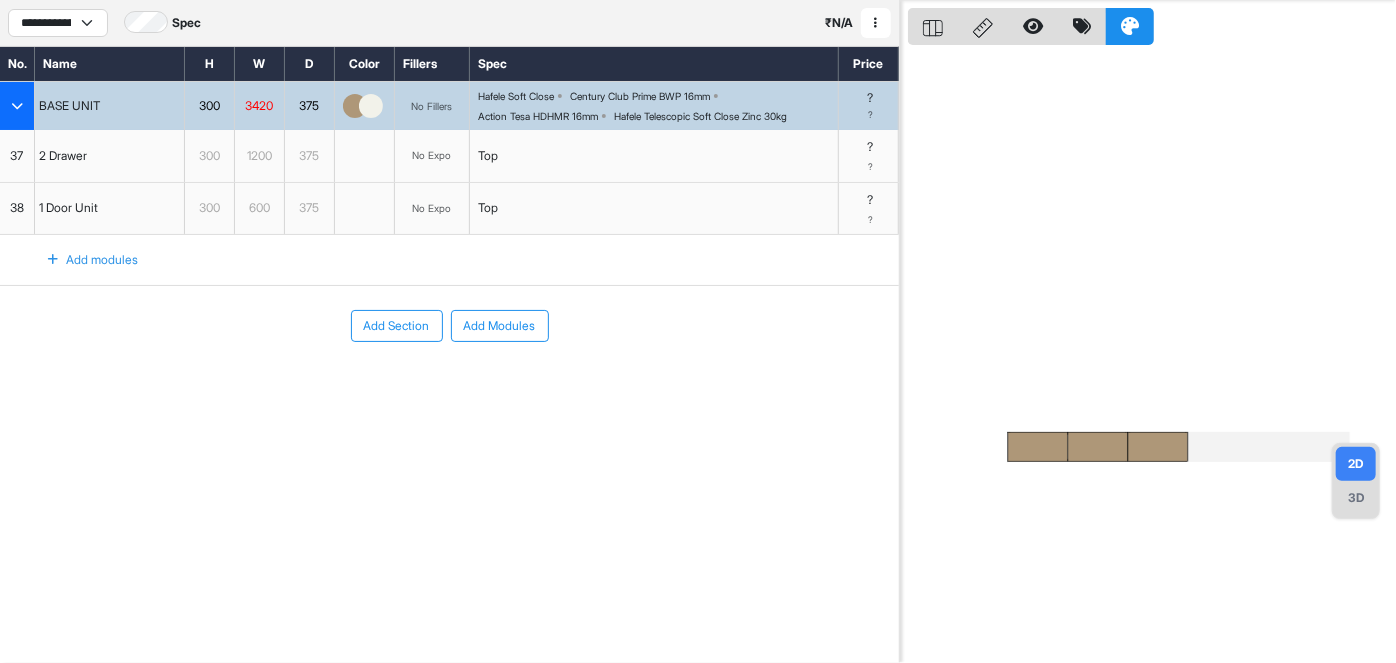 click on "Add modules" at bounding box center (81, 260) 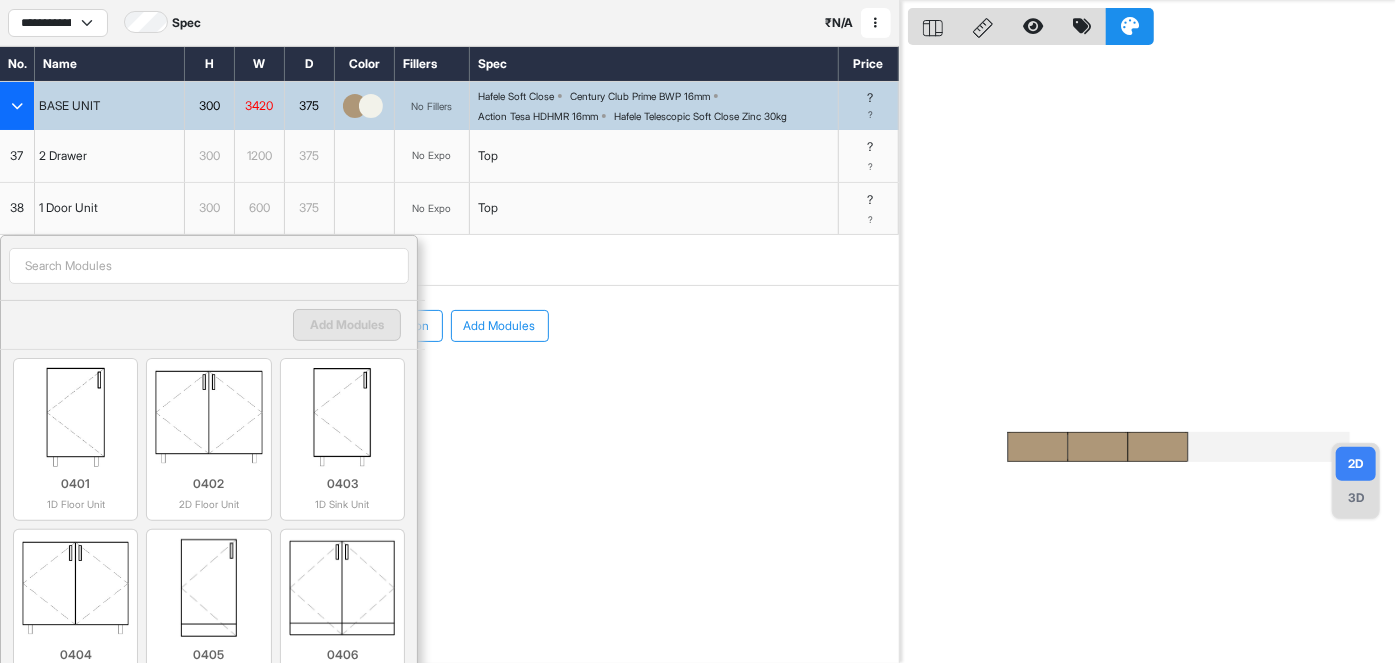 click on "37" at bounding box center (17, 156) 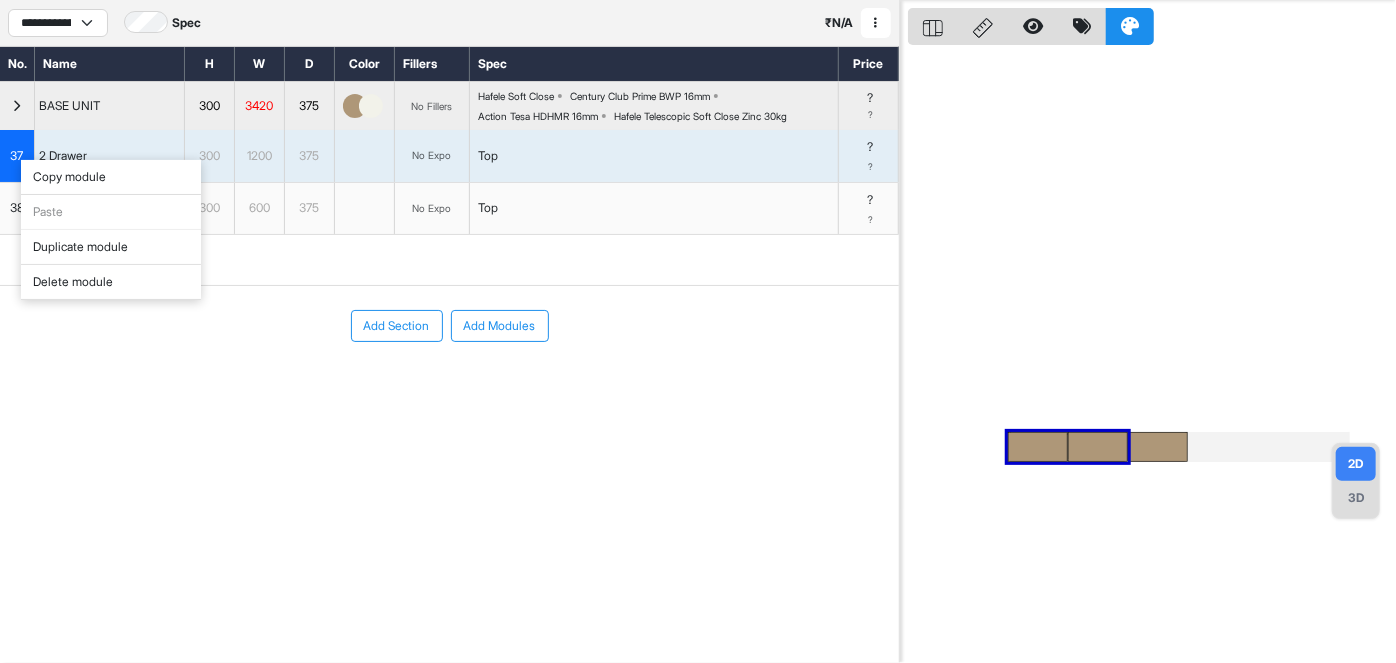 click on "Copy module" at bounding box center [111, 177] 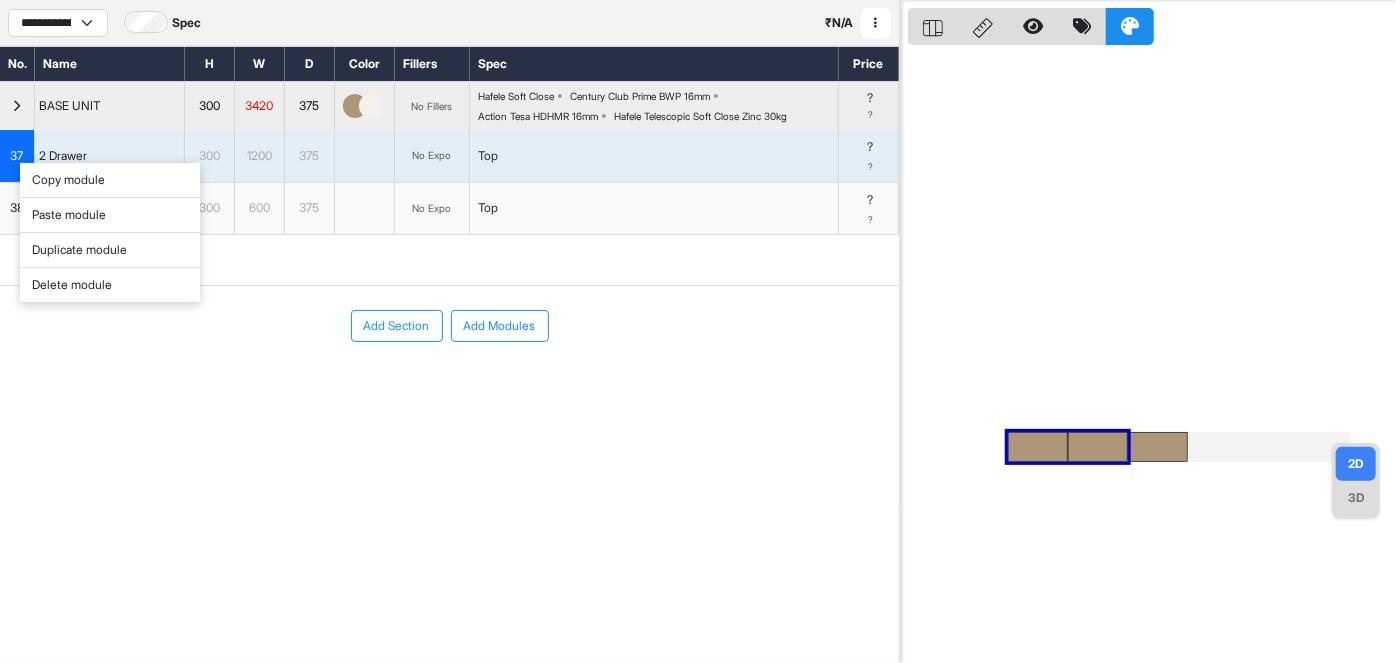 click on "38" at bounding box center (17, 209) 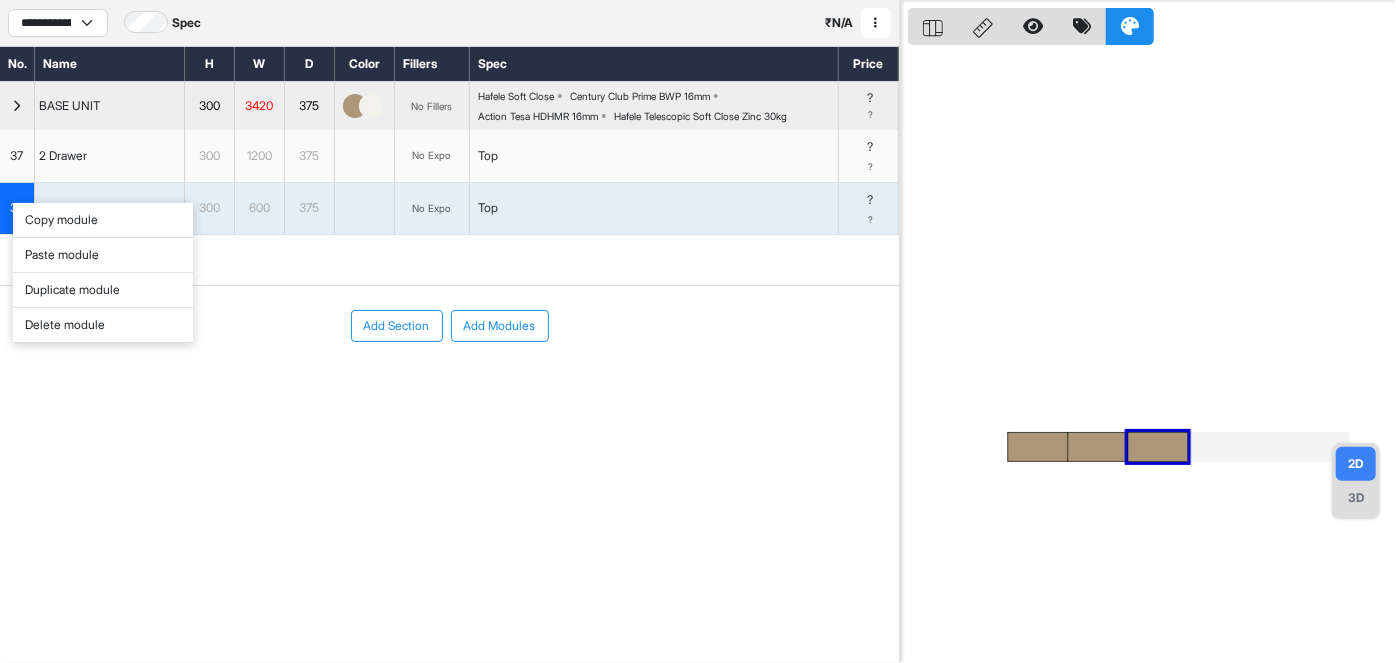 click on "Paste module" at bounding box center [103, 255] 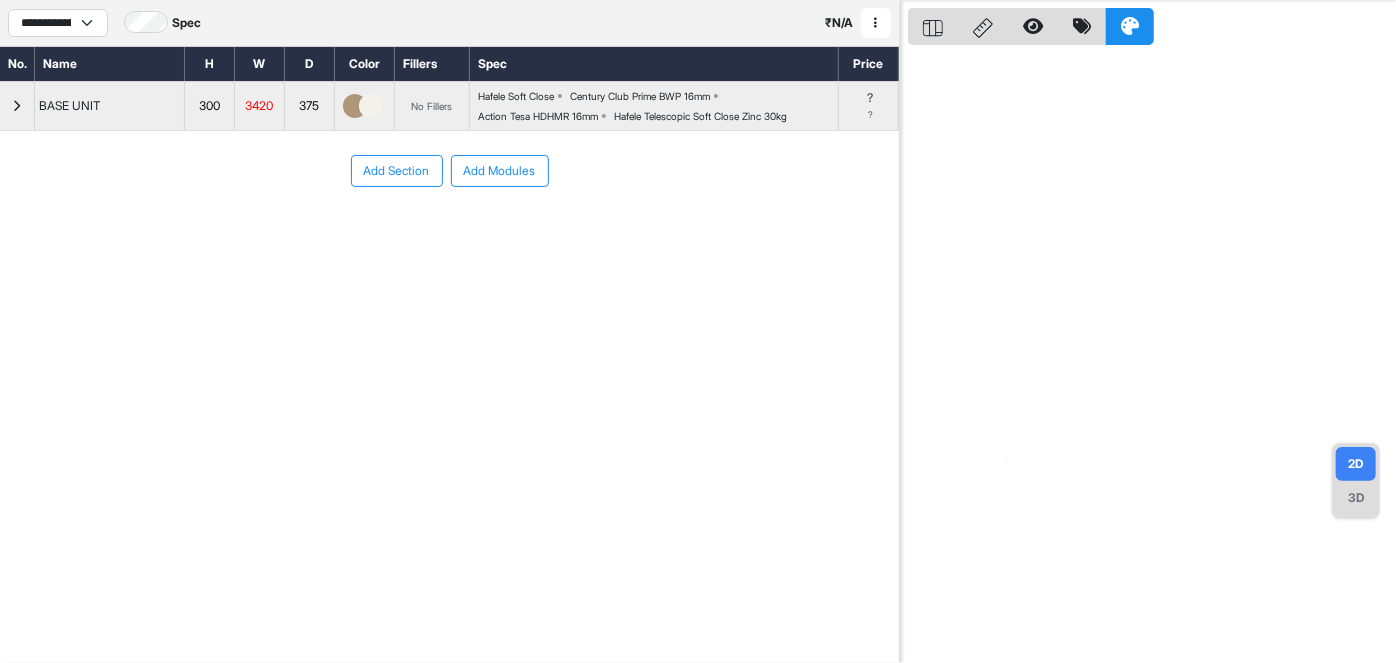 click at bounding box center (17, 106) 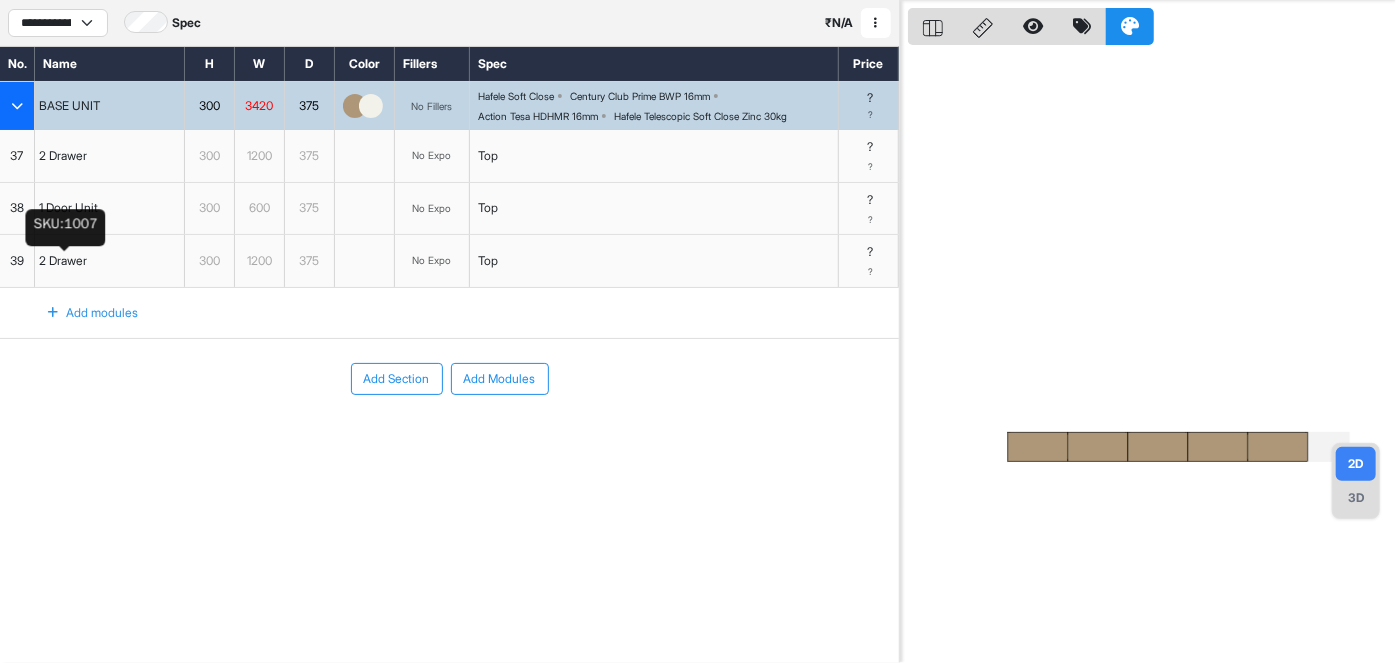click on "2 Drawer" at bounding box center [110, 261] 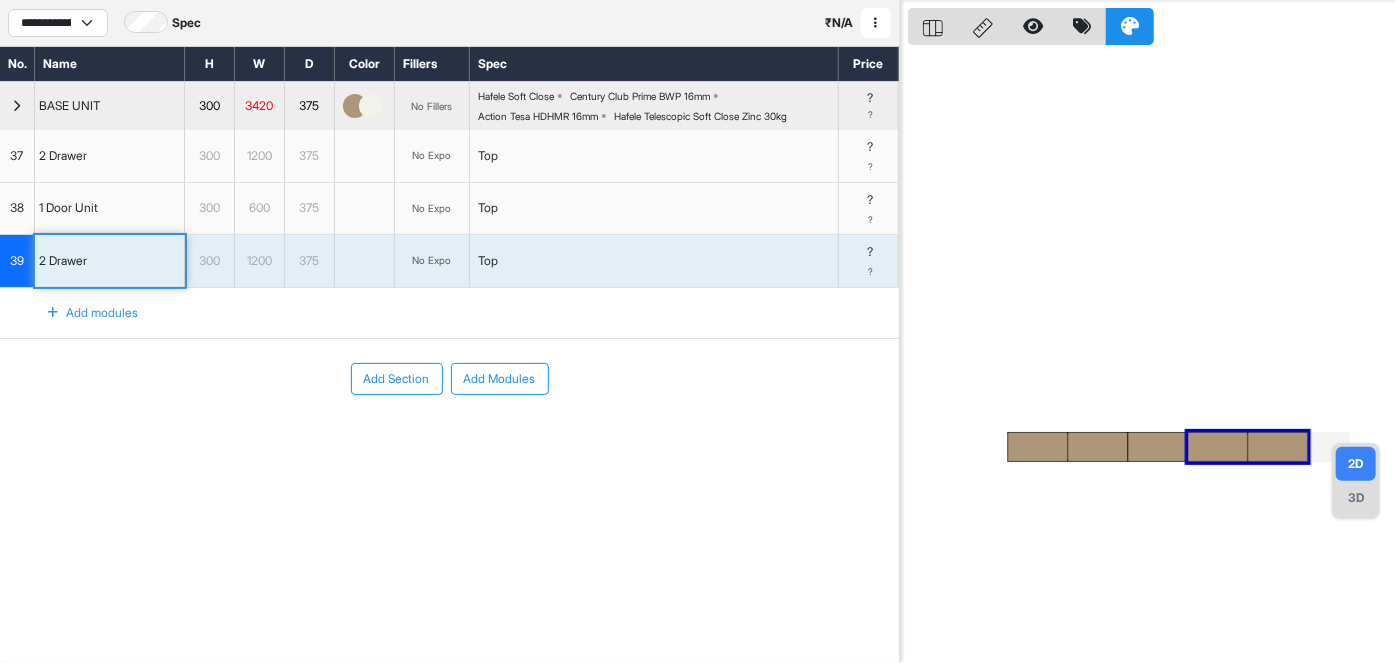 click on "600" at bounding box center [259, 208] 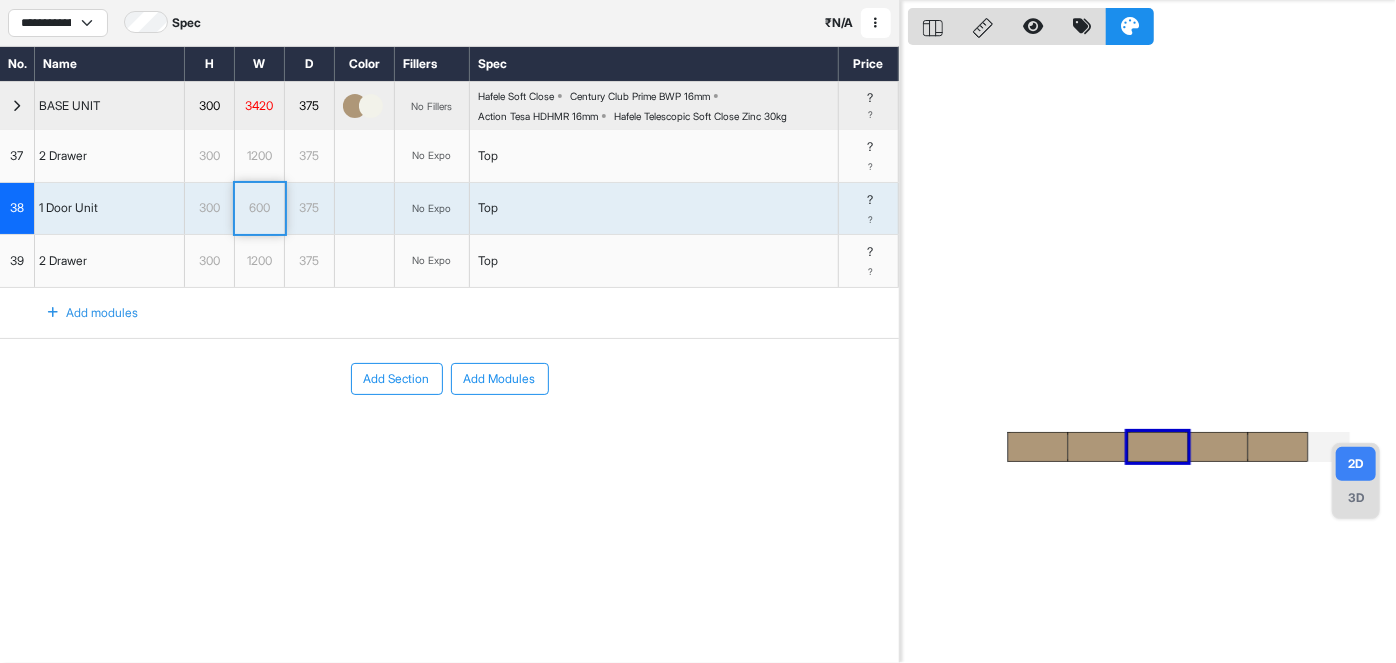 click on "600" at bounding box center [259, 208] 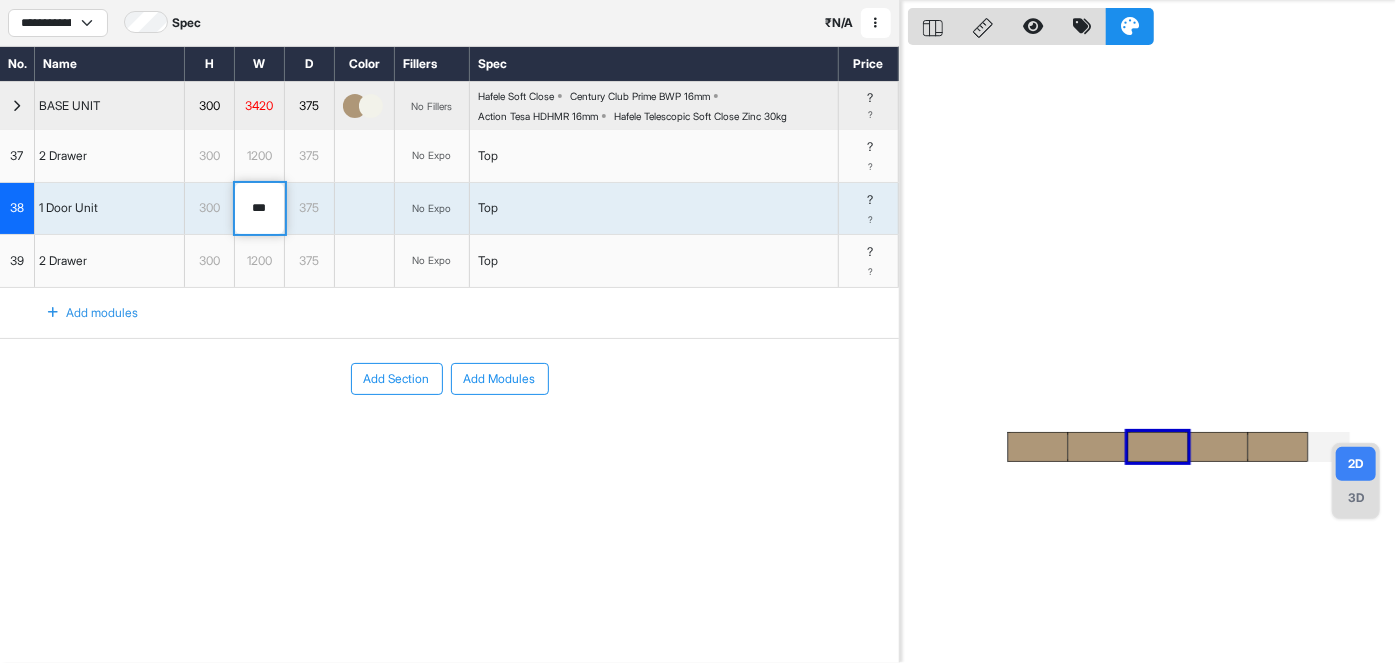 drag, startPoint x: 272, startPoint y: 203, endPoint x: 213, endPoint y: 211, distance: 59.5399 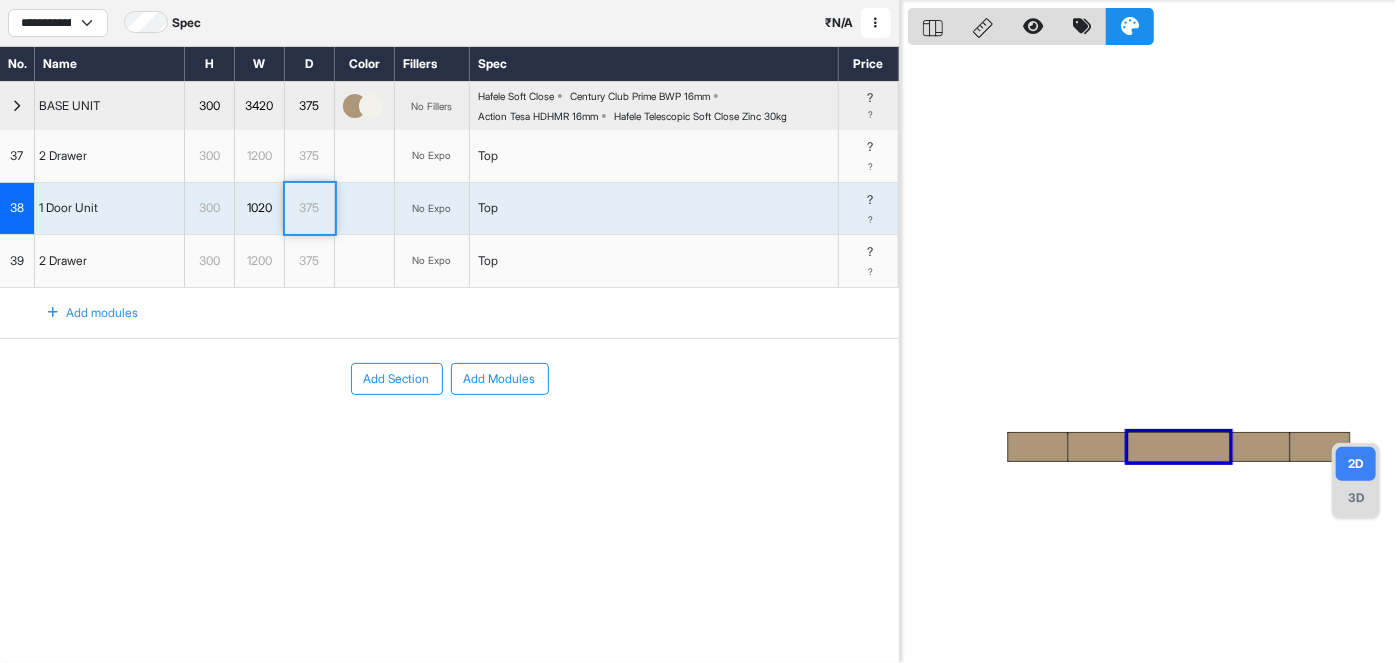 click at bounding box center [1152, 331] 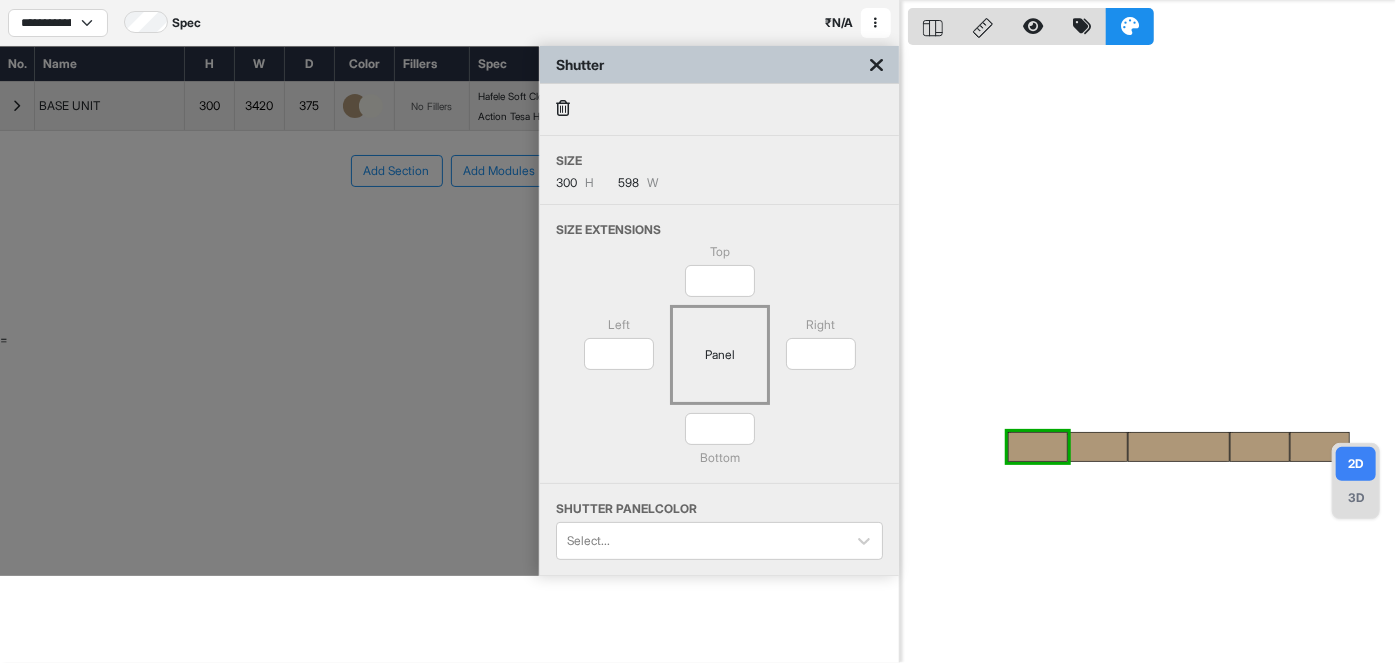 click at bounding box center (563, 108) 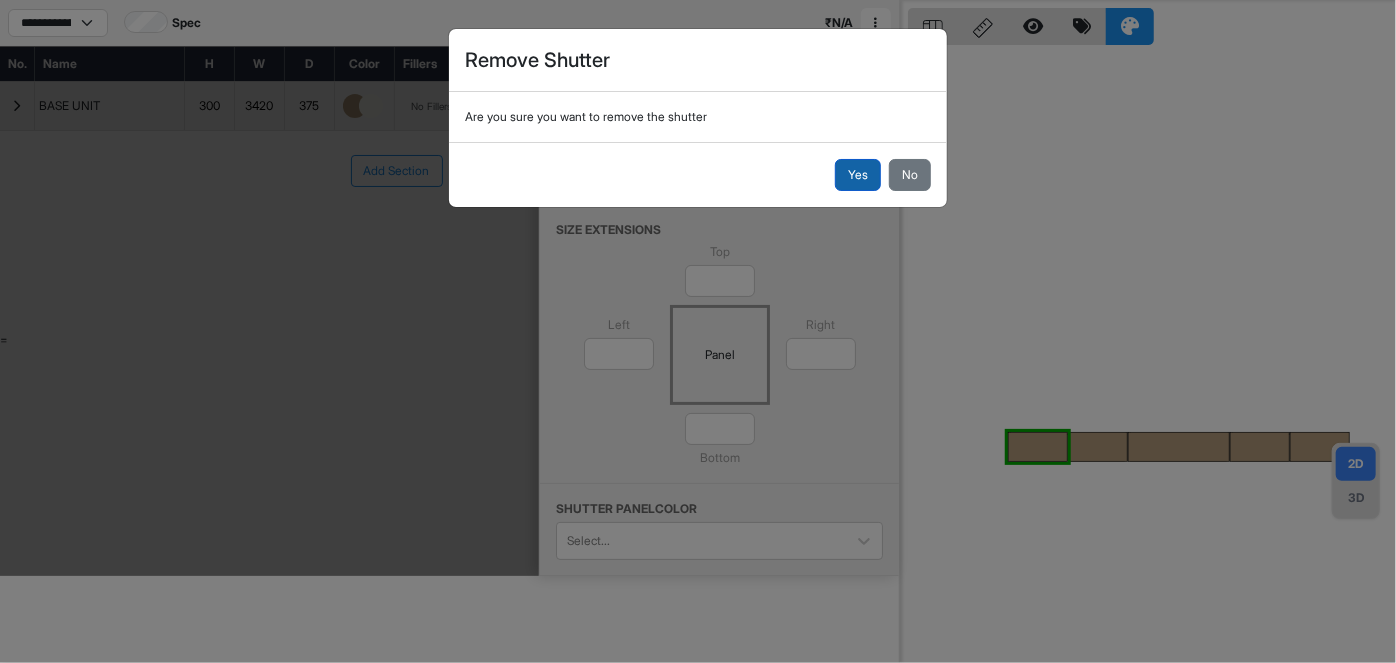 click on "Yes" at bounding box center (858, 175) 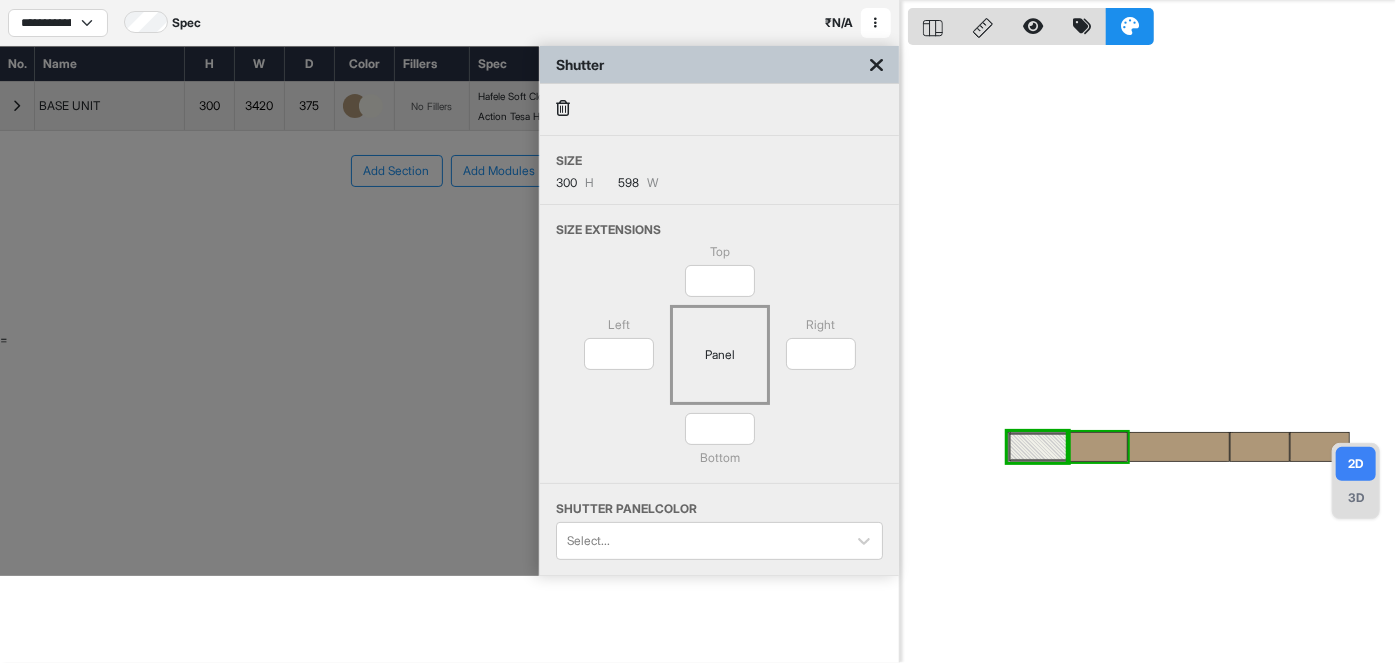 click at bounding box center (1098, 447) 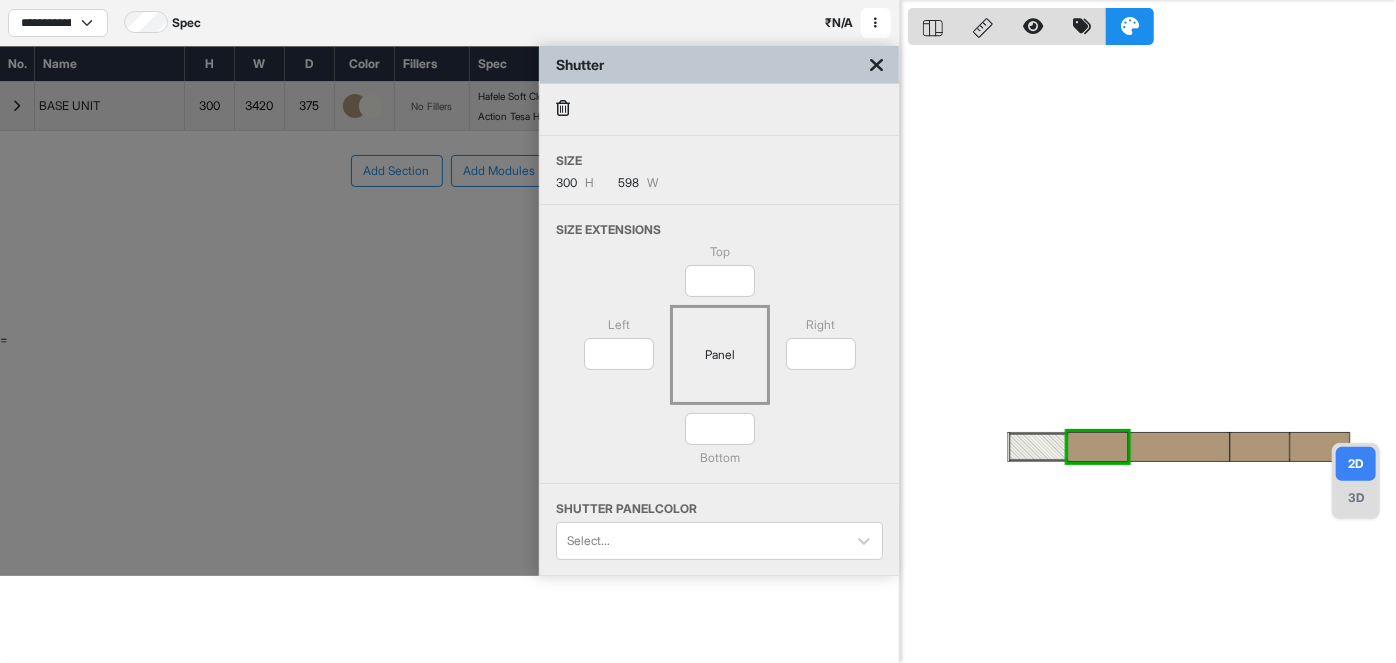 click at bounding box center [563, 108] 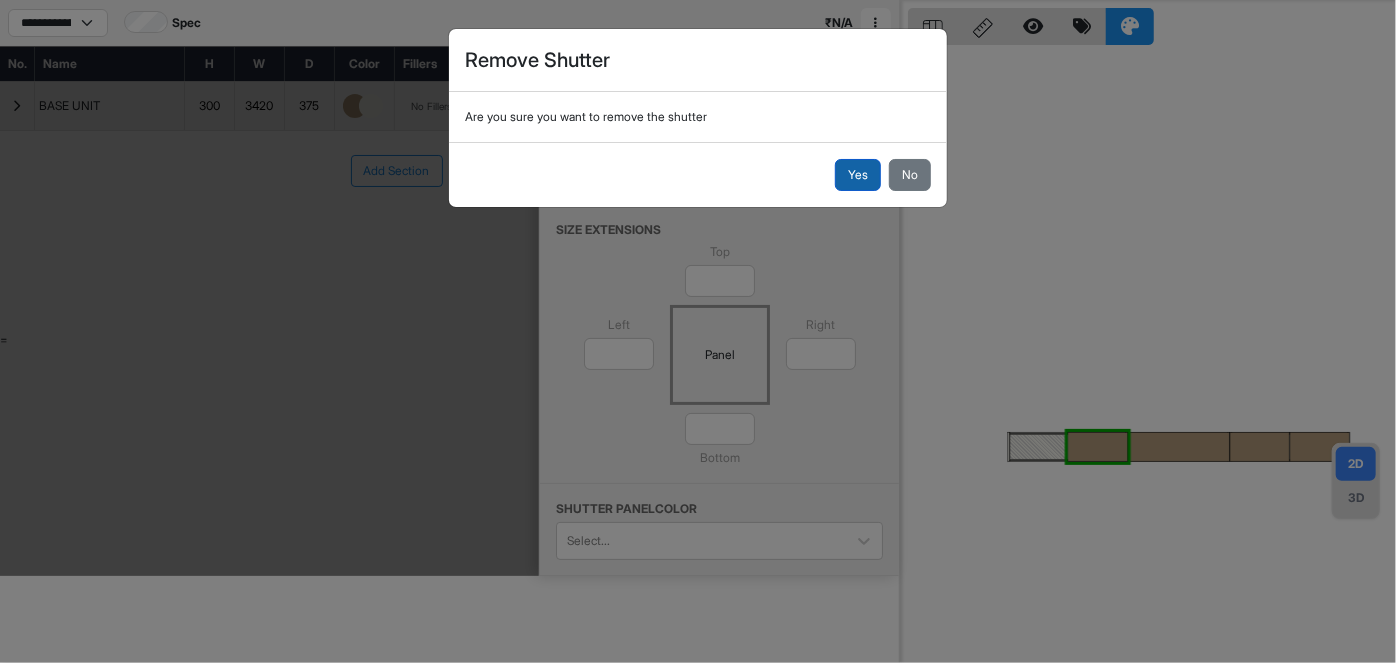 click on "Yes" at bounding box center (858, 175) 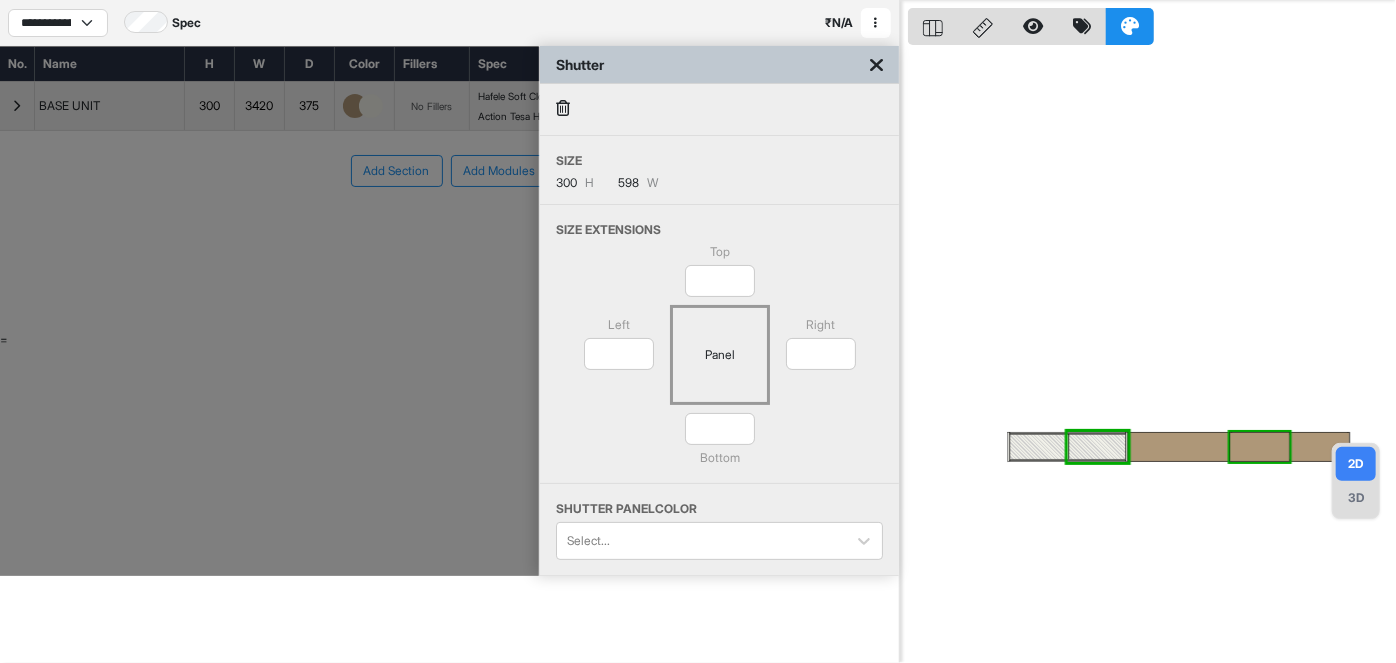 click at bounding box center (1260, 447) 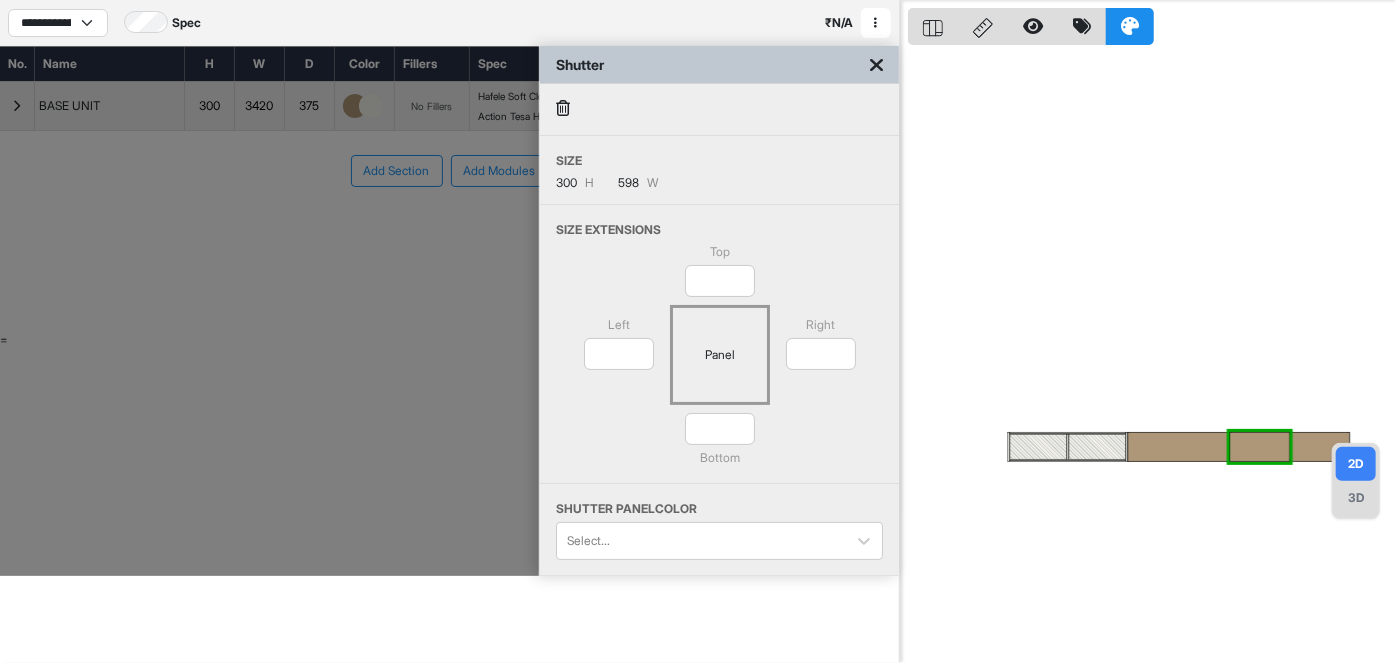 click at bounding box center (563, 108) 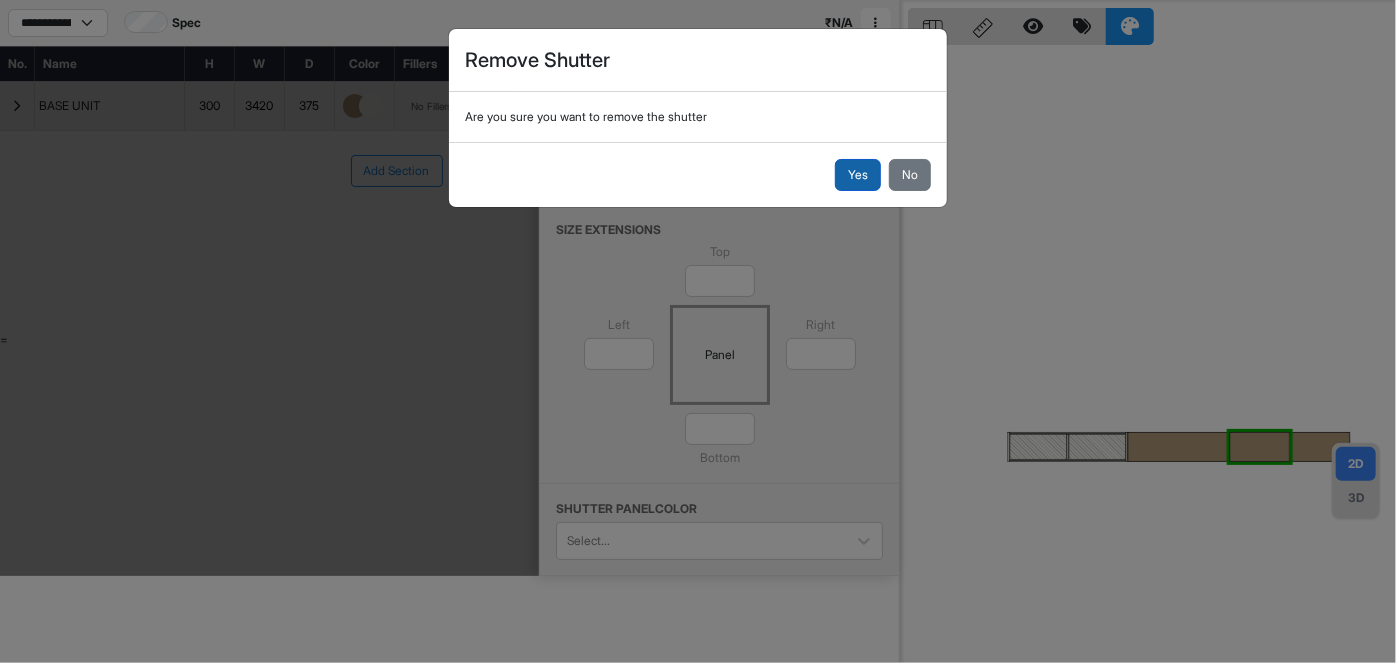 click on "Yes" at bounding box center (858, 175) 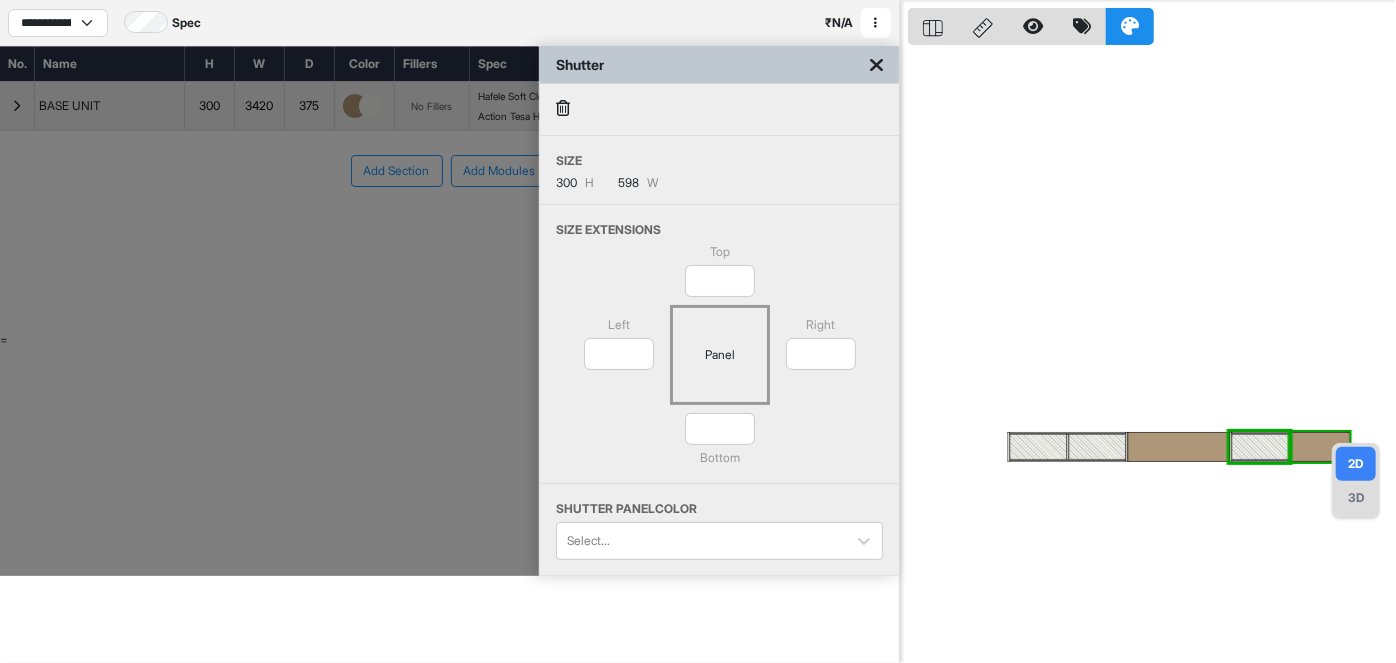 click at bounding box center [1320, 447] 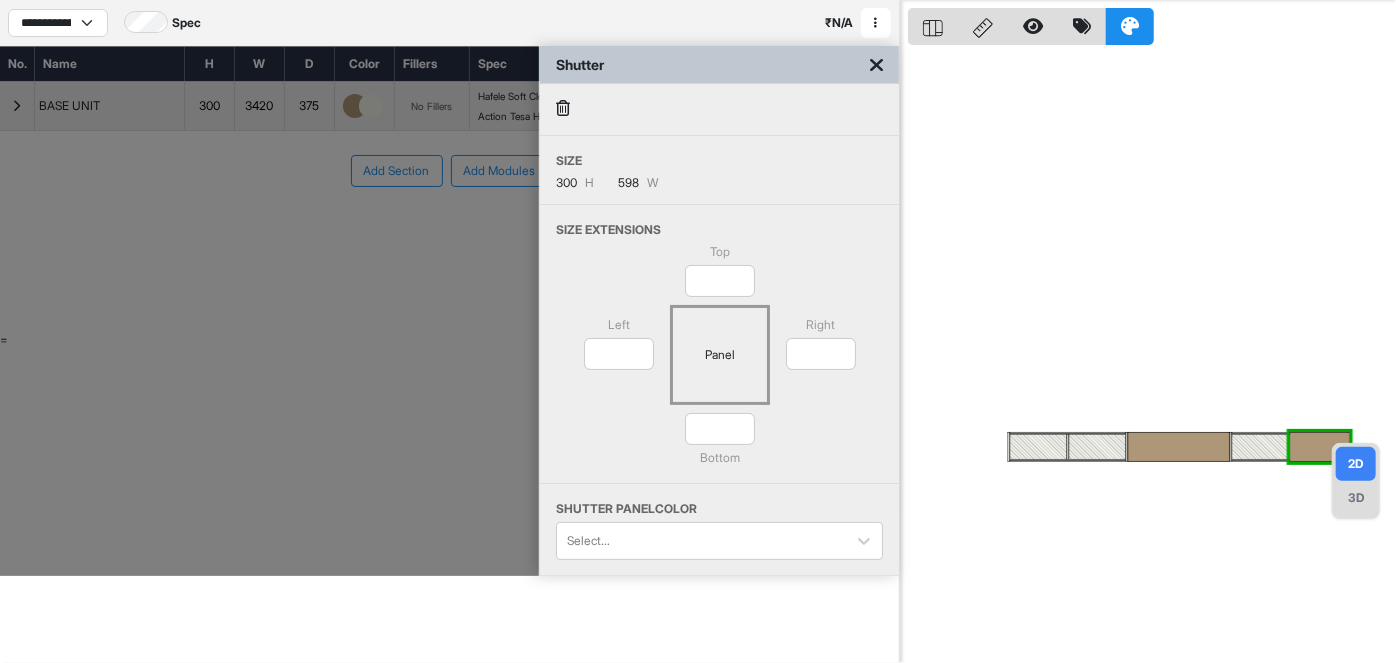 click at bounding box center (563, 108) 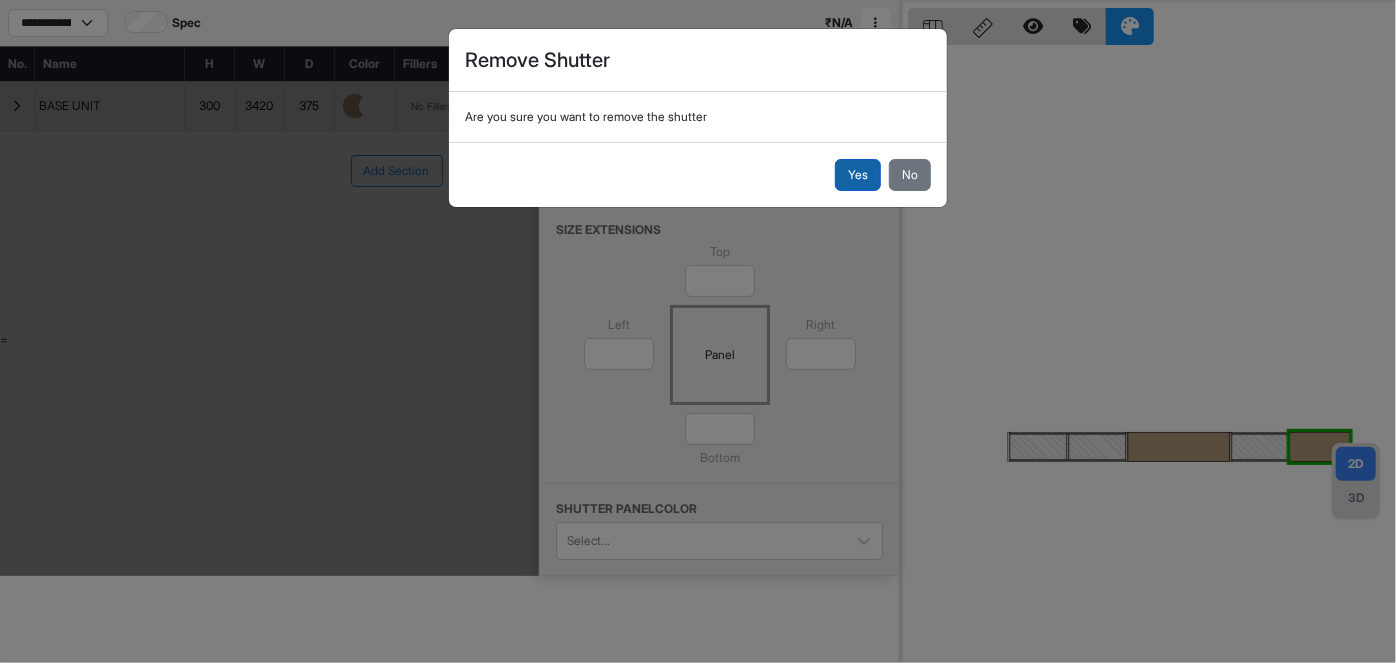 click on "Yes" at bounding box center (858, 175) 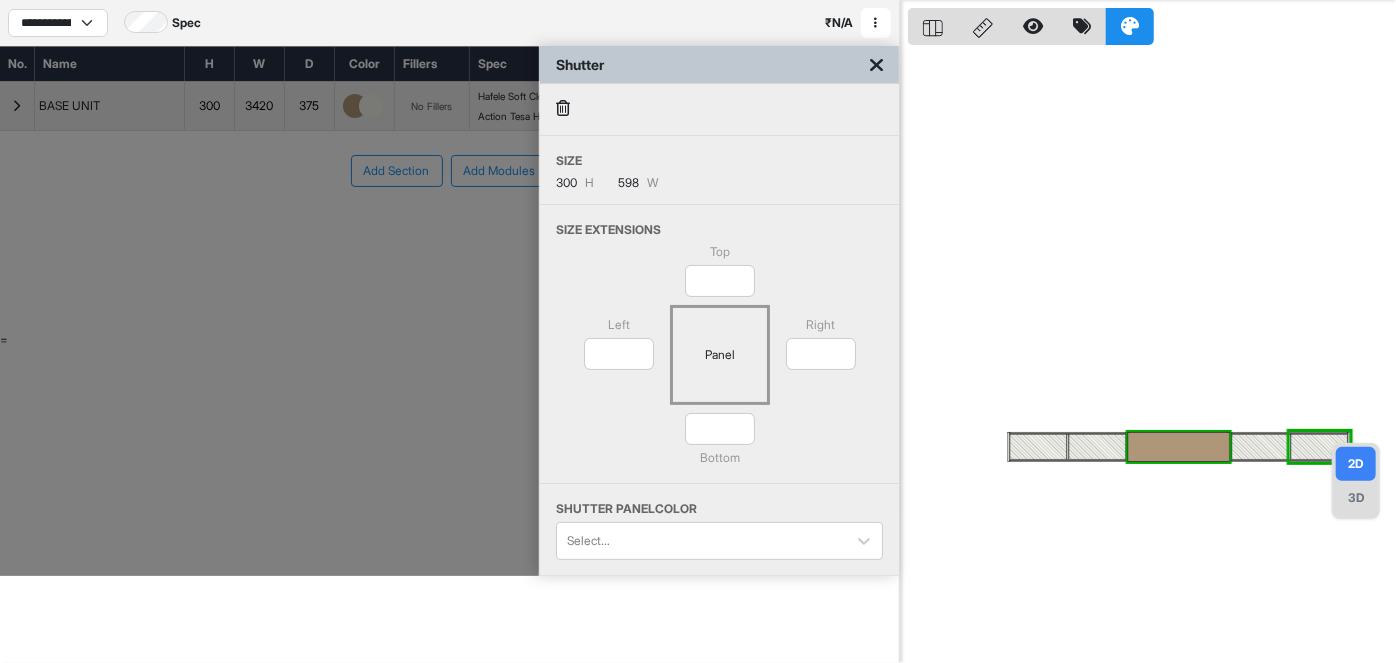 click at bounding box center (1179, 447) 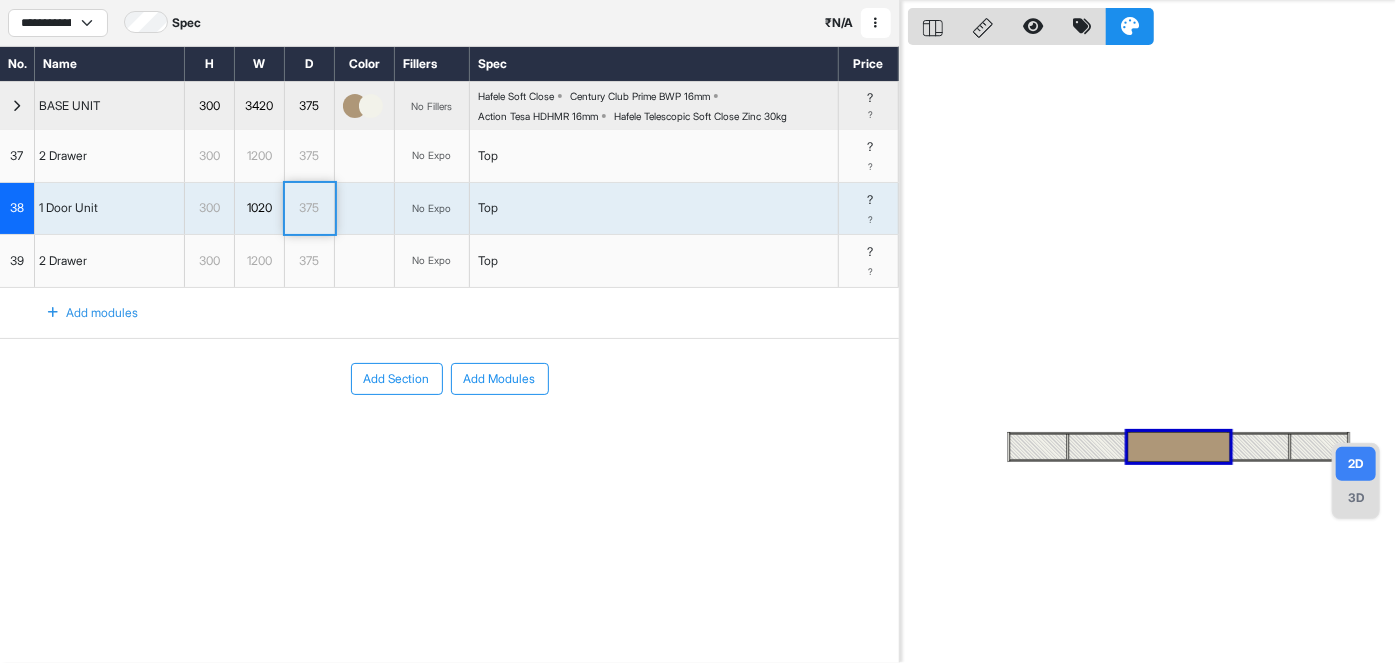 click on "Top" at bounding box center (654, 209) 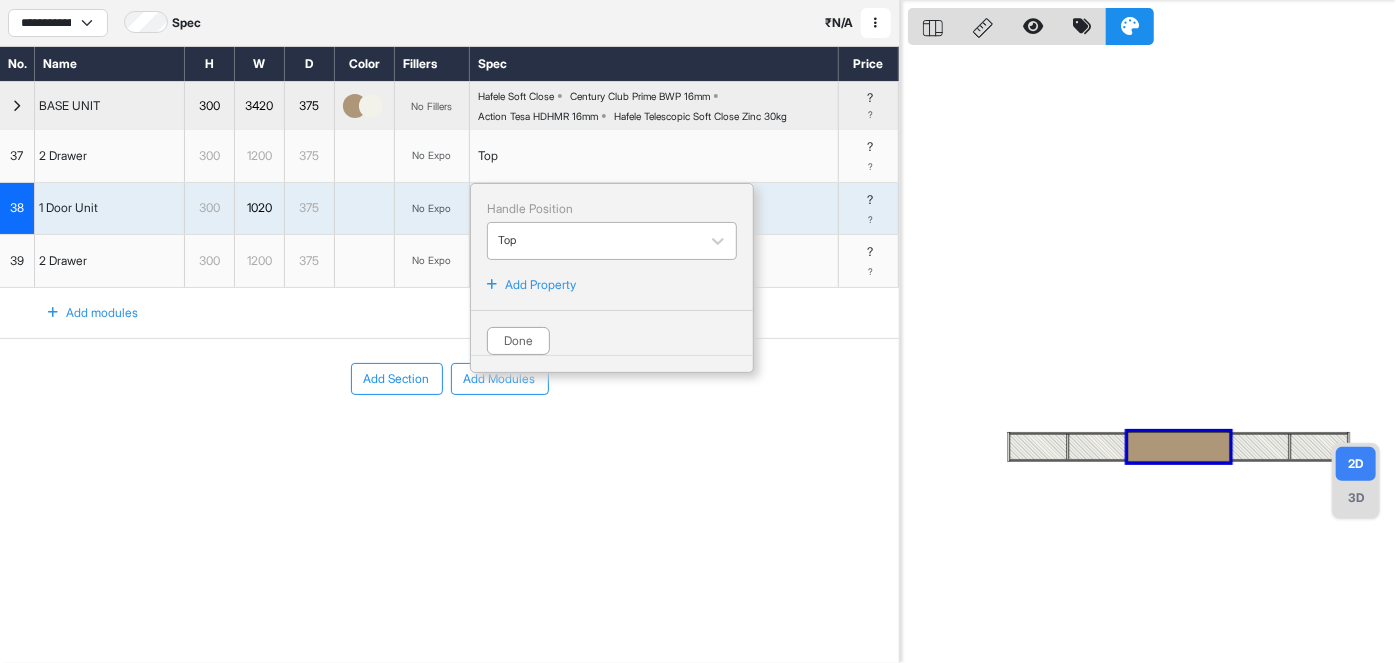 click at bounding box center (594, 241) 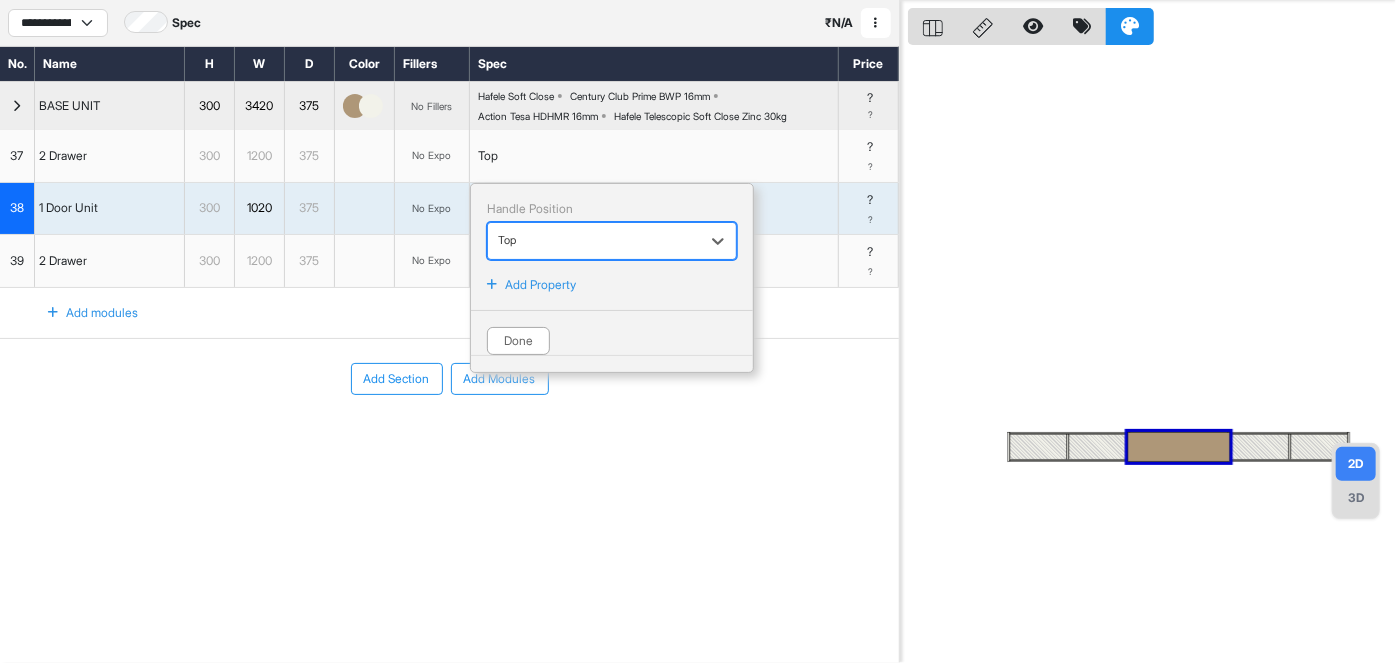 click on "Top" at bounding box center (594, 240) 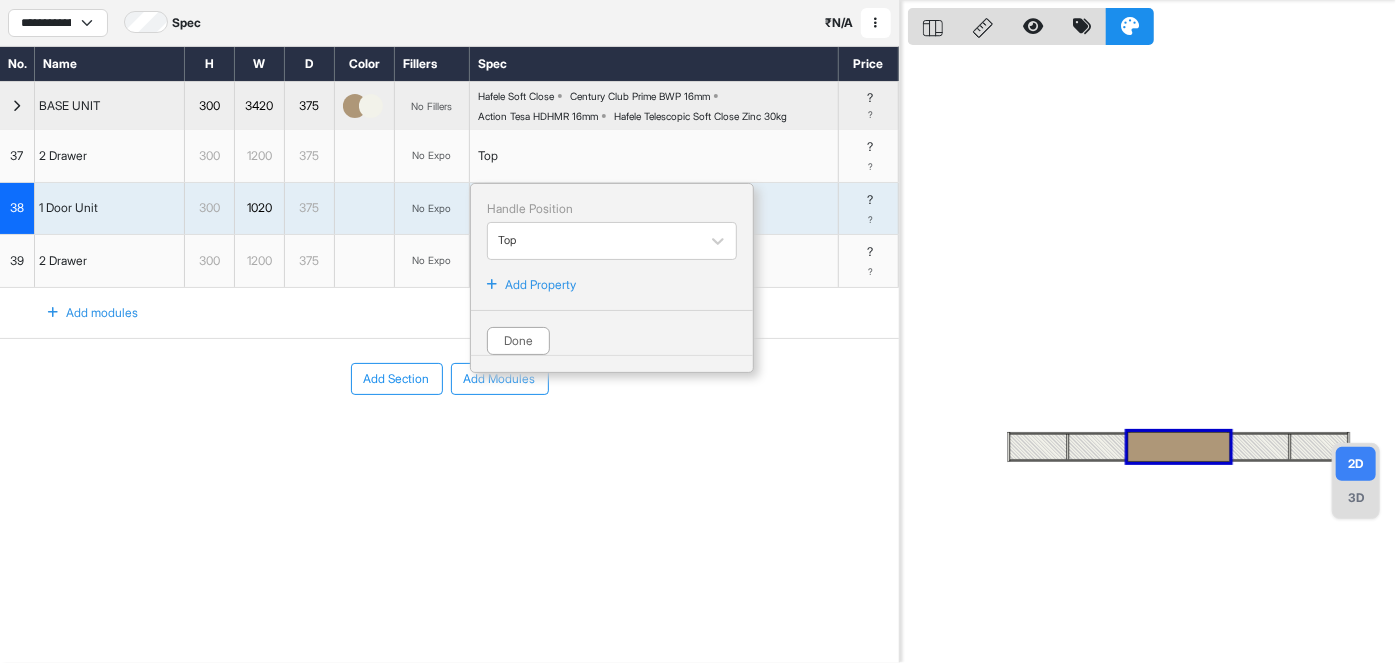 click on "Add Property" at bounding box center [540, 285] 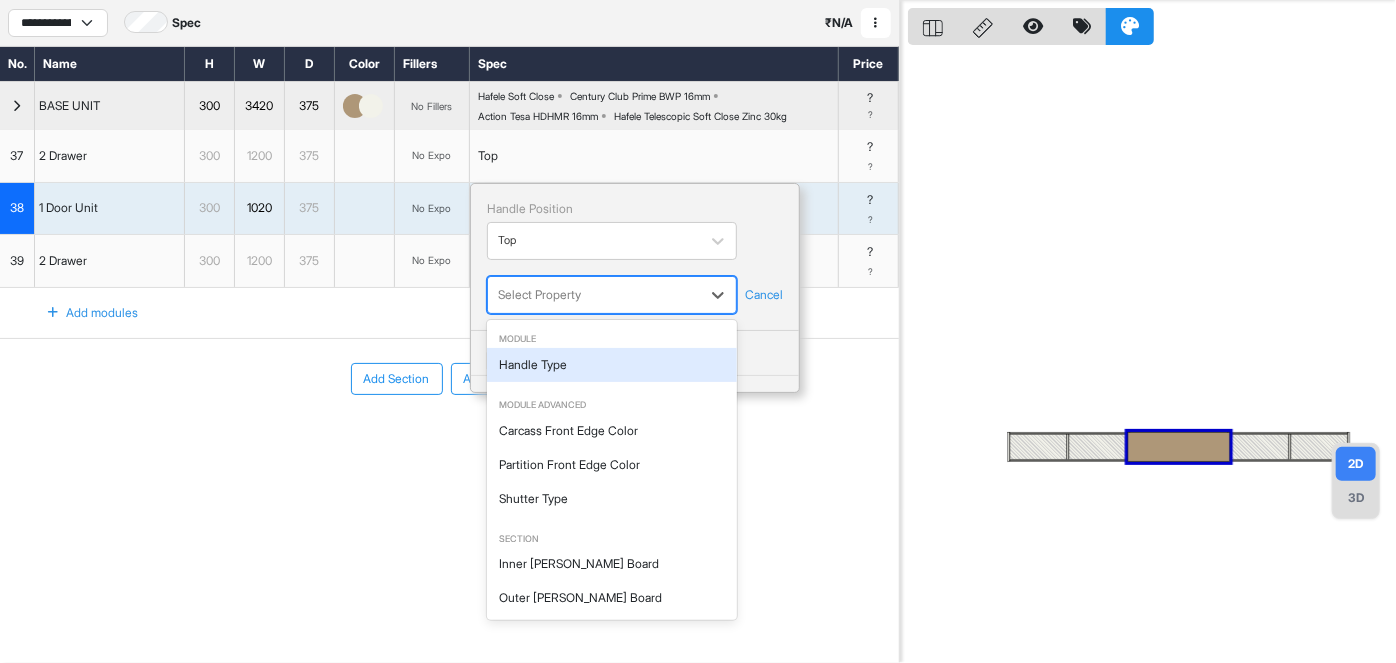 click at bounding box center (594, 295) 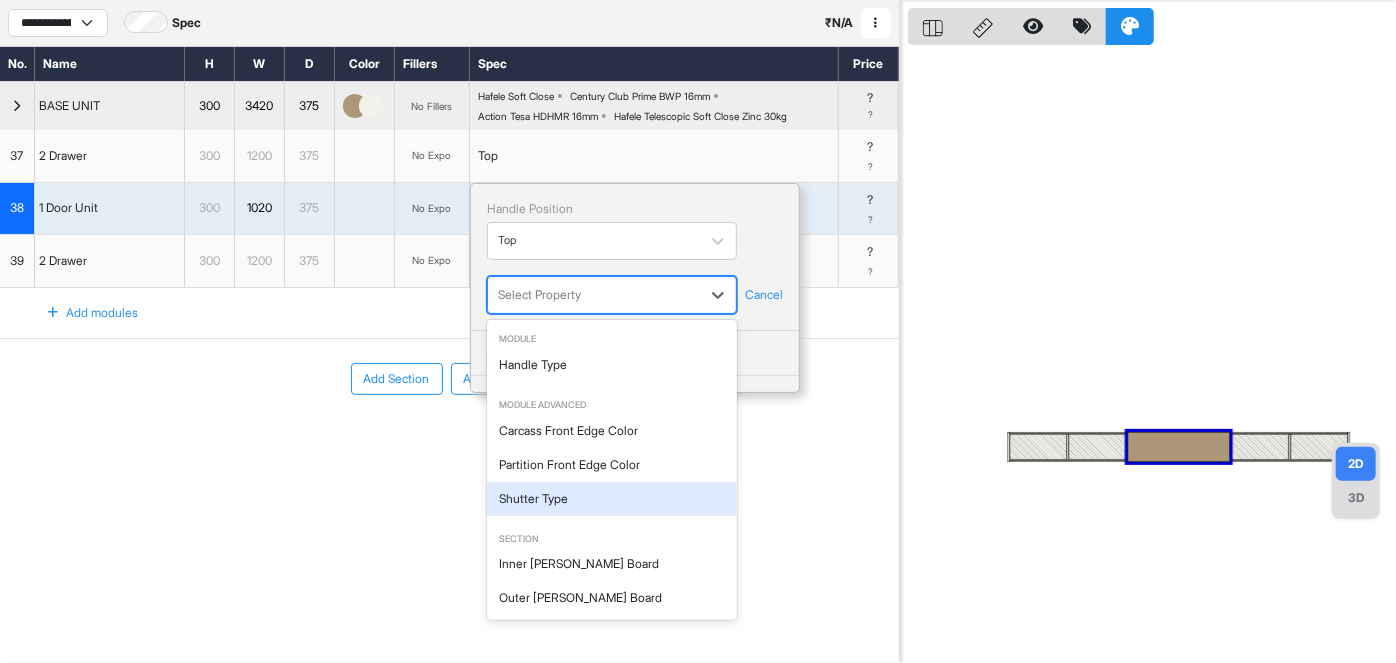 click on "Shutter Type" at bounding box center (612, 499) 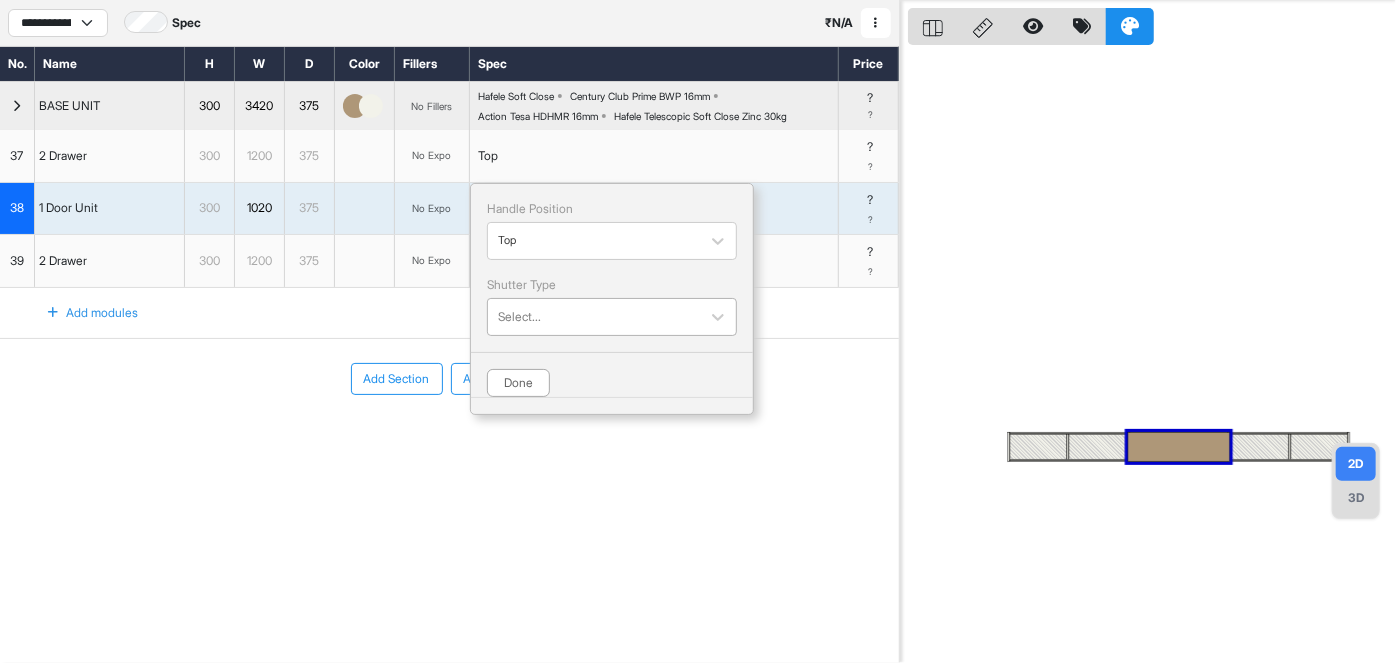 click at bounding box center (594, 317) 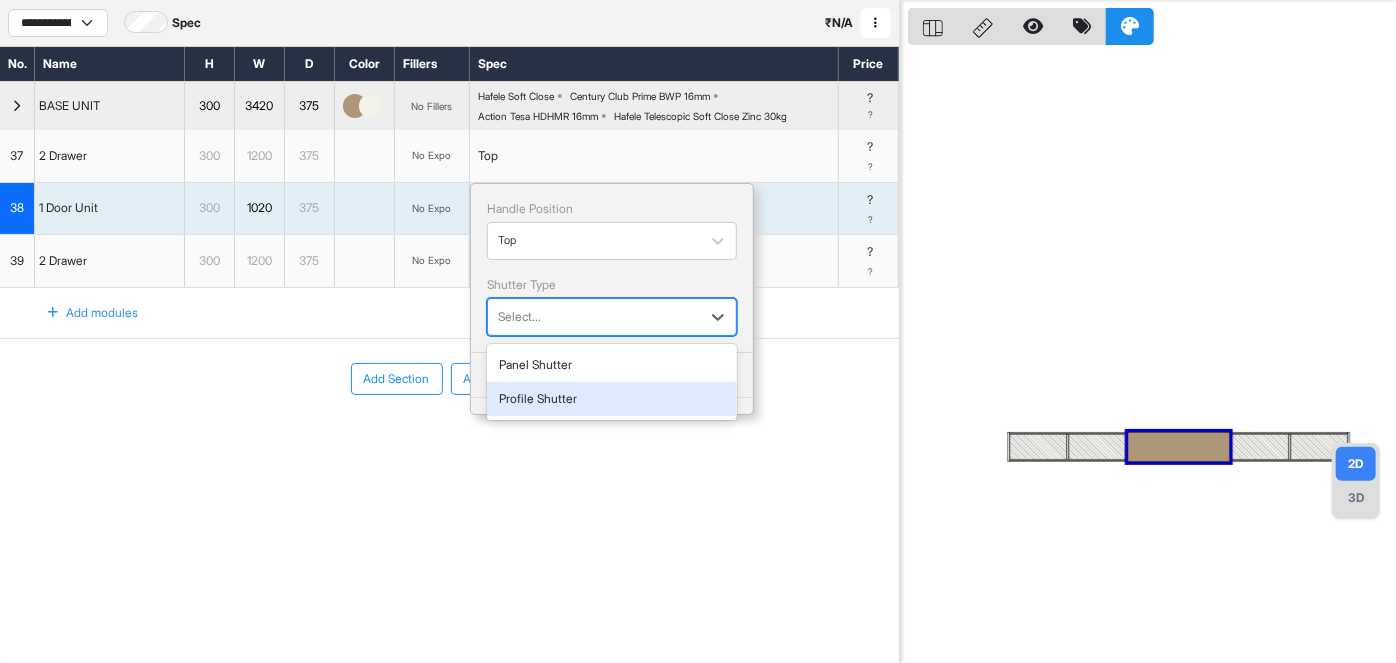 click on "Profile Shutter" at bounding box center [612, 399] 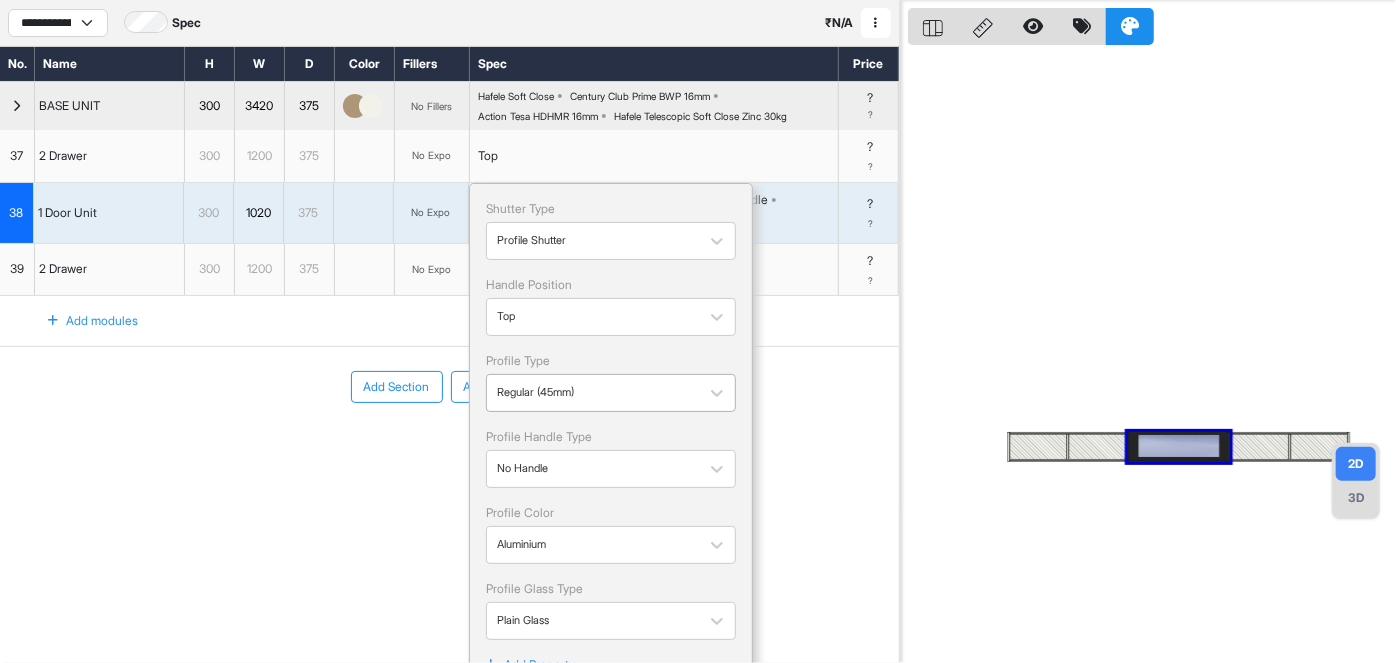 click at bounding box center (593, 393) 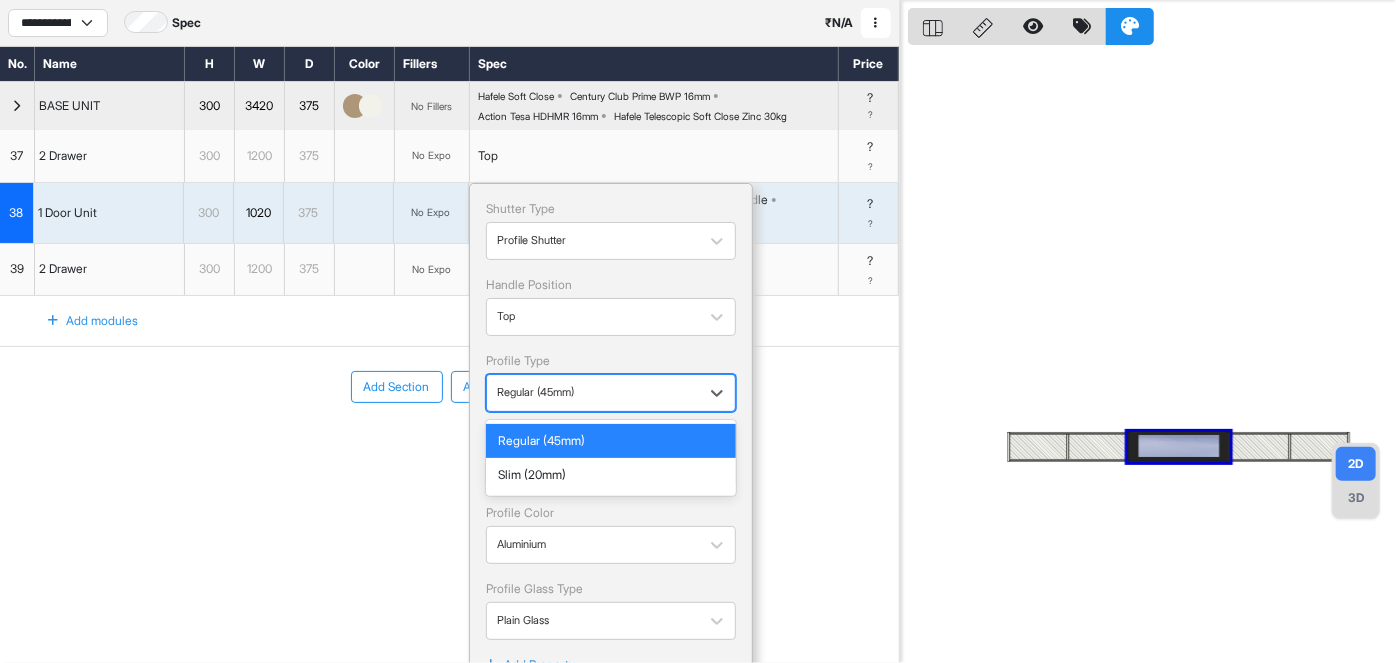 click on "Slim (20mm)" at bounding box center (611, 475) 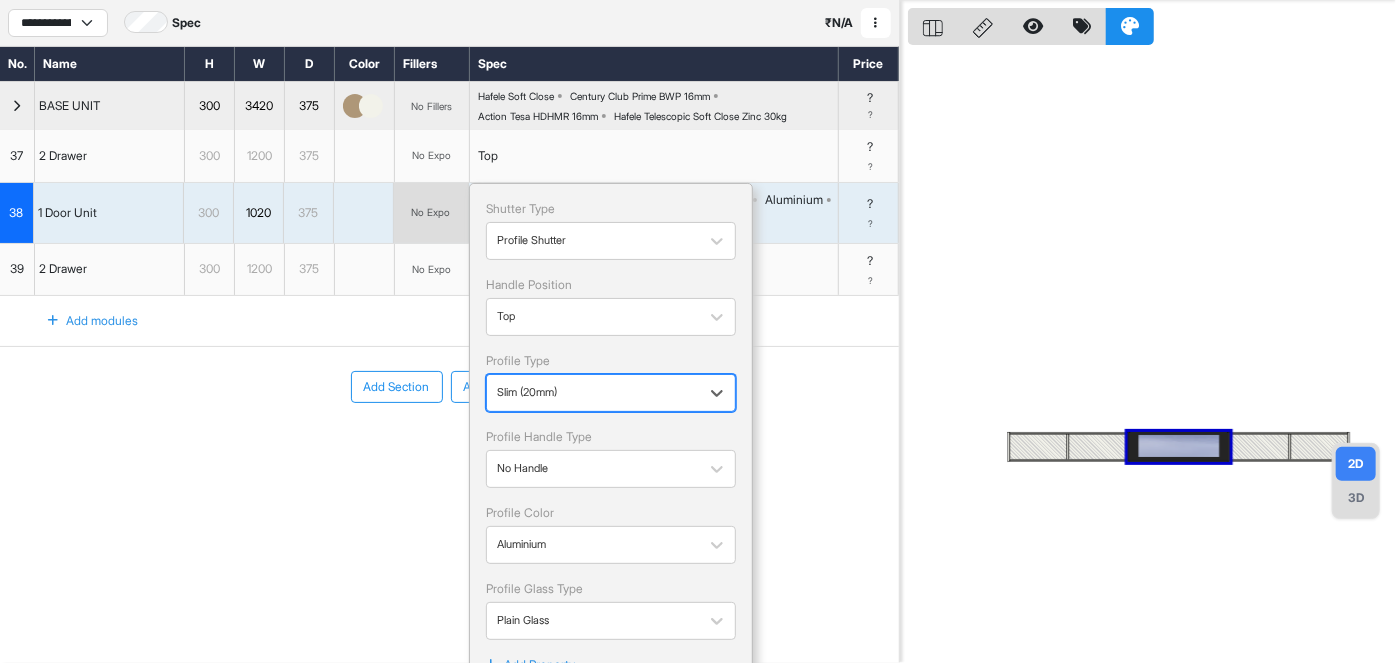 scroll, scrollTop: 136, scrollLeft: 0, axis: vertical 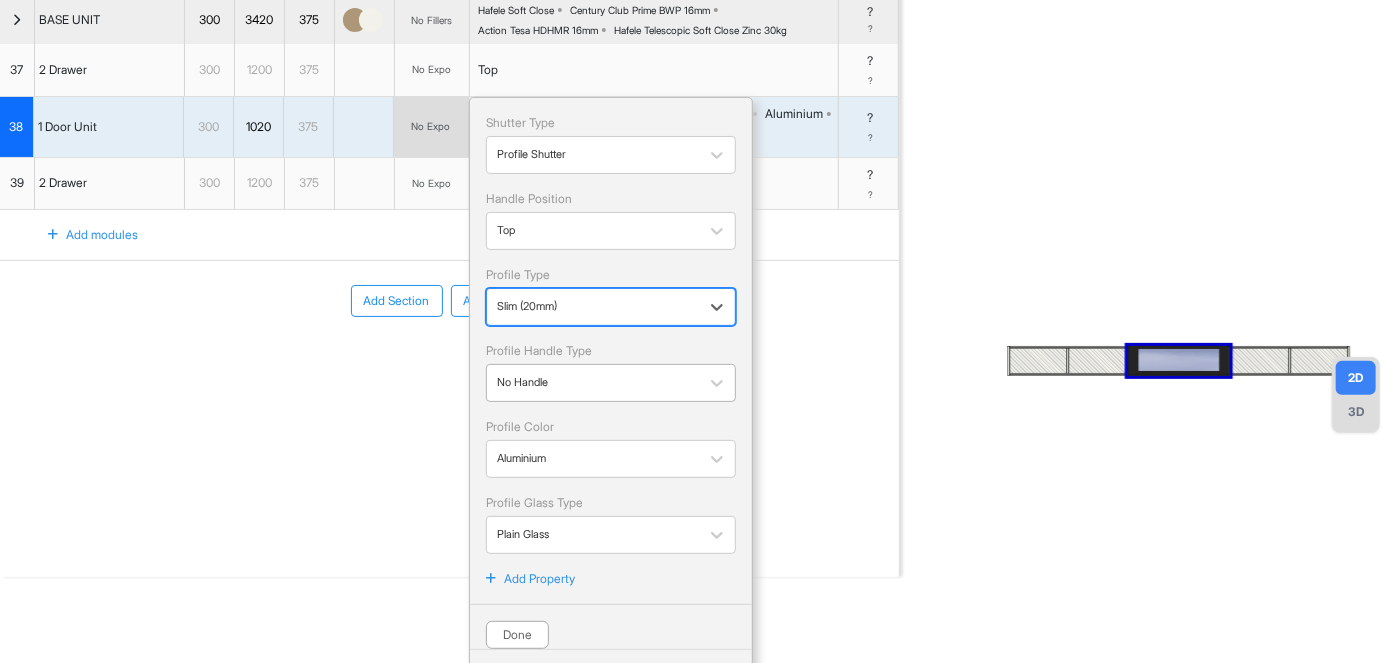 click at bounding box center (593, 383) 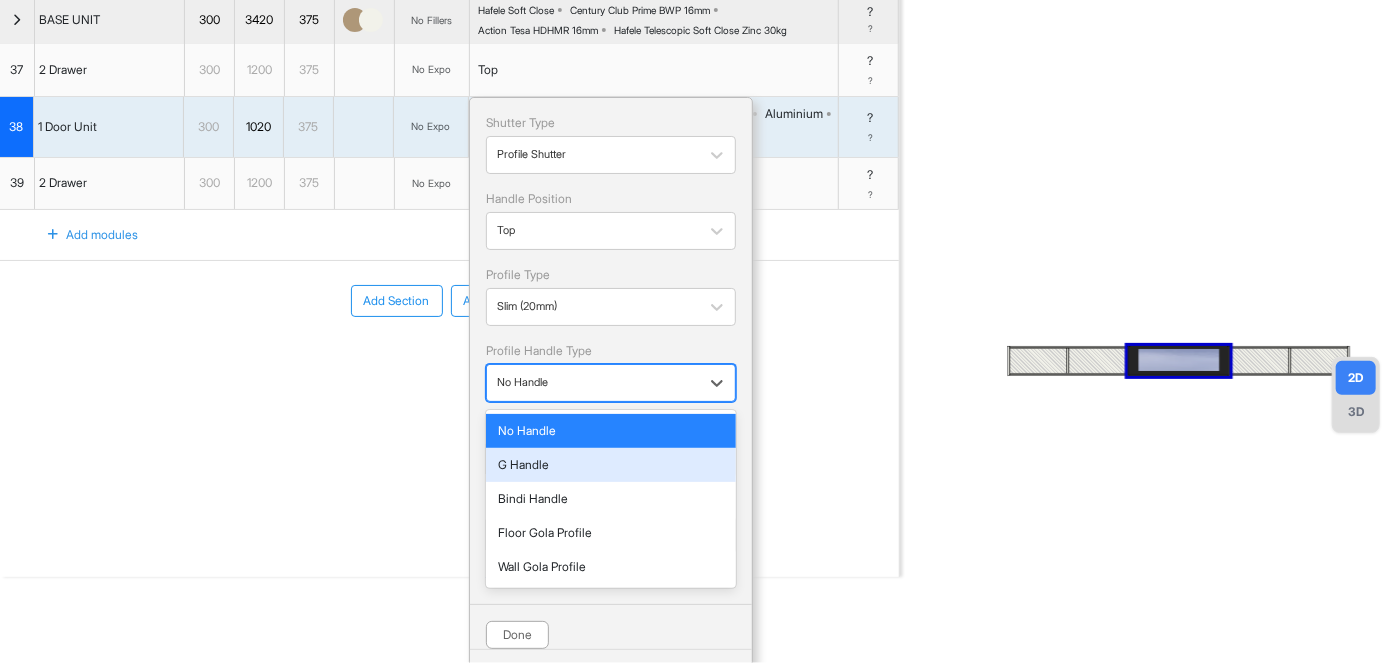click on "G Handle" at bounding box center [611, 465] 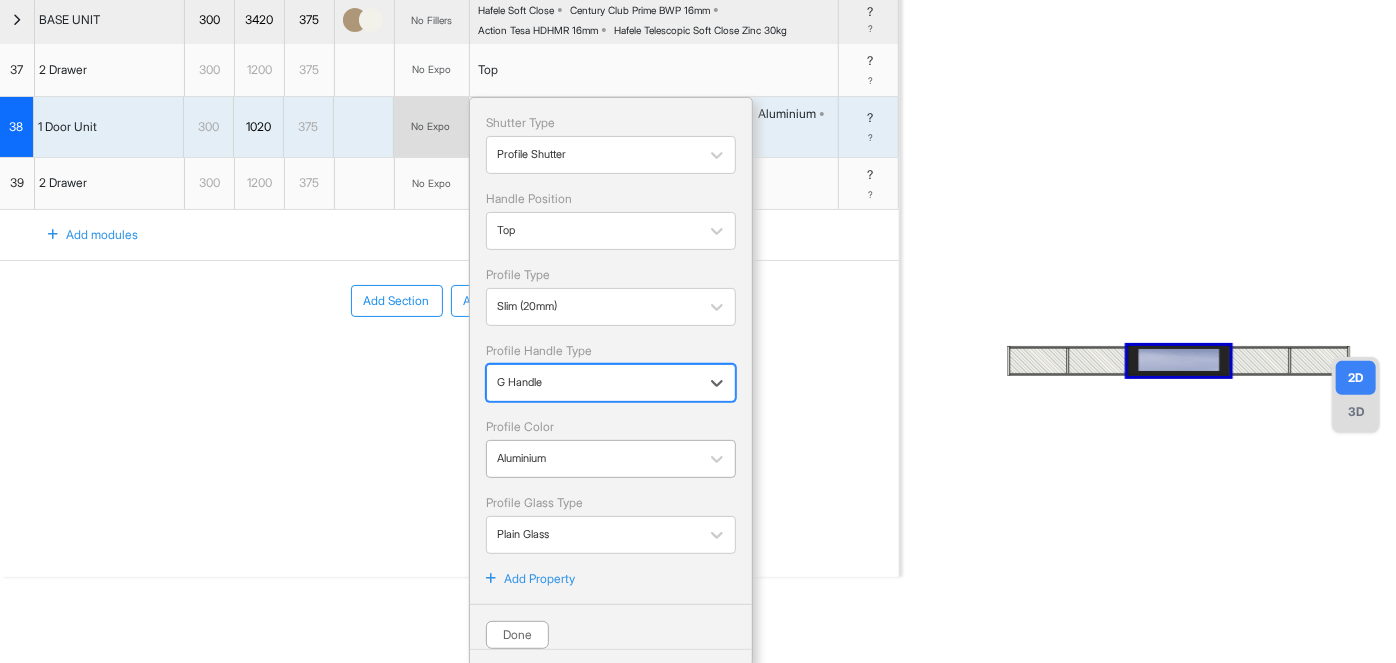 click at bounding box center [593, 459] 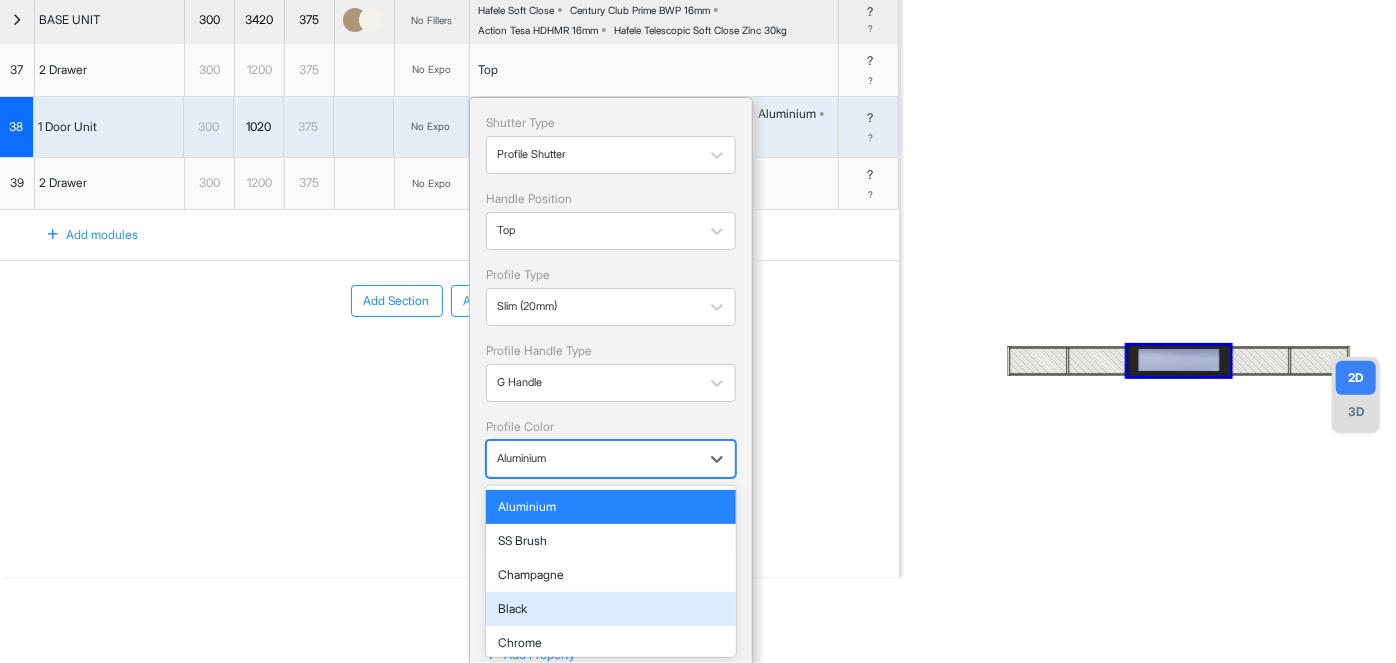 click on "Black" at bounding box center [611, 609] 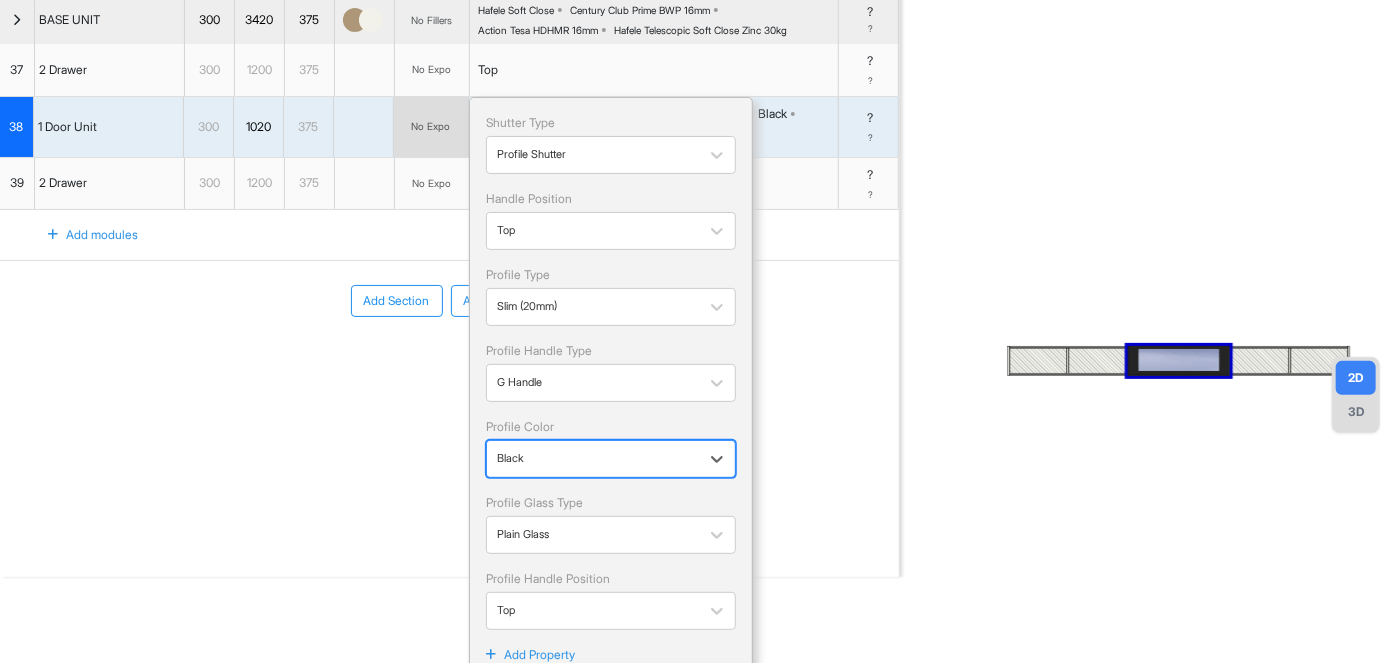 scroll, scrollTop: 213, scrollLeft: 0, axis: vertical 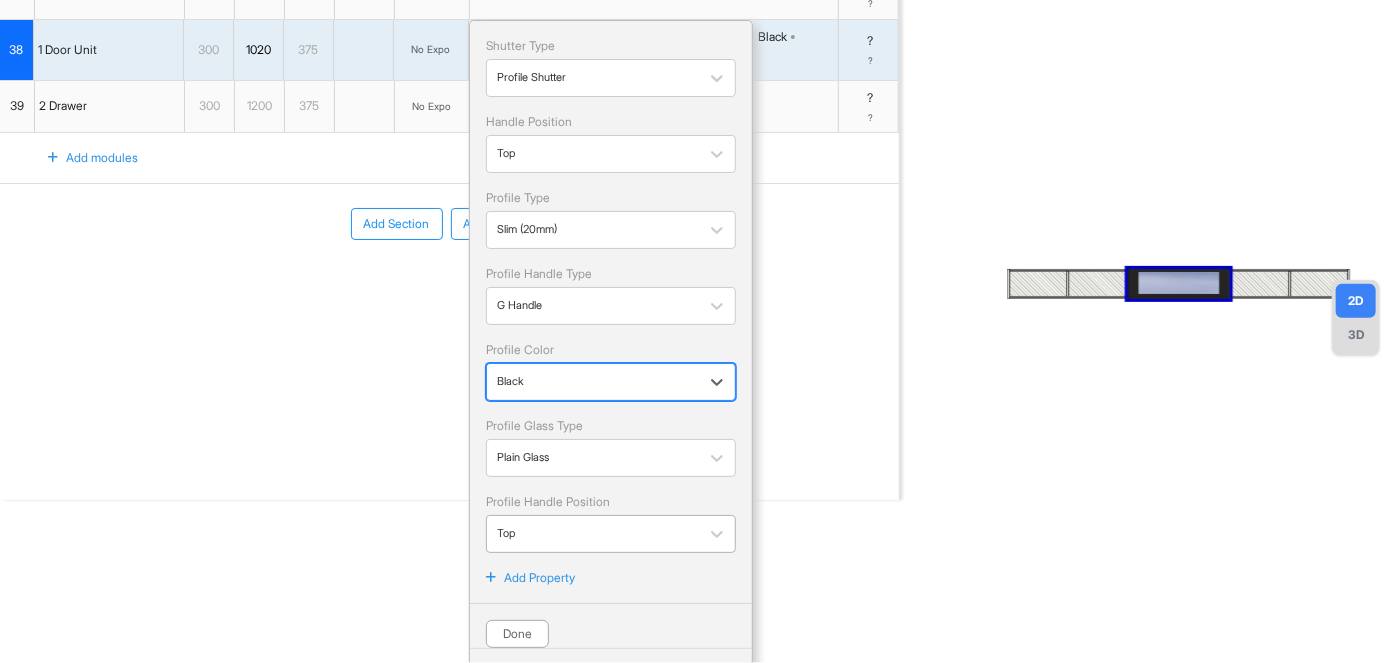 click at bounding box center [593, 534] 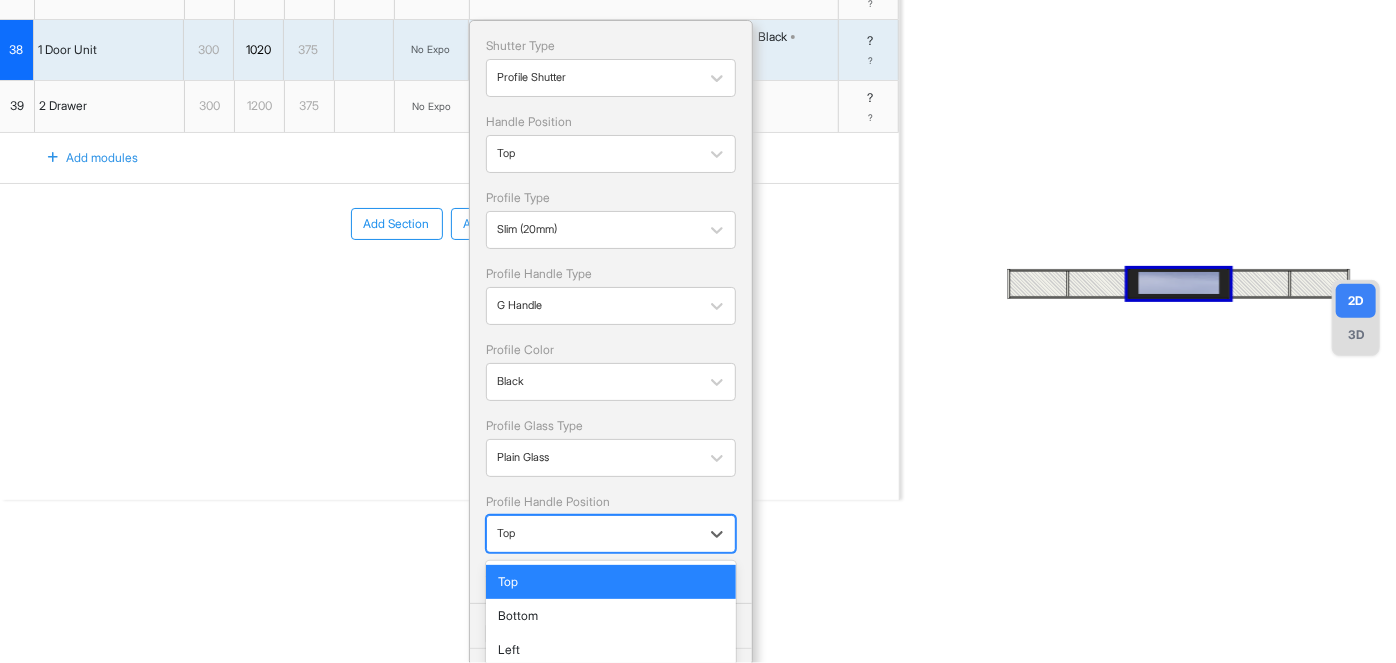 click at bounding box center (593, 534) 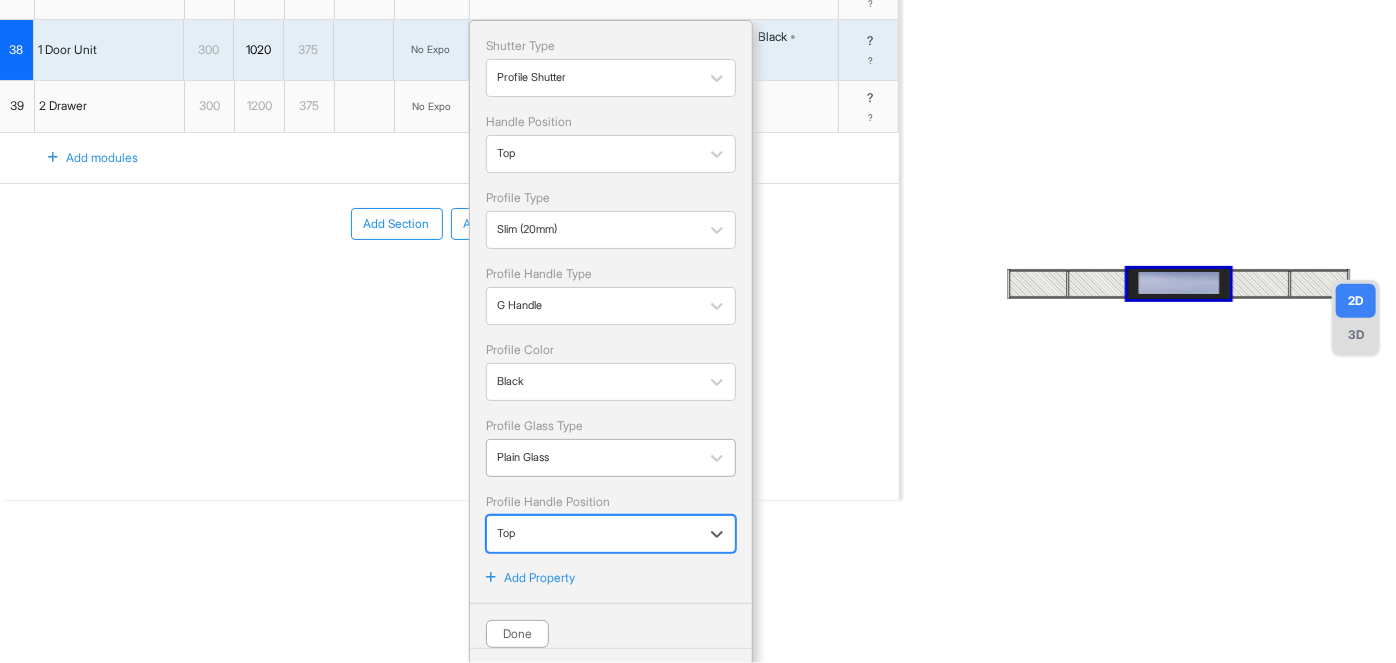 click at bounding box center [593, 458] 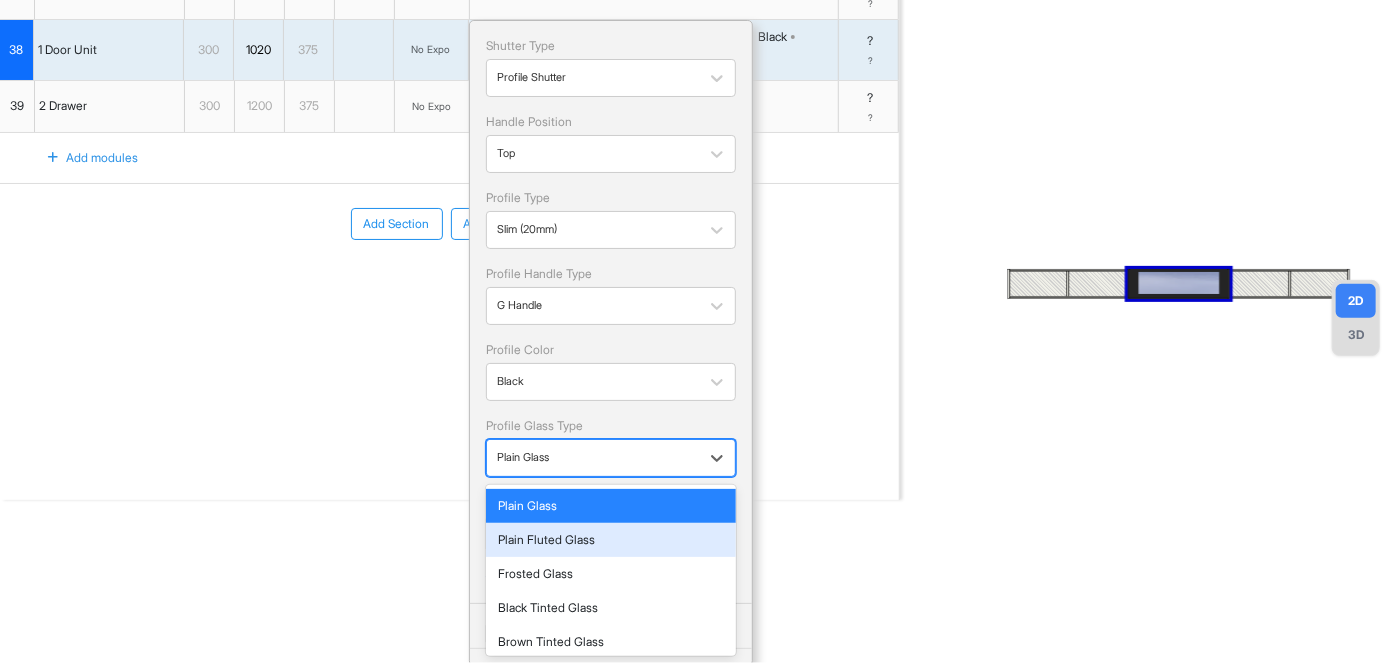 click on "Plain Fluted Glass" at bounding box center [611, 540] 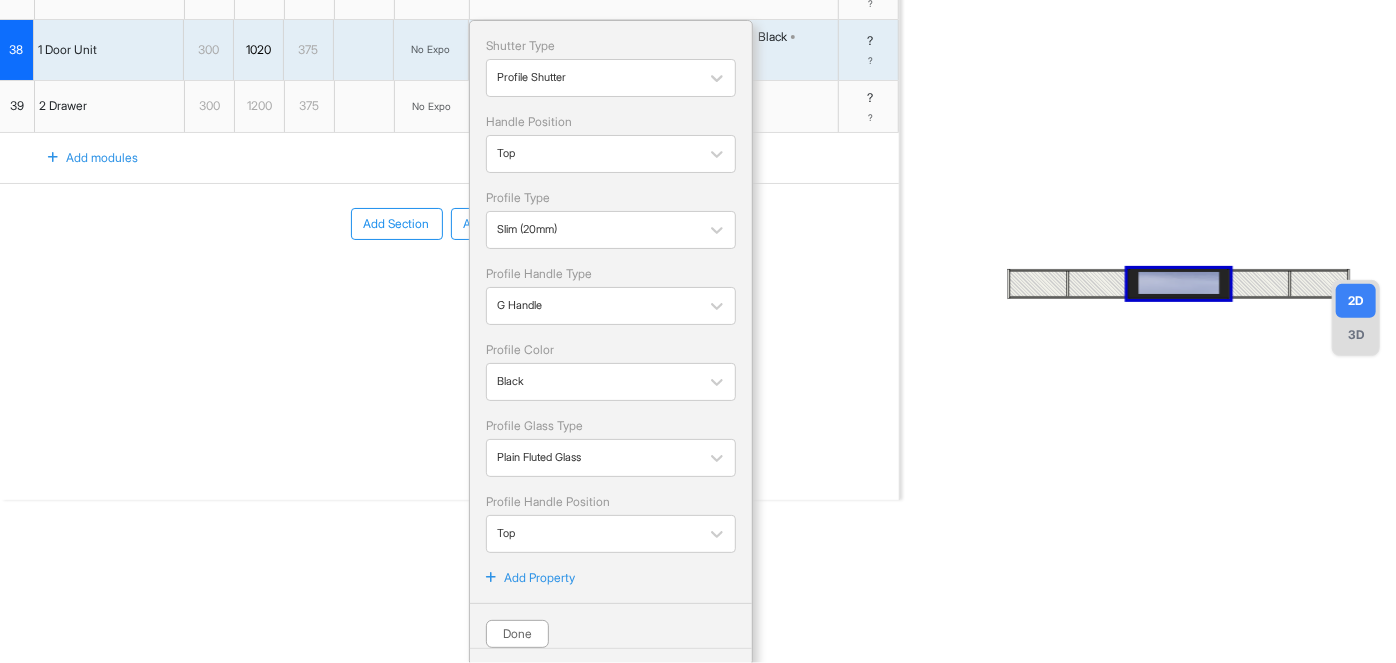 drag, startPoint x: 777, startPoint y: 488, endPoint x: 532, endPoint y: 629, distance: 282.67648 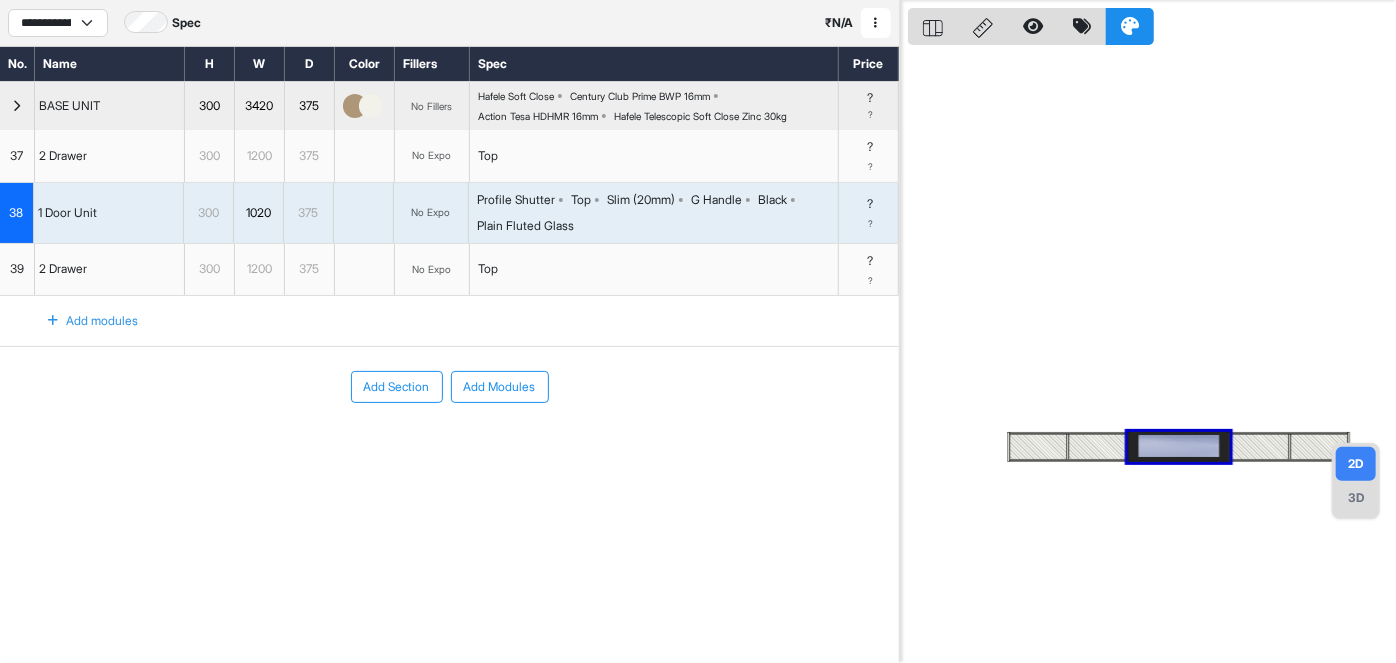 scroll, scrollTop: 50, scrollLeft: 0, axis: vertical 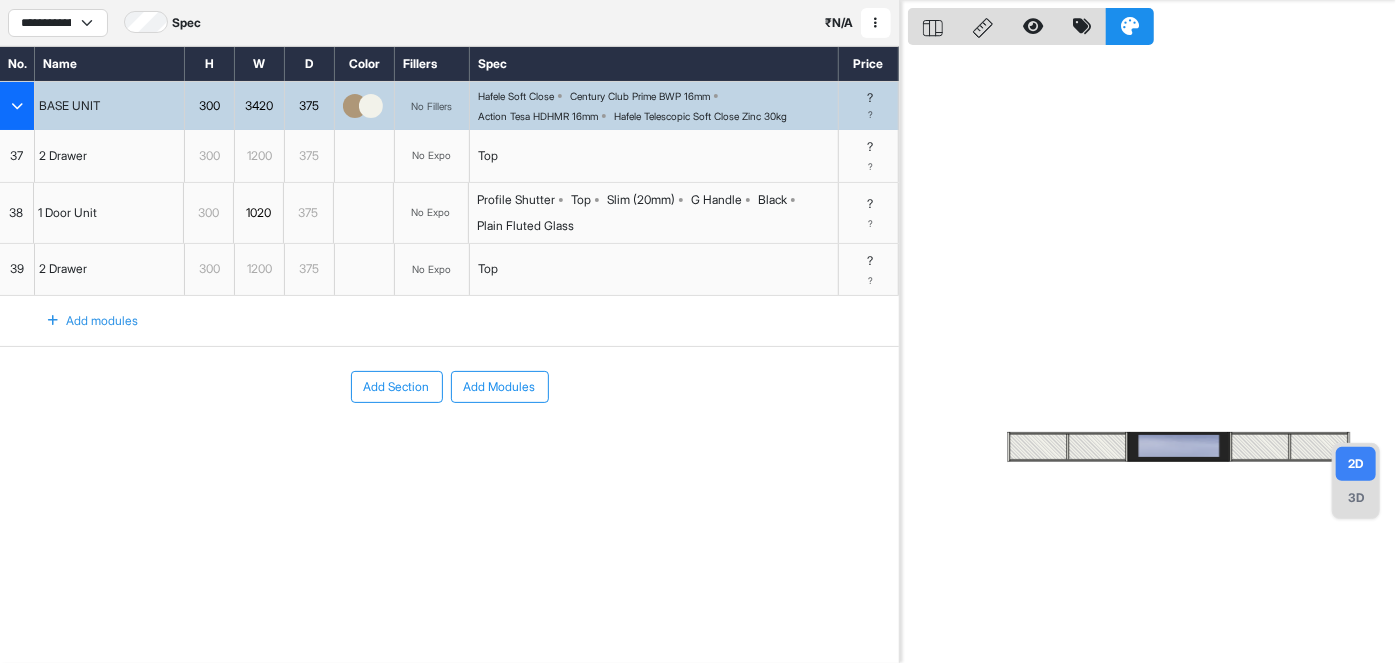click at bounding box center (17, 106) 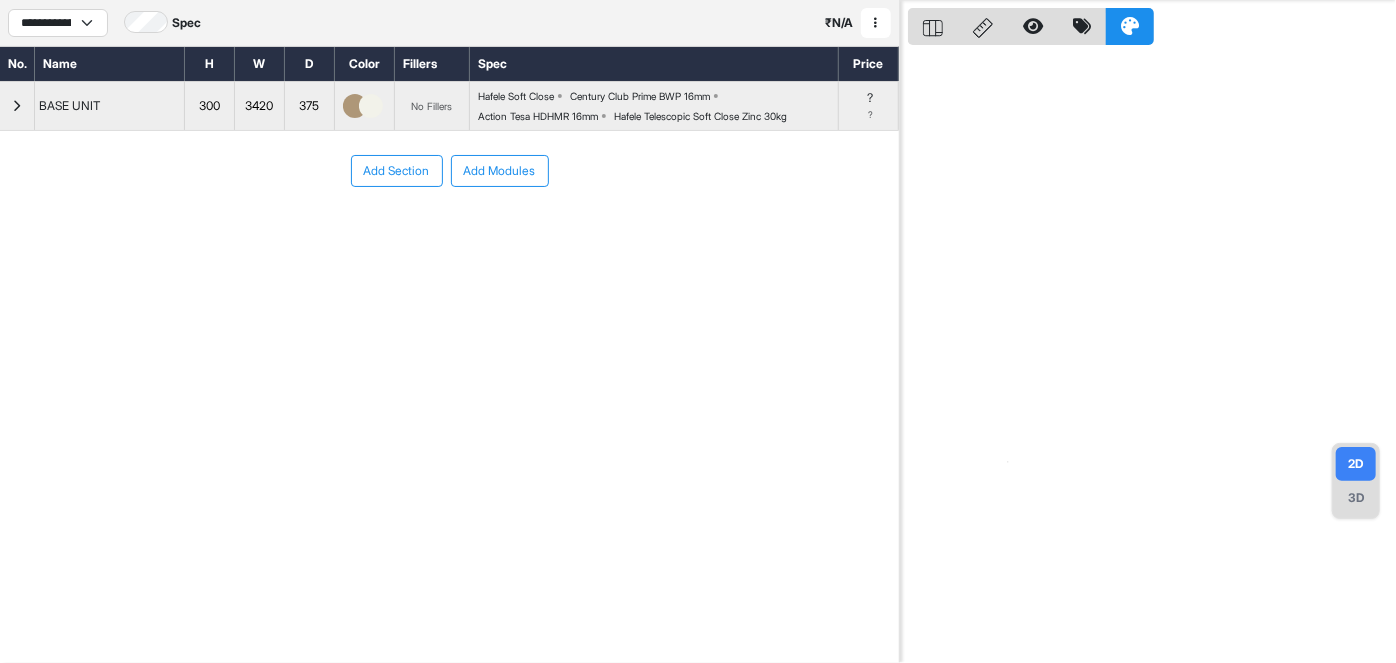 click on "No. Name H W D Color Fillers Spec Price BASE UNIT 300 3420 375 No Fillers Hafele Soft Close Century Club Prime BWP 16mm Action Tesa HDHMR 16mm Hafele Telescopic Soft Close Zinc 30kg ? ?
To pick up a draggable item, press the space bar.
While dragging, use the arrow keys to move the item.
Press space again to drop the item in its new position, or press escape to cancel.
Add Section Add Modules" at bounding box center (449, 311) 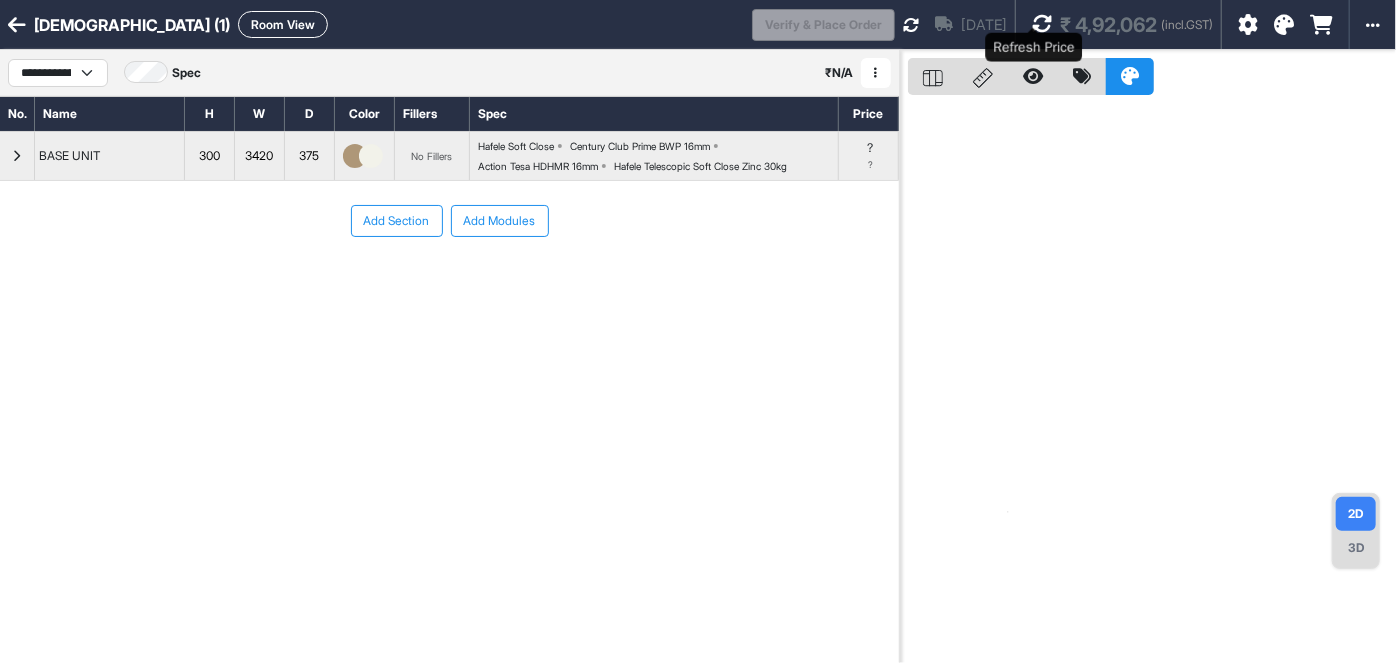 click at bounding box center [1042, 24] 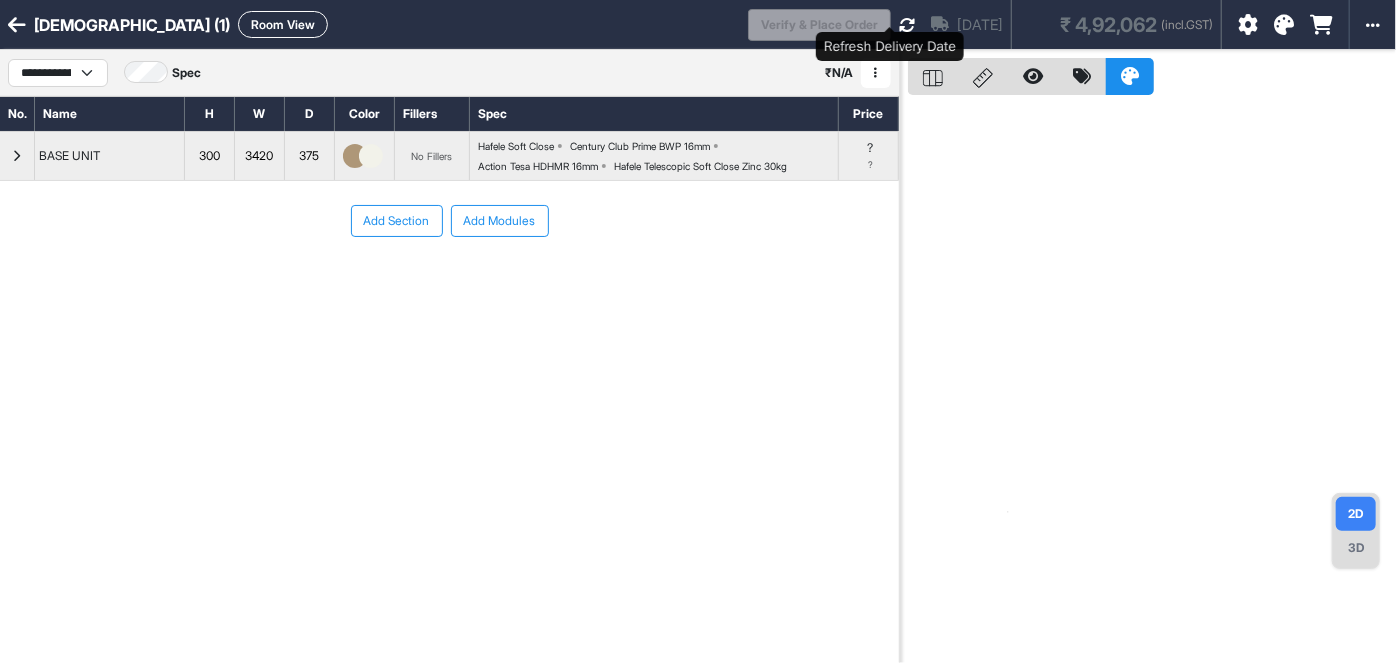 click at bounding box center [907, 25] 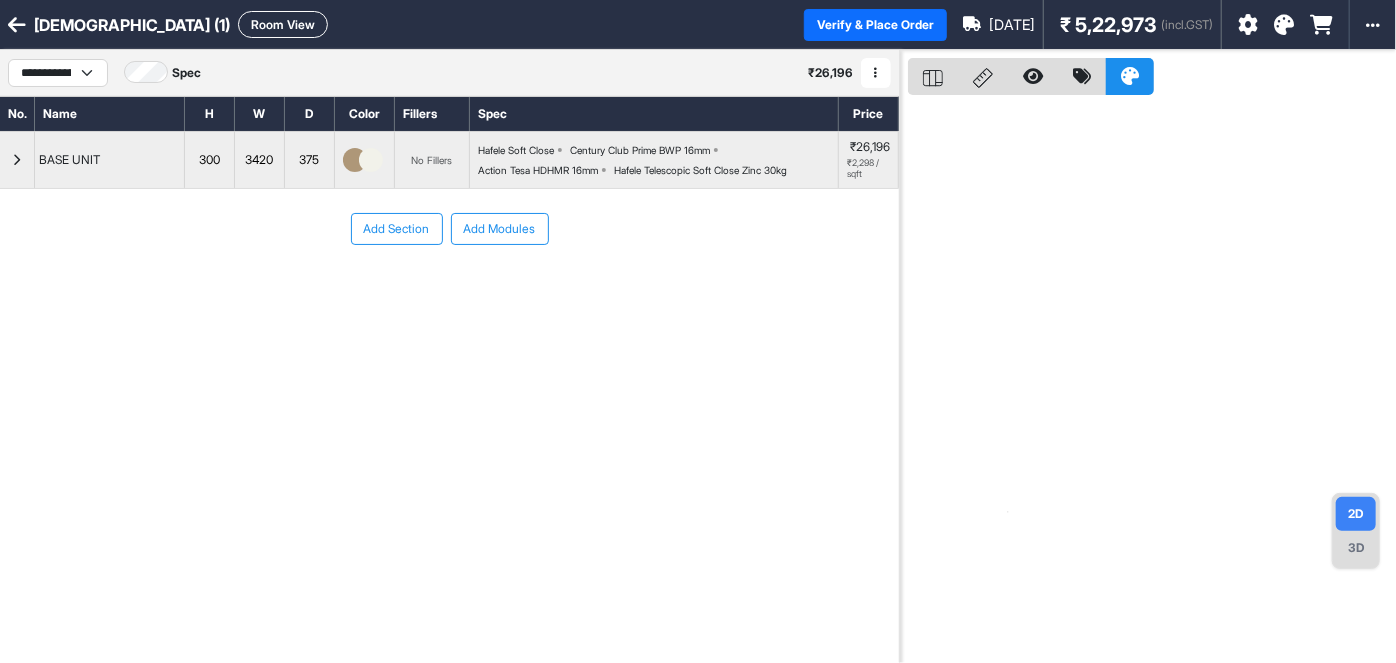 click on "3D" at bounding box center [1356, 548] 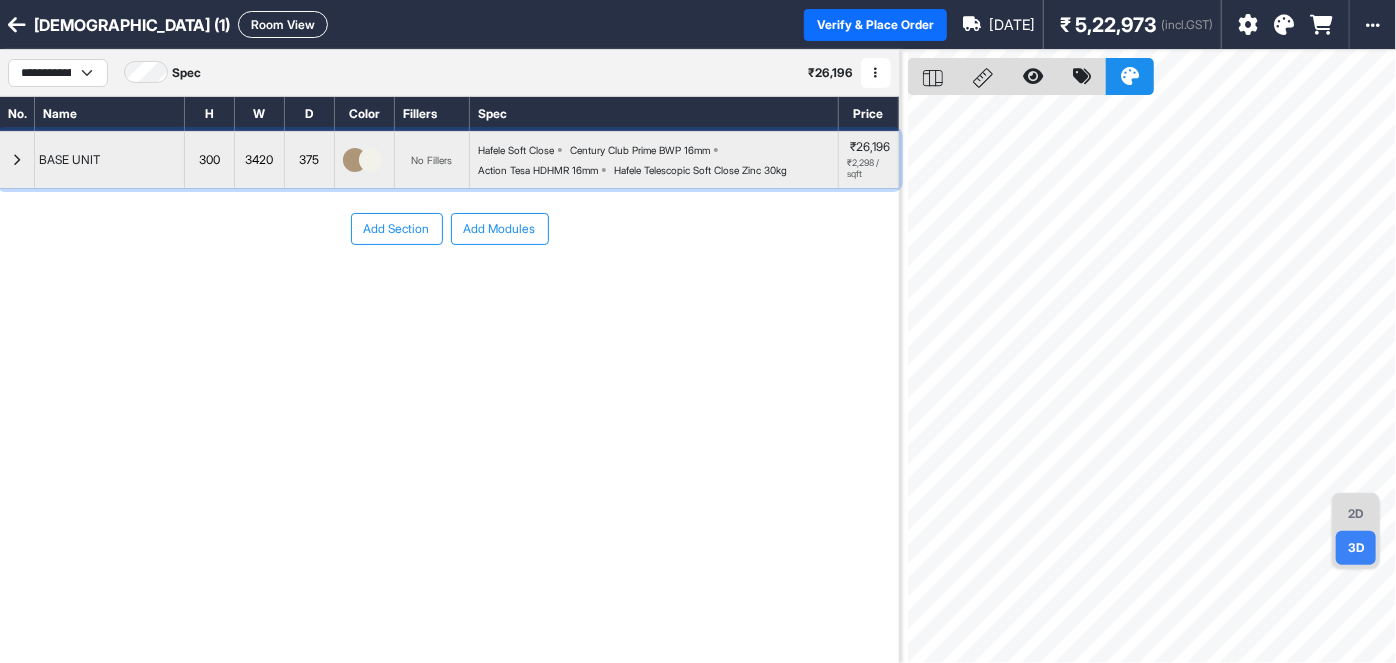 click on "BASE UNIT" at bounding box center (110, 160) 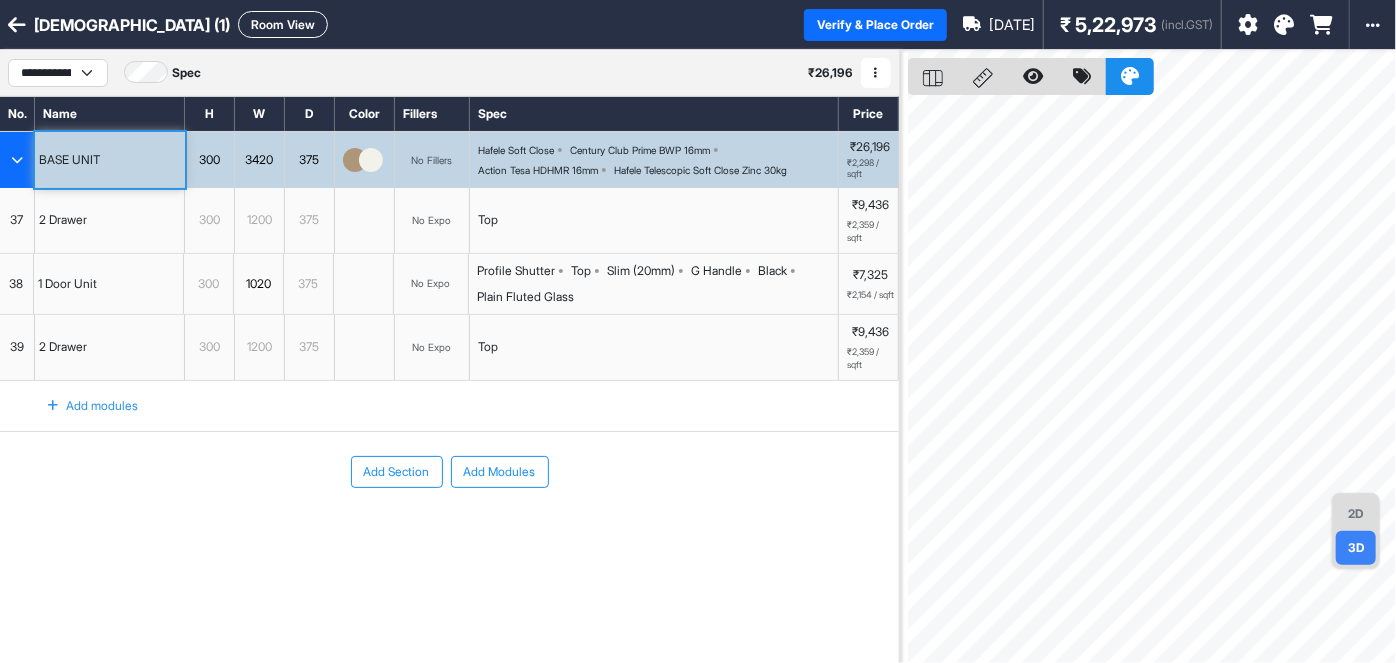 click at bounding box center [17, 160] 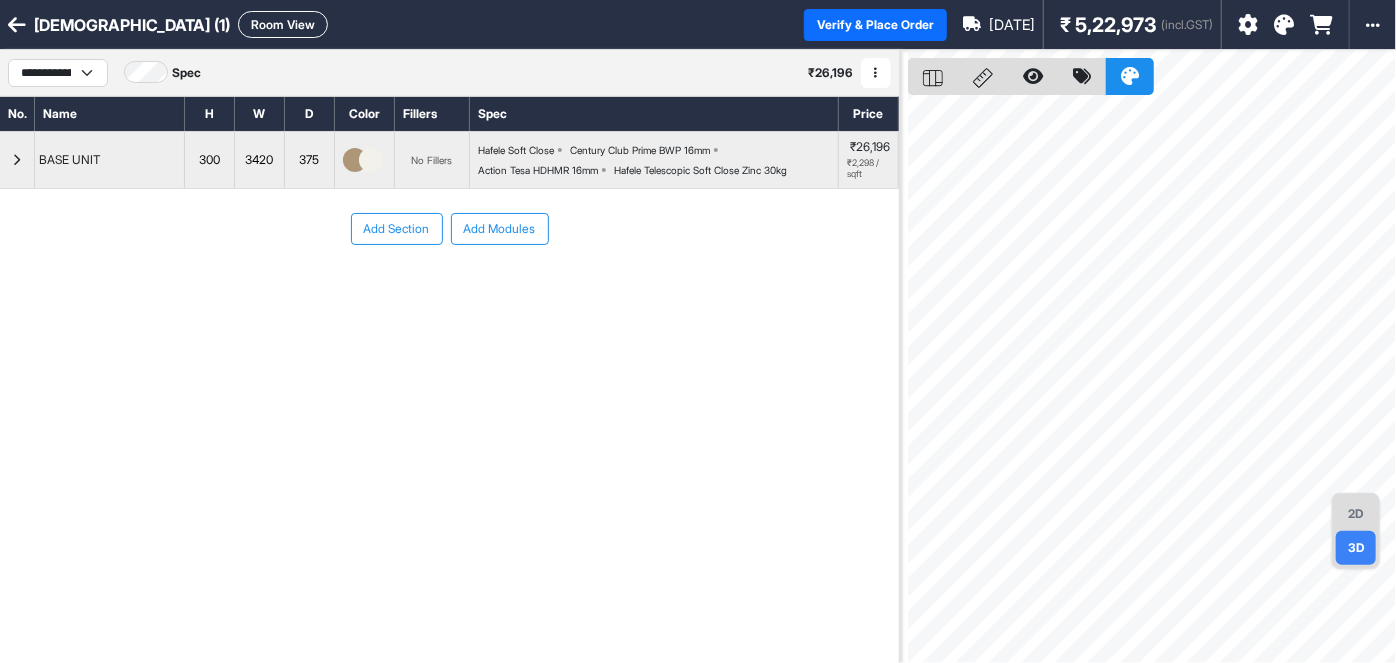 click on "Add Section Add Modules" at bounding box center [449, 289] 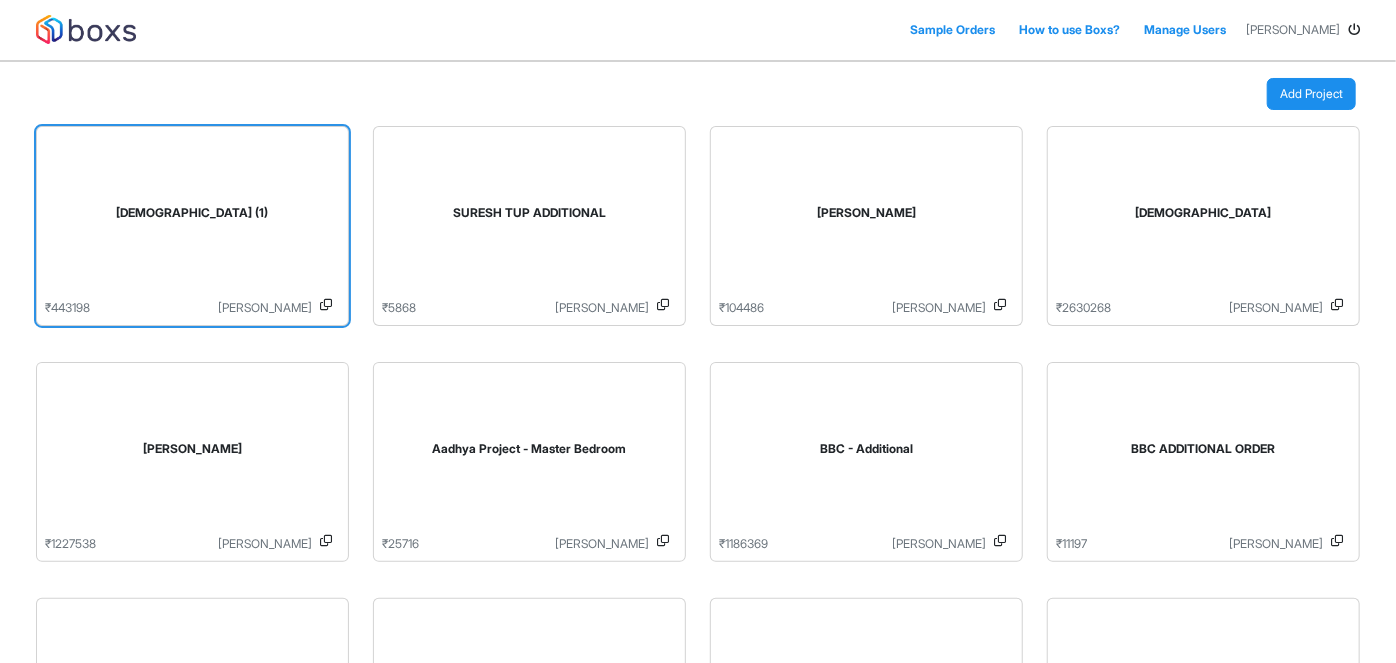 click on "[DEMOGRAPHIC_DATA] (1)" at bounding box center [192, 217] 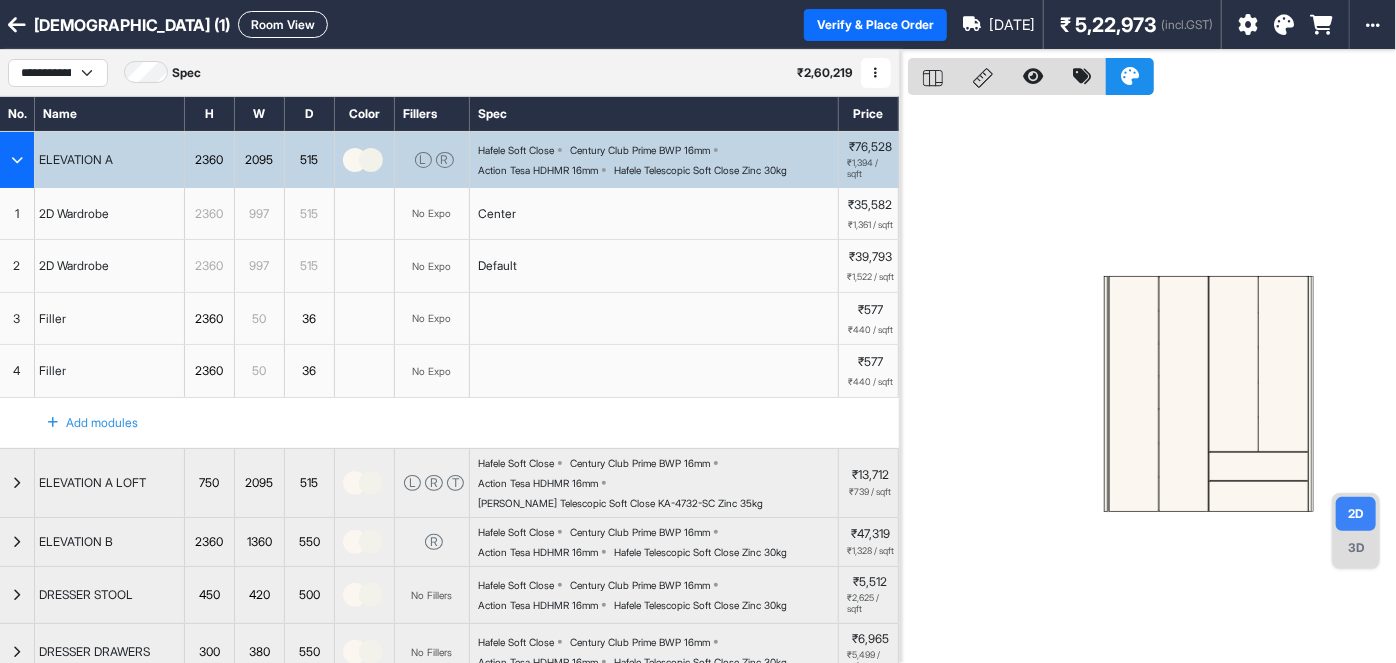 click at bounding box center [17, 160] 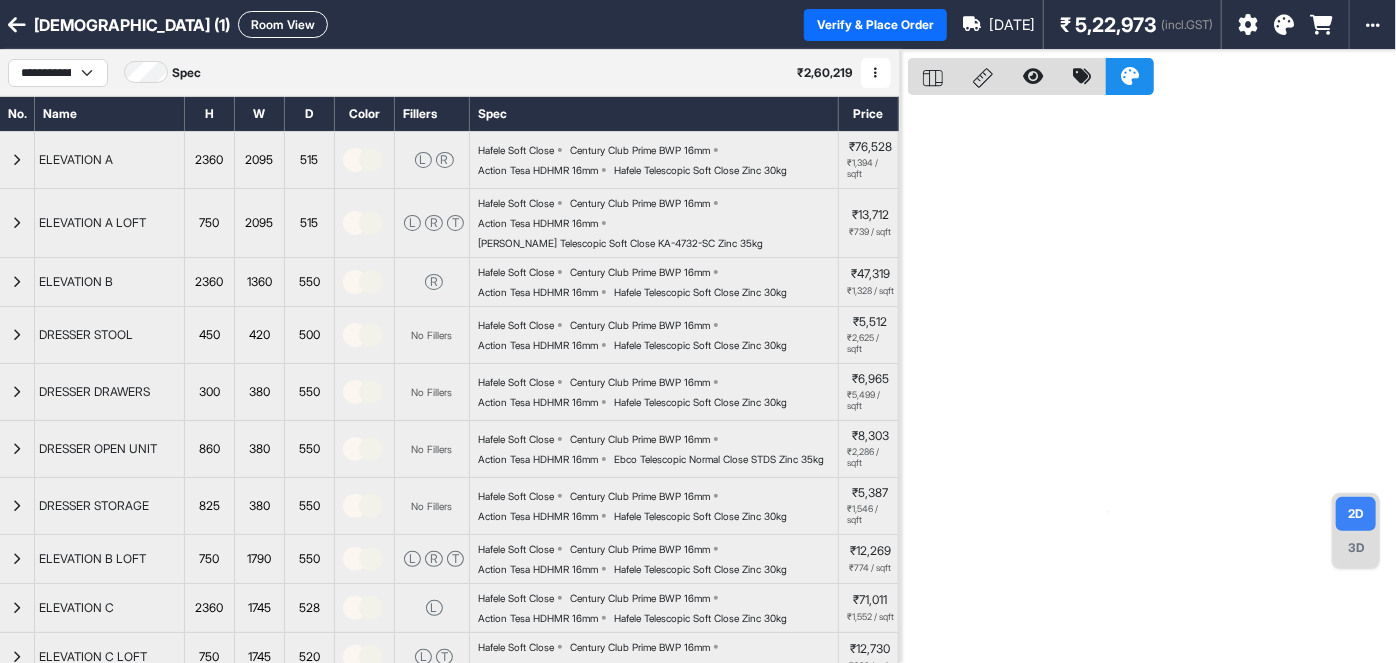 click on "Room View" at bounding box center [283, 24] 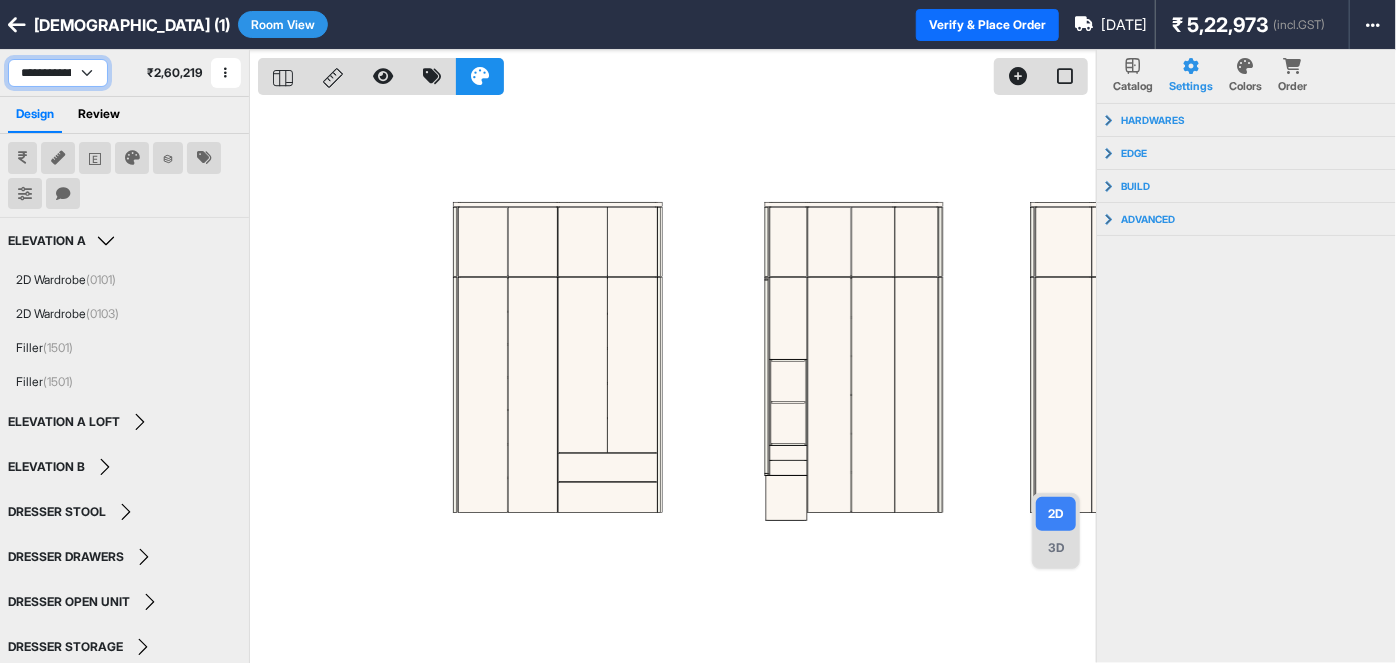 click on "**********" at bounding box center [58, 73] 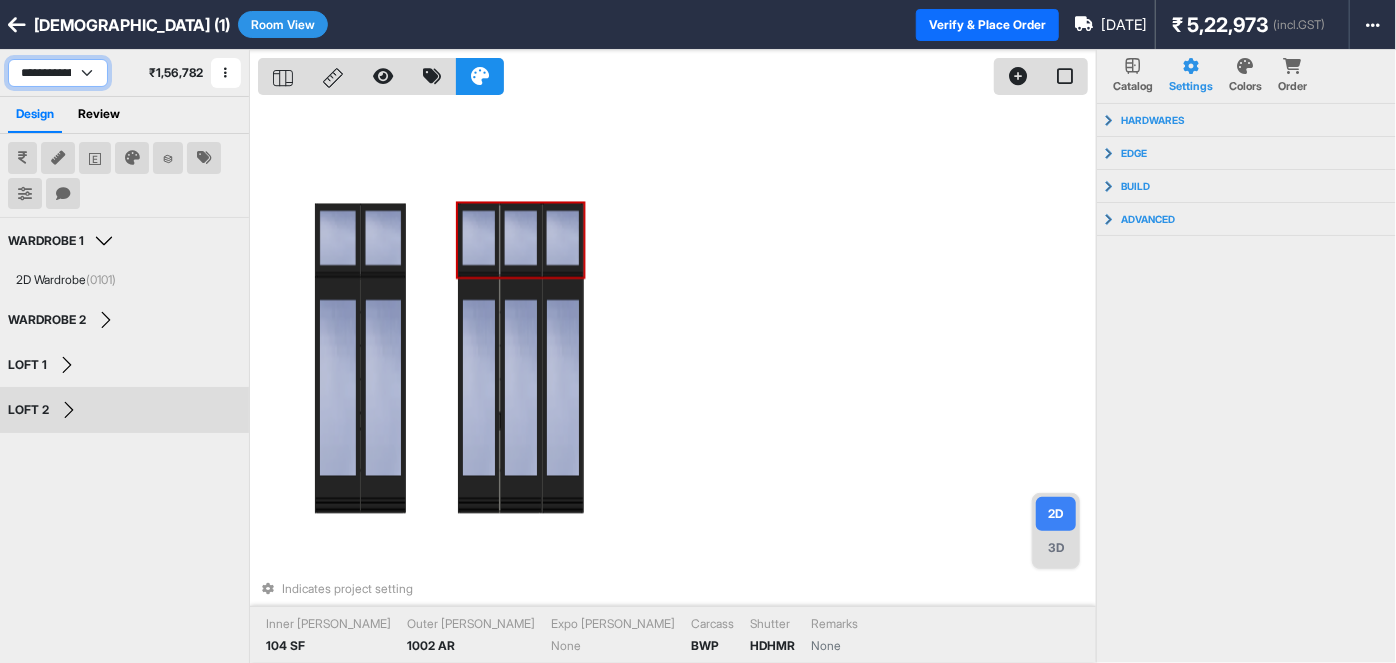 click on "**********" at bounding box center (58, 73) 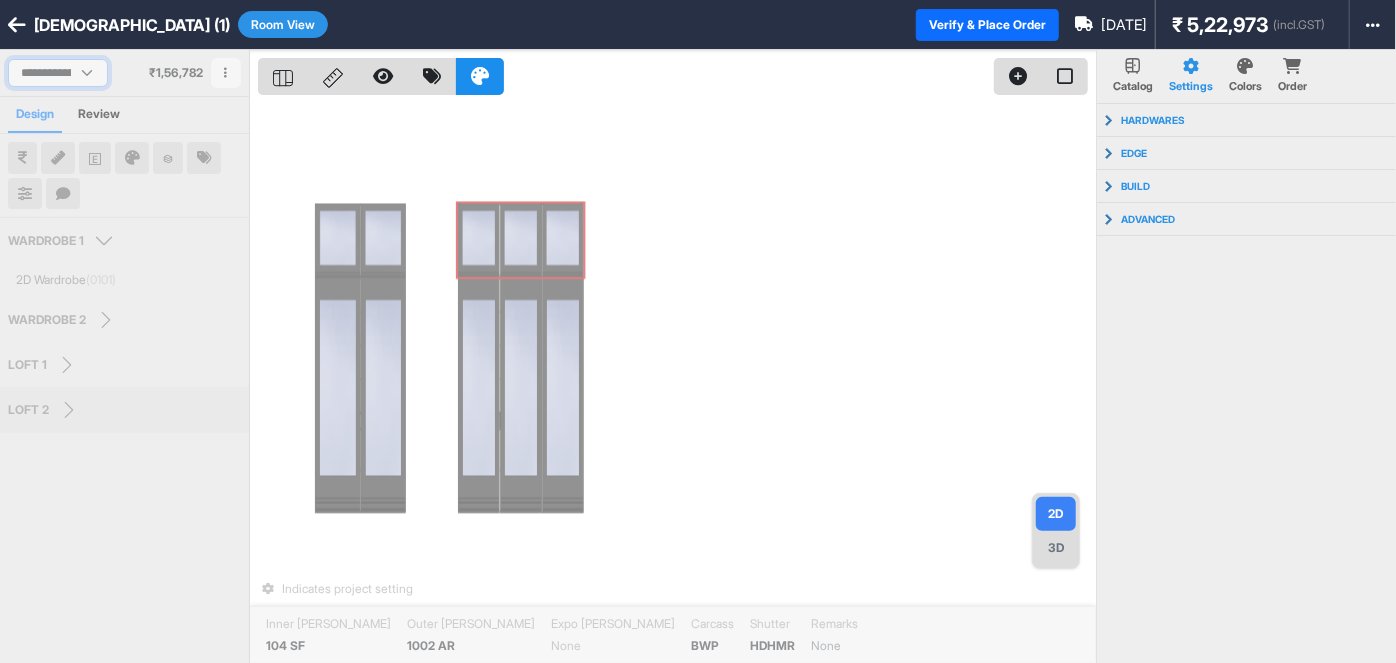 select on "****" 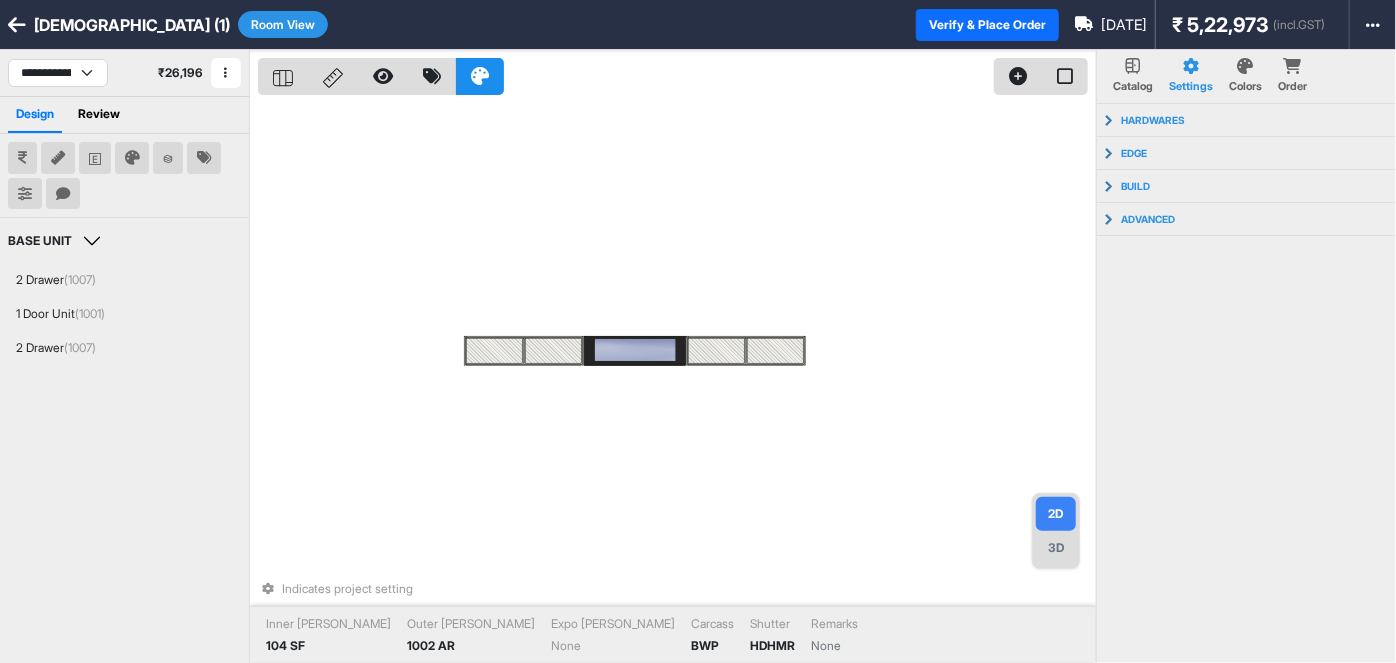 click on "3D" at bounding box center [1056, 548] 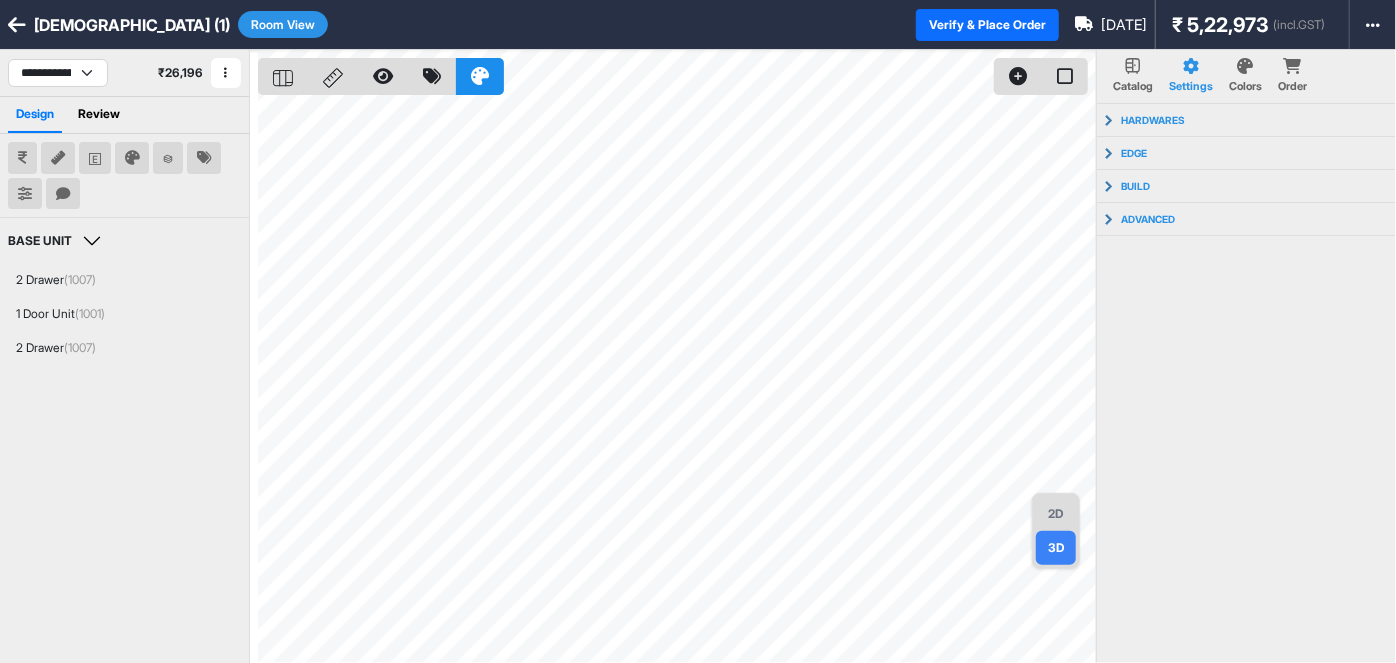 click on "2D" at bounding box center [1056, 514] 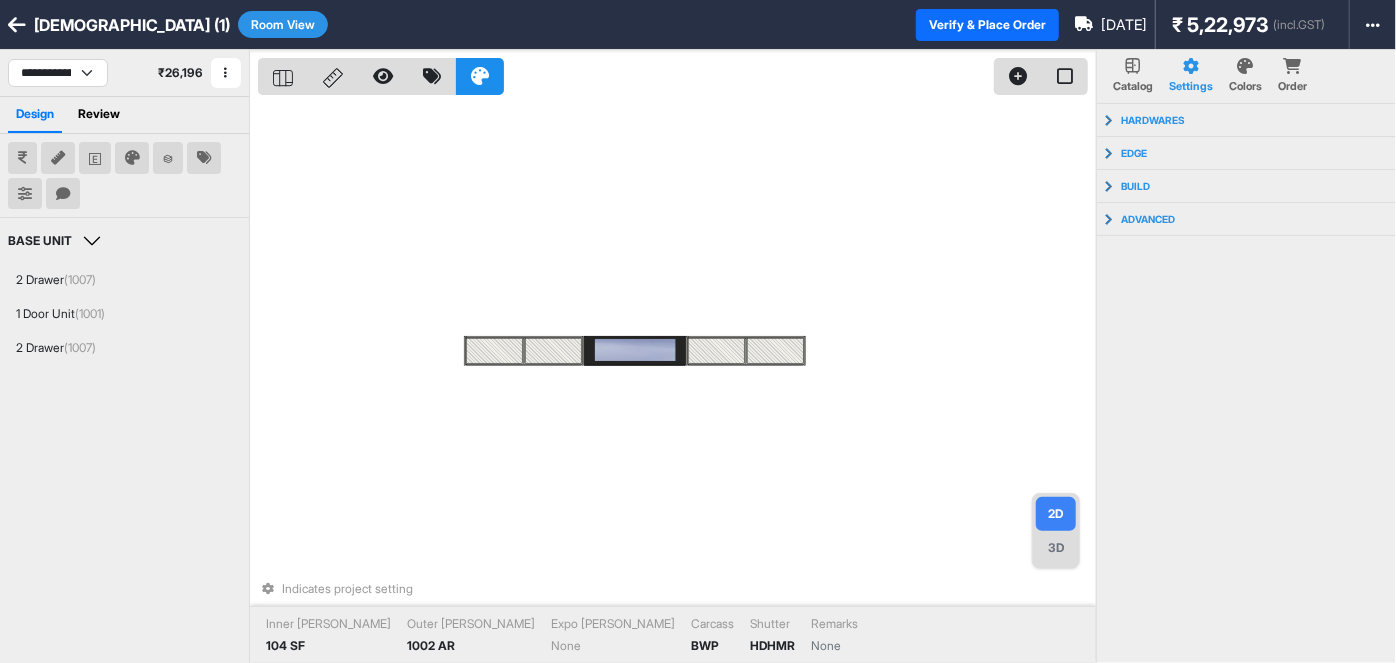 click on "Indicates project setting Inner [PERSON_NAME] 104 SF Outer [PERSON_NAME] 1002 AR Expo [PERSON_NAME] None Carcass BWP Shutter HDHMR Remarks None" at bounding box center (677, 381) 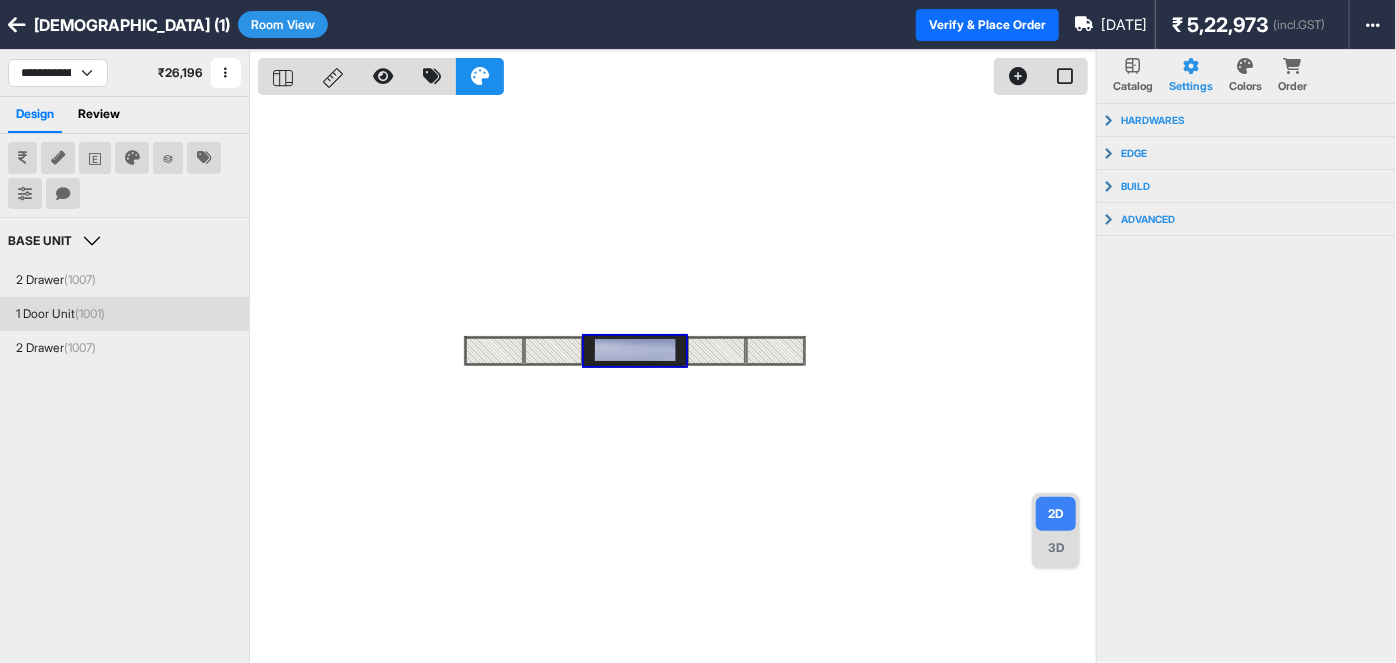 click on "1 Door Unit  (1001)" at bounding box center (124, 314) 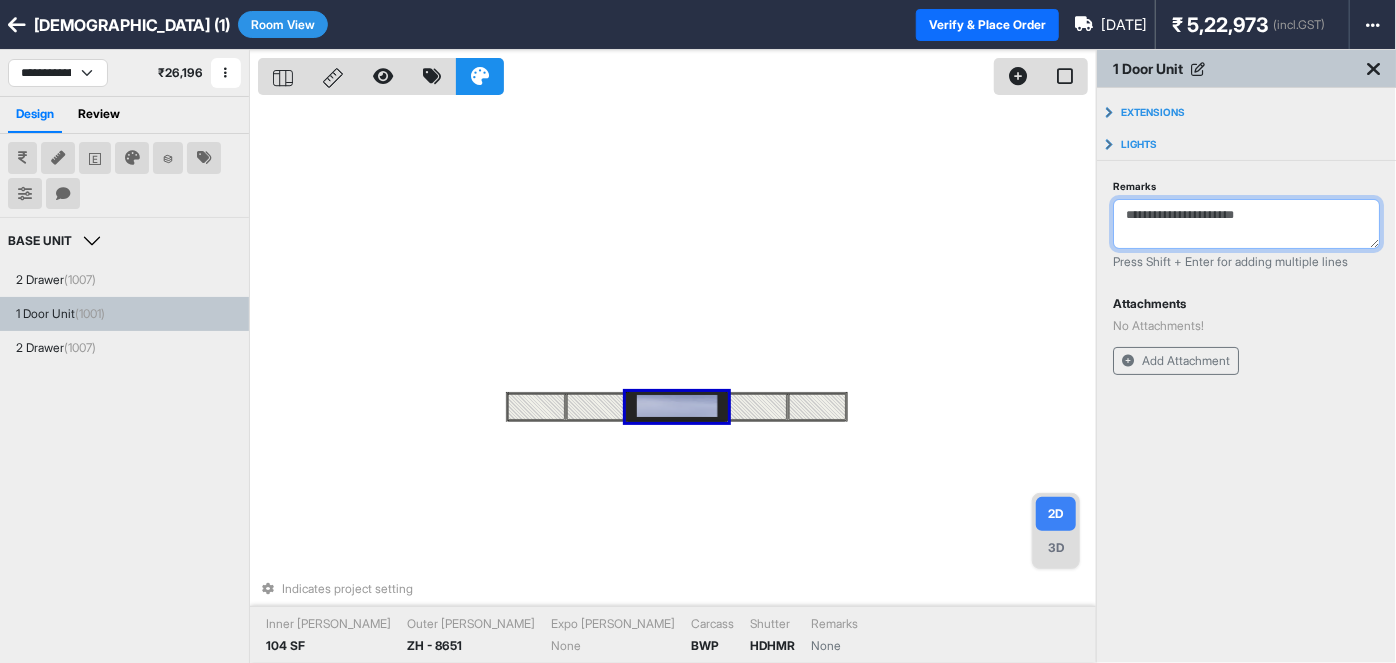 click on "Remarks" at bounding box center (1246, 224) 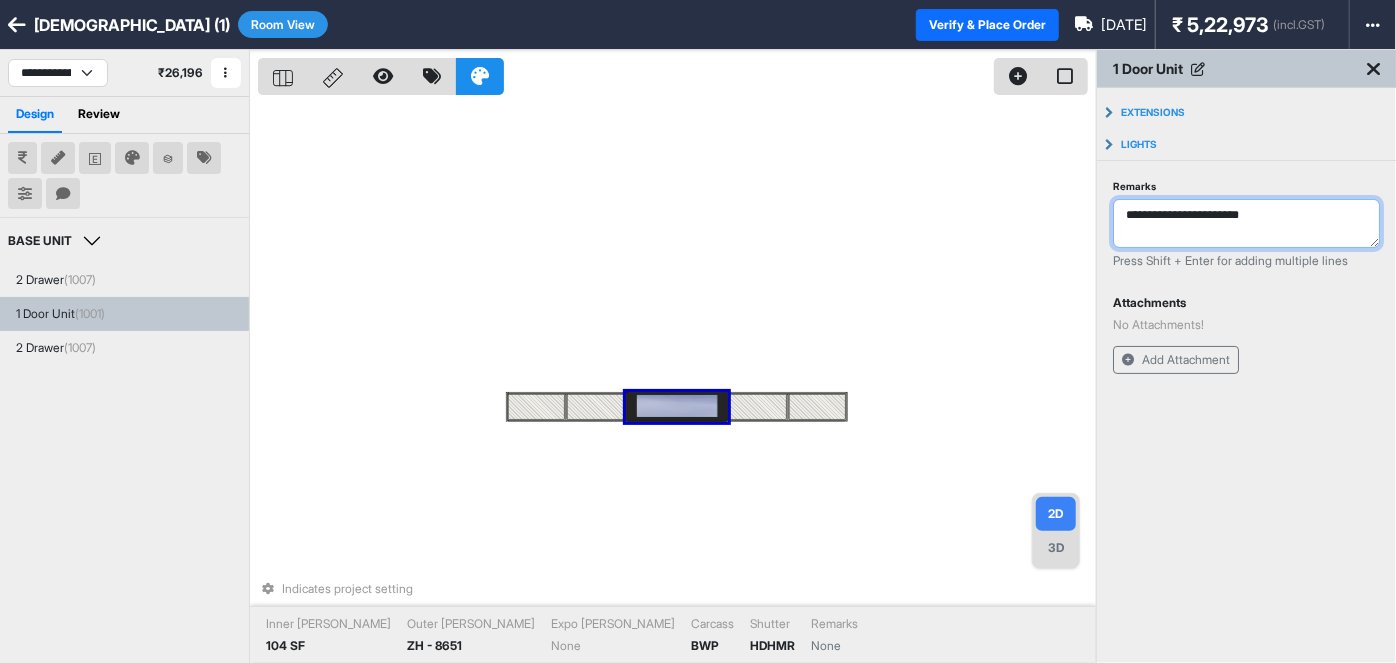 type on "**********" 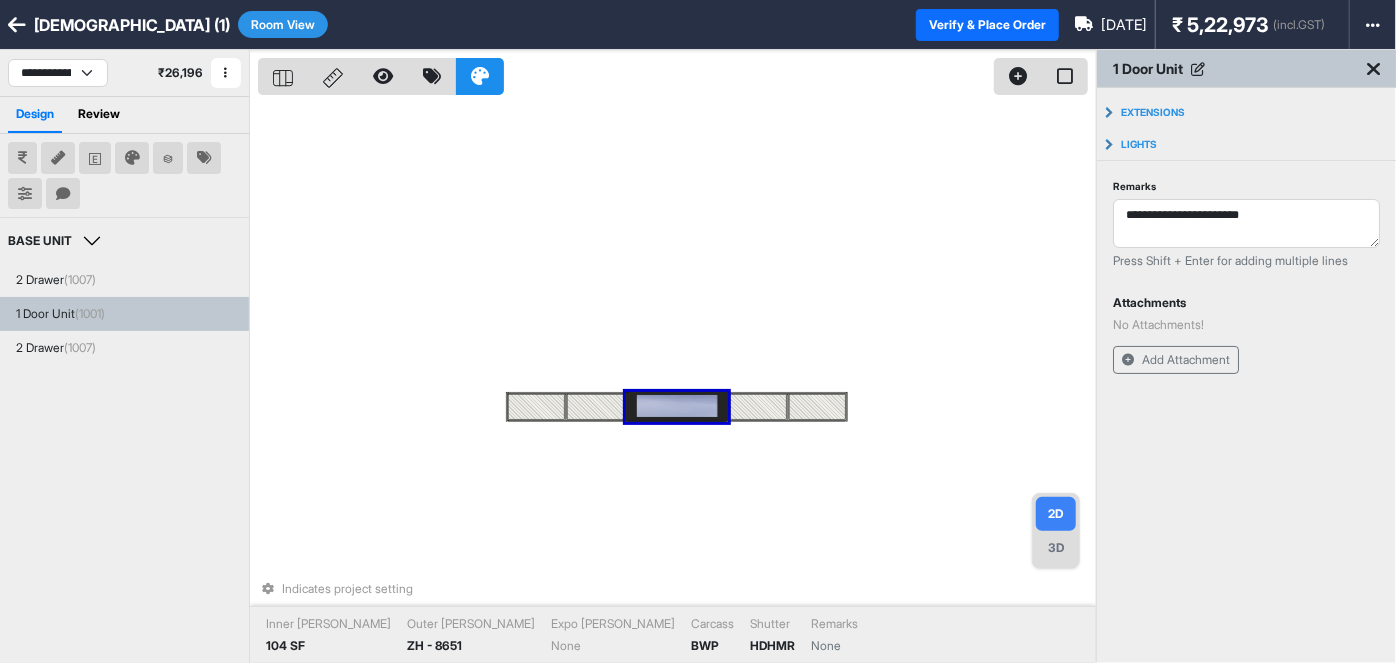 type 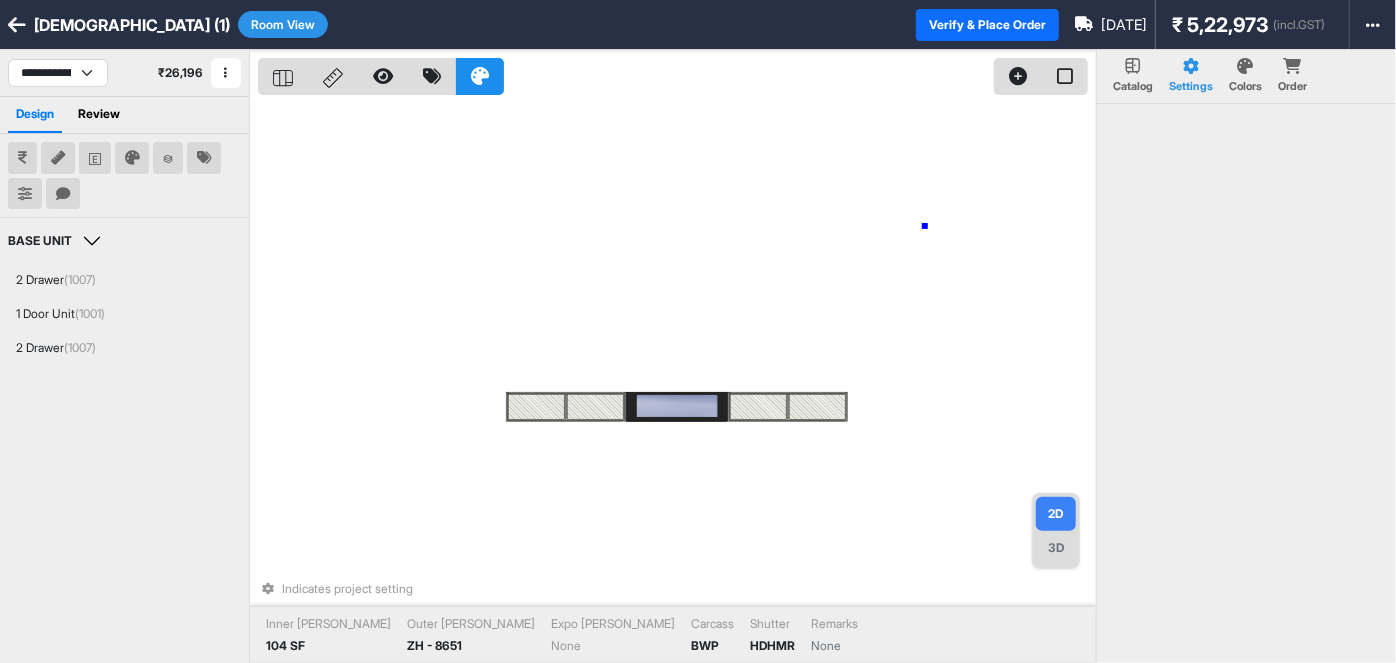 click on "Indicates project setting Inner [PERSON_NAME] 104 SF Outer [PERSON_NAME] ZH - 8651 Expo [PERSON_NAME] None Carcass BWP Shutter HDHMR Remarks None" at bounding box center (677, 381) 